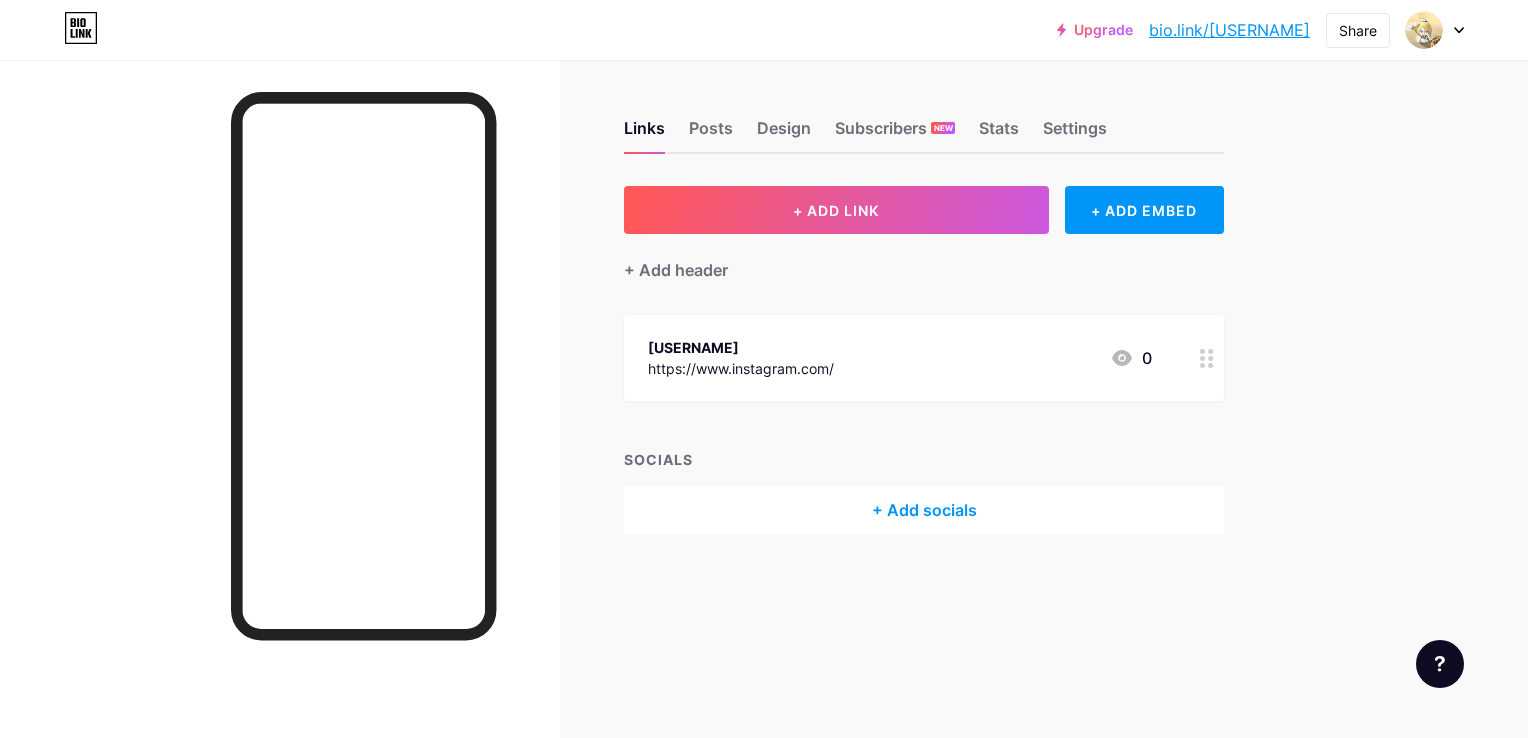 scroll, scrollTop: 0, scrollLeft: 0, axis: both 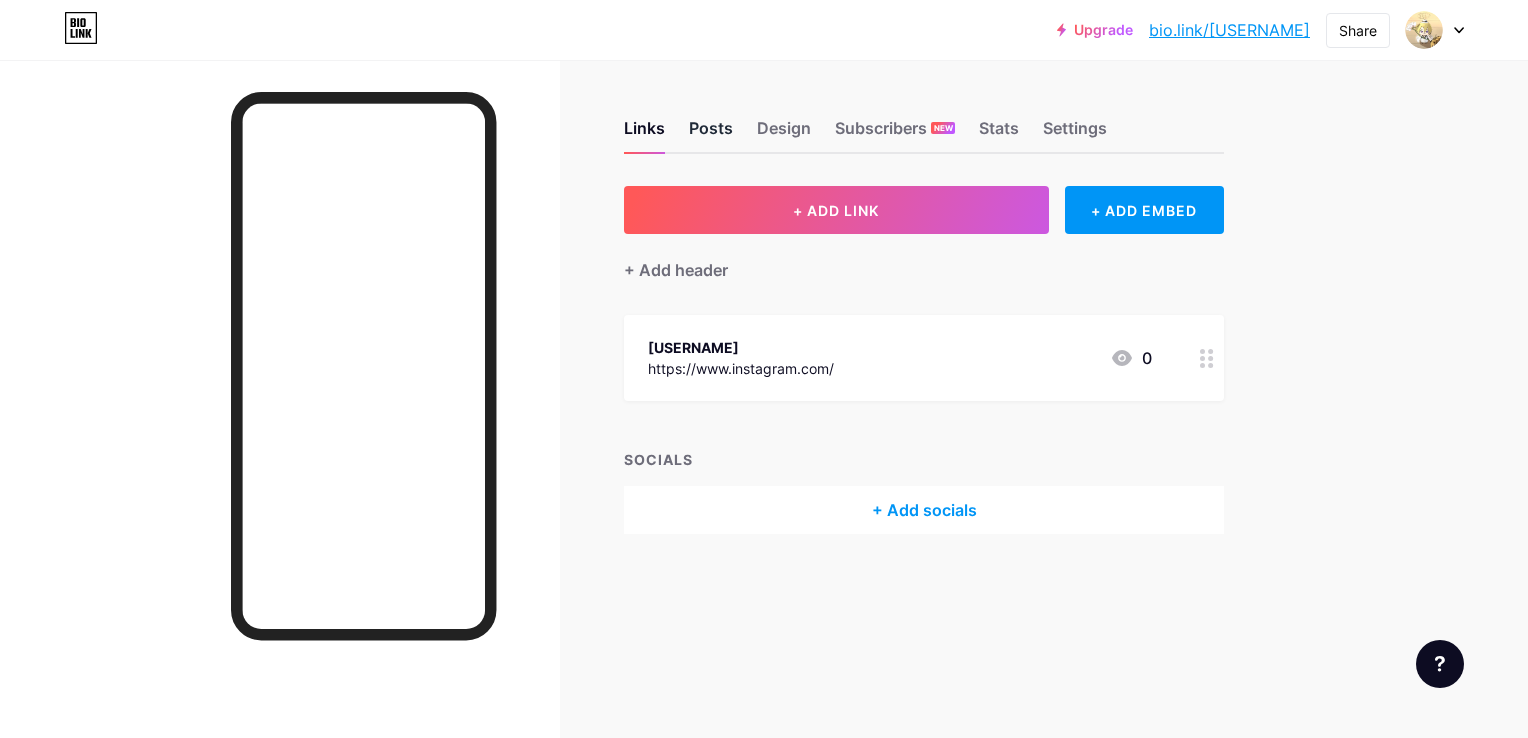 click on "Posts" at bounding box center (711, 134) 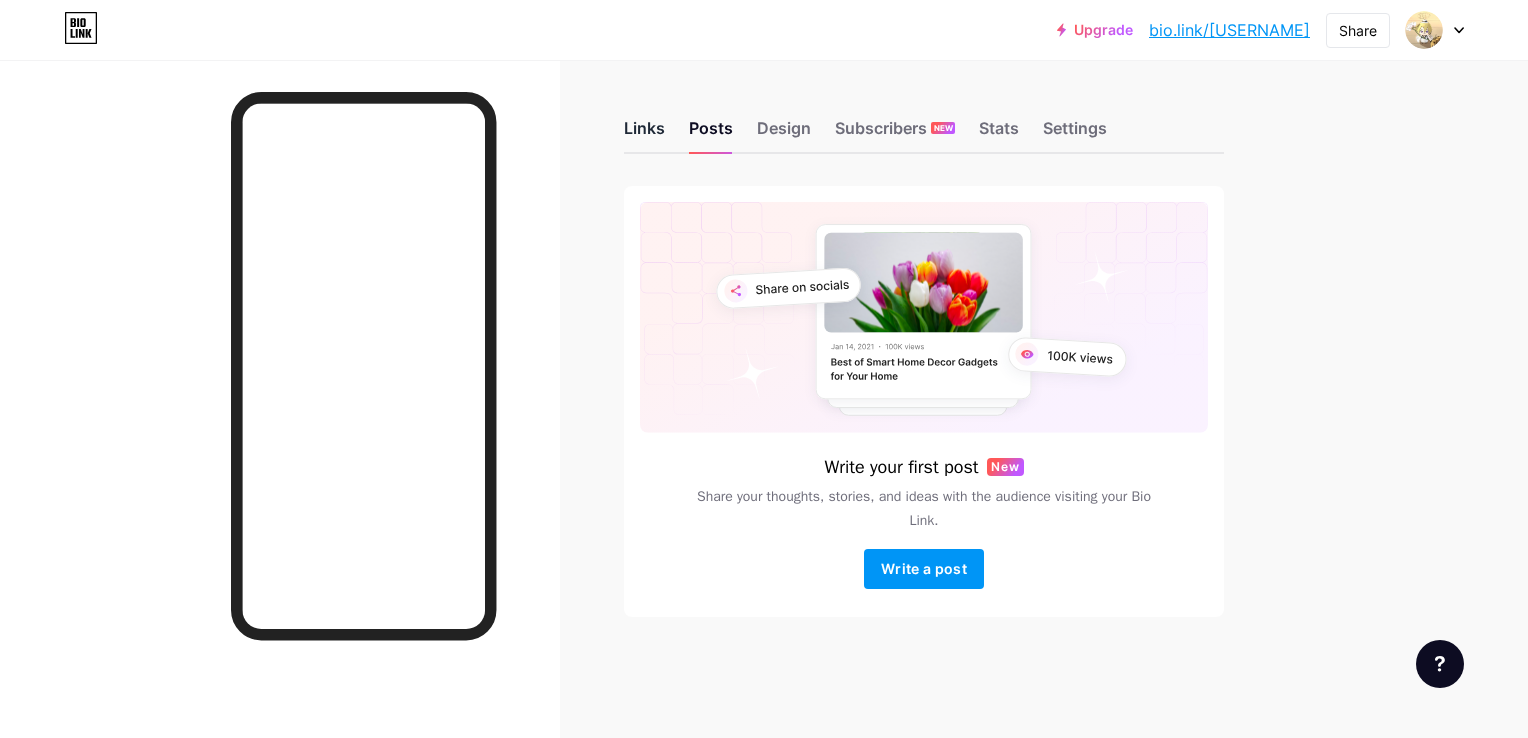 click on "Links" at bounding box center (644, 134) 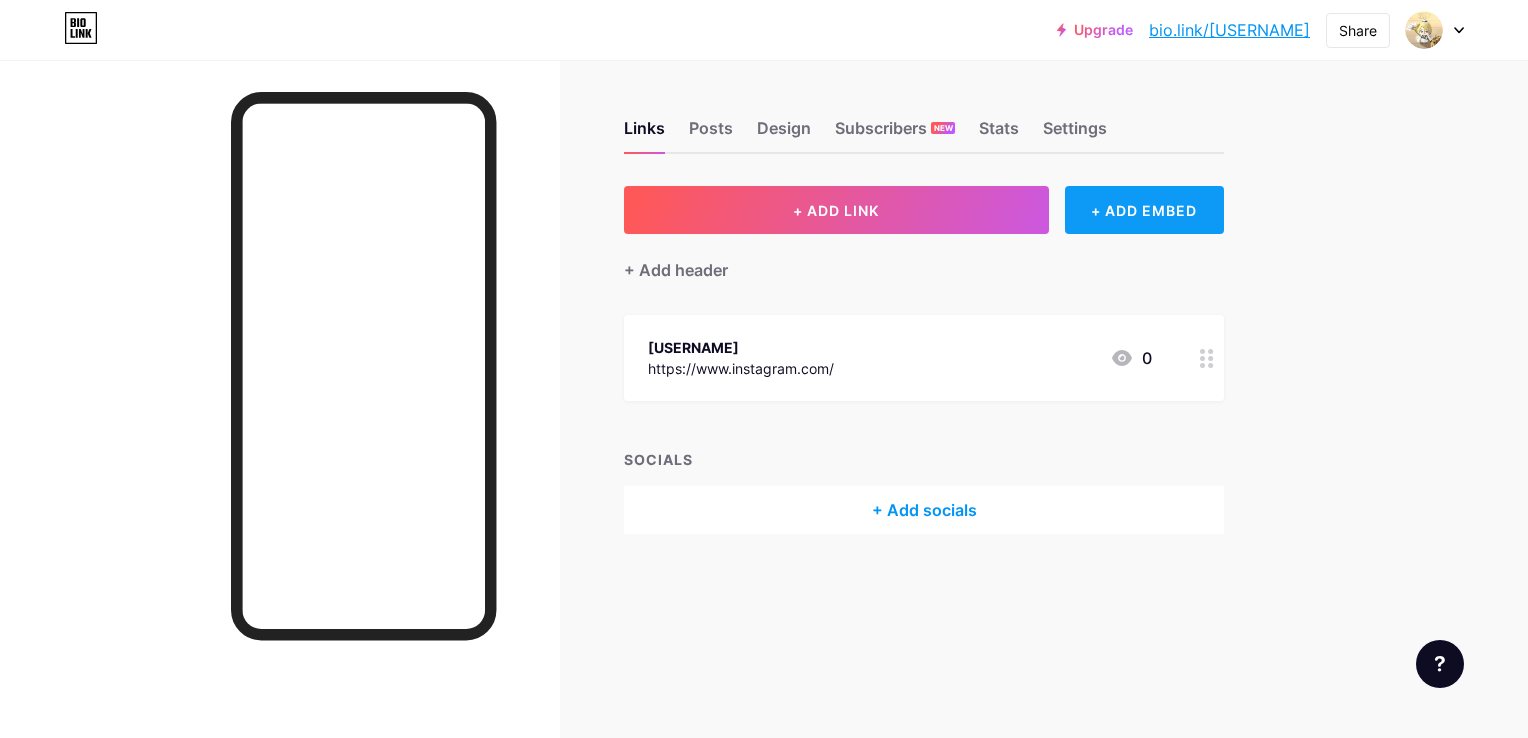 click on "+ ADD EMBED" at bounding box center (1144, 210) 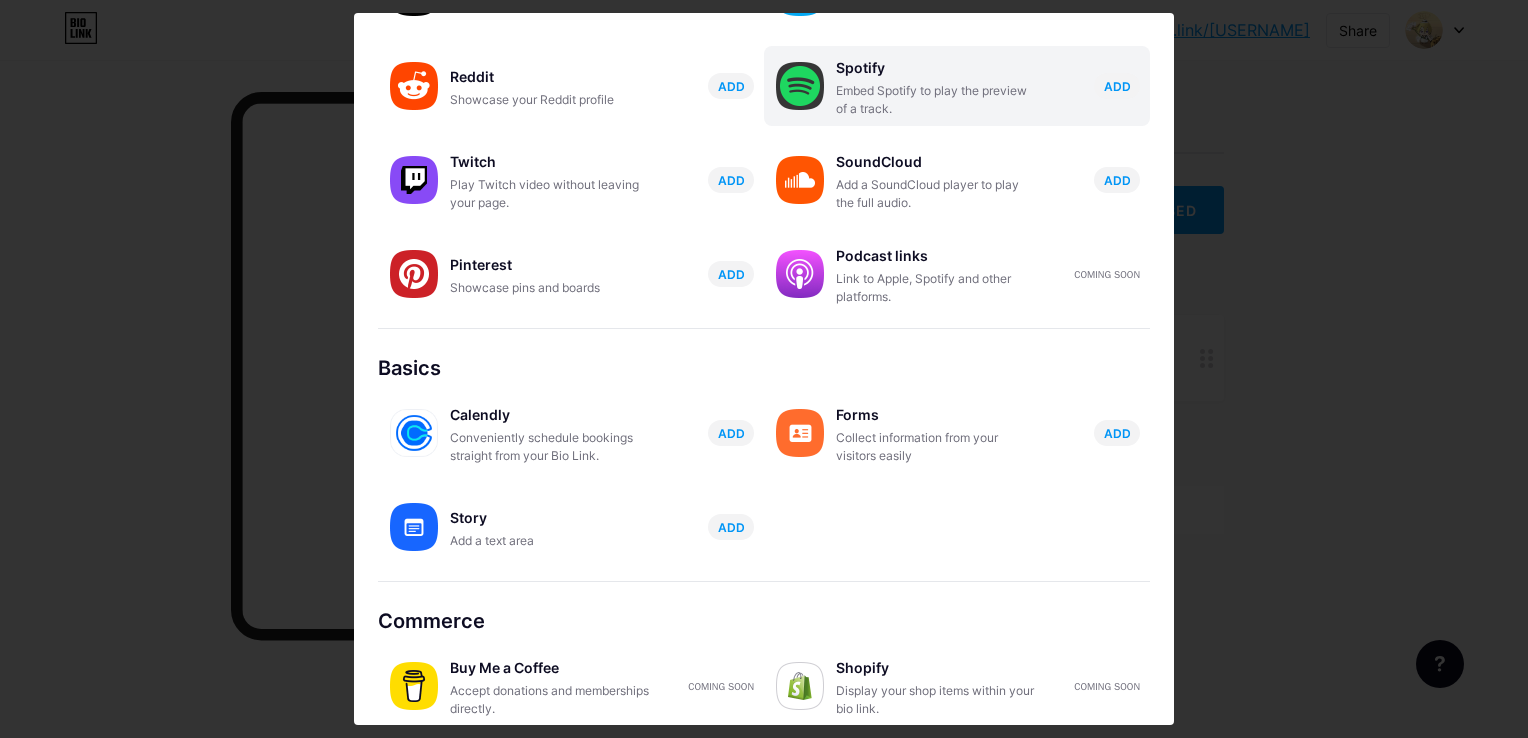 scroll, scrollTop: 307, scrollLeft: 0, axis: vertical 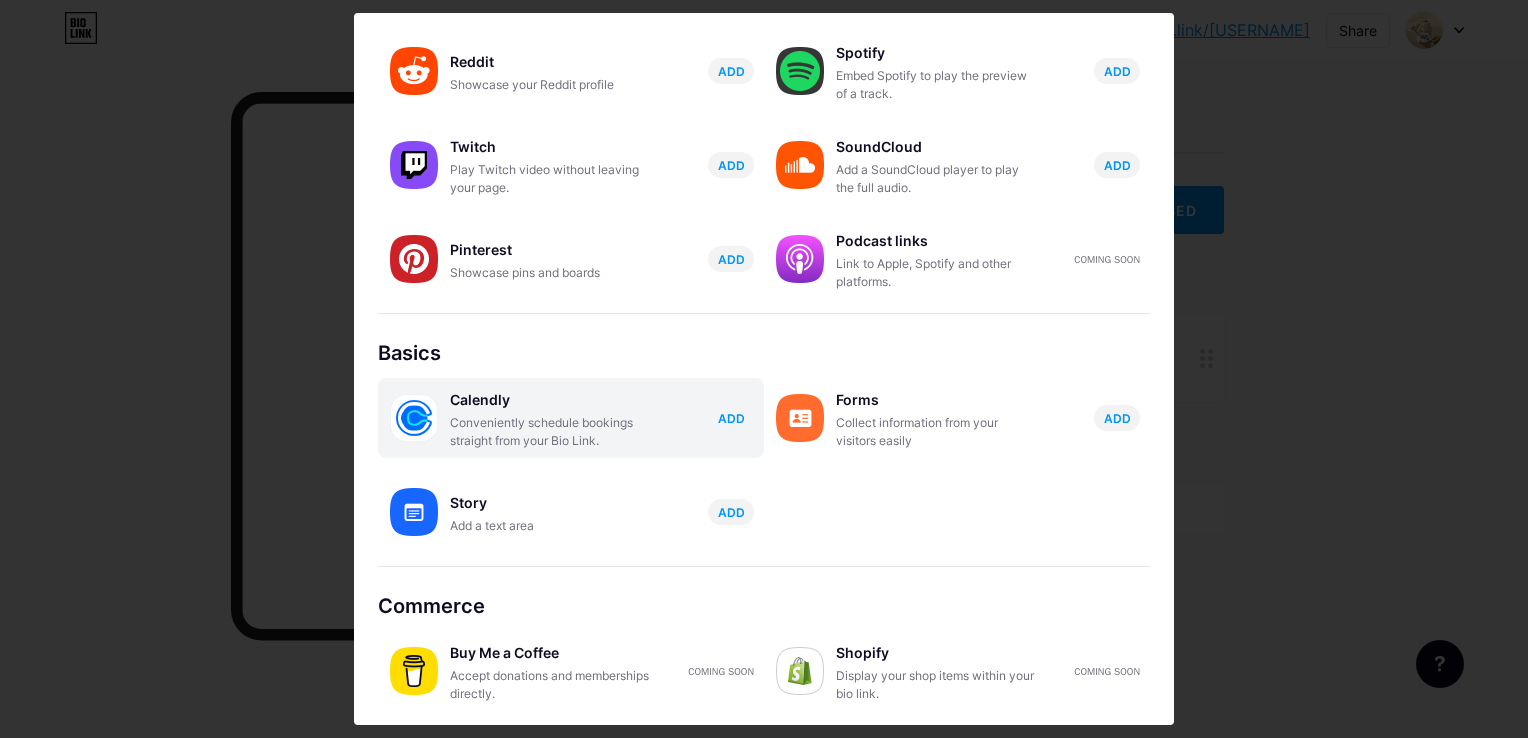 click on "ADD" at bounding box center (731, 418) 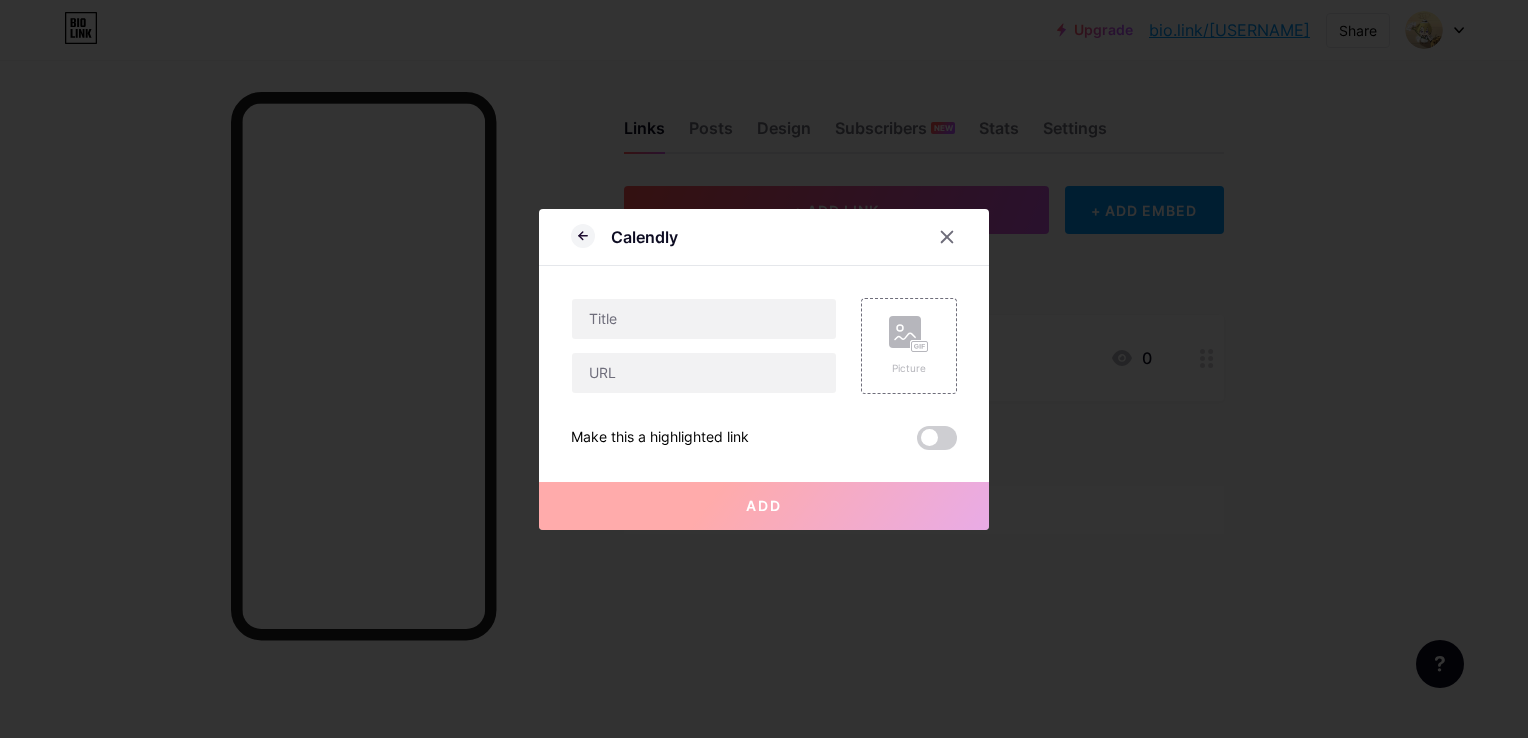 scroll, scrollTop: 0, scrollLeft: 0, axis: both 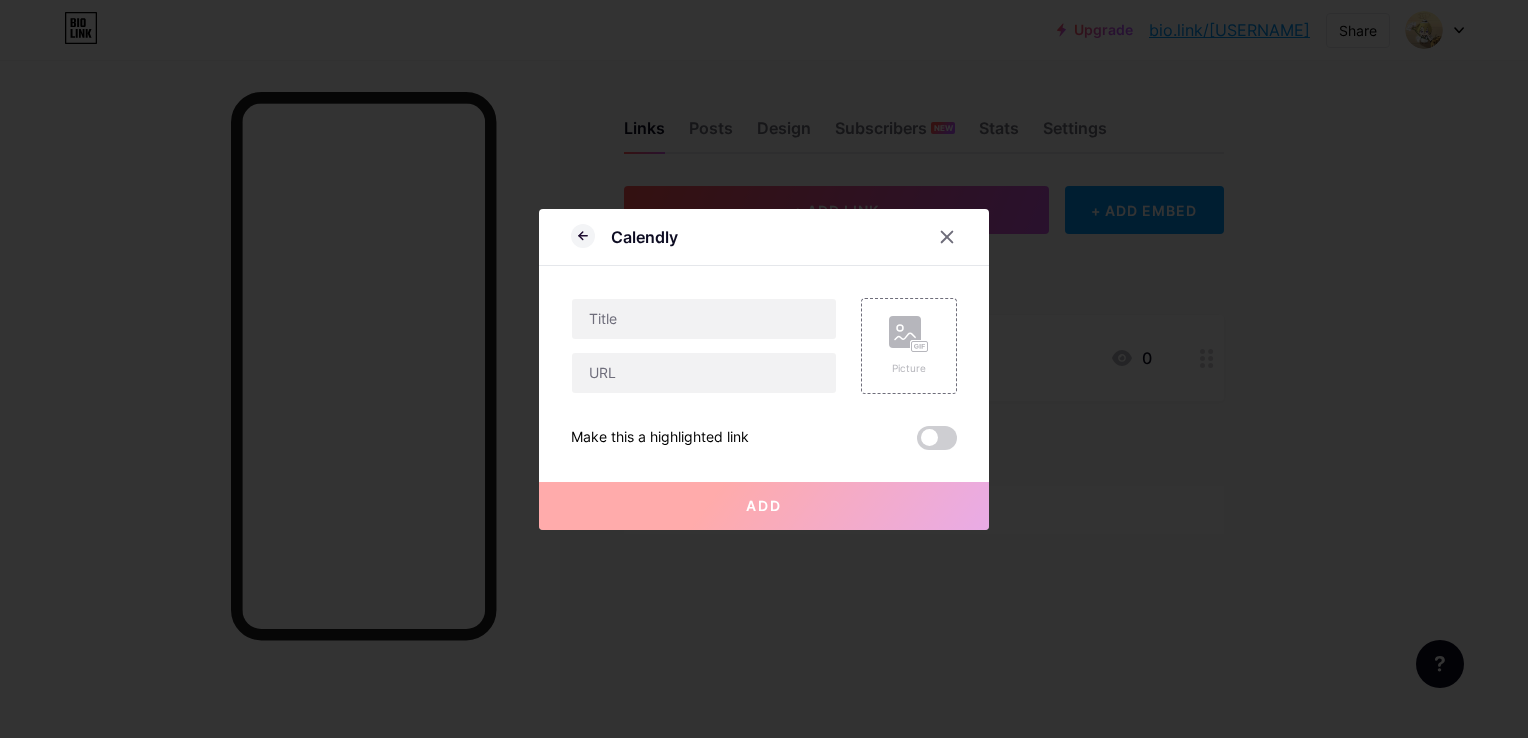 click at bounding box center (704, 346) 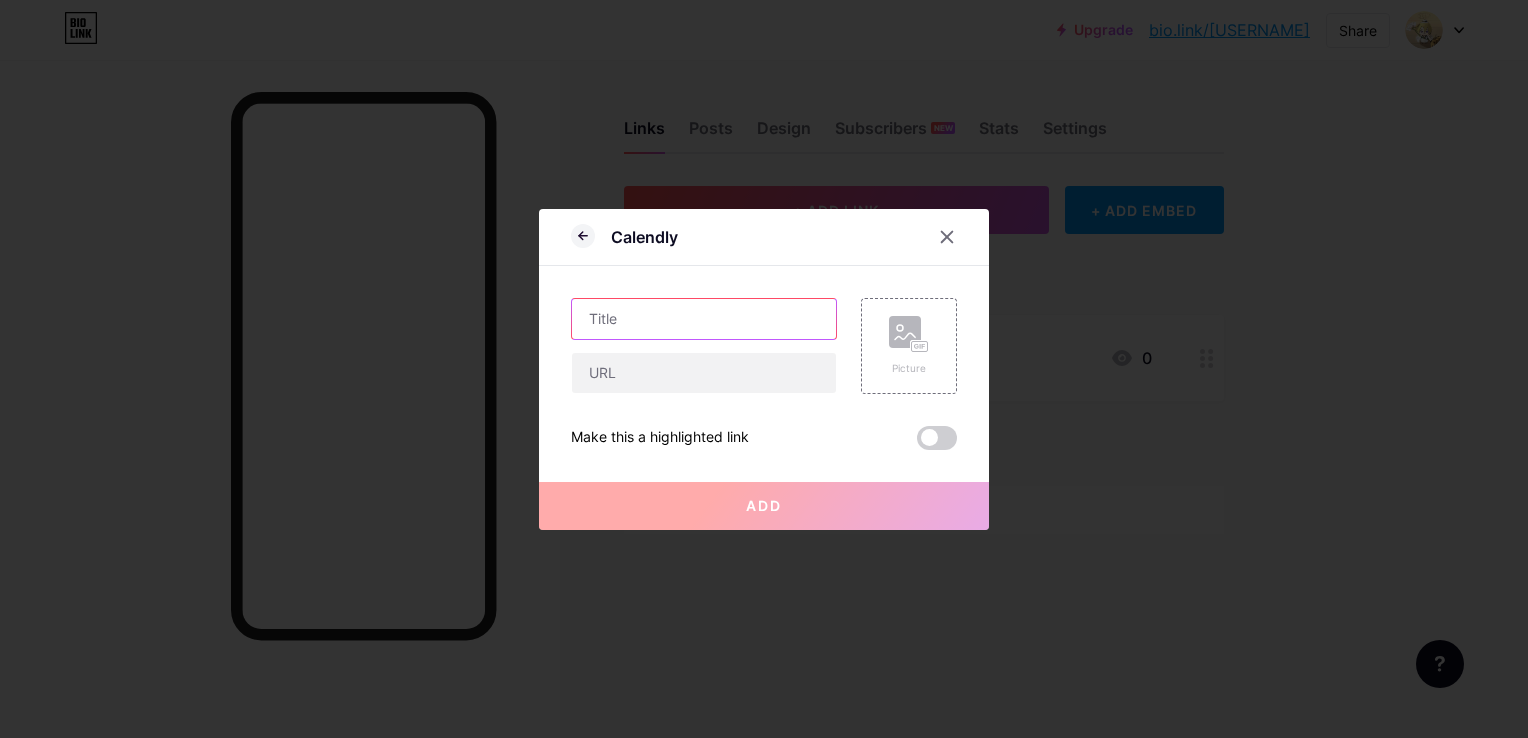 click at bounding box center (704, 319) 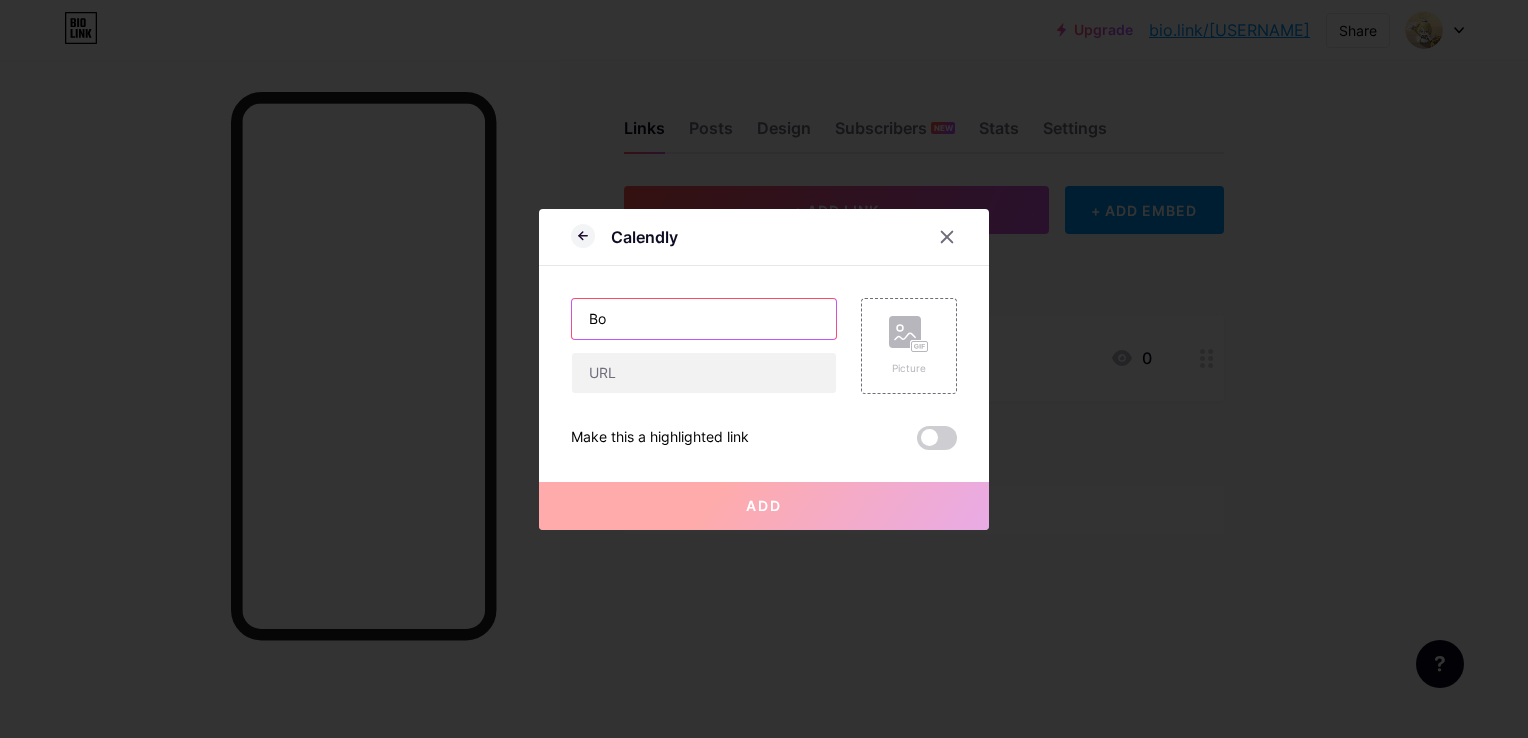 type on "B" 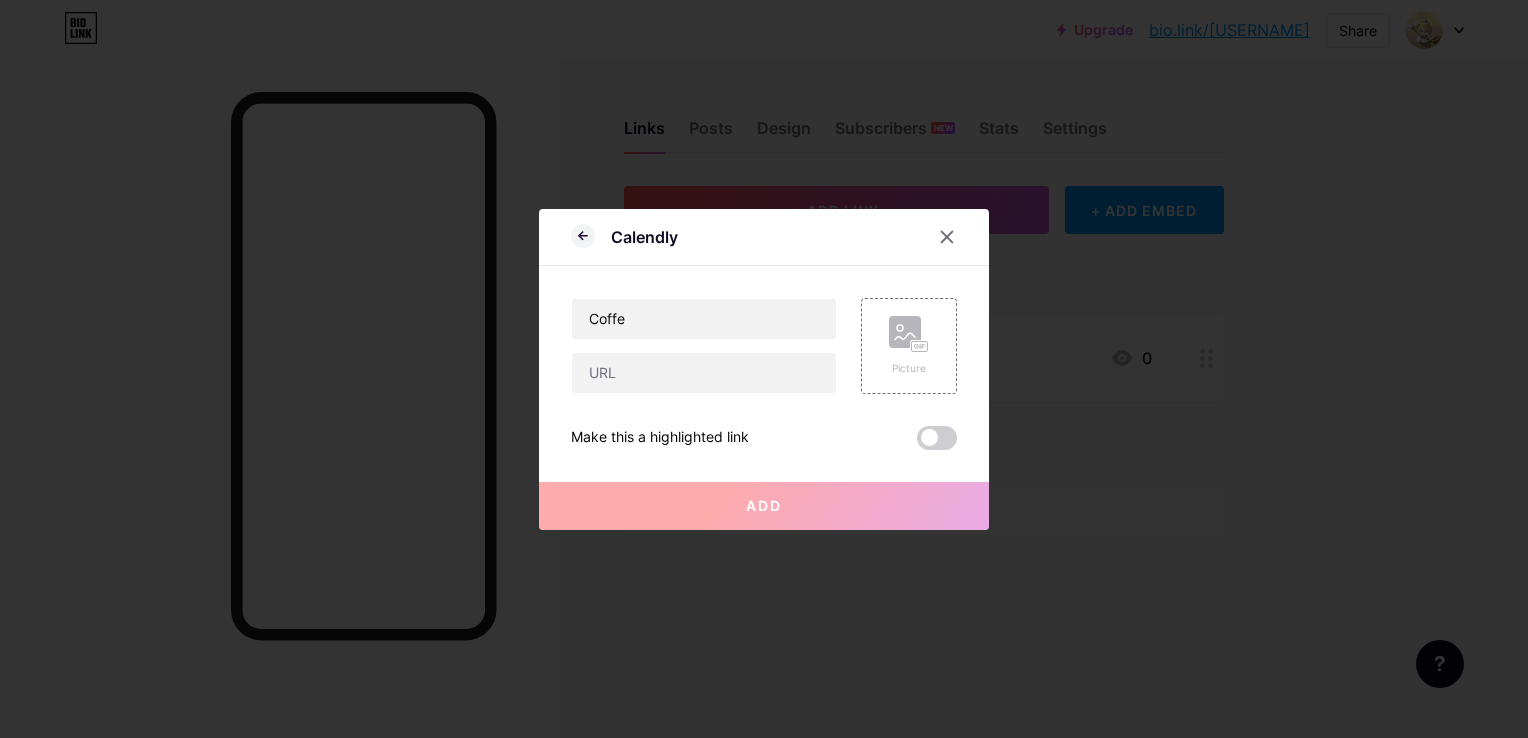 click on "Calendly" at bounding box center [764, 242] 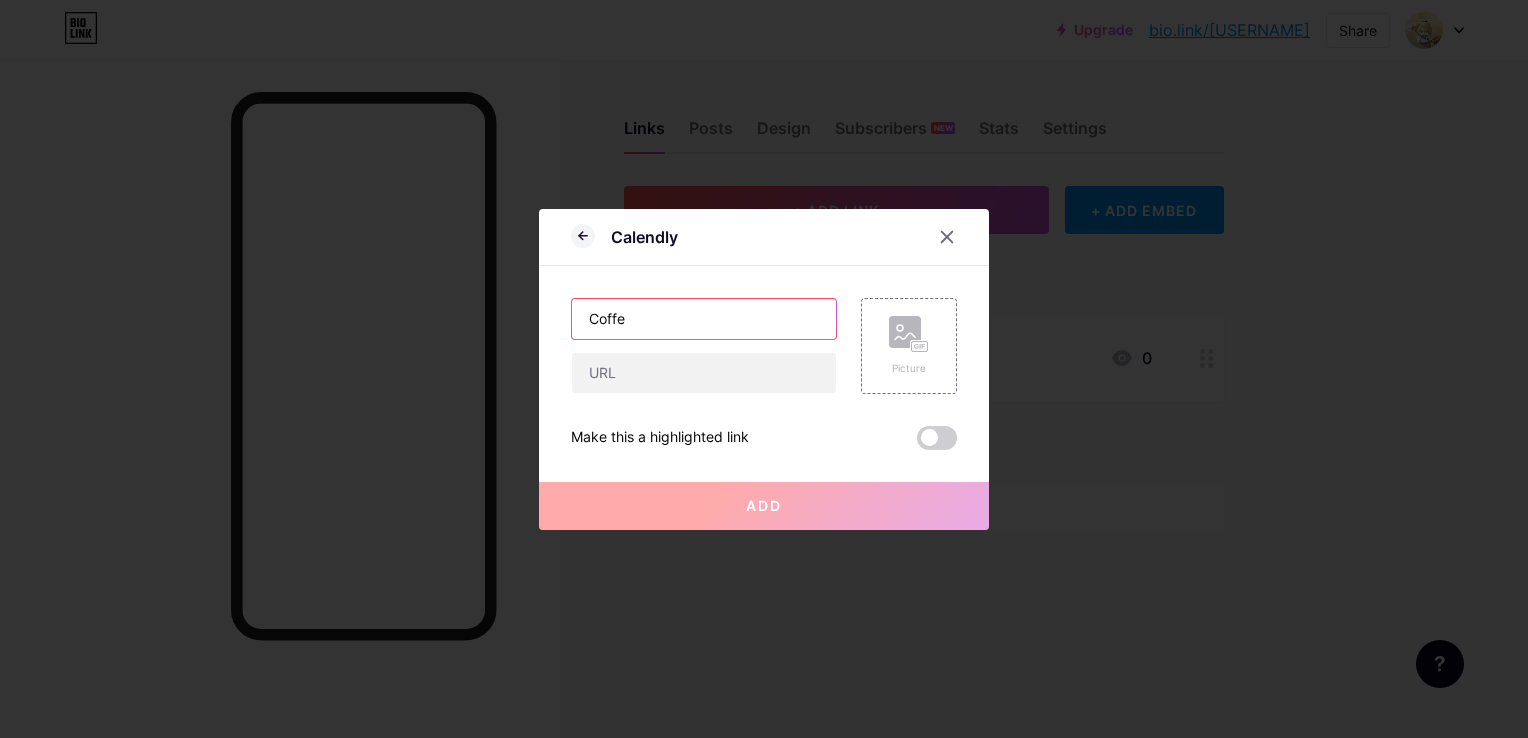 click on "Coffe" at bounding box center [704, 319] 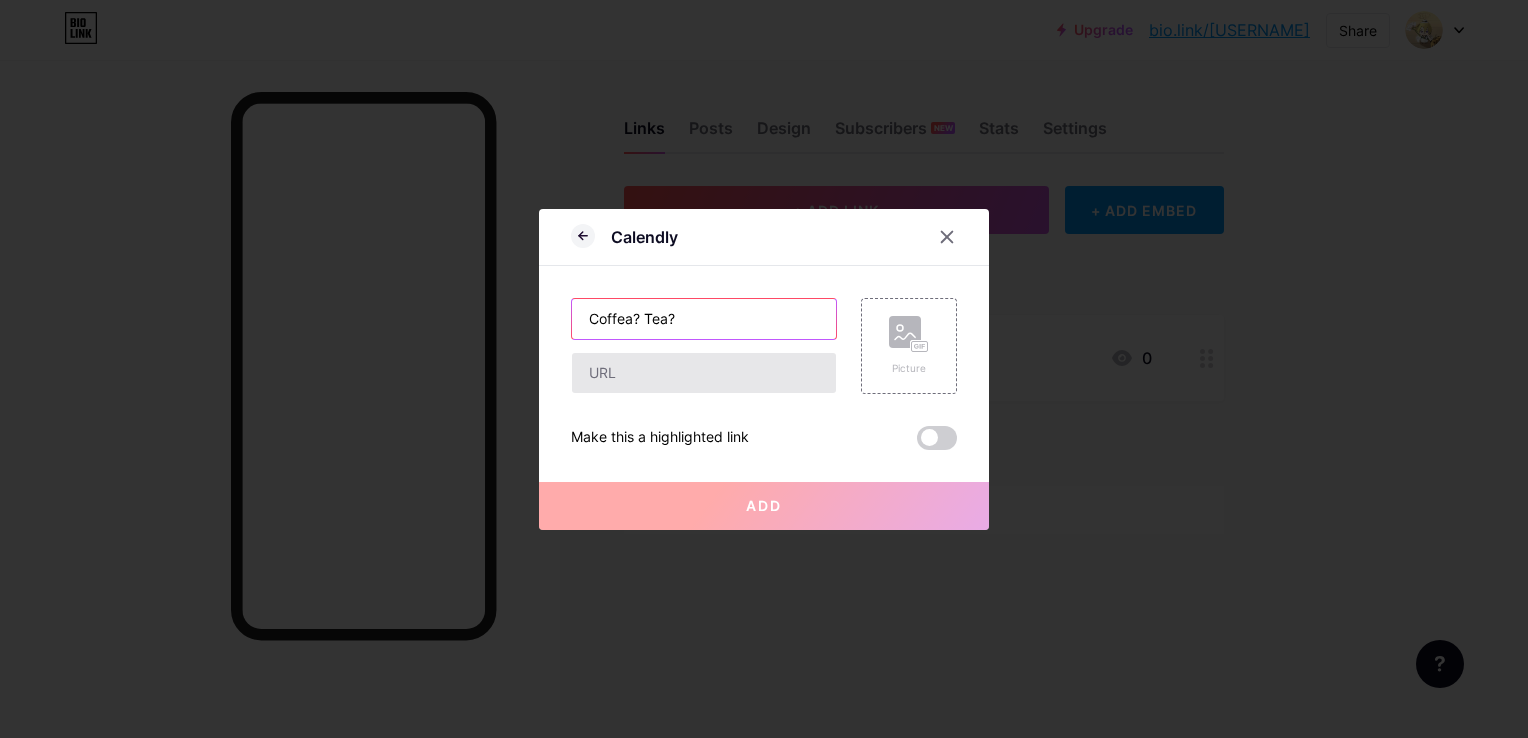 type on "Coffea? Tea?" 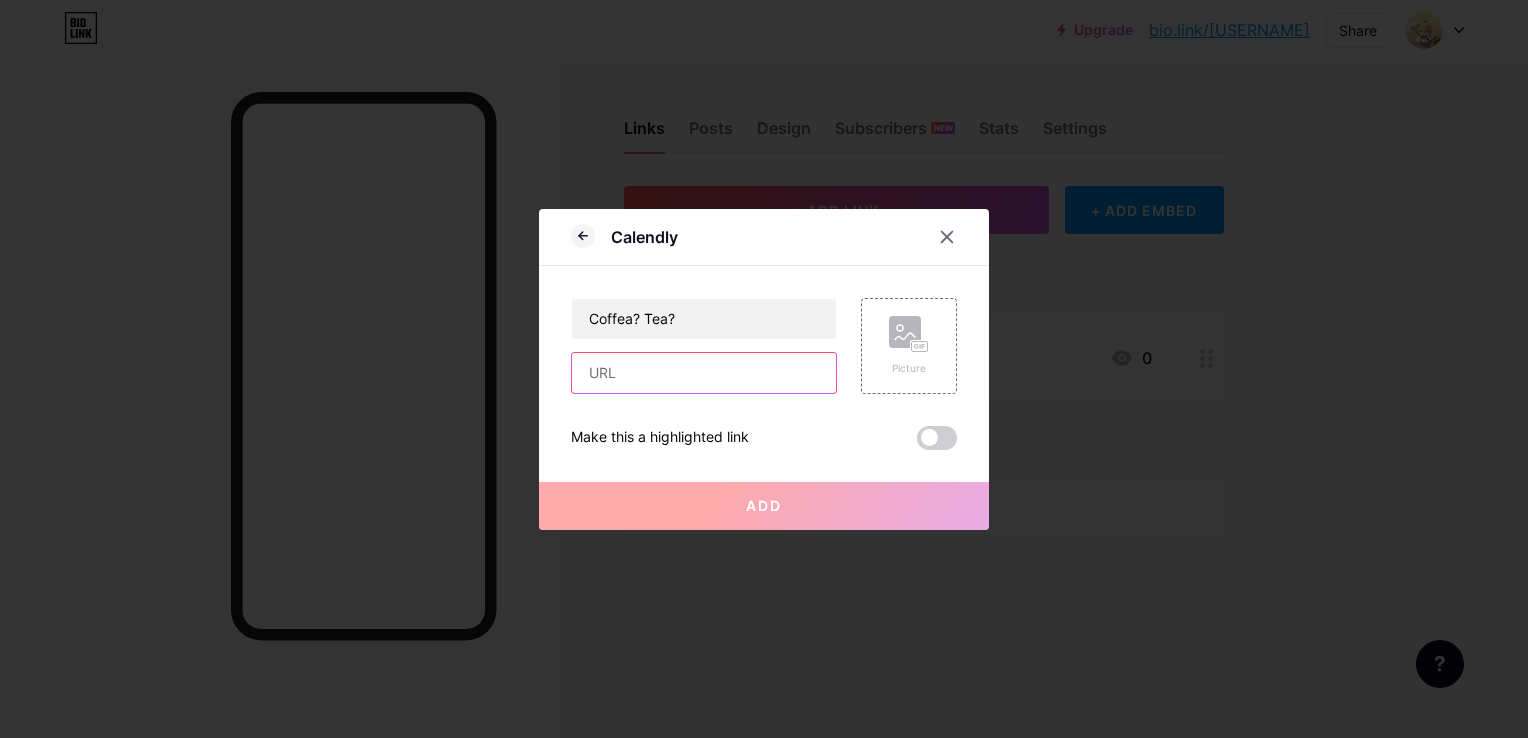 click at bounding box center [704, 373] 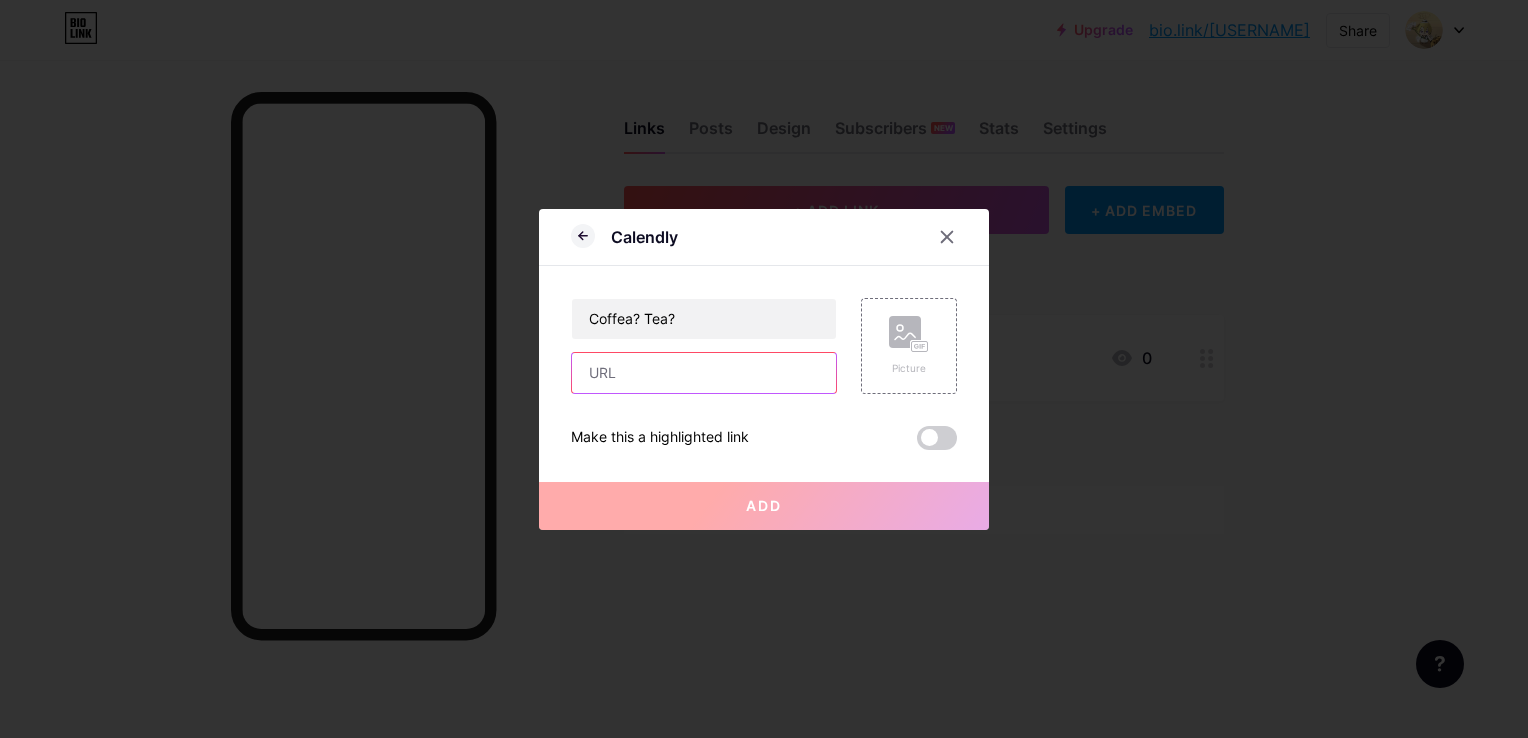 paste on "https://calendly.com/aliahnurul870/30min" 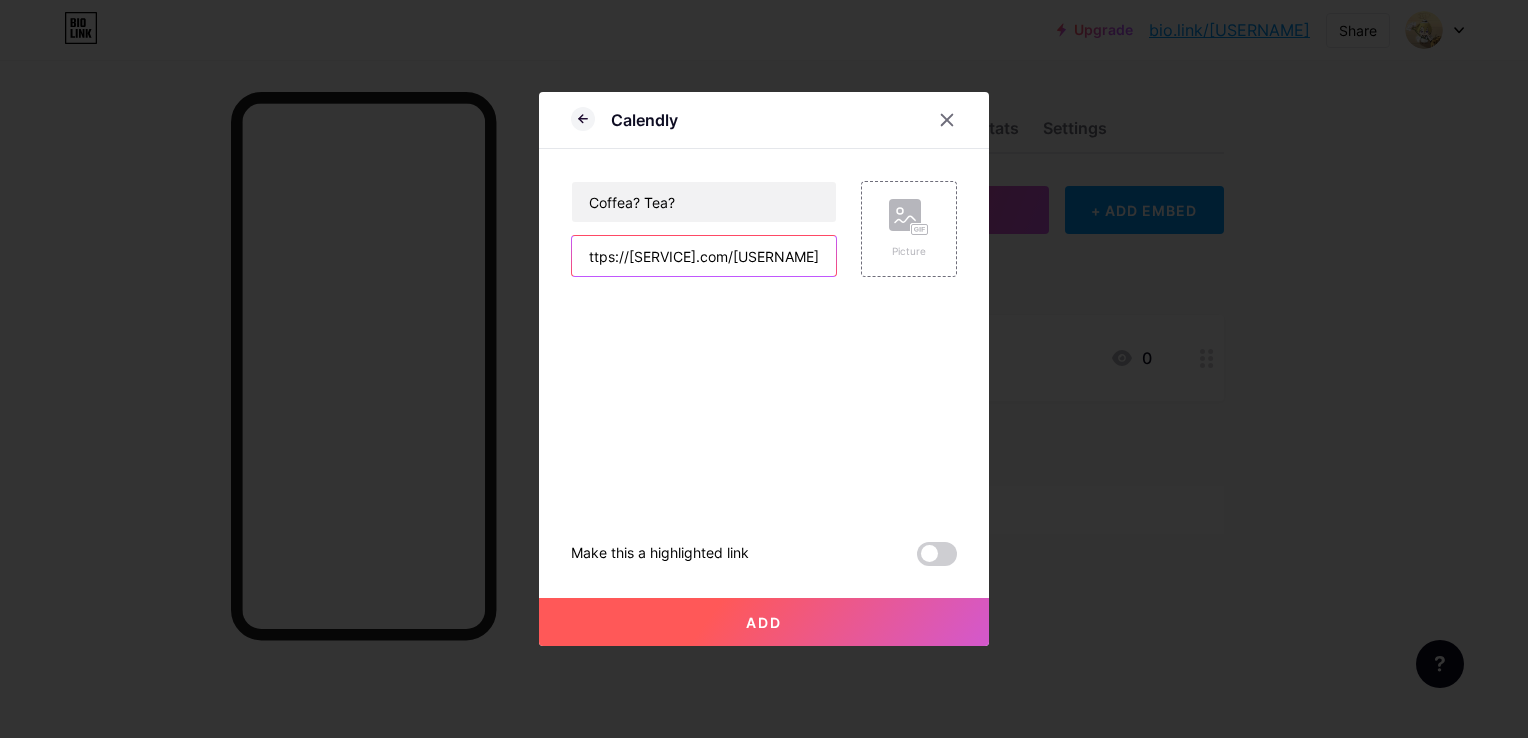 scroll, scrollTop: 0, scrollLeft: 0, axis: both 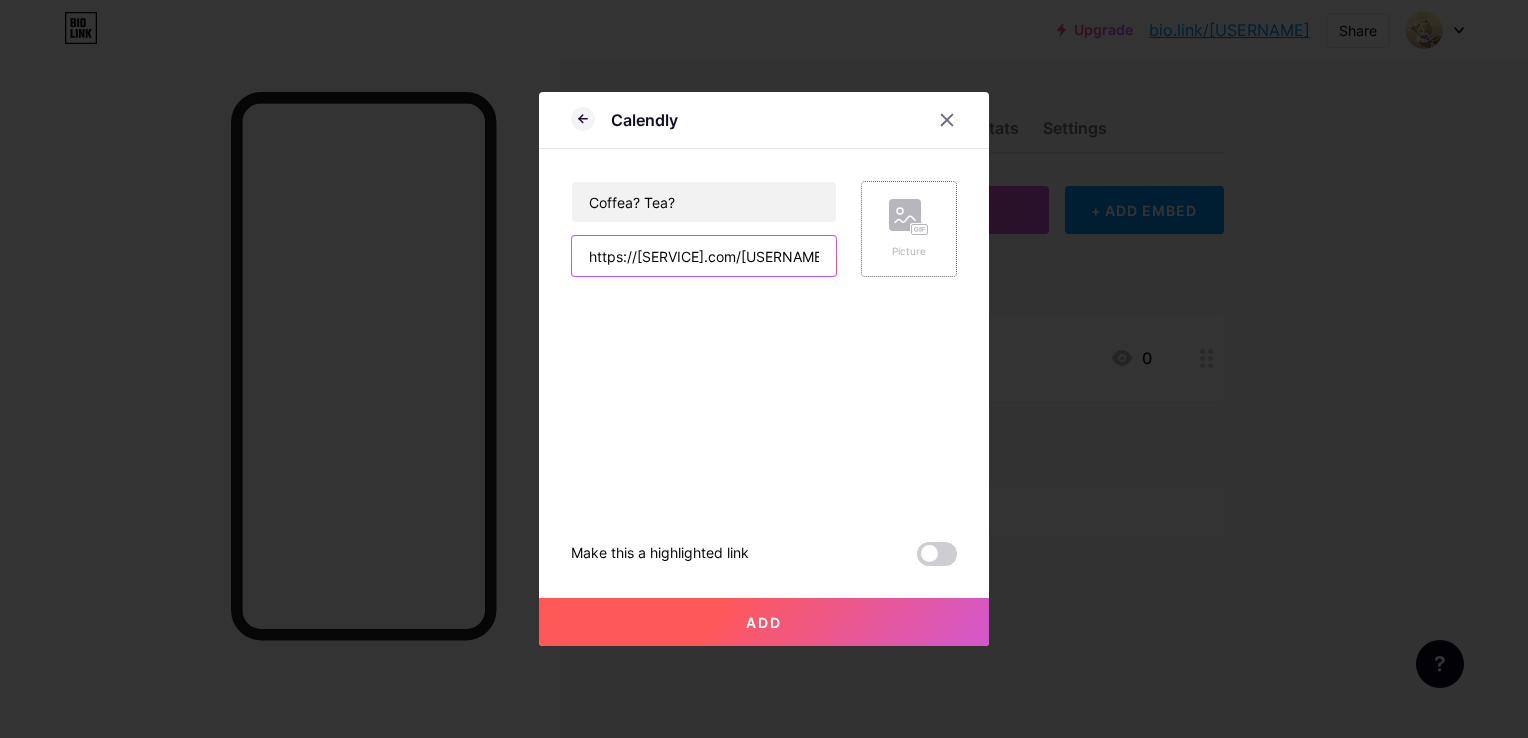 type on "https://calendly.com/aliahnurul870/30min" 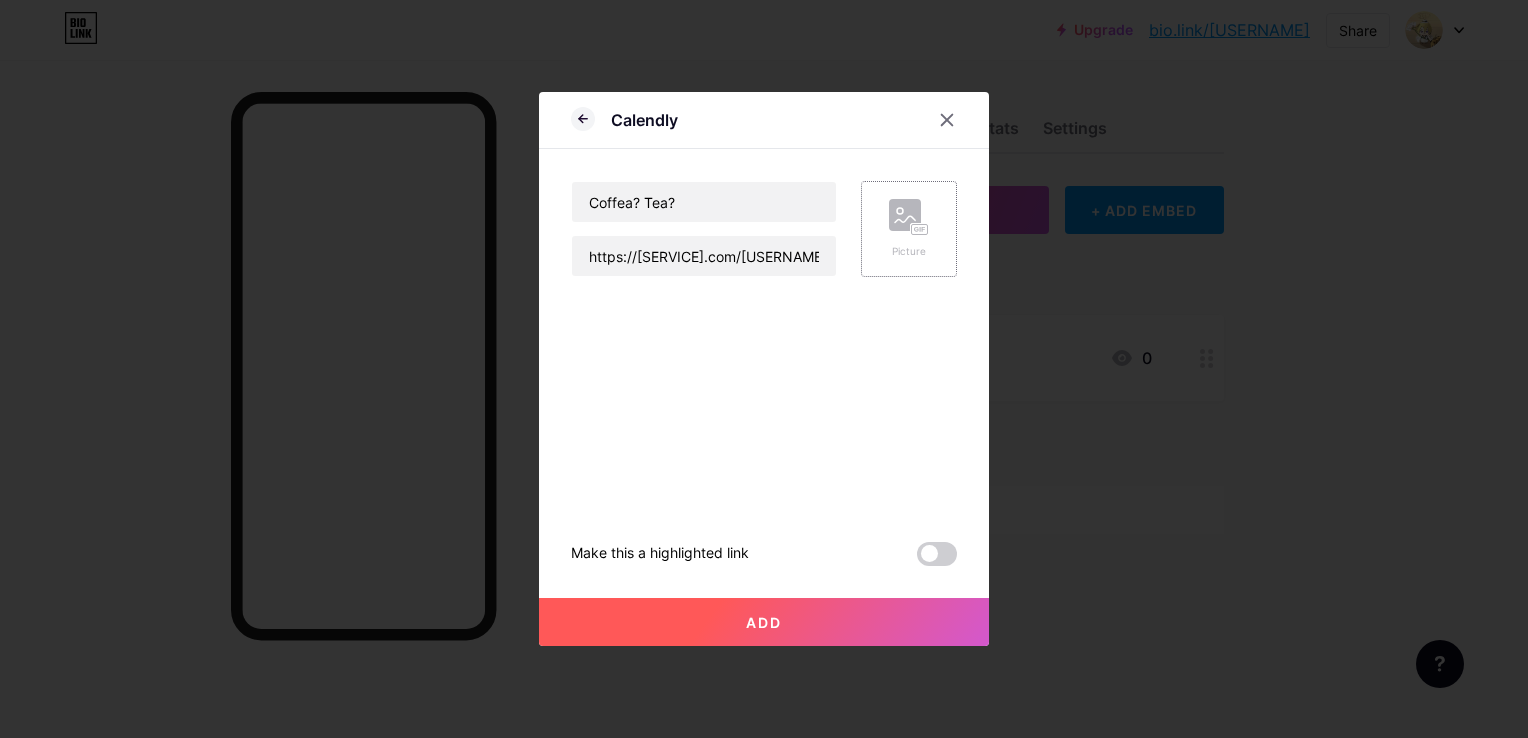 click on "Picture" at bounding box center [909, 229] 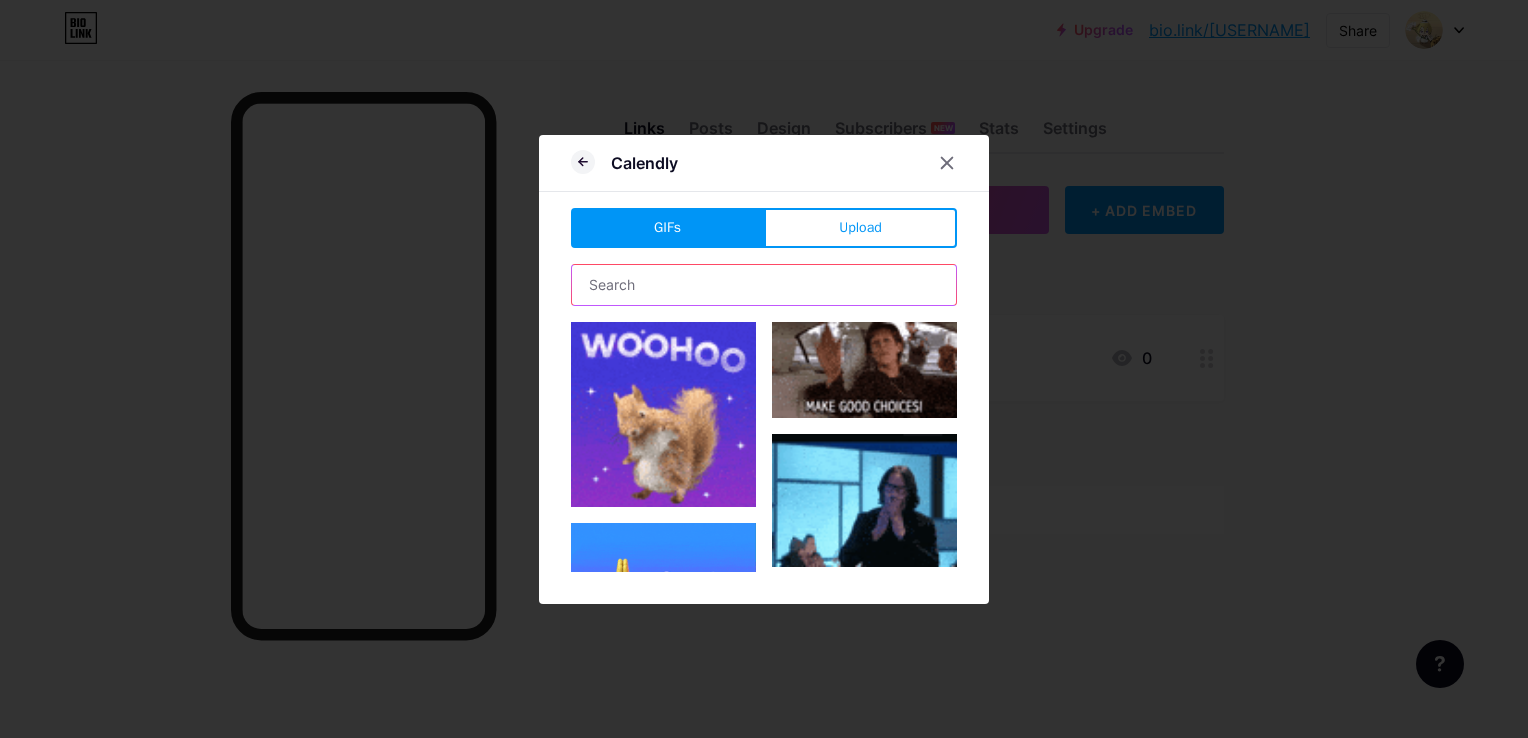click at bounding box center (764, 285) 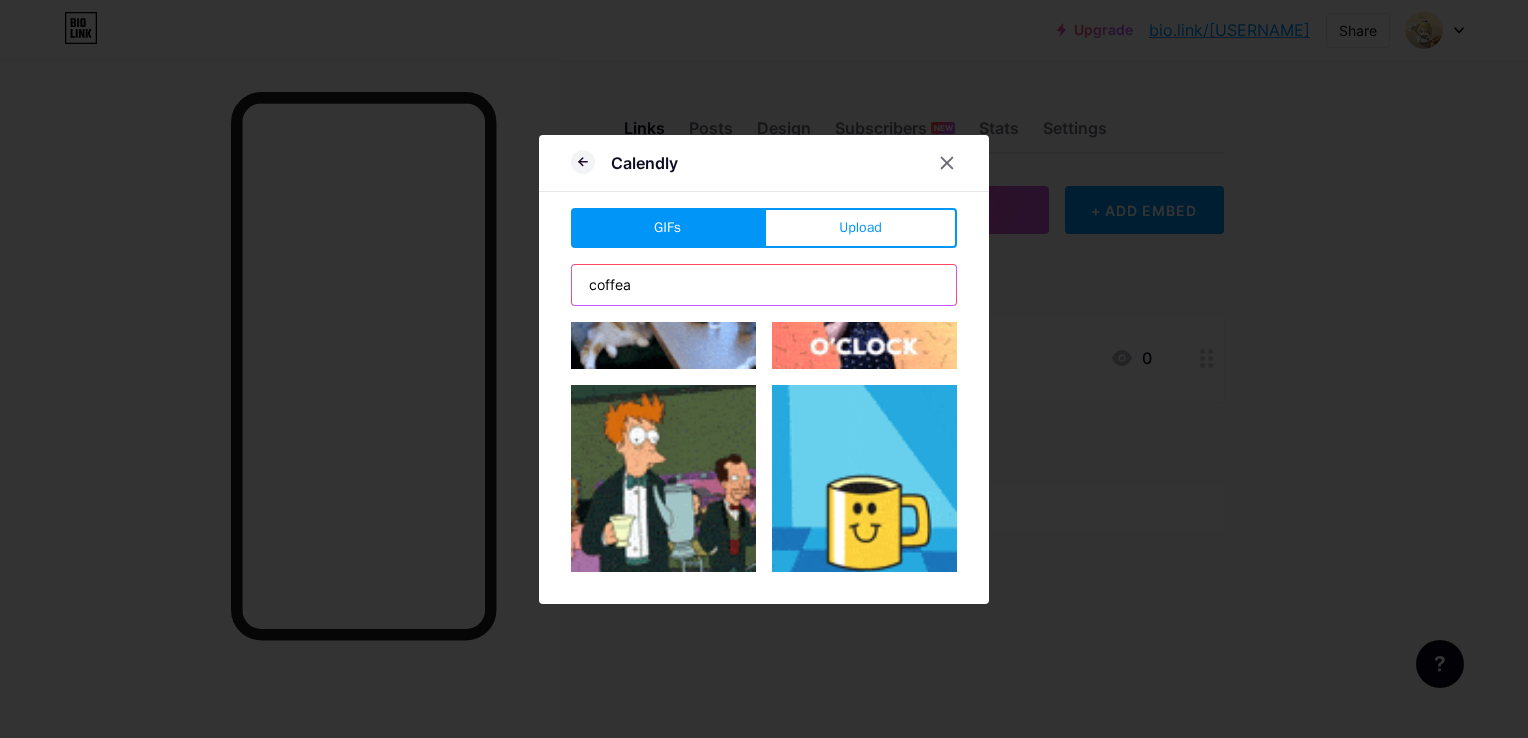 scroll, scrollTop: 0, scrollLeft: 0, axis: both 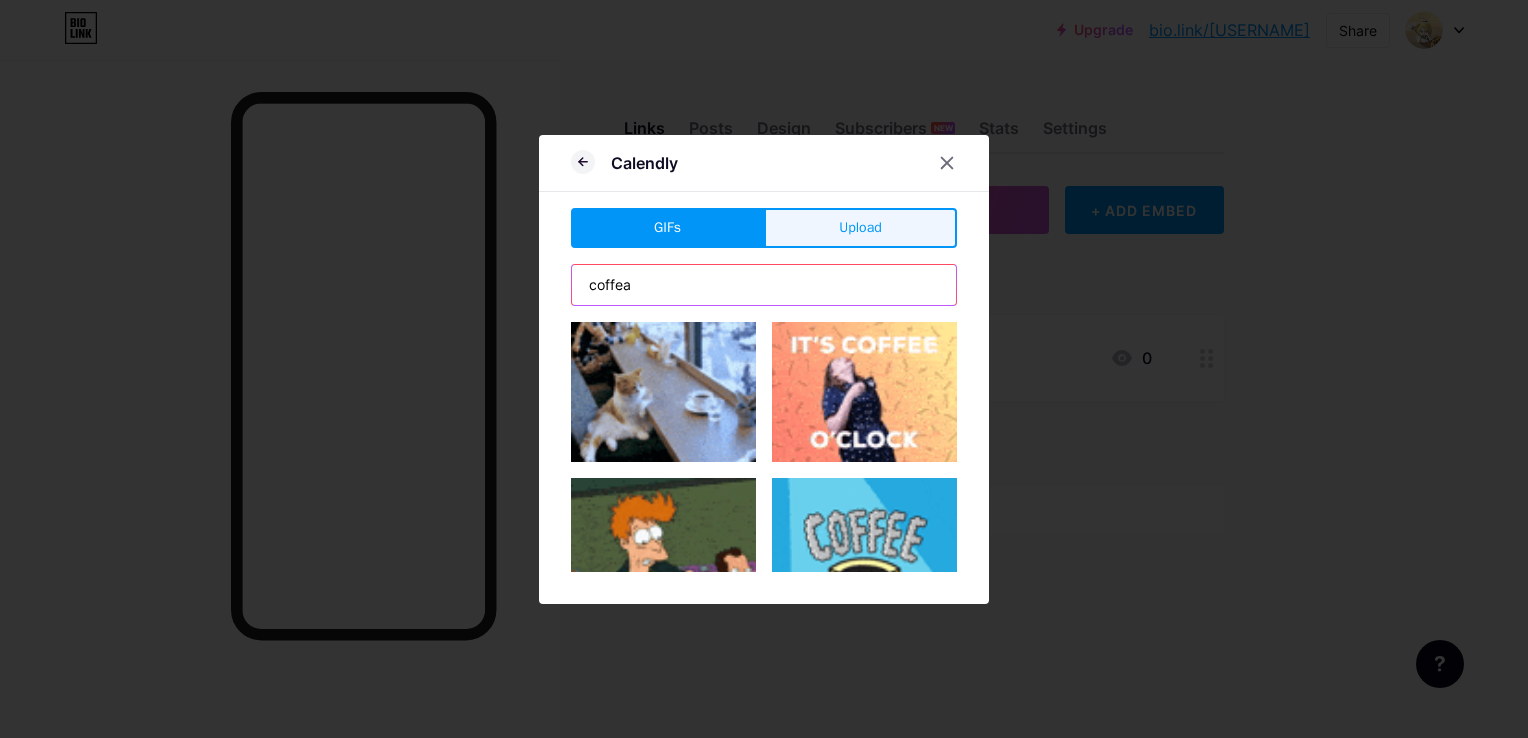 type on "coffea" 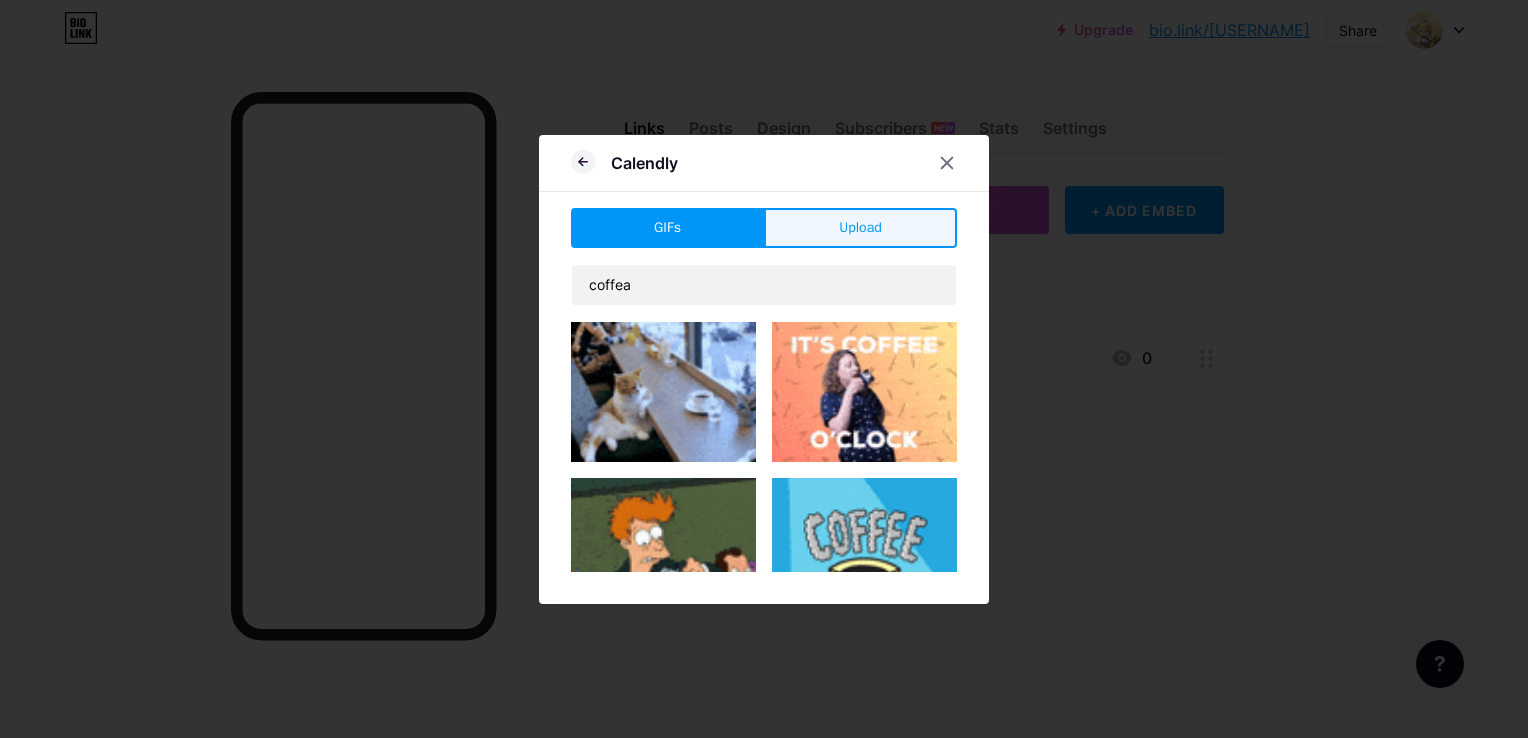 click on "Upload" at bounding box center (860, 228) 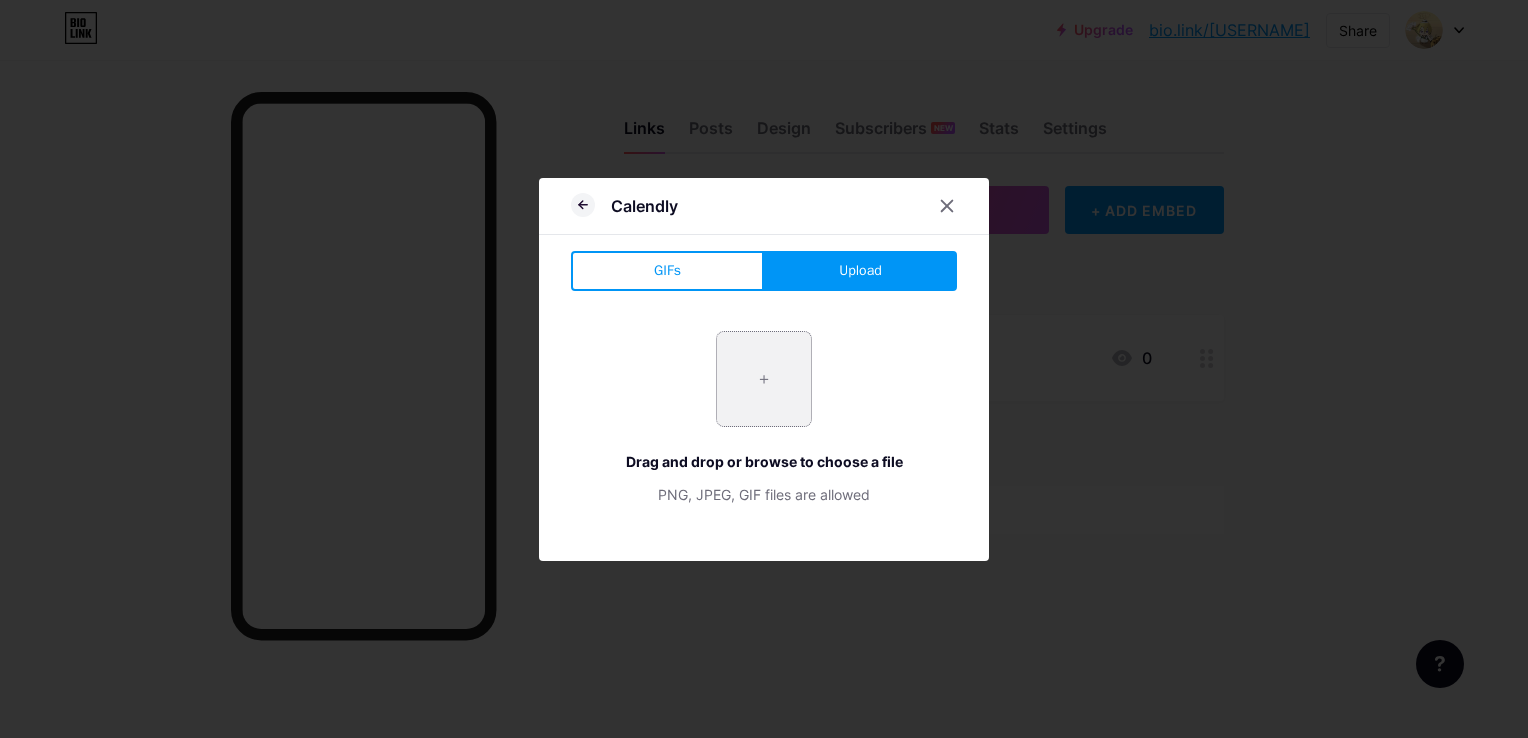 click at bounding box center (764, 379) 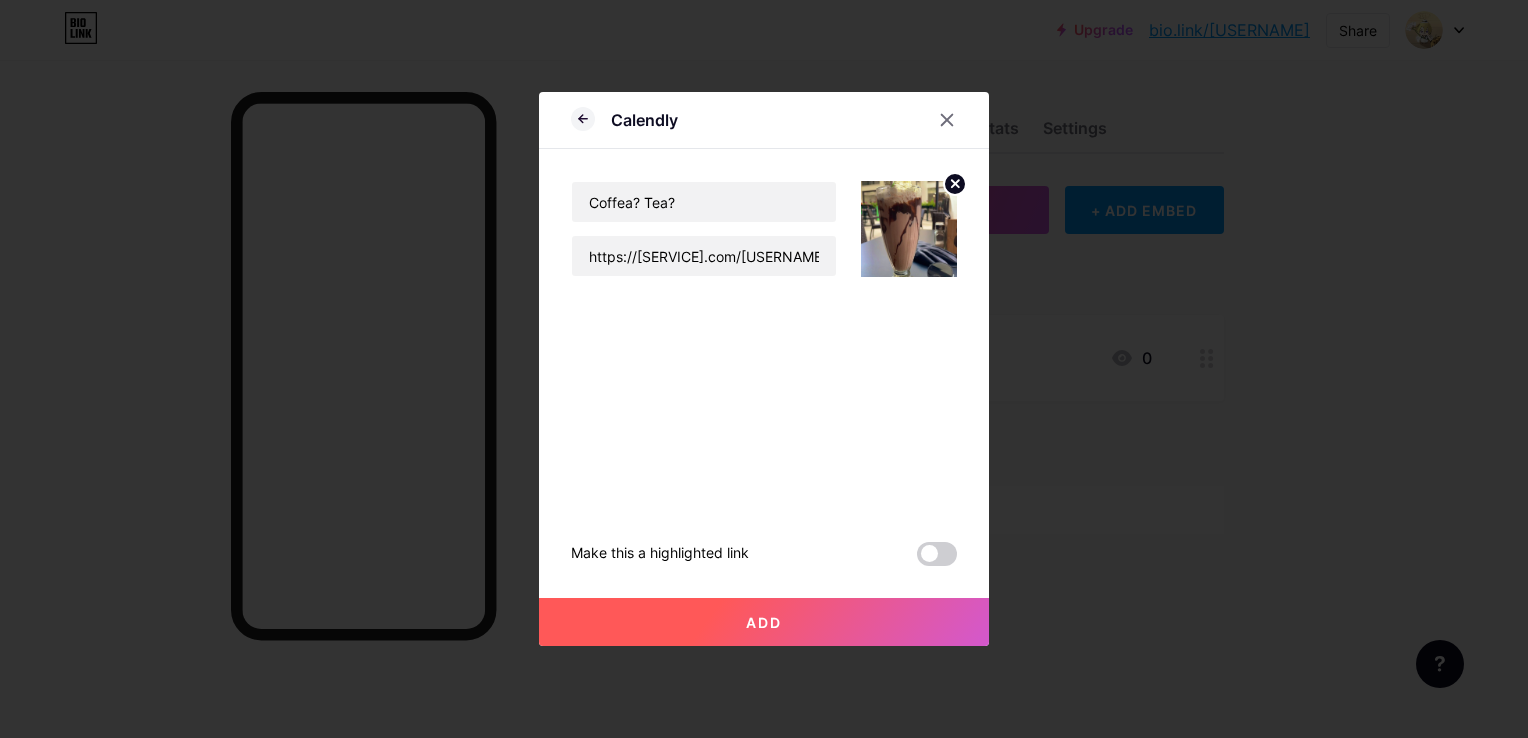 click on "Add" at bounding box center (764, 622) 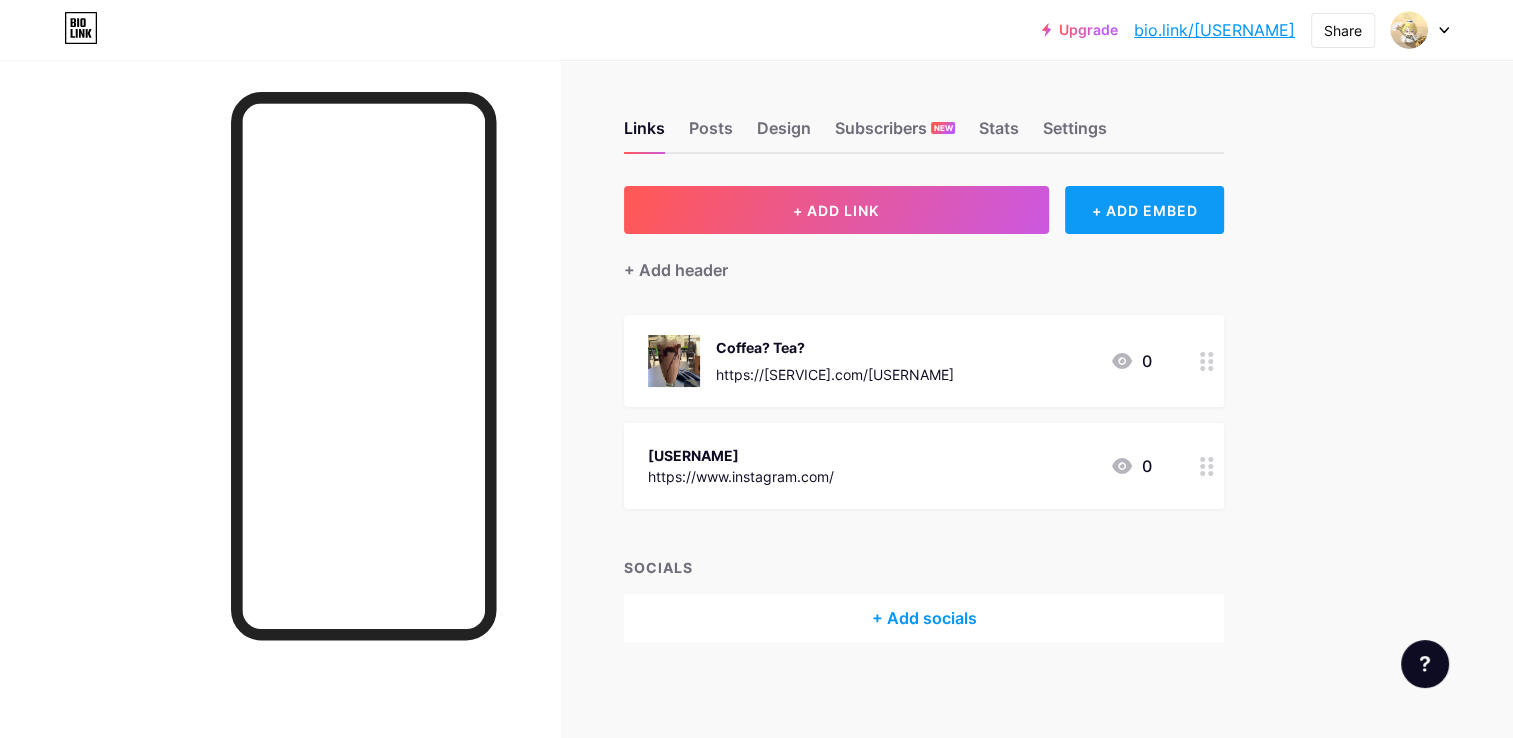 click on "+ ADD EMBED" at bounding box center [1144, 210] 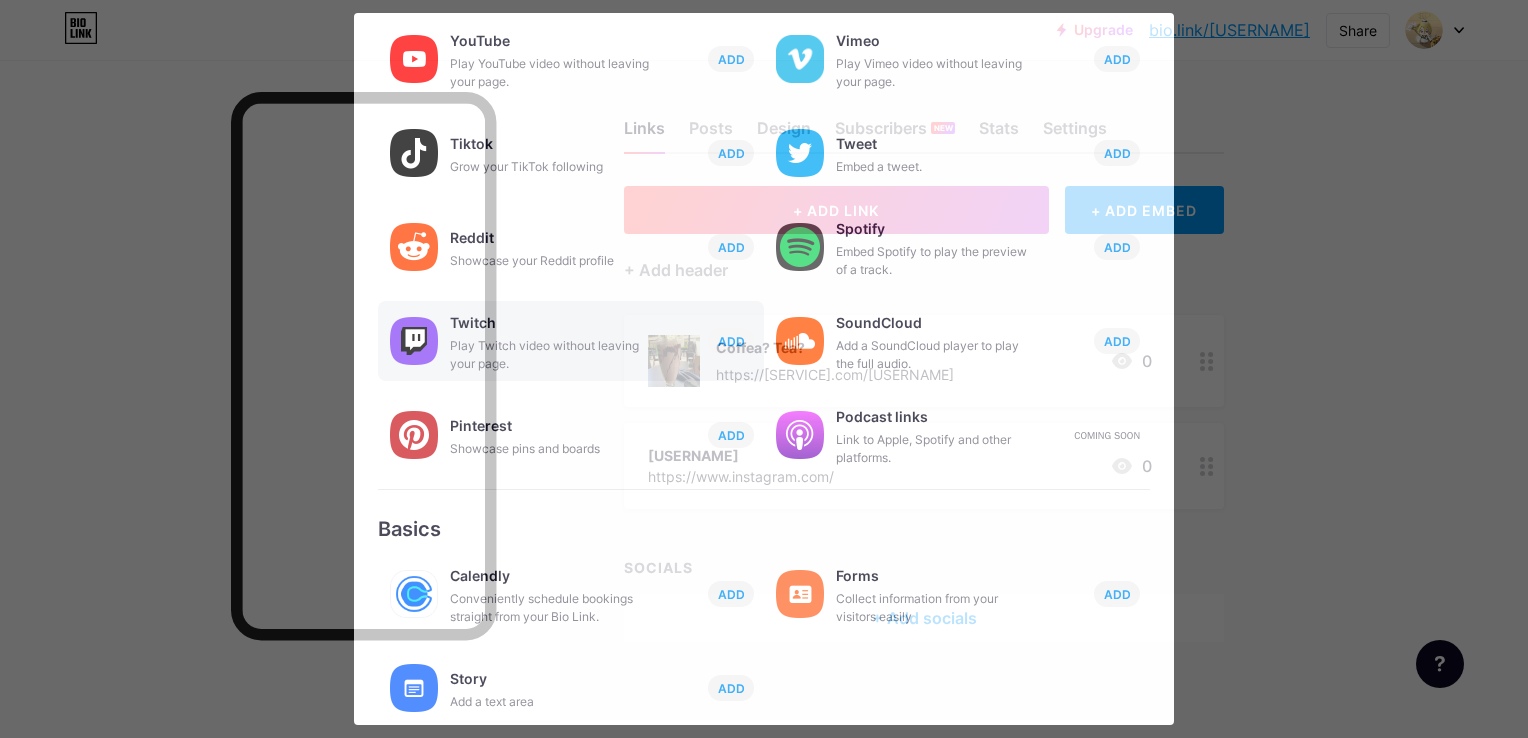 scroll, scrollTop: 107, scrollLeft: 0, axis: vertical 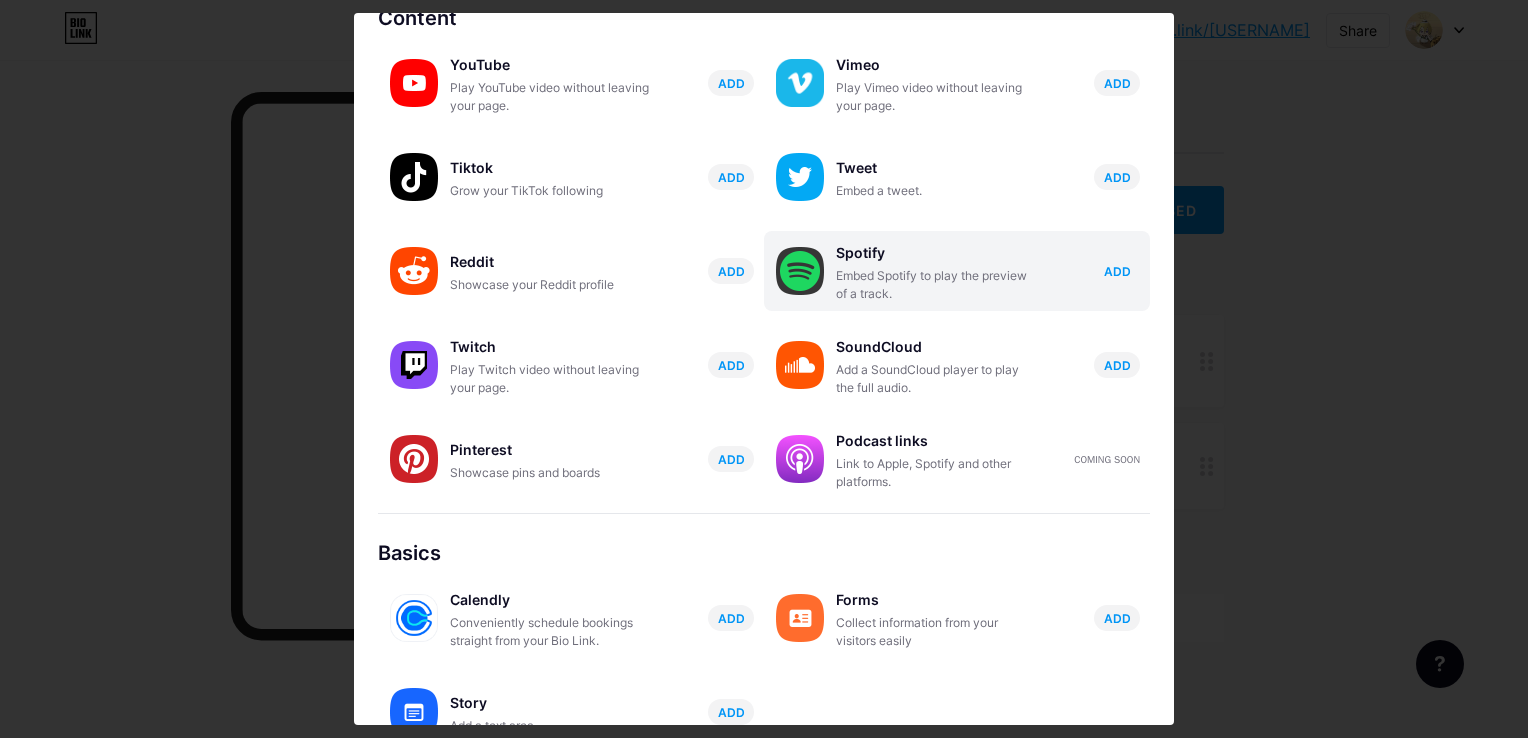 click on "ADD" at bounding box center (1117, 271) 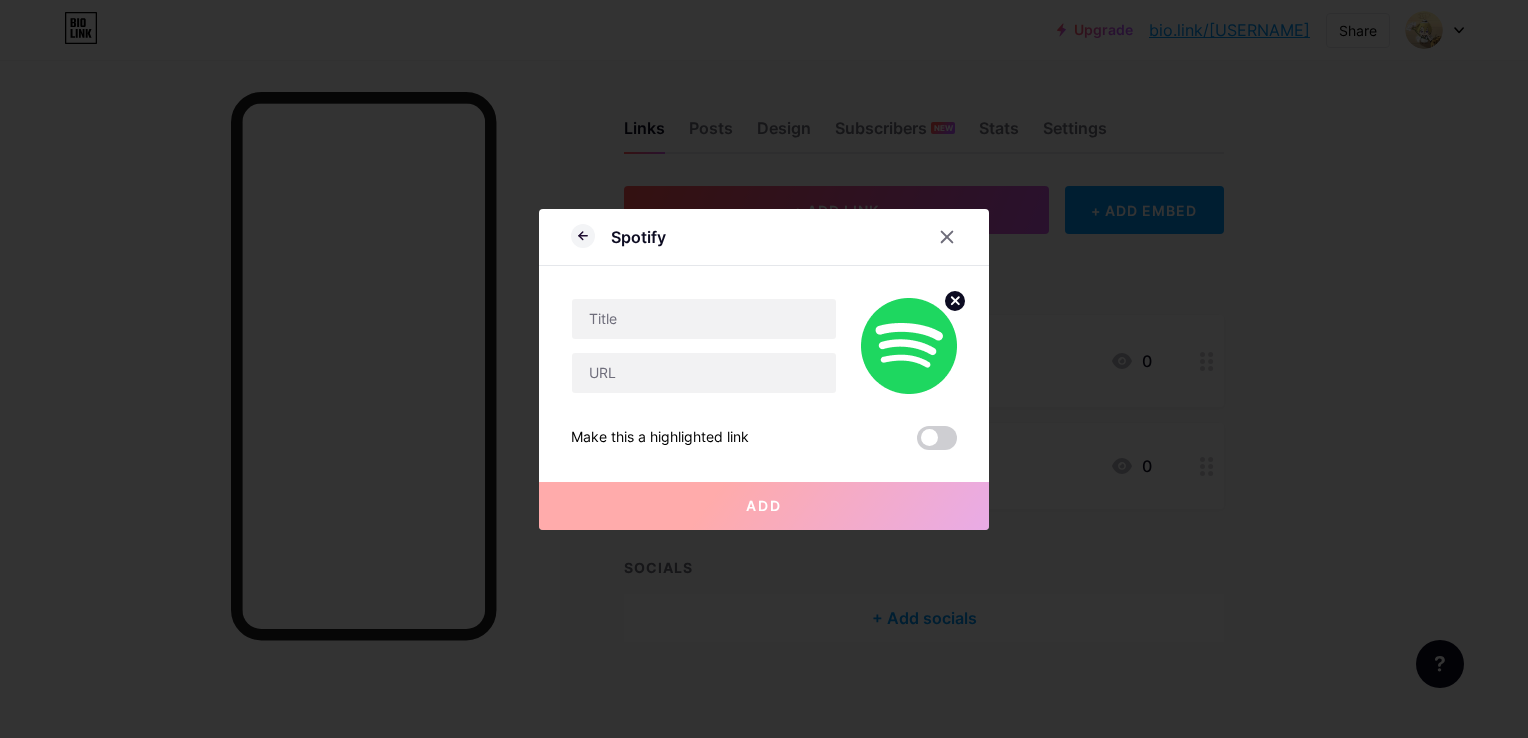scroll, scrollTop: 0, scrollLeft: 0, axis: both 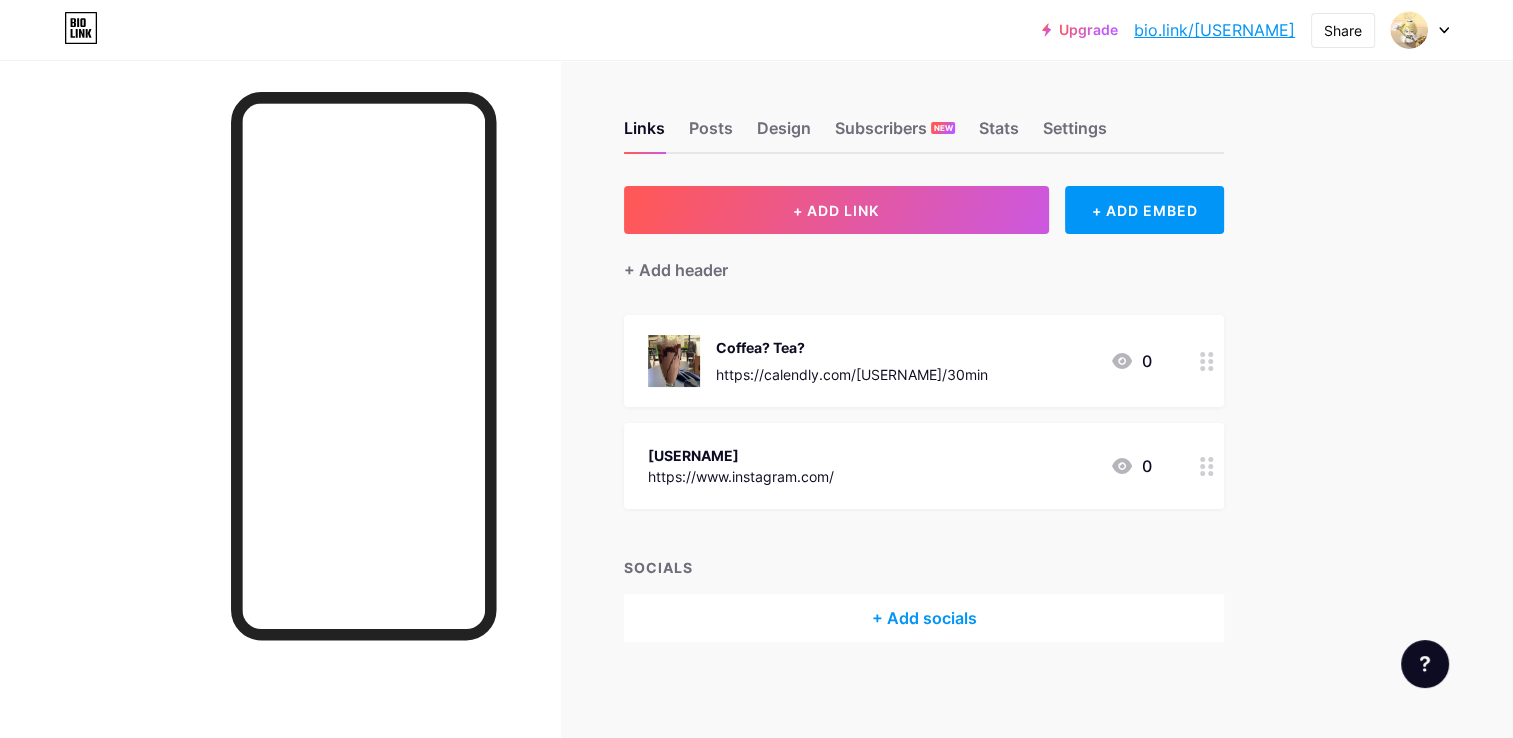 click on "Upgrade   bio.link/[USERNAME]...   bio.link/[USERNAME]
+ Add a new page        Account settings   Logout   Link Copied
Links
Posts
Design
Subscribers
NEW
Stats
Settings       + ADD LINK     + ADD EMBED
+ Add header
Coffea? Tea?
https://calendly.com/[USERNAME]/30min
0
[USERNAME]
https://www.instagram.com/
0
SOCIALS     + Add socials                       Feature requests             Help center         Contact support" at bounding box center [756, 371] 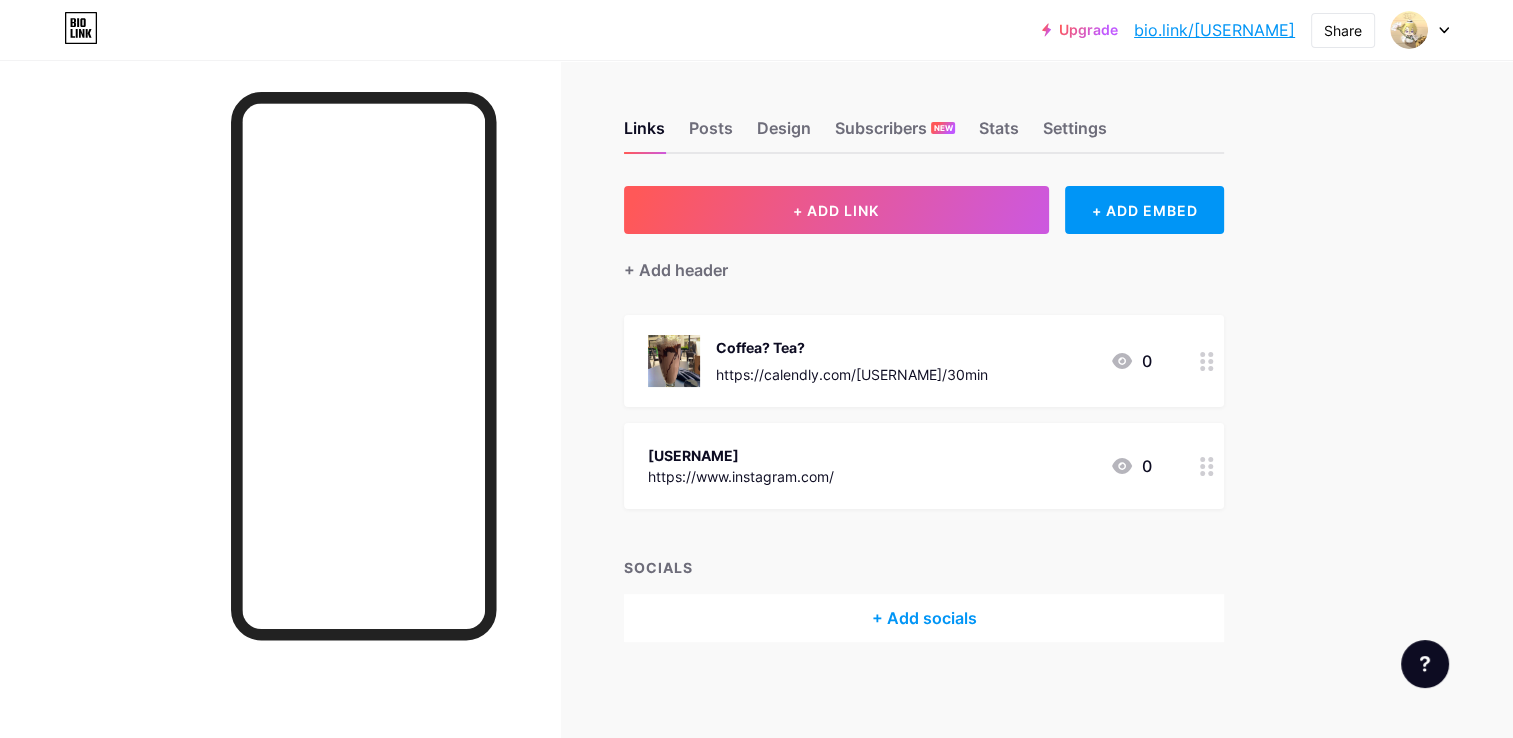 click on "Links
Posts
Design
Subscribers
NEW
Stats
Settings       + ADD LINK     + ADD EMBED
+ Add header
Coffea? Tea?
https://calendly.com/[USERNAME]/30min
0
[USERNAME]
https://www.instagram.com/
0
SOCIALS     + Add socials                       Feature requests             Help center         Contact support" at bounding box center [654, 401] 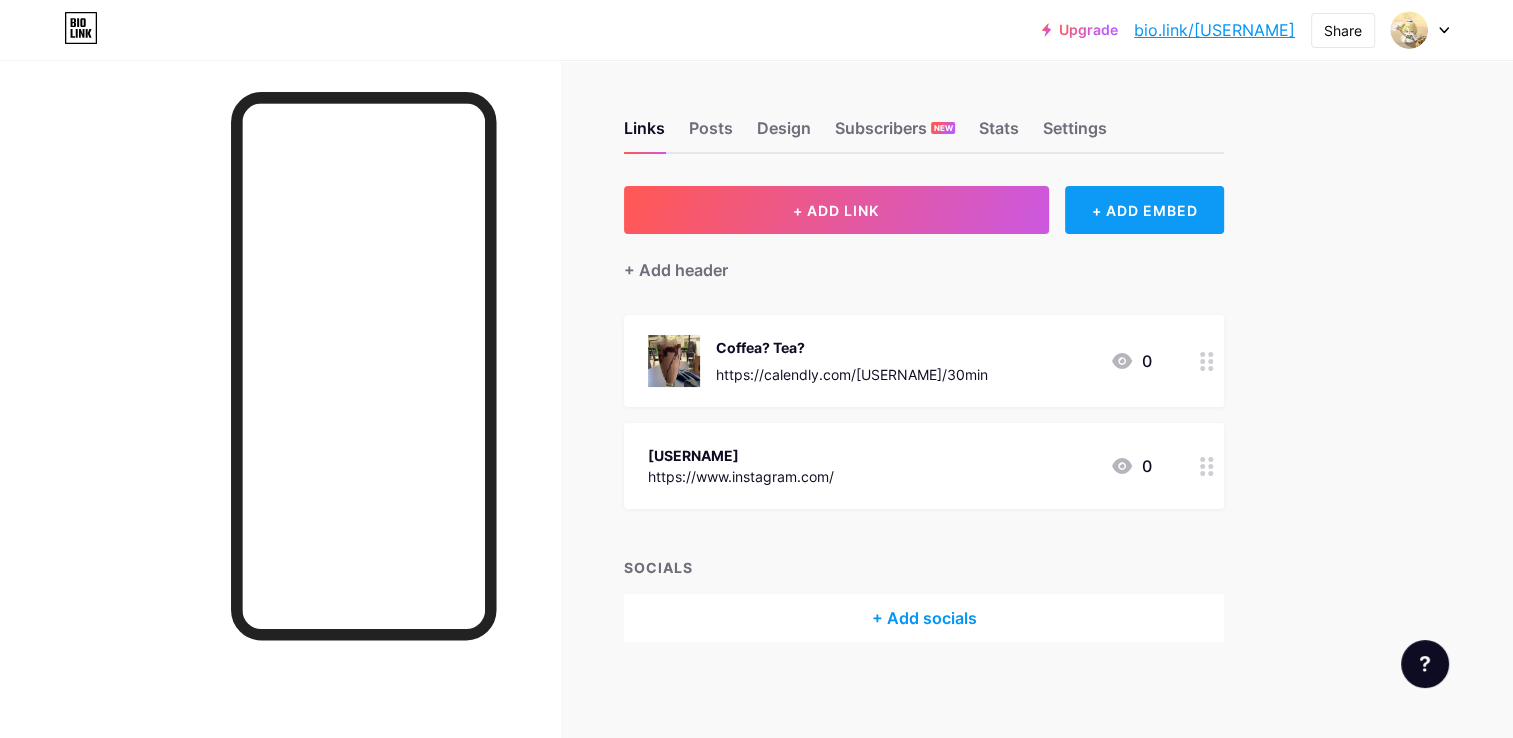 click on "+ ADD EMBED" at bounding box center (1144, 210) 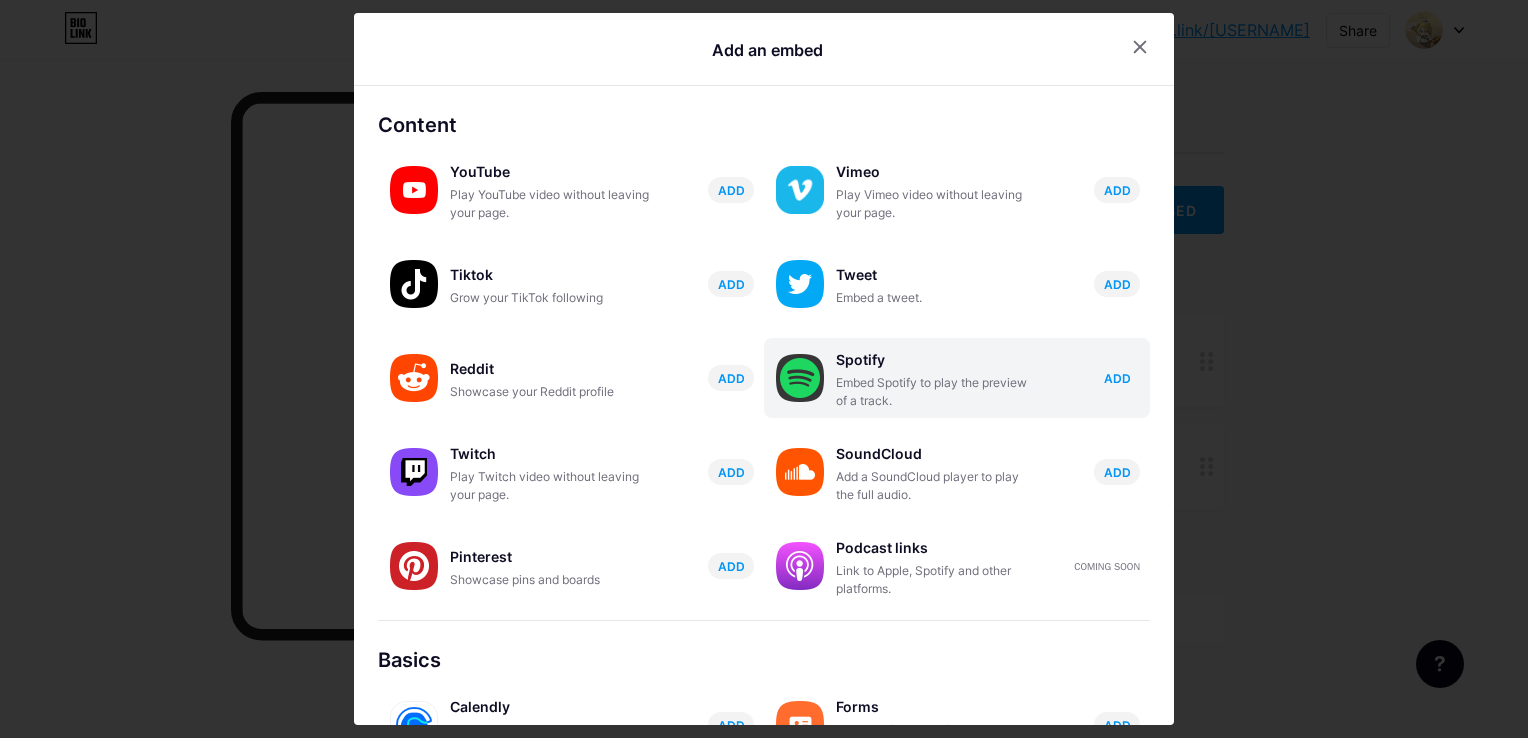 click on "ADD" at bounding box center [1117, 378] 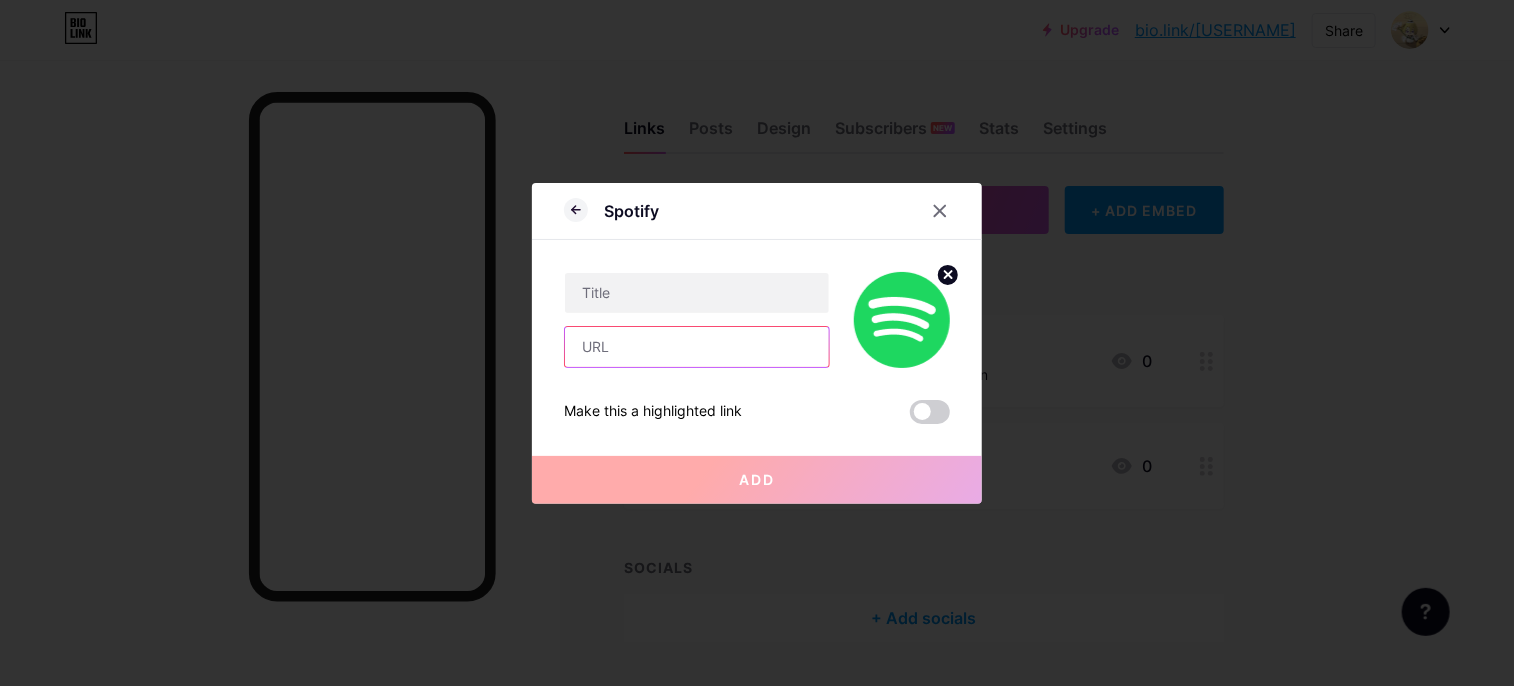 click at bounding box center [697, 347] 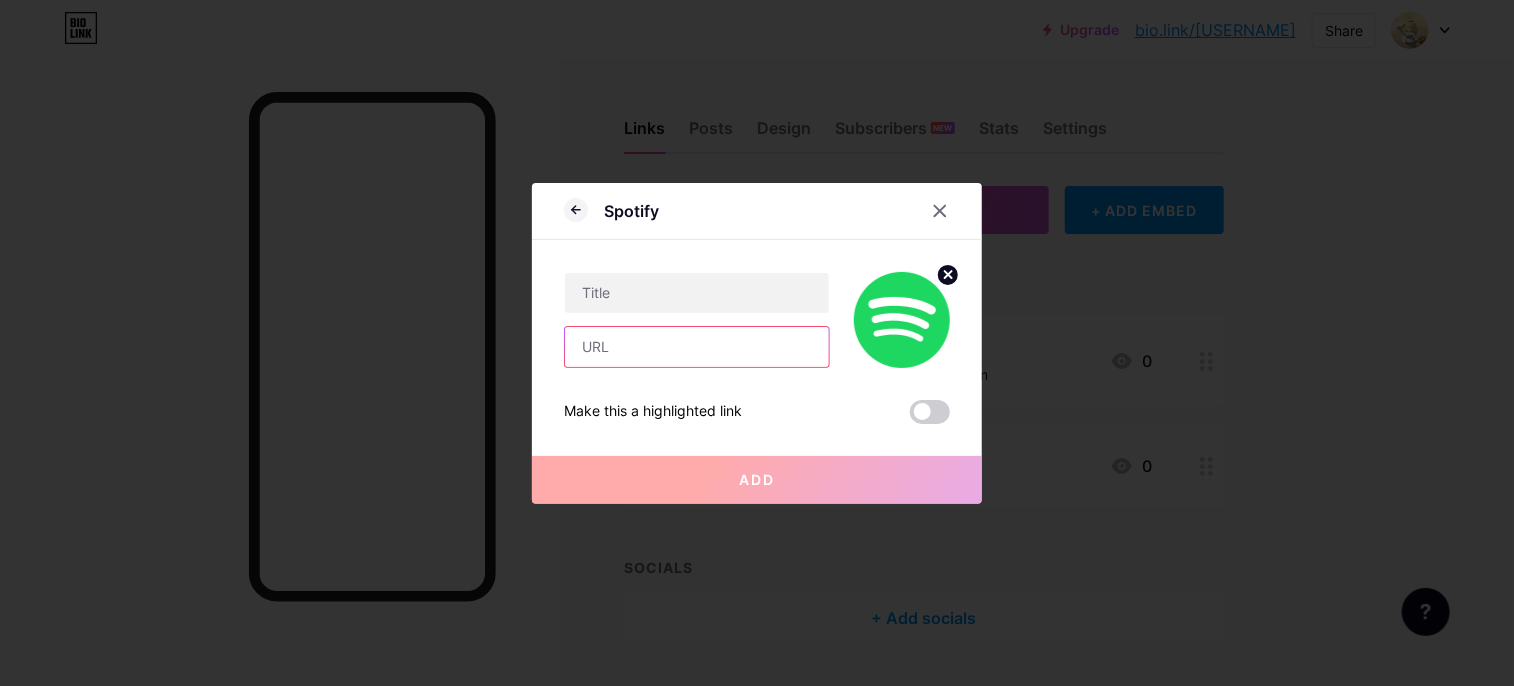 paste on "https://open.spotify.com/track/[TRACK_ID]?si=[SIGNATURE]" 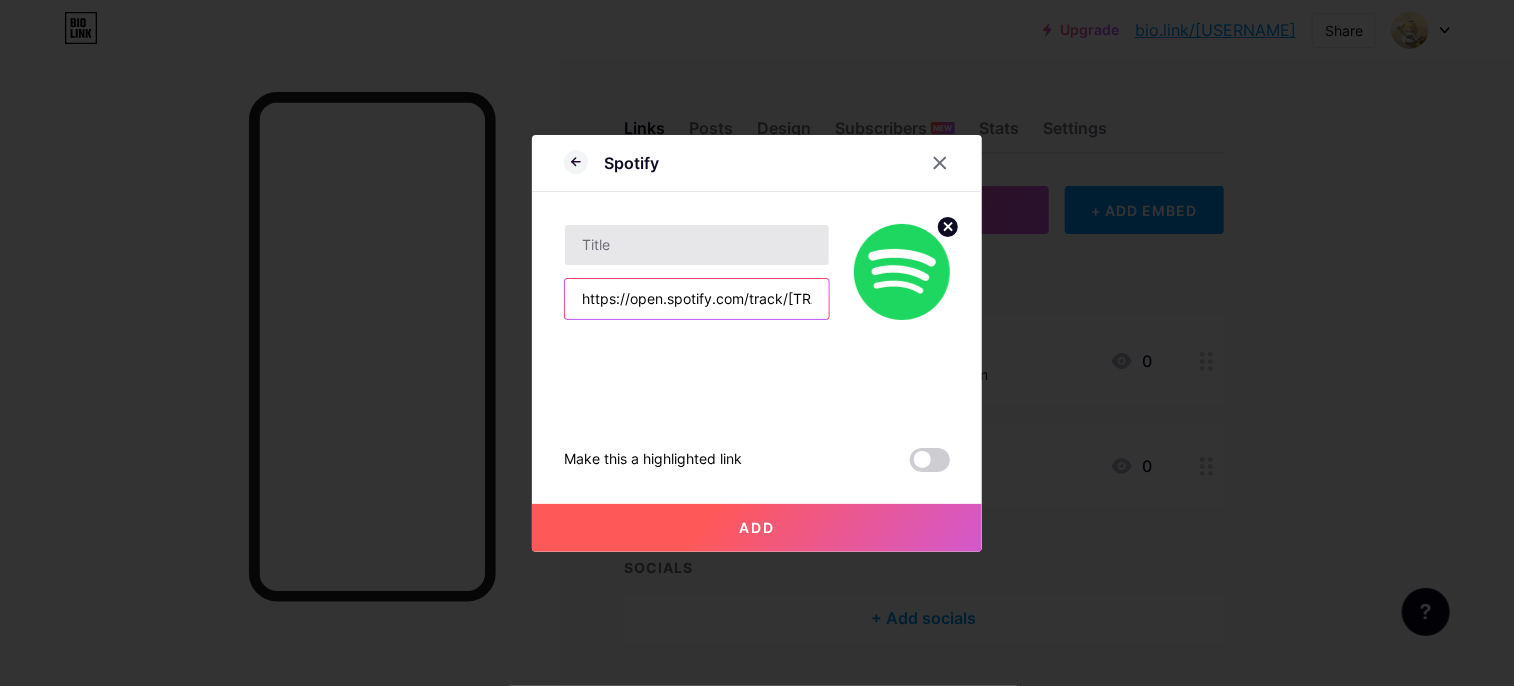 scroll, scrollTop: 0, scrollLeft: 315, axis: horizontal 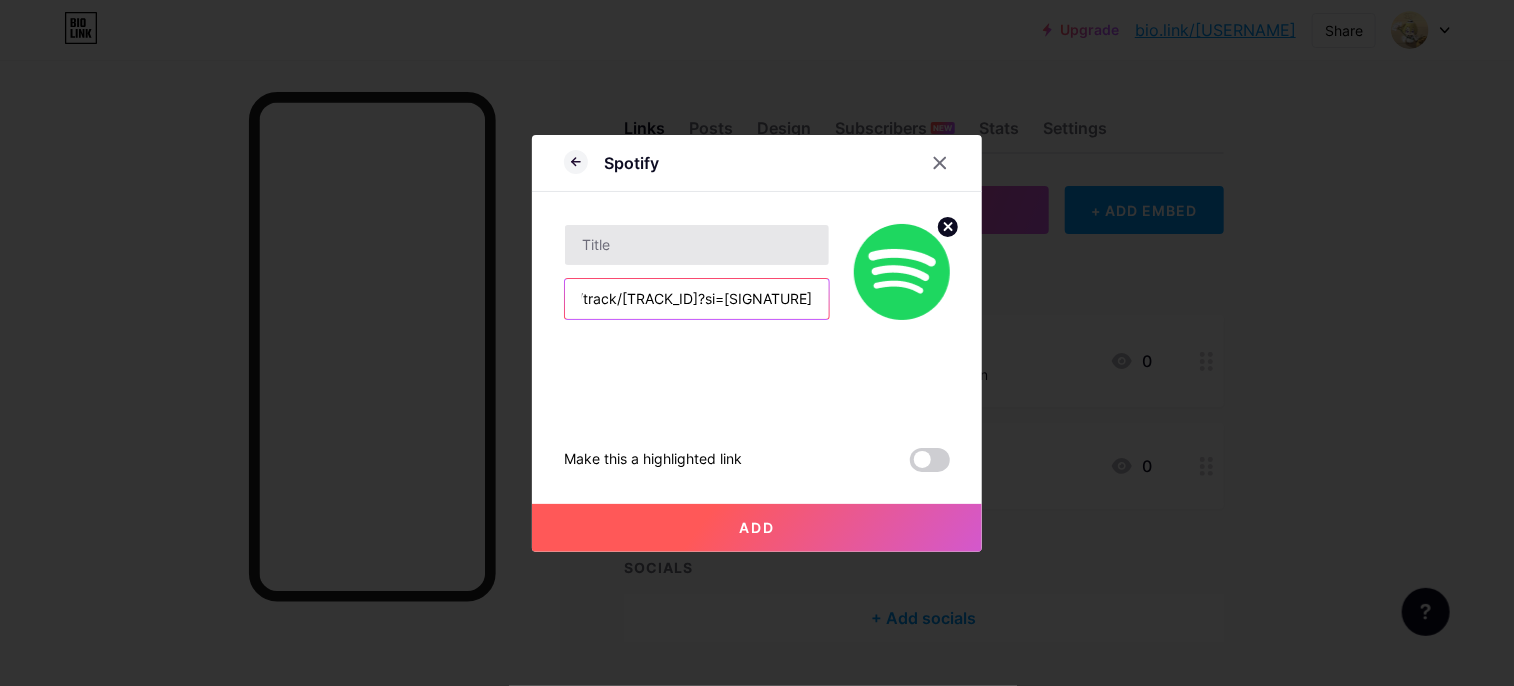 type on "https://open.spotify.com/track/[TRACK_ID]?si=[SIGNATURE]" 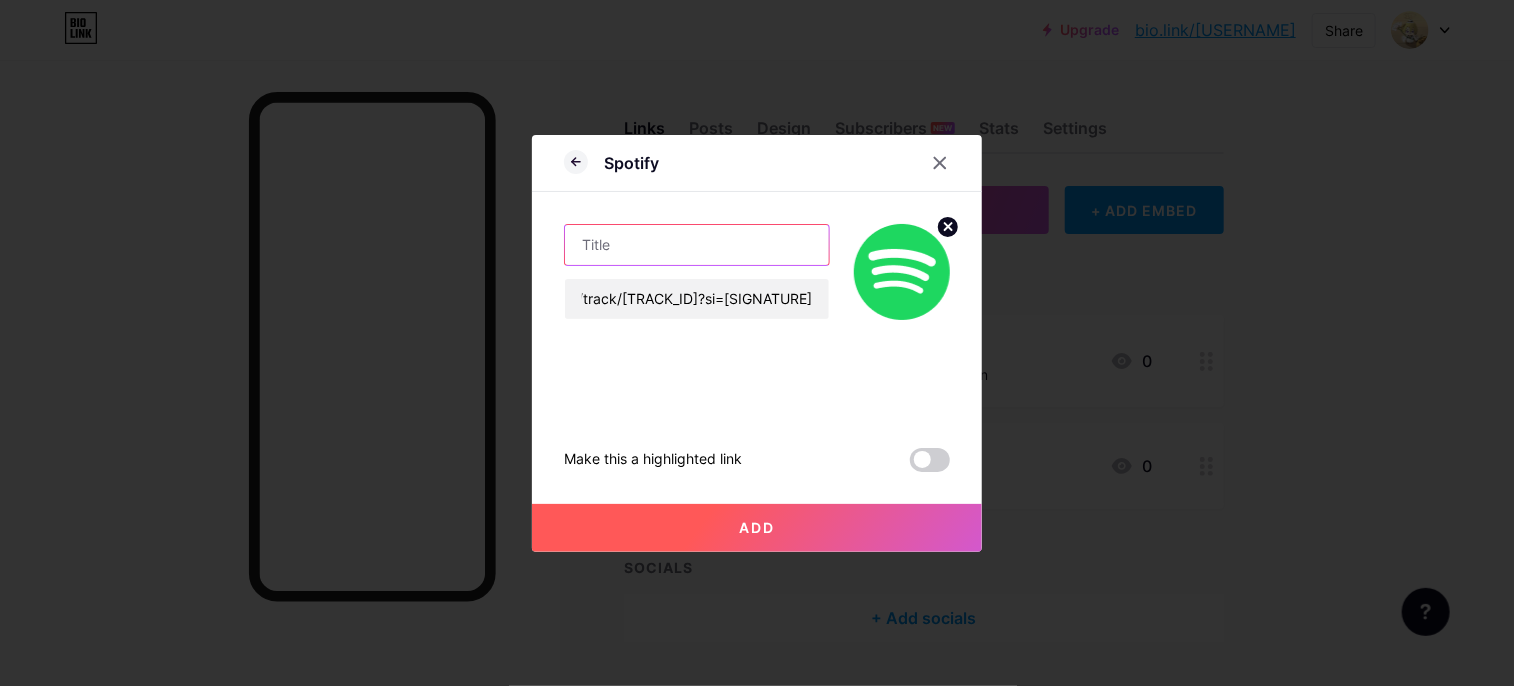 click at bounding box center (697, 245) 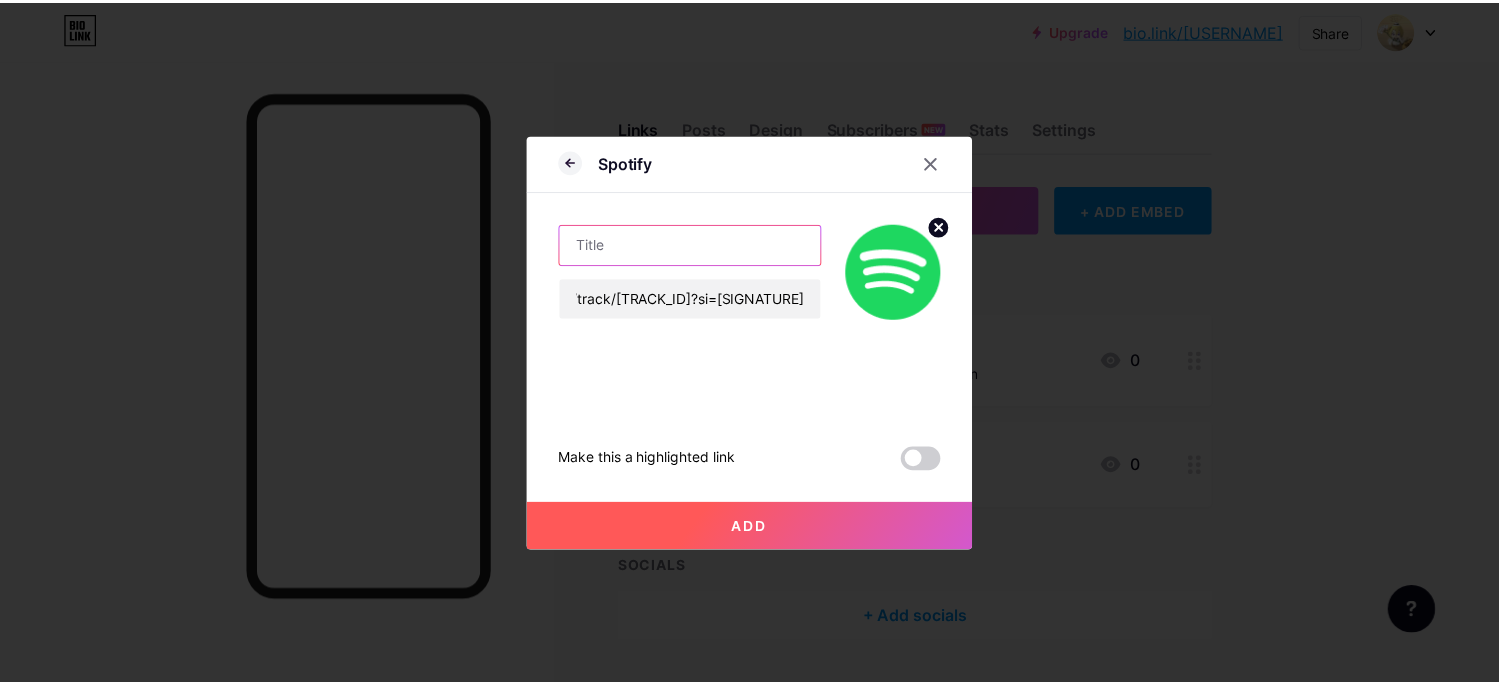 scroll, scrollTop: 0, scrollLeft: 0, axis: both 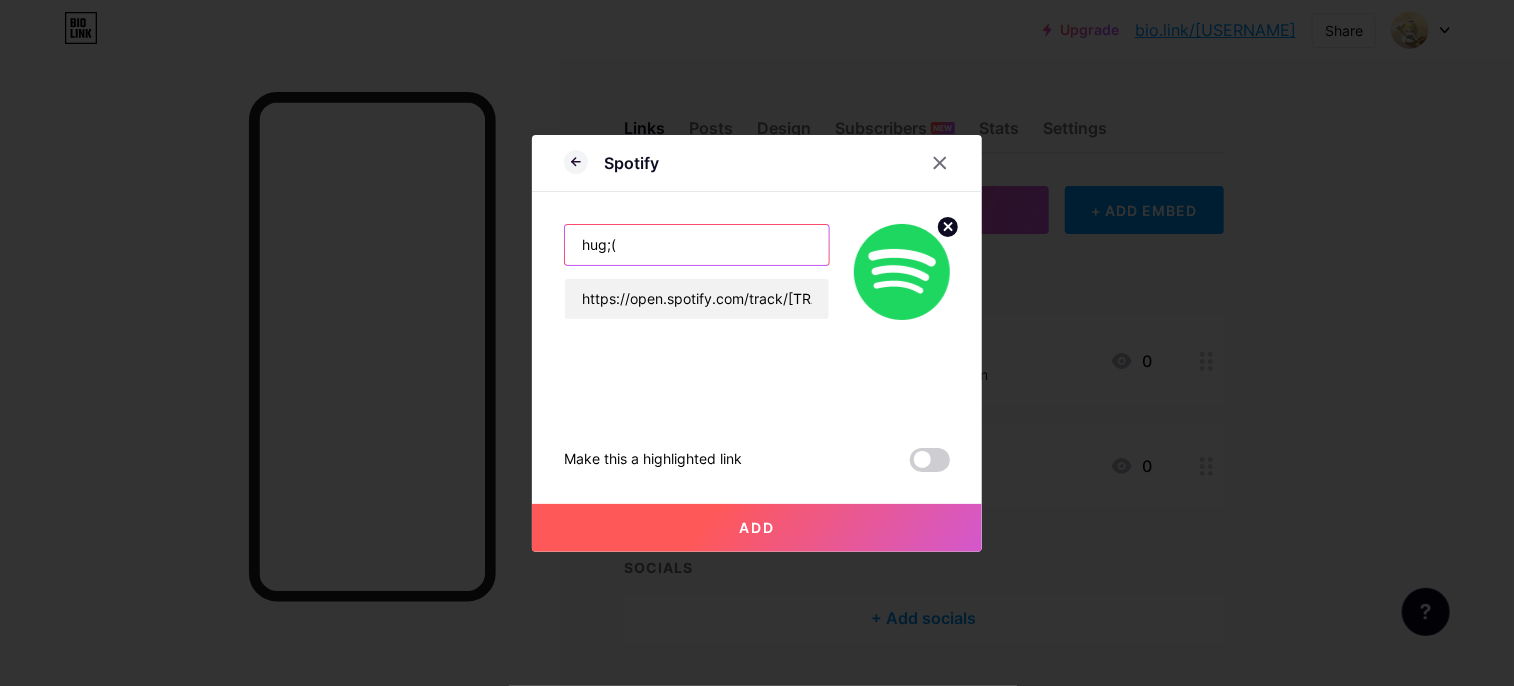 click on "hug;(" at bounding box center [697, 245] 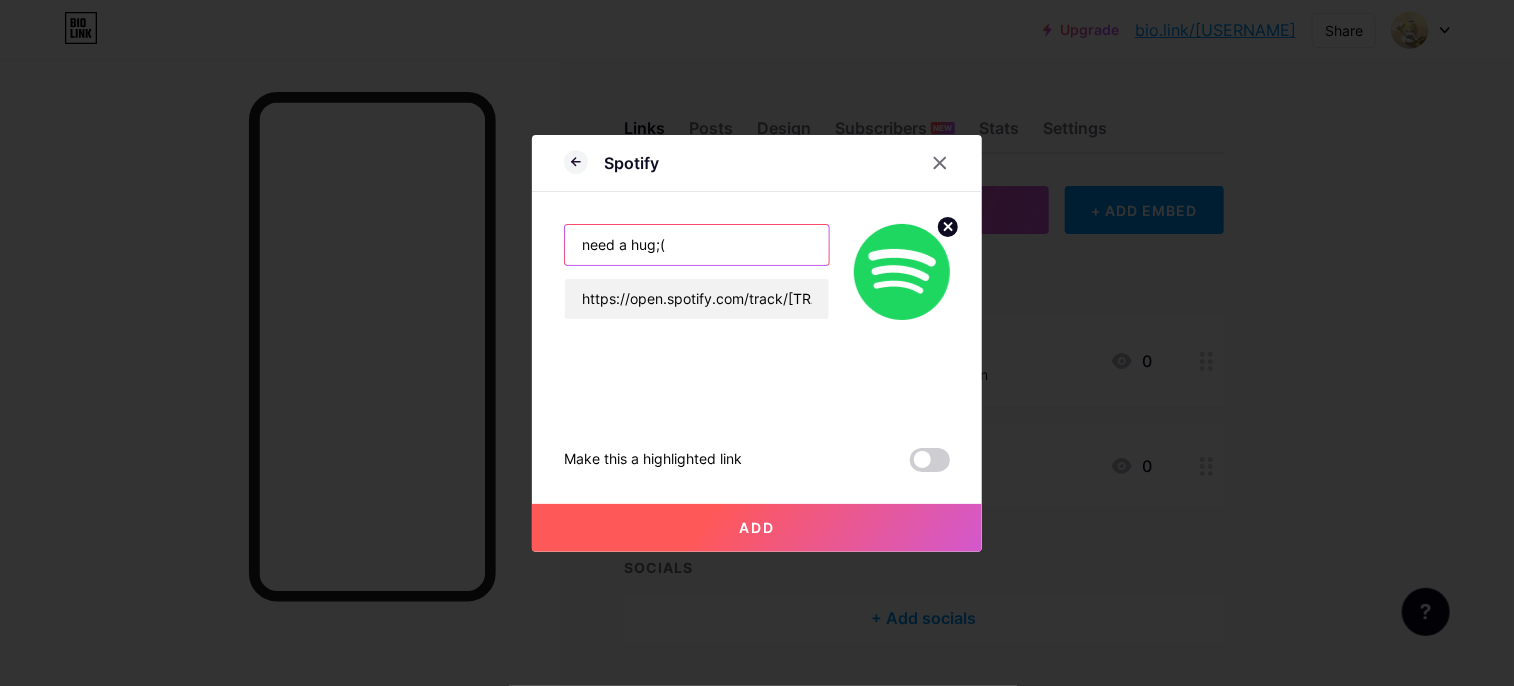 click on "need a hug;(" at bounding box center [697, 245] 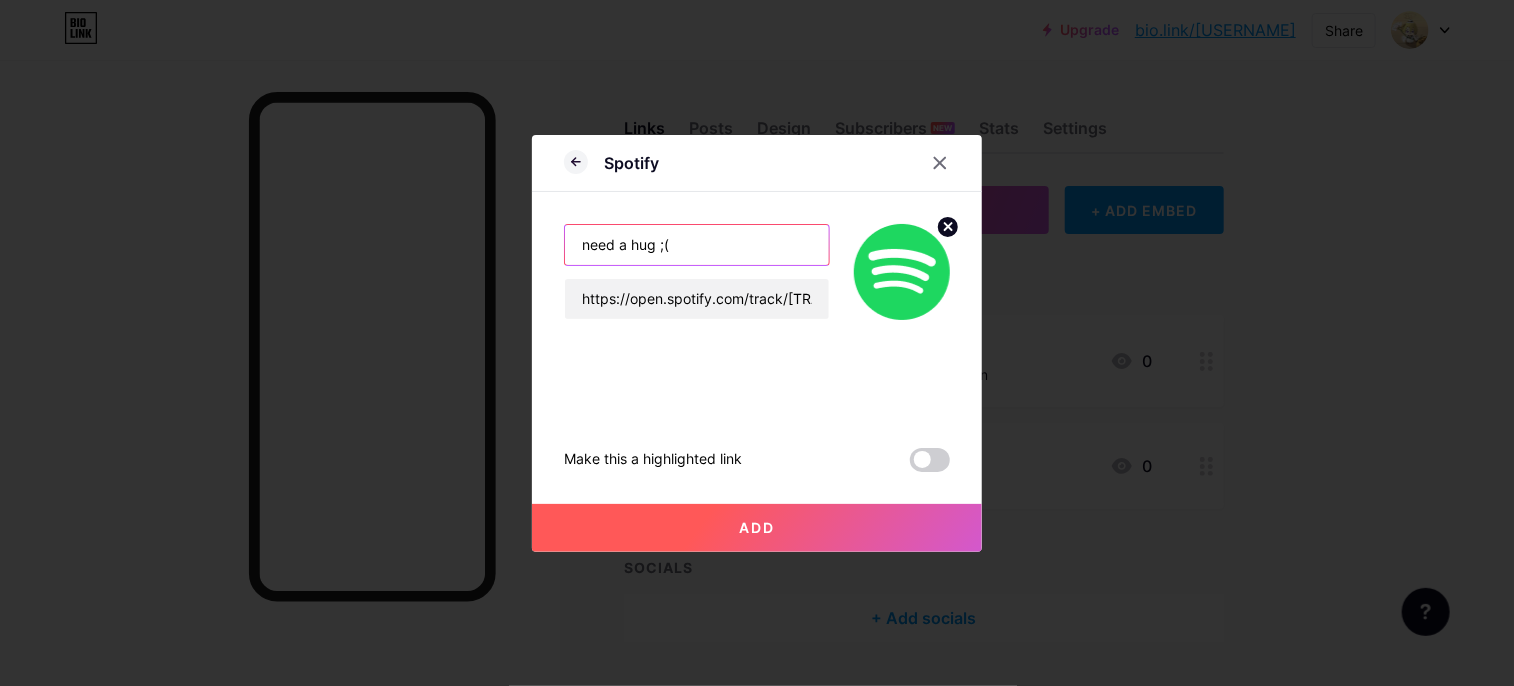 type on "need a hug ;(" 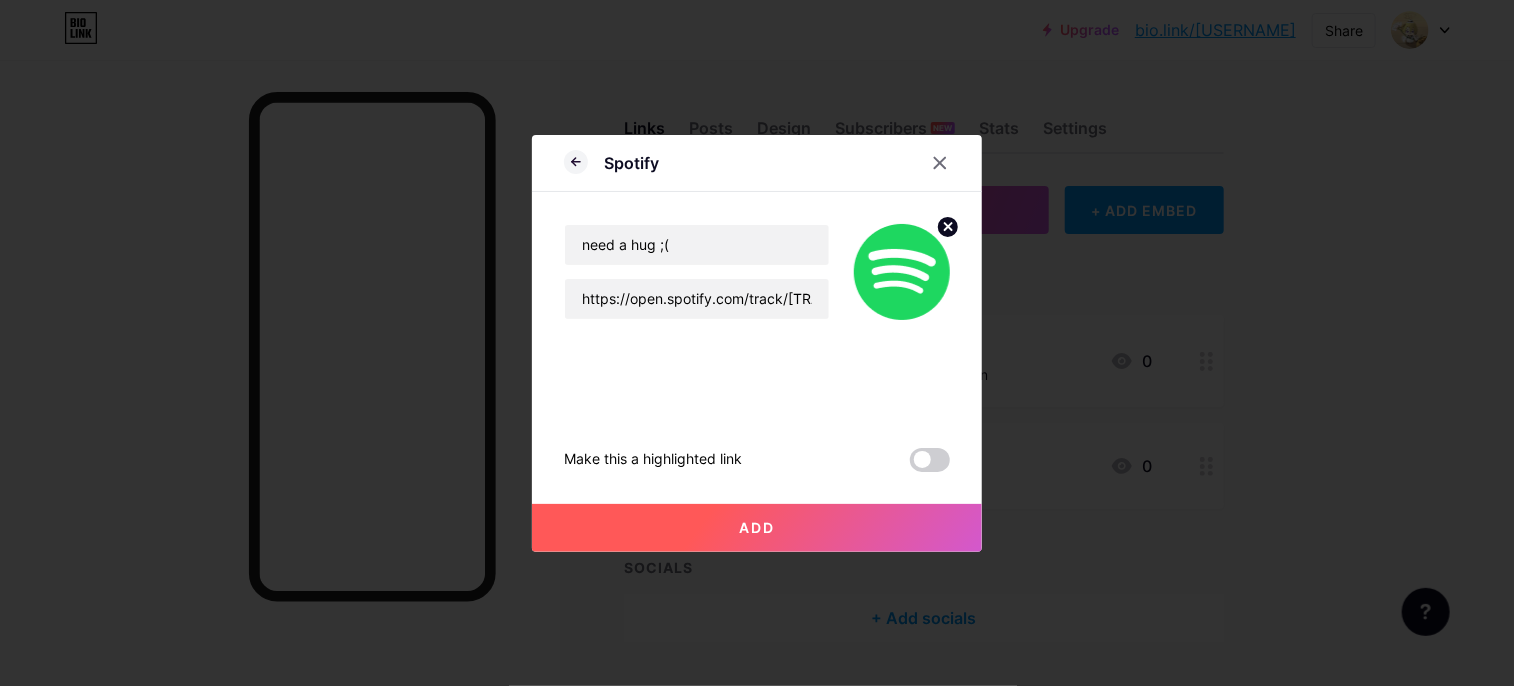 click on "Add" at bounding box center (757, 528) 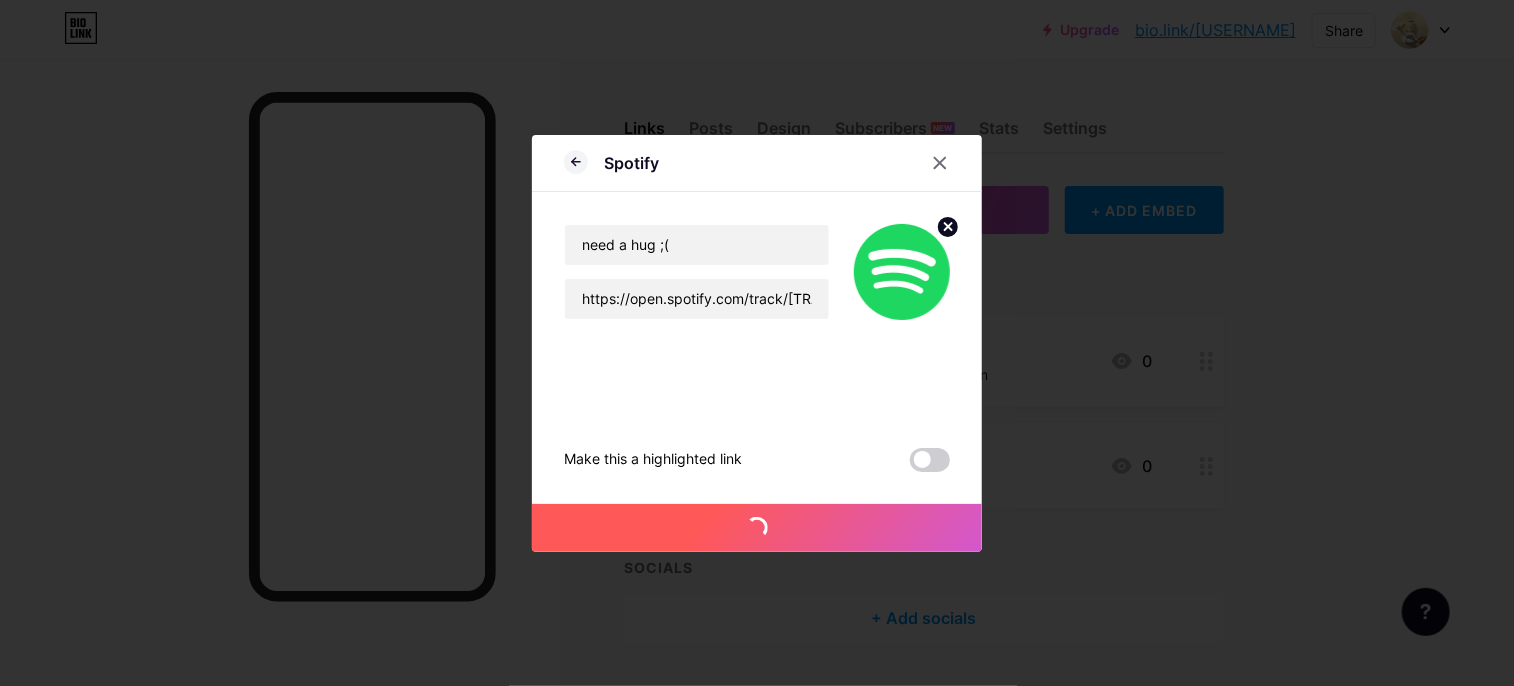 drag, startPoint x: 799, startPoint y: 516, endPoint x: 808, endPoint y: 507, distance: 12.727922 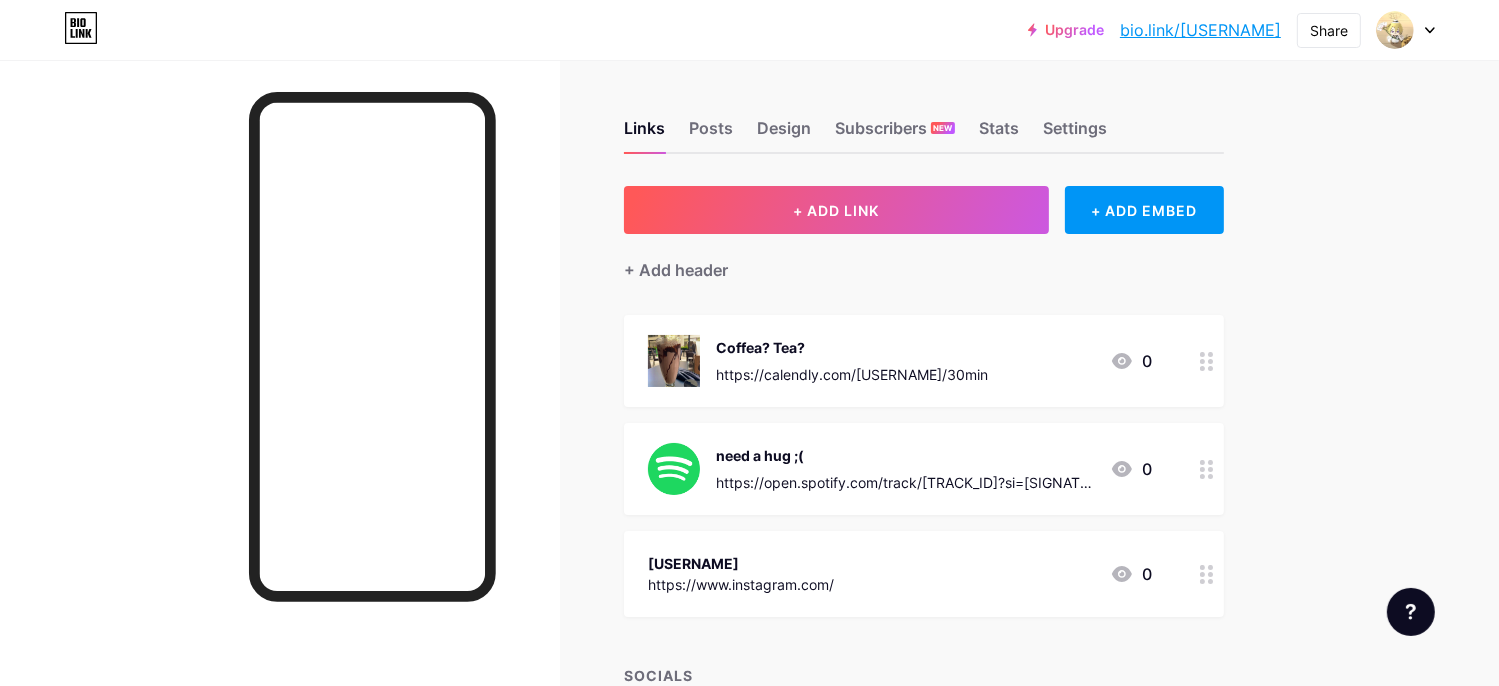 drag, startPoint x: 814, startPoint y: 495, endPoint x: 816, endPoint y: 455, distance: 40.04997 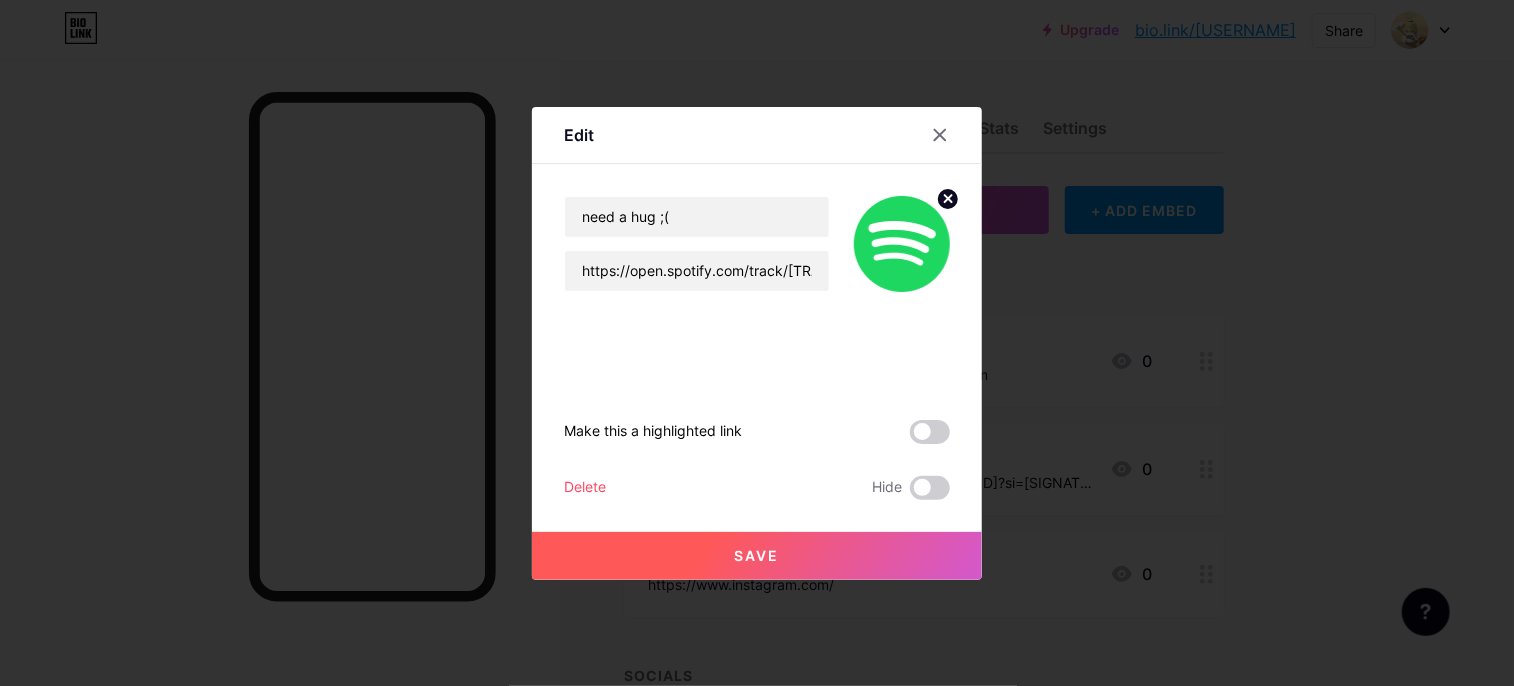 click at bounding box center (757, 343) 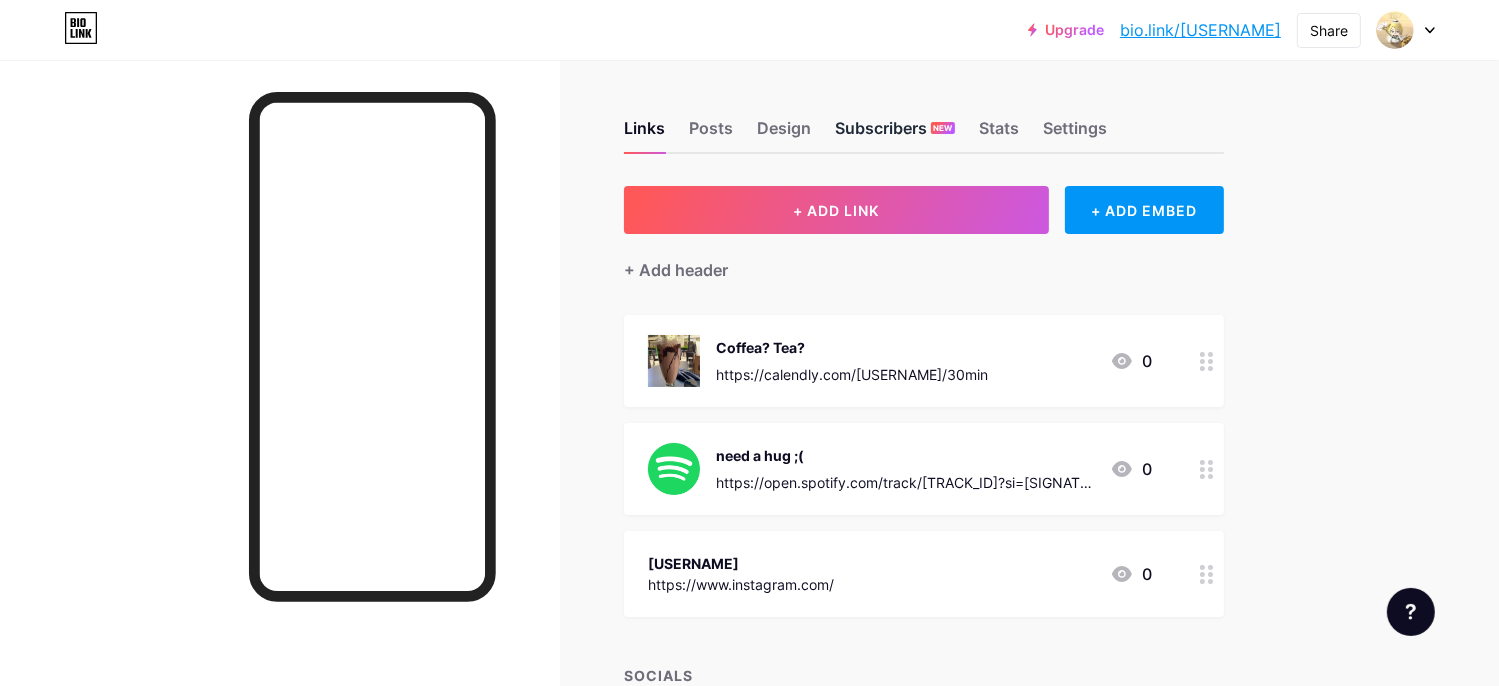 click on "Subscribers
NEW" at bounding box center [895, 134] 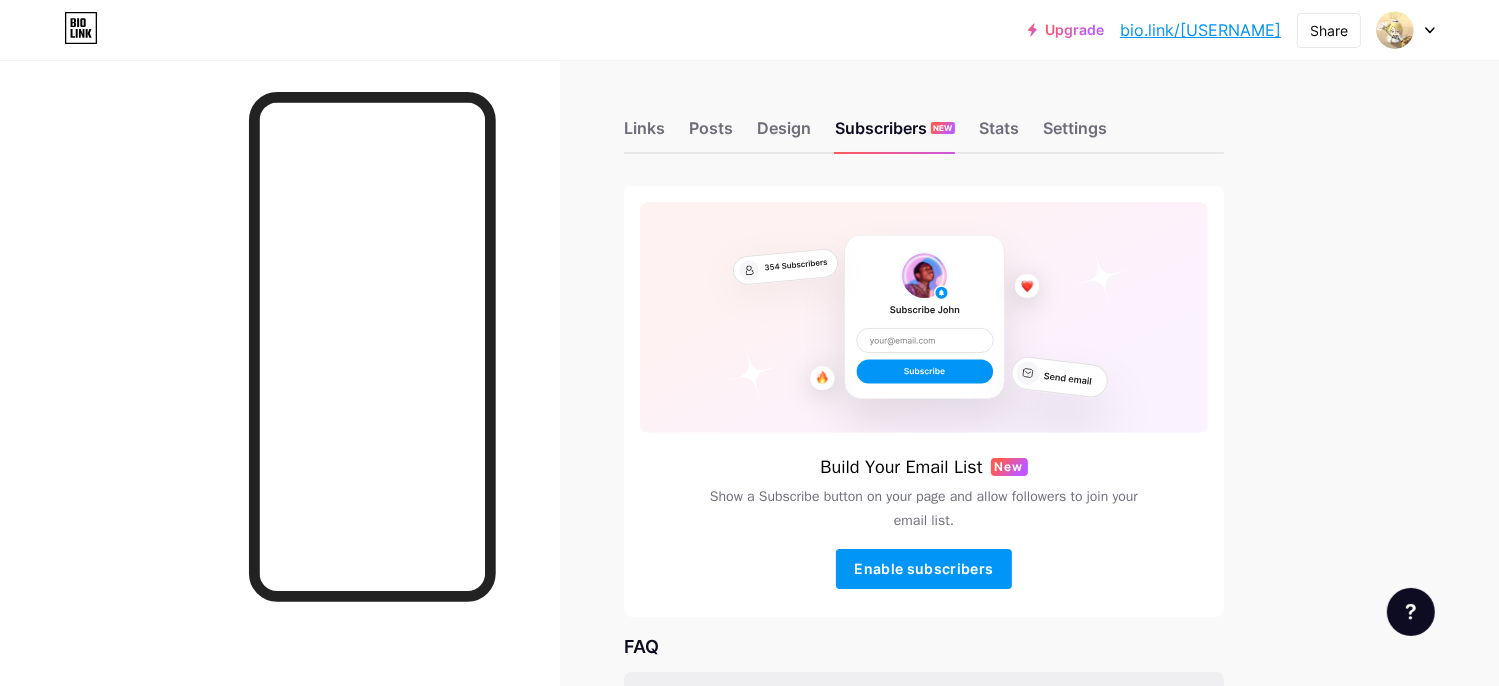 click on "Links" at bounding box center [644, 134] 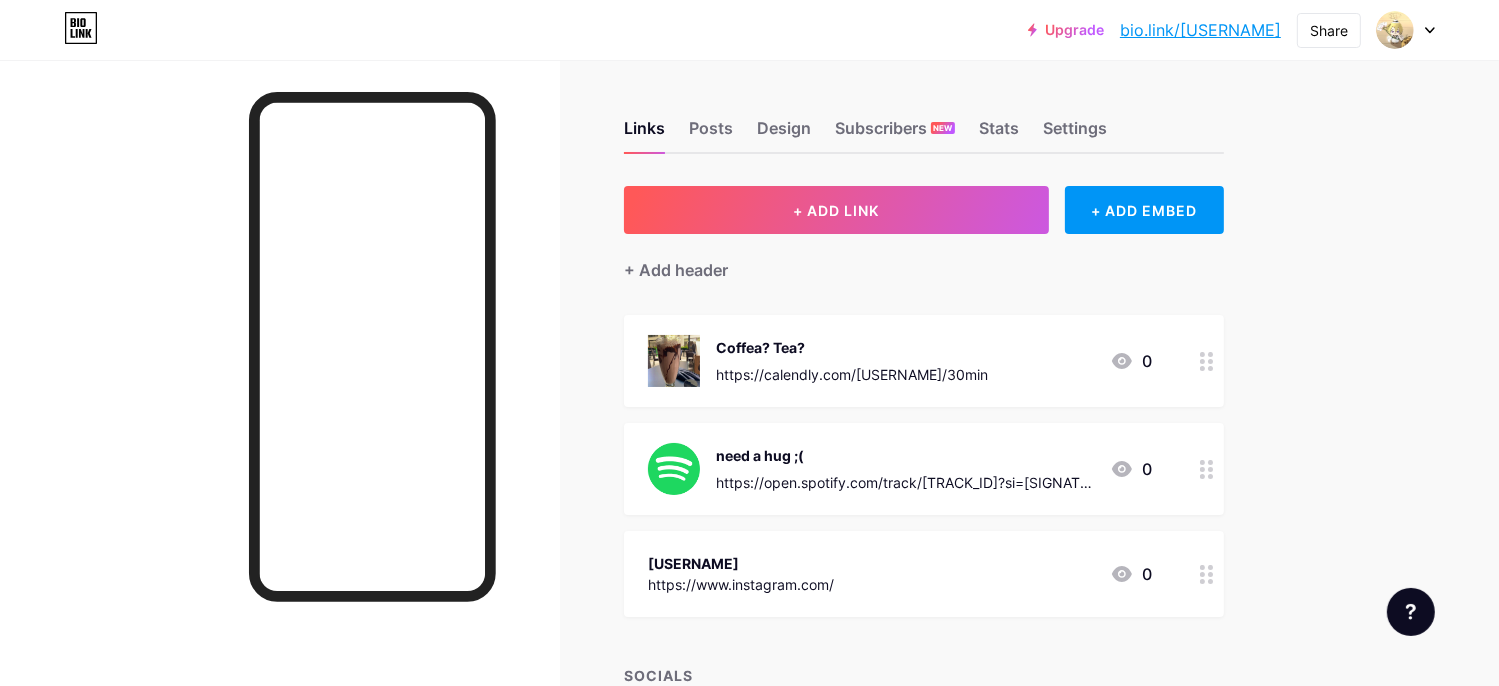 type 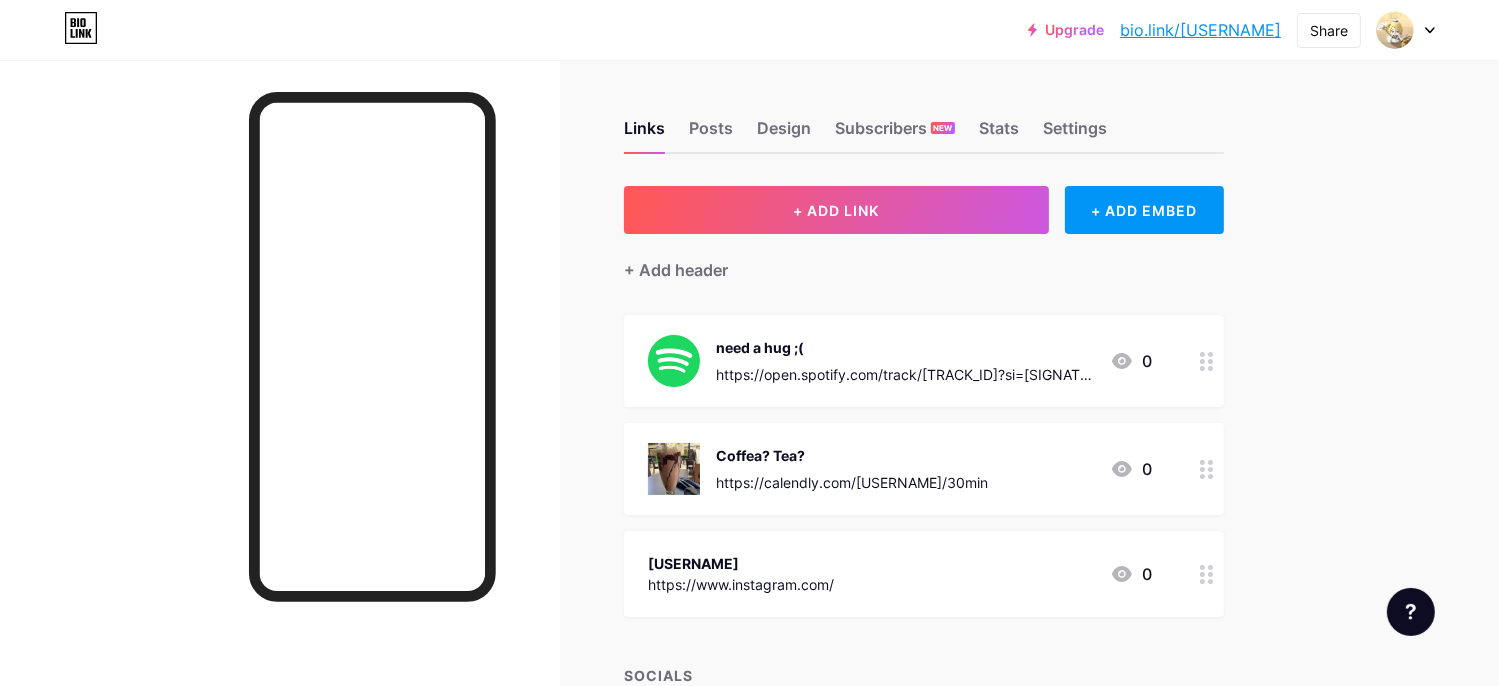 click 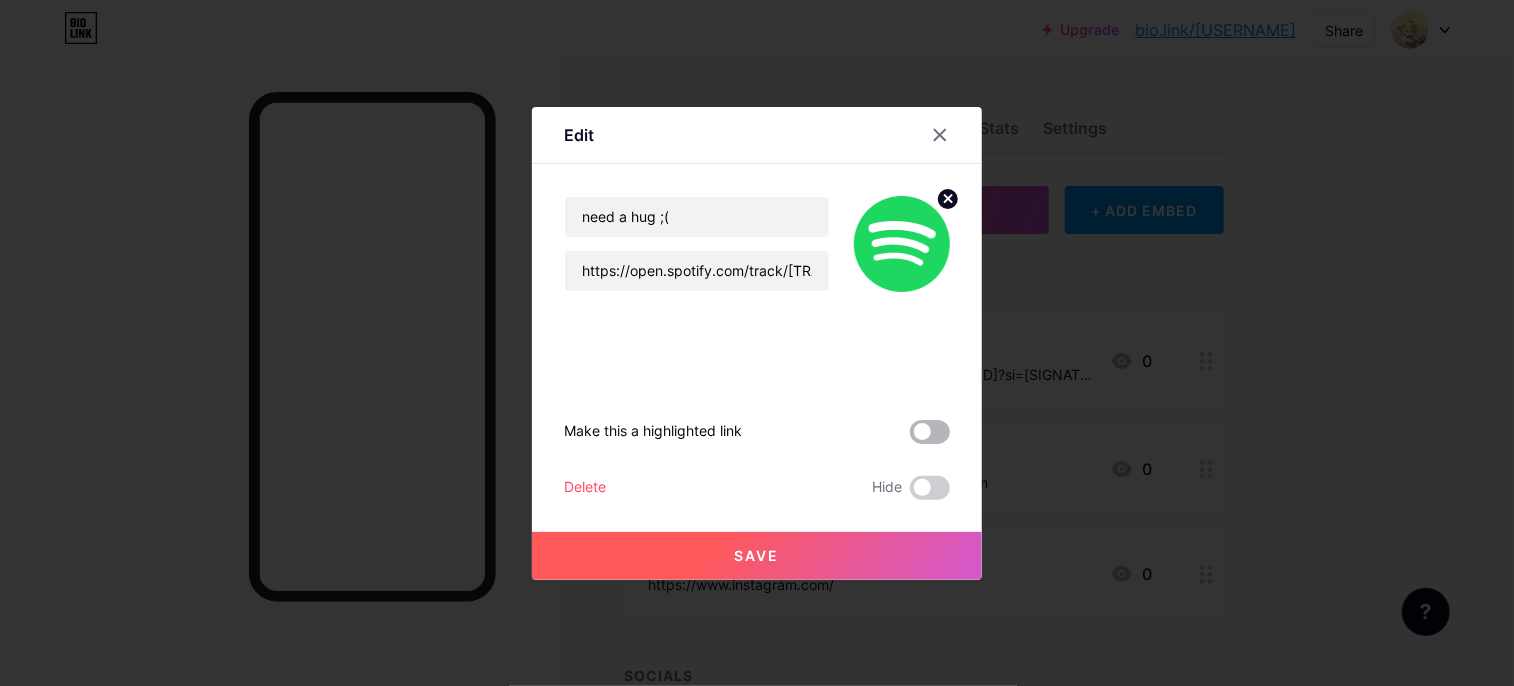 click at bounding box center (930, 432) 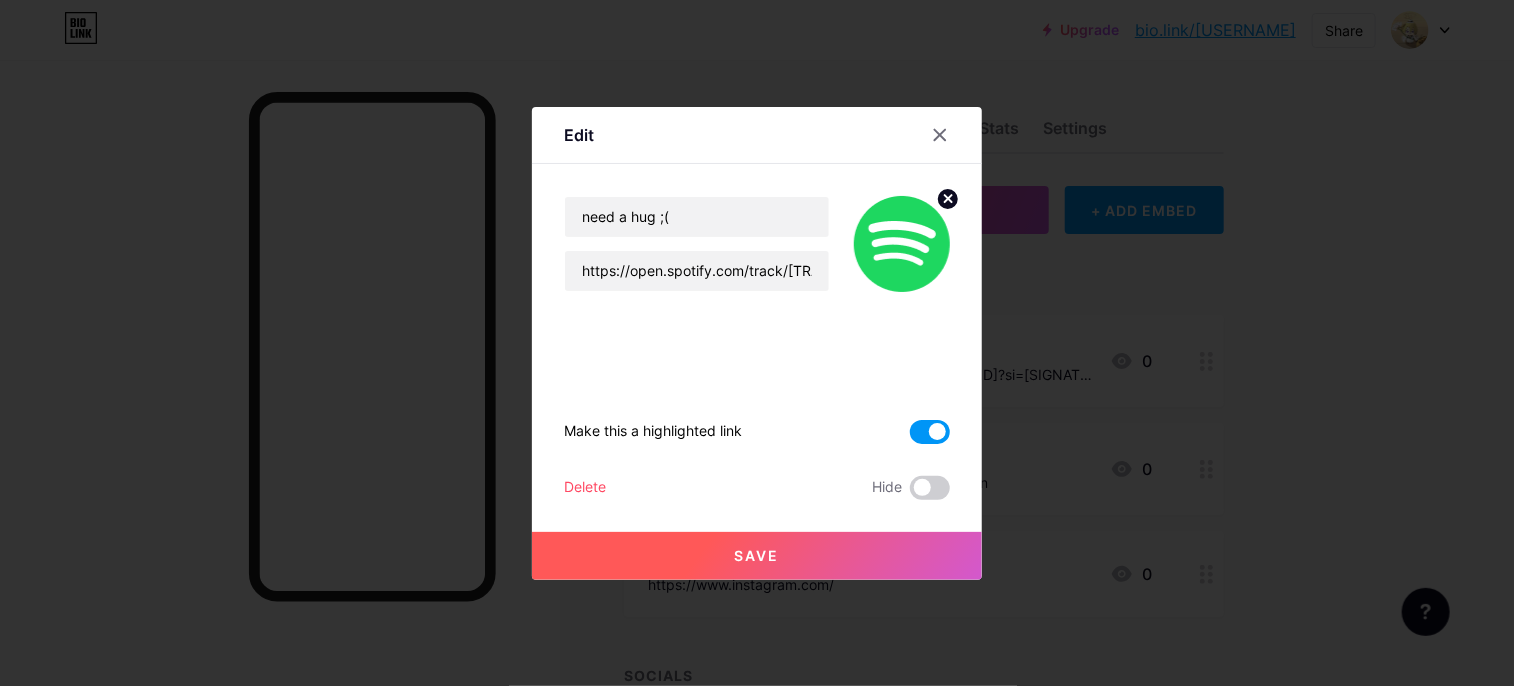 click at bounding box center [930, 432] 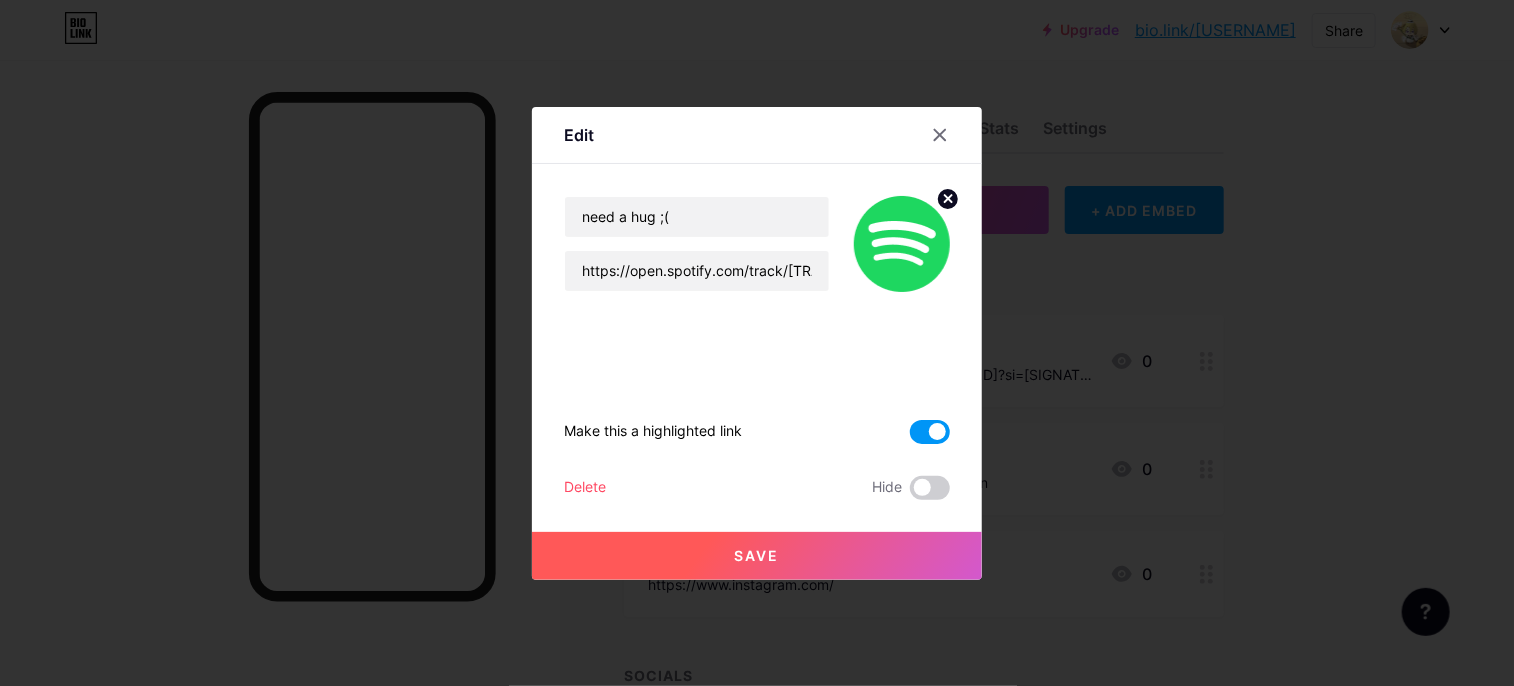 click at bounding box center [910, 437] 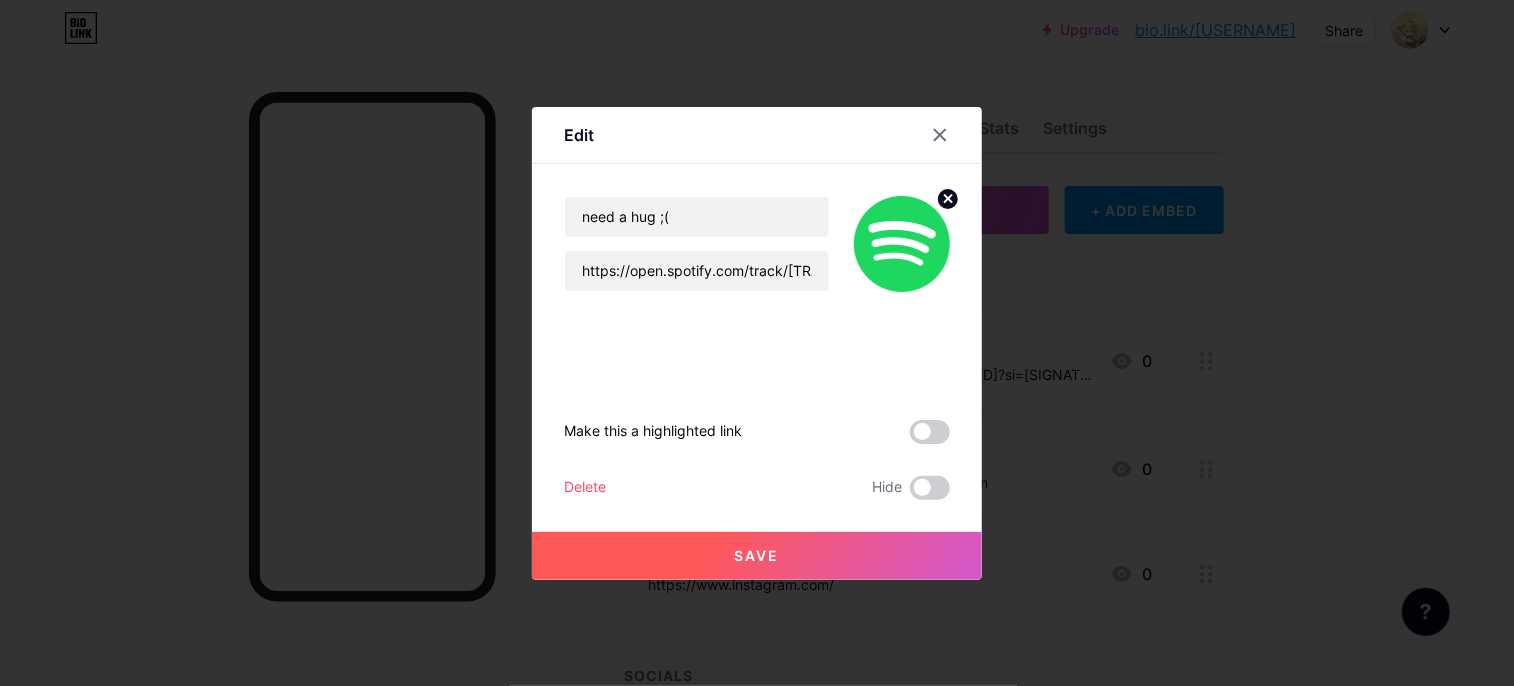 click at bounding box center (757, 343) 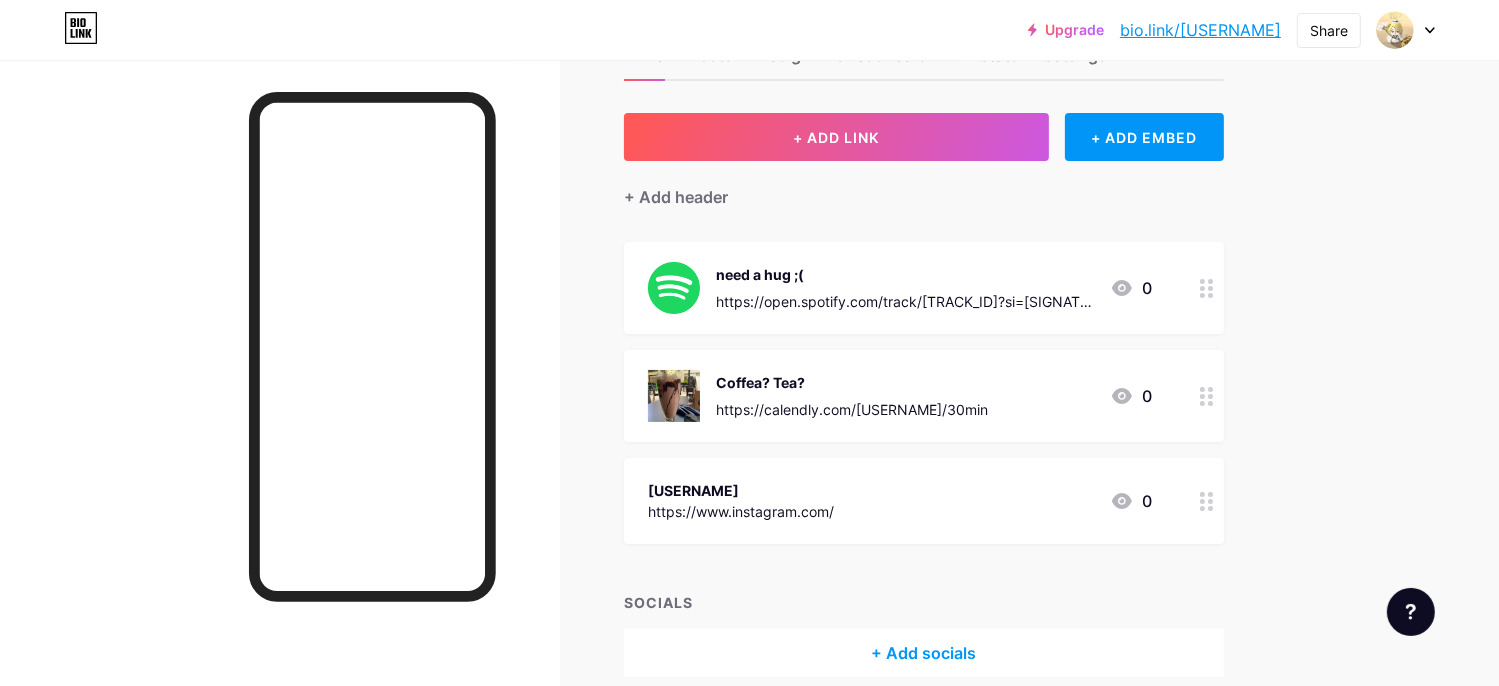 scroll, scrollTop: 162, scrollLeft: 0, axis: vertical 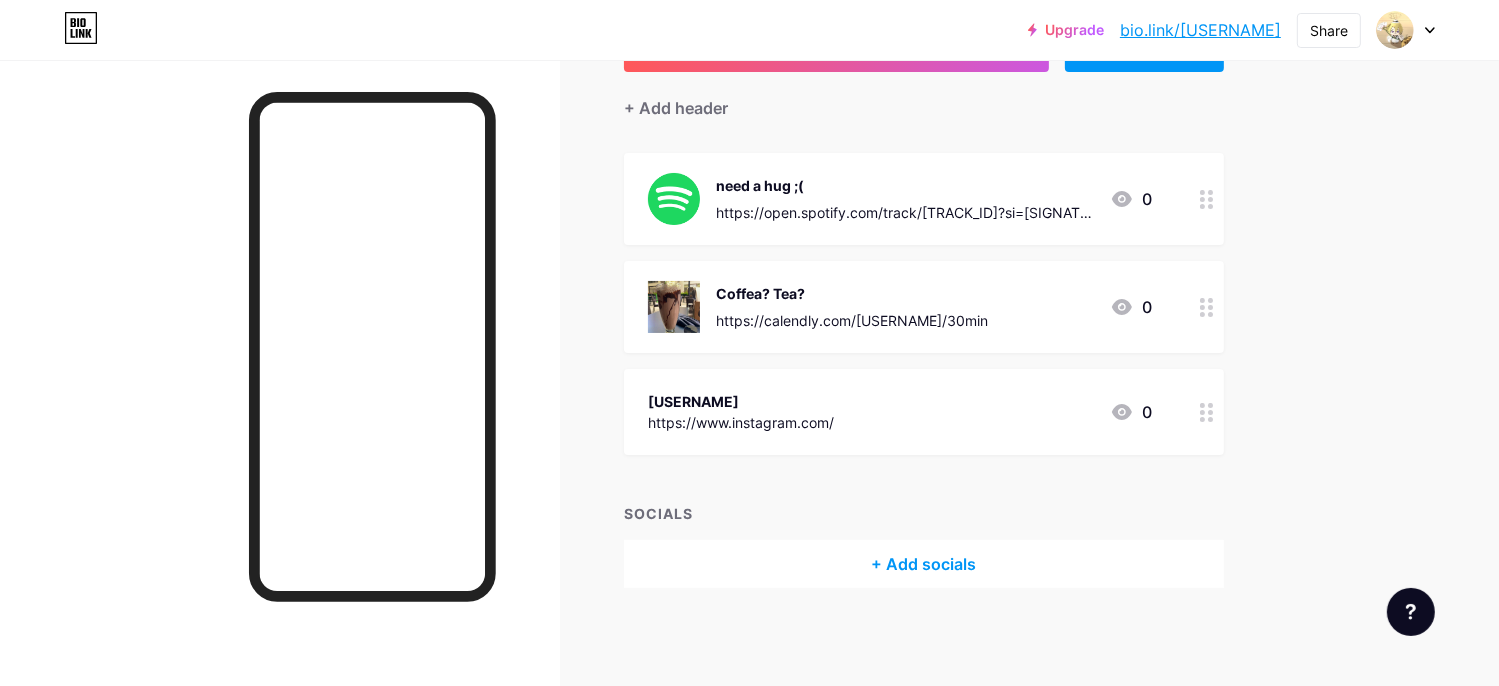 click on "need a hug ;(
https://open.spotify.com/track/7zFio8WT0tTBqLs1pXYKqy?si=63a8192a90a44d2c
0" at bounding box center [924, 199] 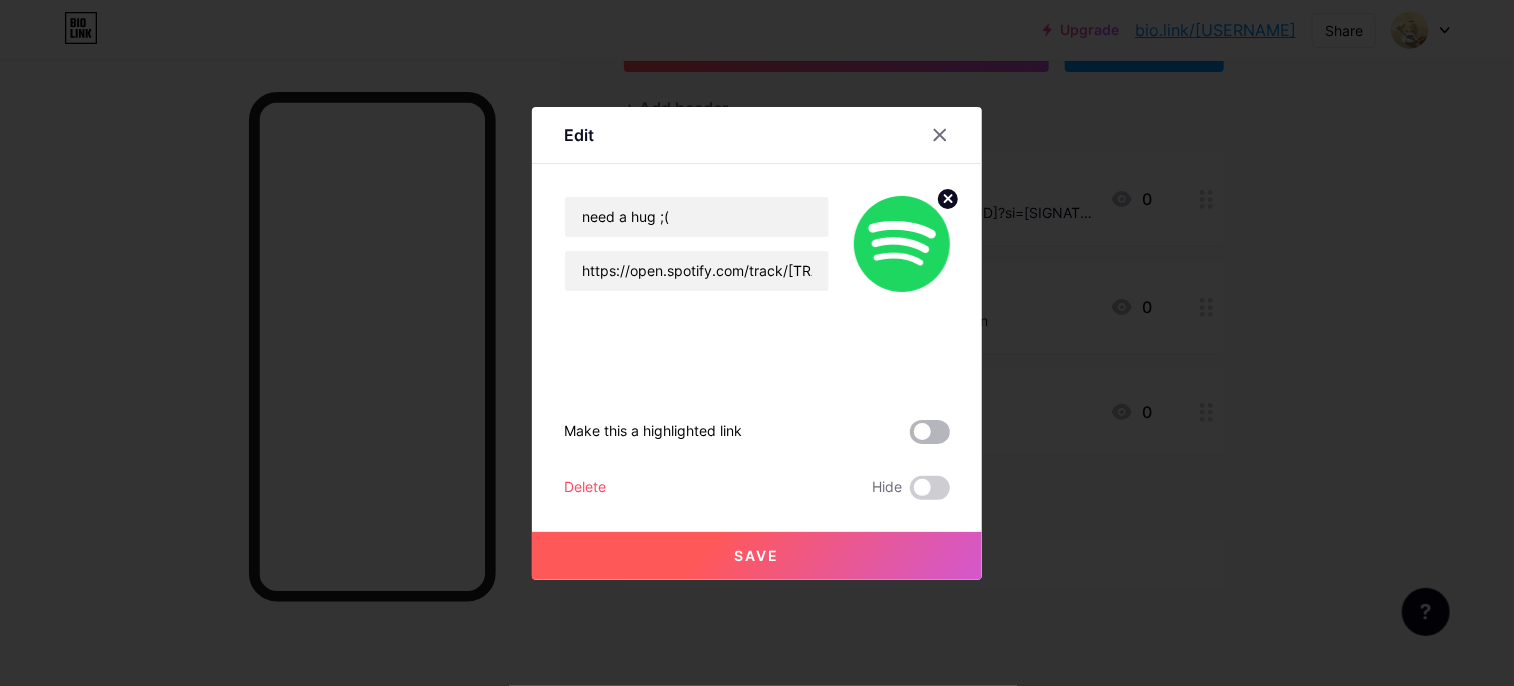 click at bounding box center [930, 432] 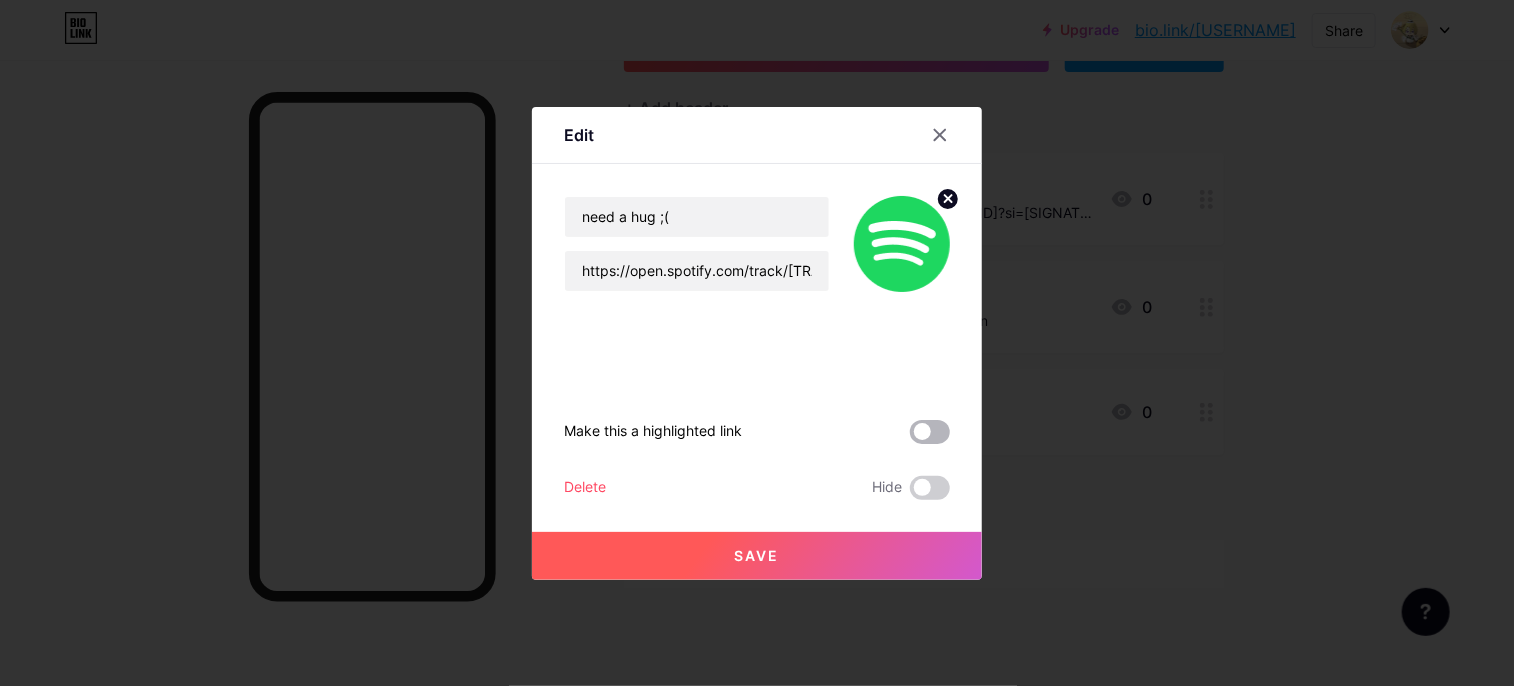 click at bounding box center [910, 437] 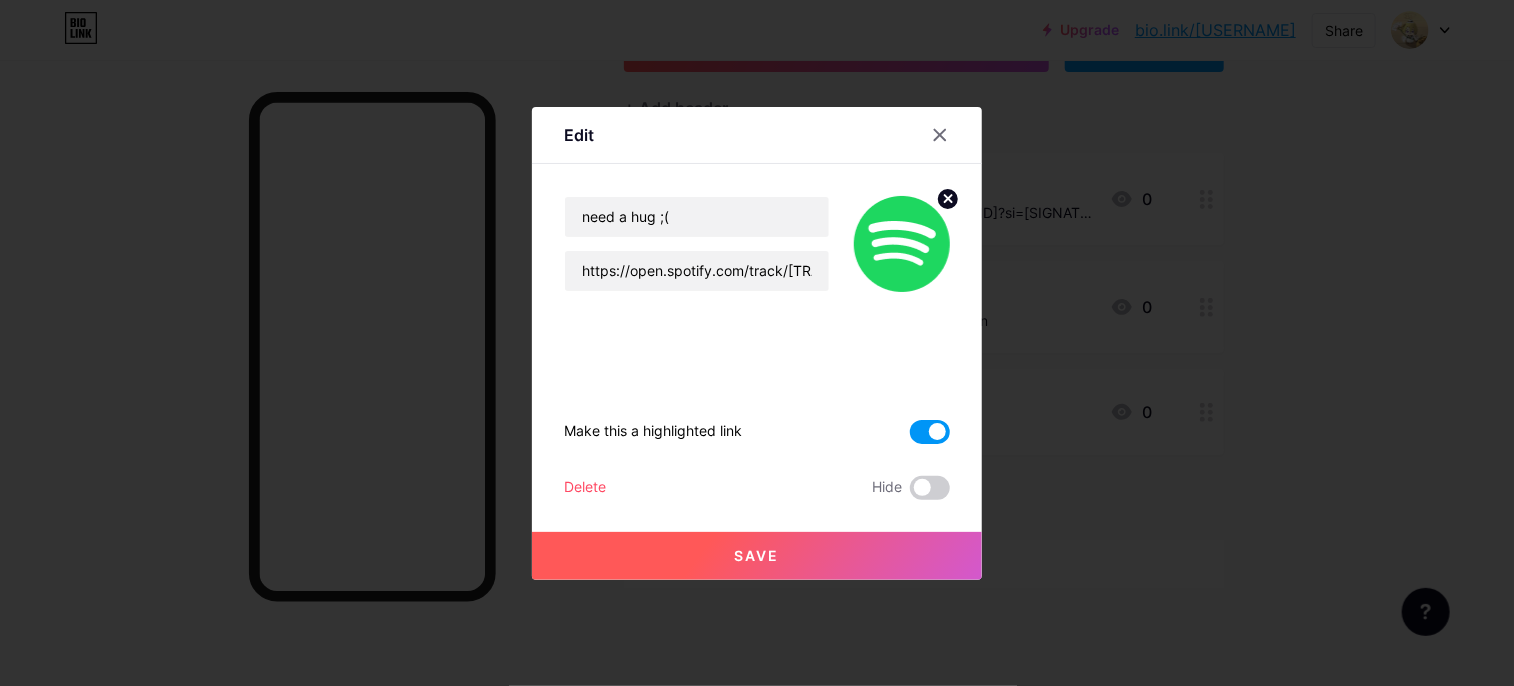 click on "Save" at bounding box center [757, 556] 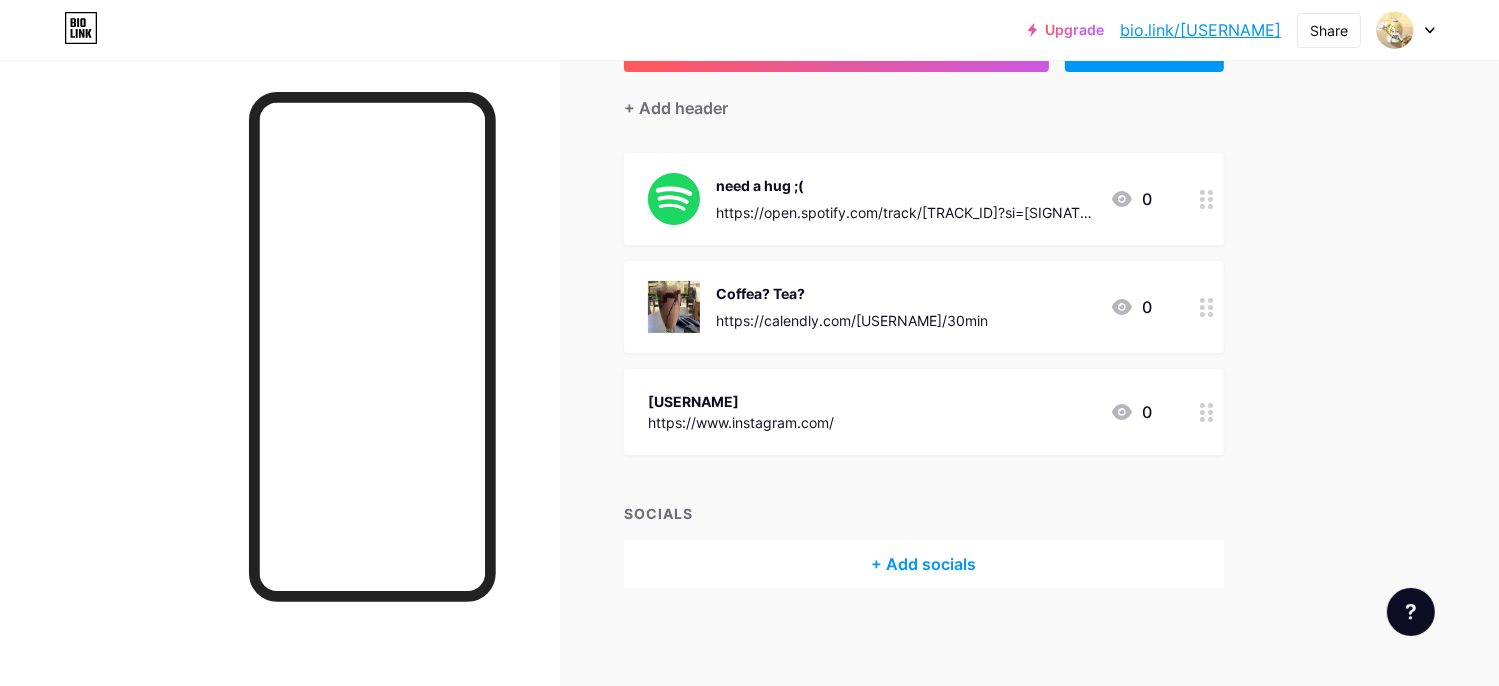 drag, startPoint x: 952, startPoint y: 207, endPoint x: 988, endPoint y: 180, distance: 45 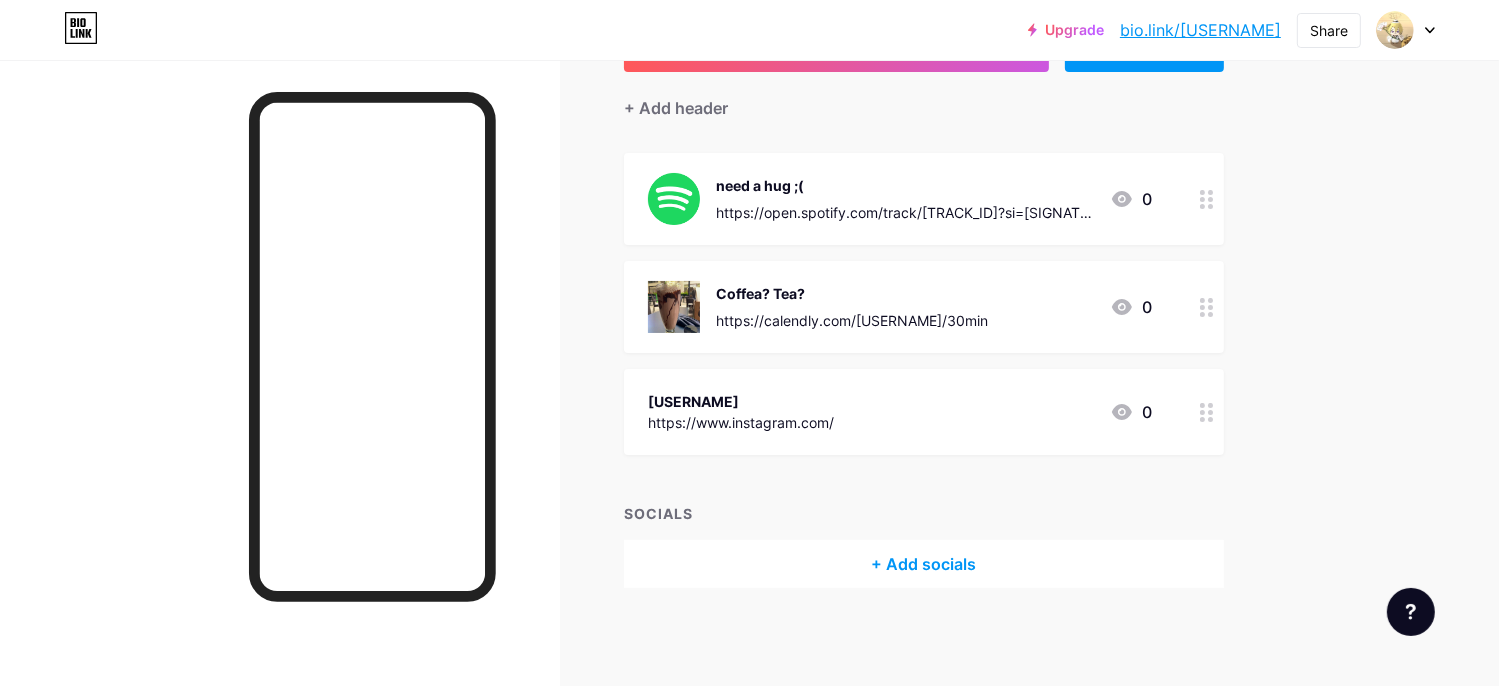 click on "need a hug ;(" at bounding box center (905, 185) 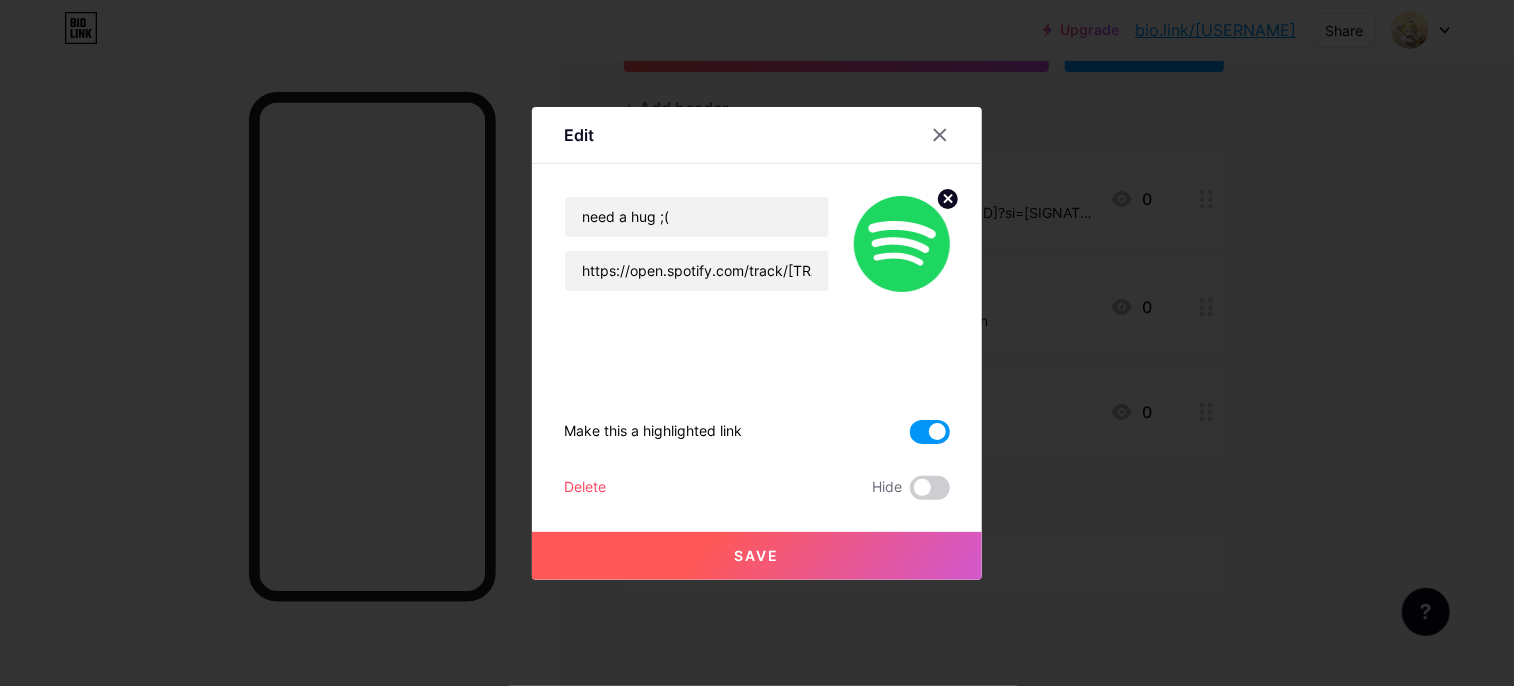 click at bounding box center [930, 432] 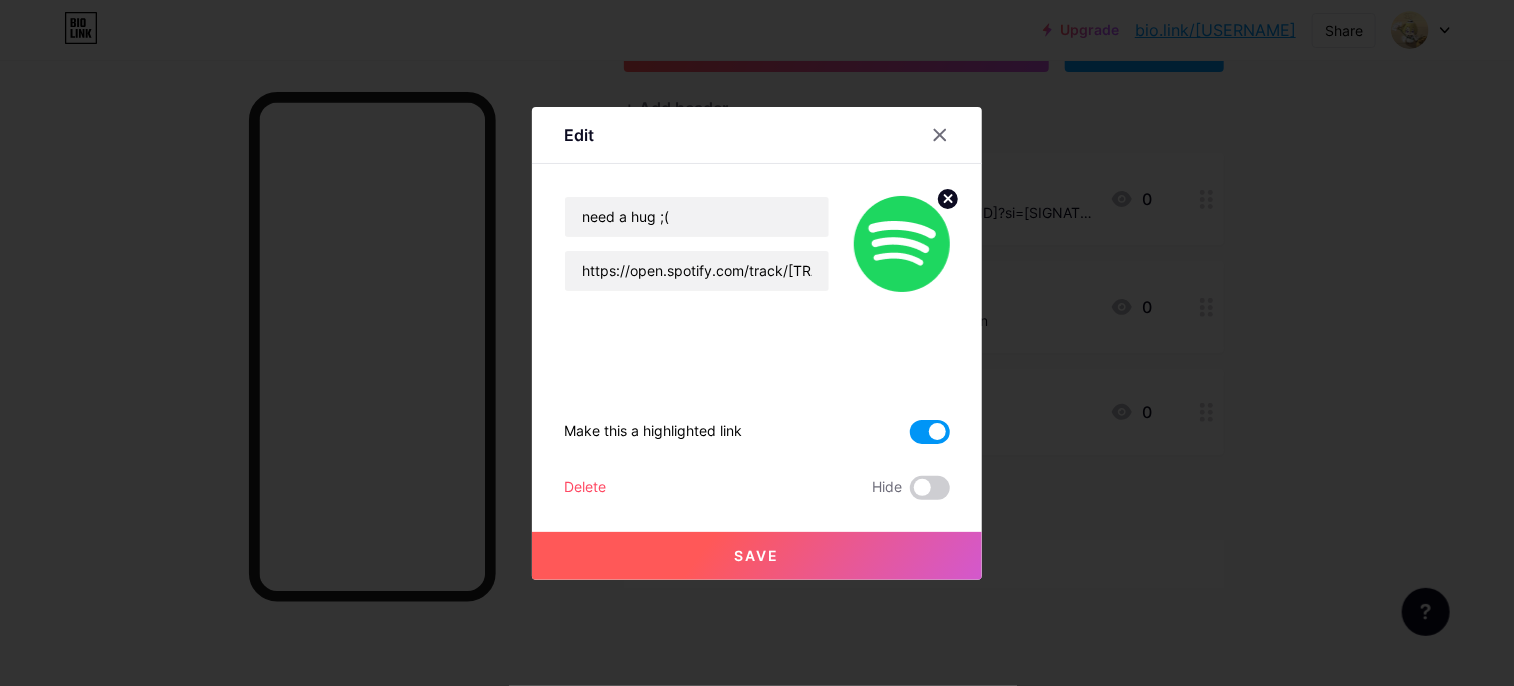click at bounding box center [910, 437] 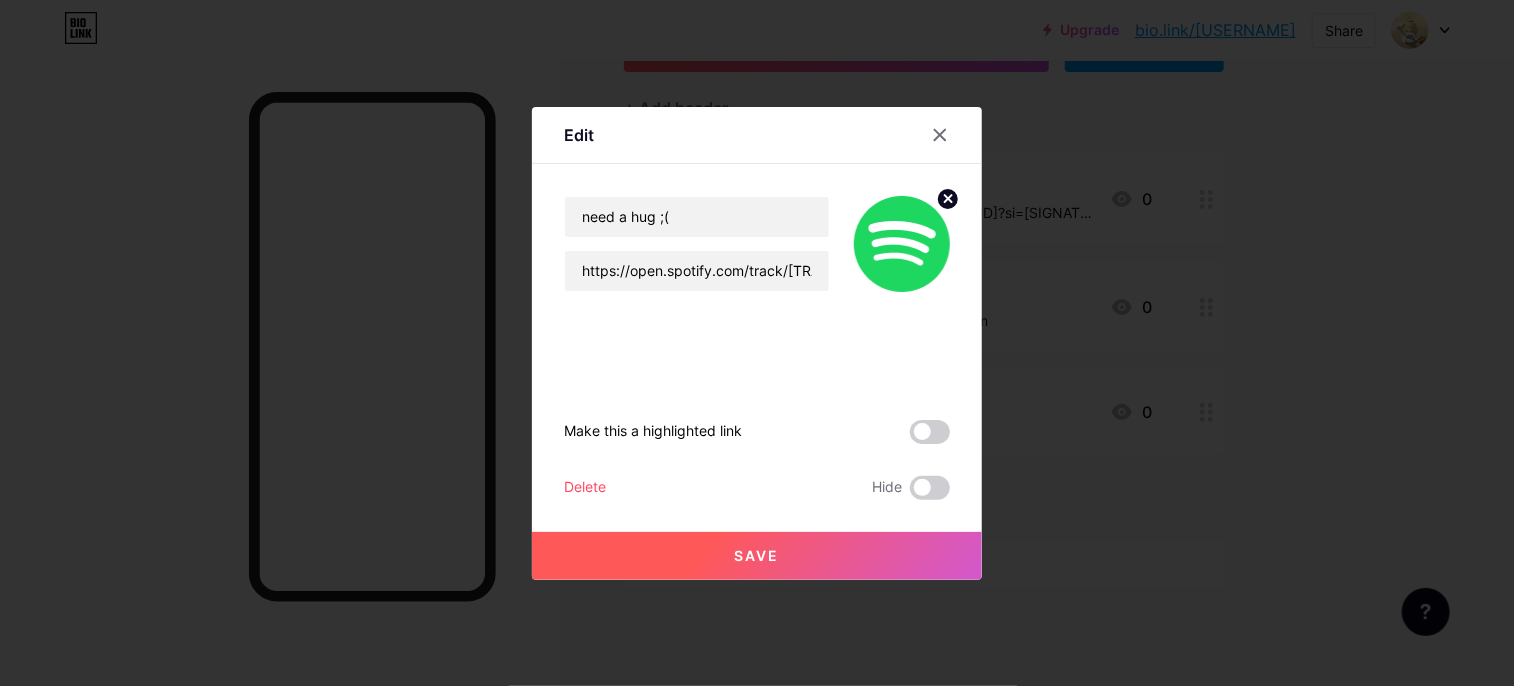click on "Save" at bounding box center [757, 556] 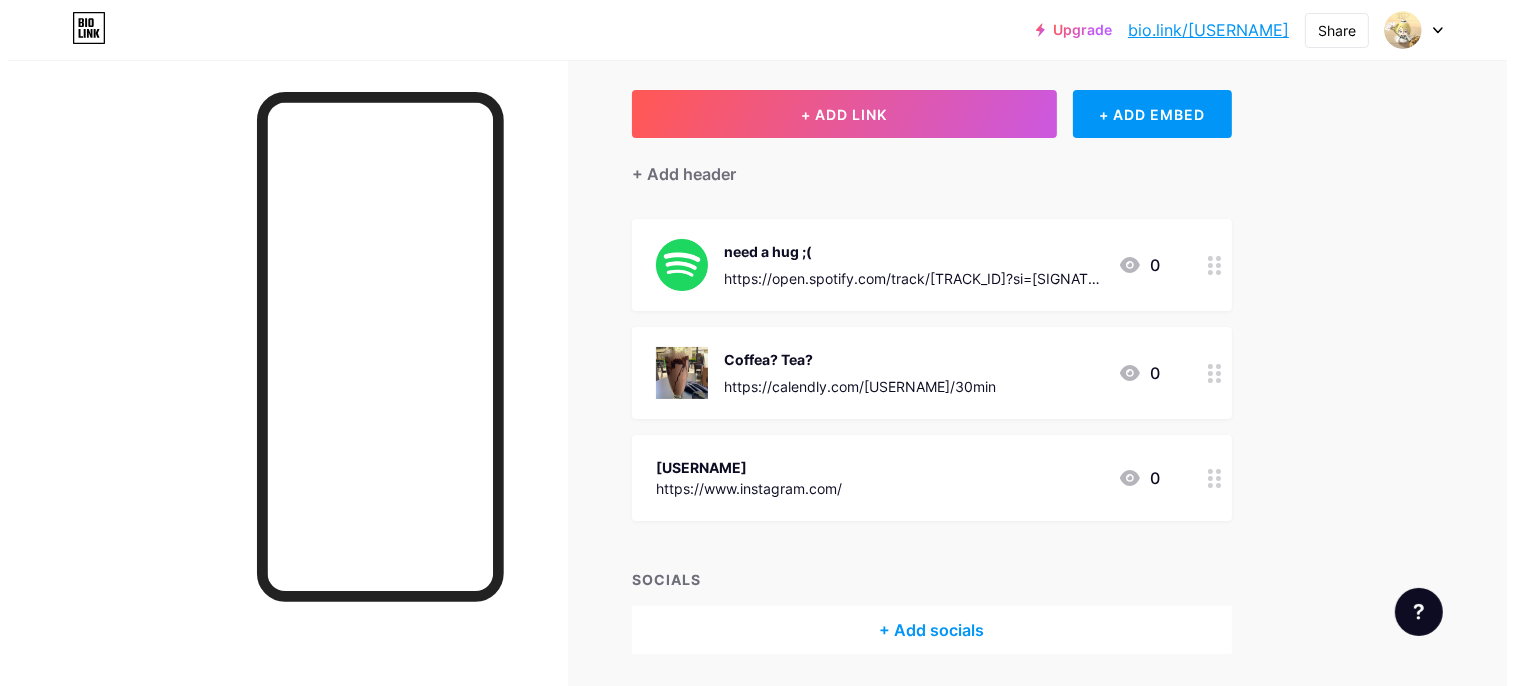 scroll, scrollTop: 62, scrollLeft: 0, axis: vertical 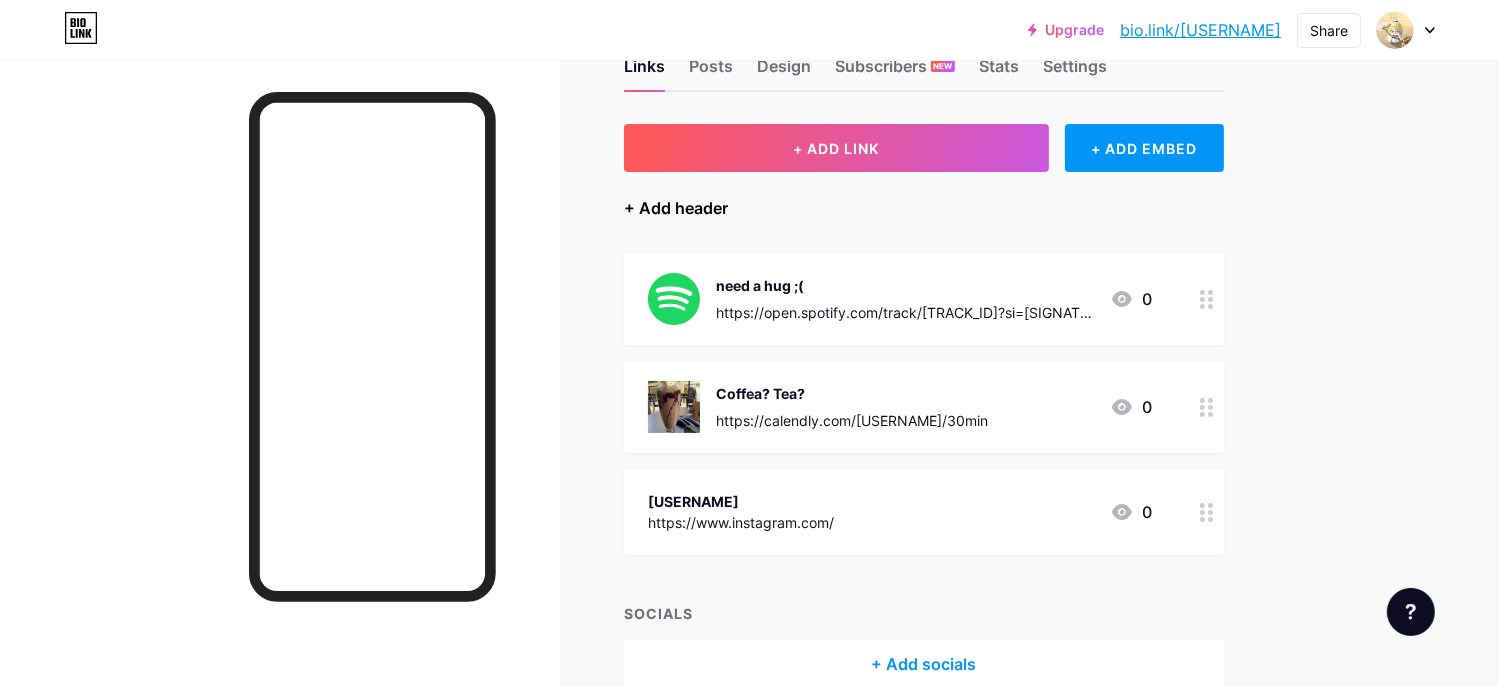 drag, startPoint x: 735, startPoint y: 205, endPoint x: 709, endPoint y: 208, distance: 26.172504 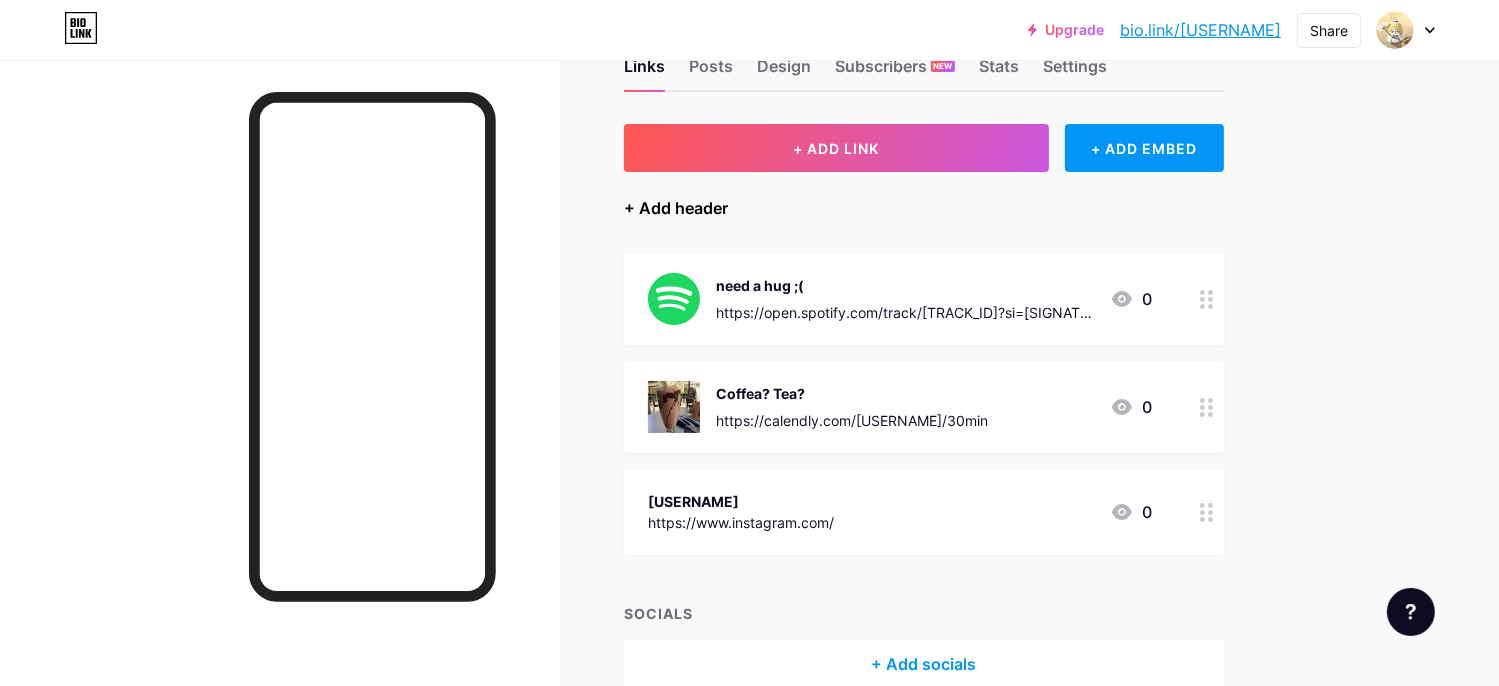 click on "+ Add header" at bounding box center (924, 196) 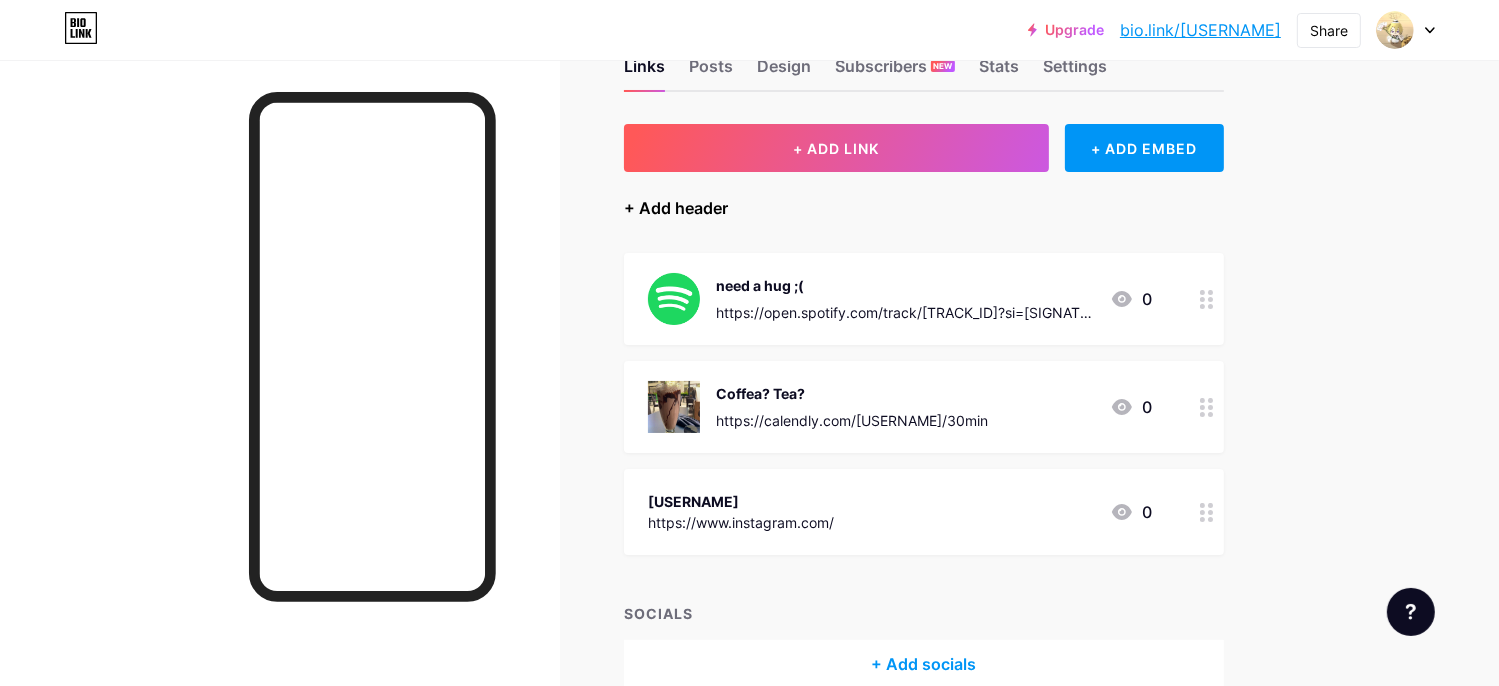click on "+ Add header" at bounding box center (676, 208) 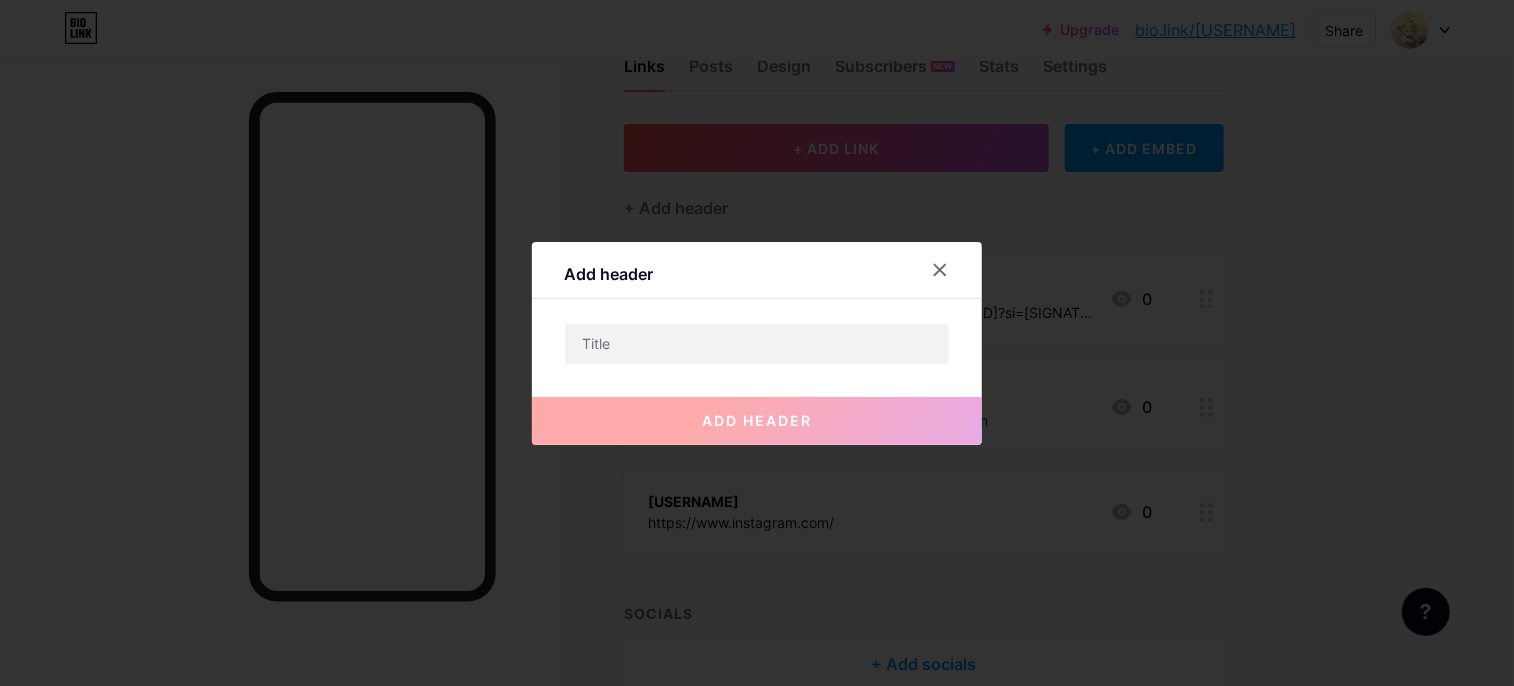 click on "Add header               add header" at bounding box center (757, 343) 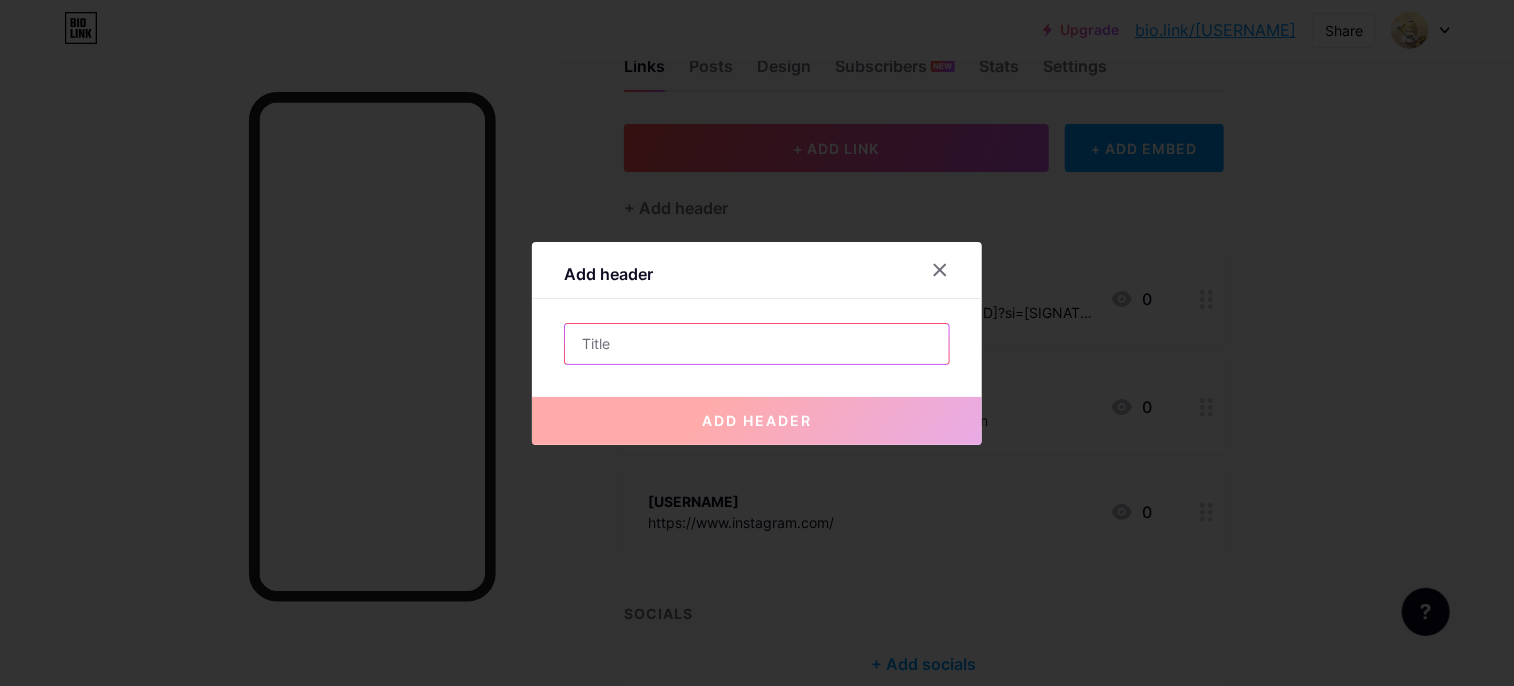 click at bounding box center [757, 344] 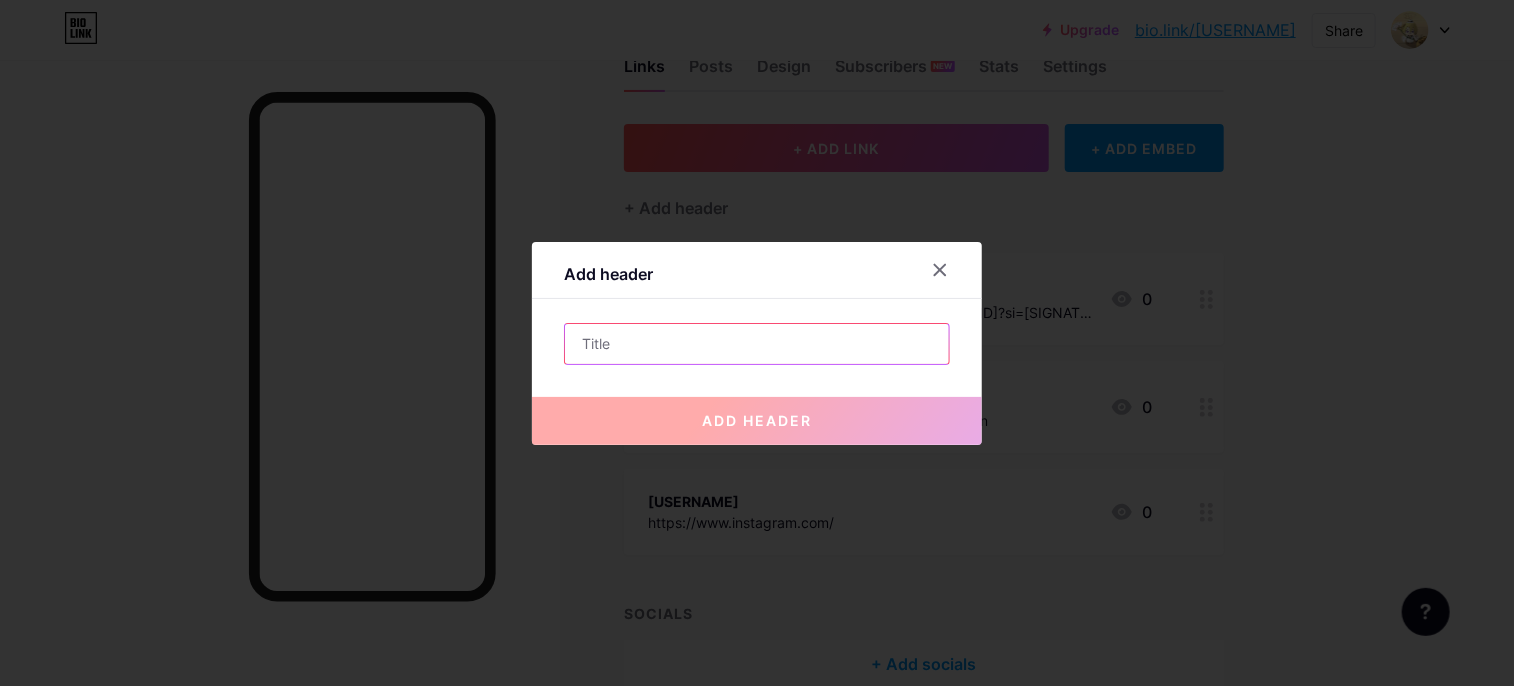 paste on ""She’s been through moments that could have broken her, but instead, they carved" 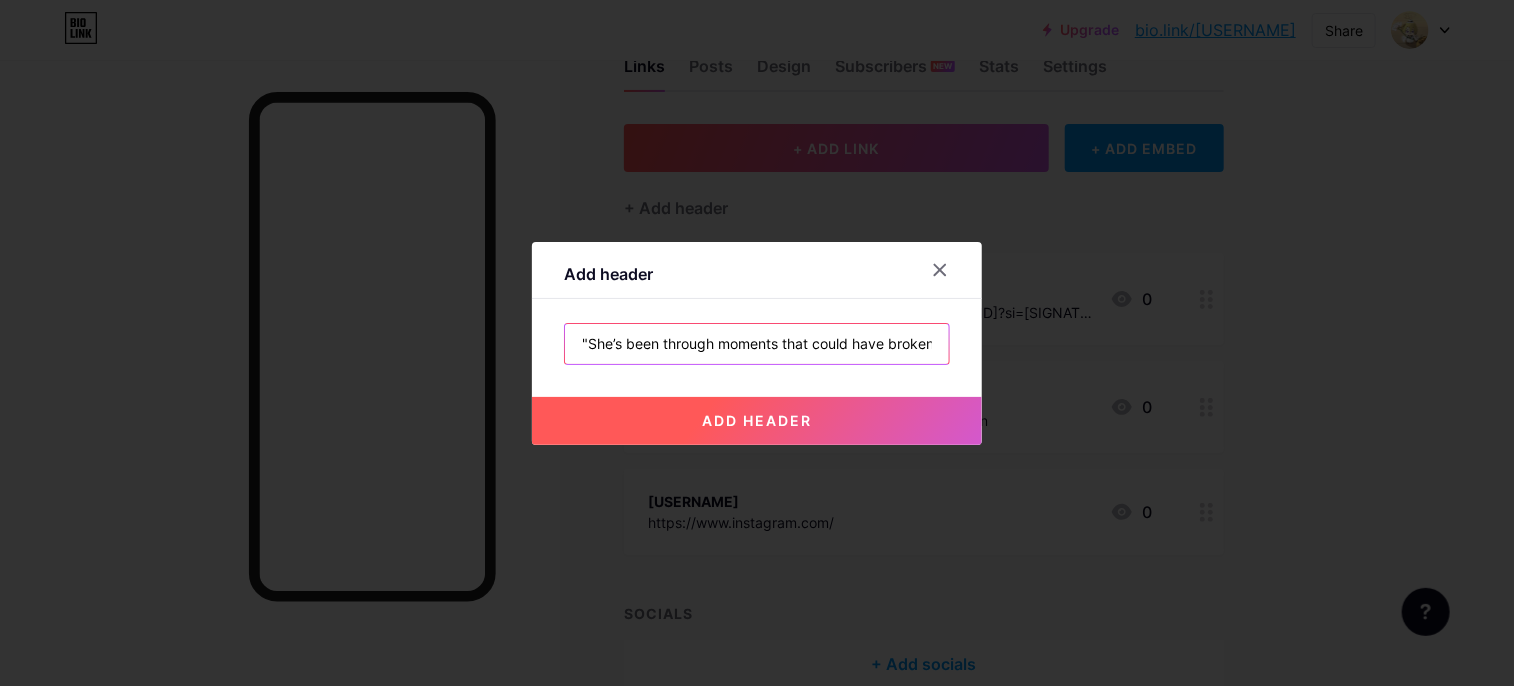 scroll, scrollTop: 0, scrollLeft: 196, axis: horizontal 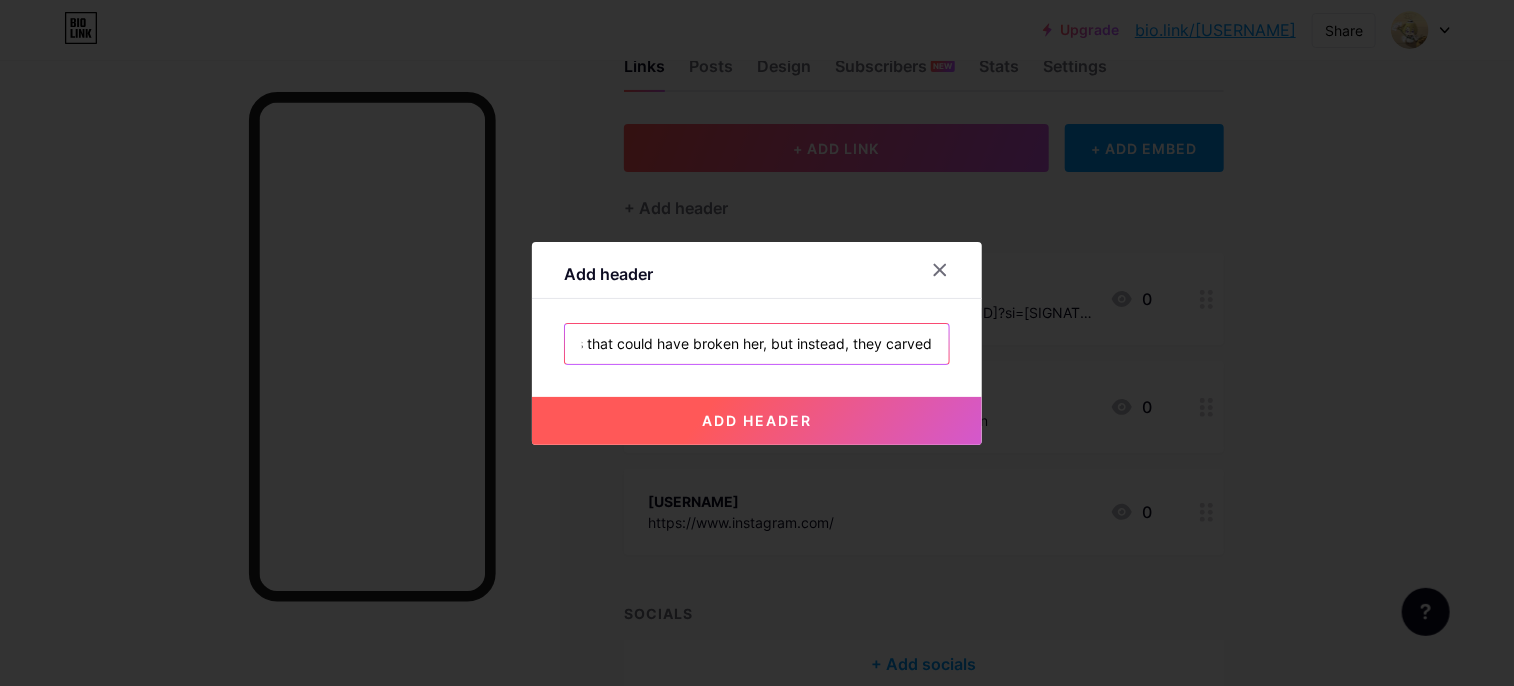type on ""She’s been through moments that could have broken her, but instead, they carved" 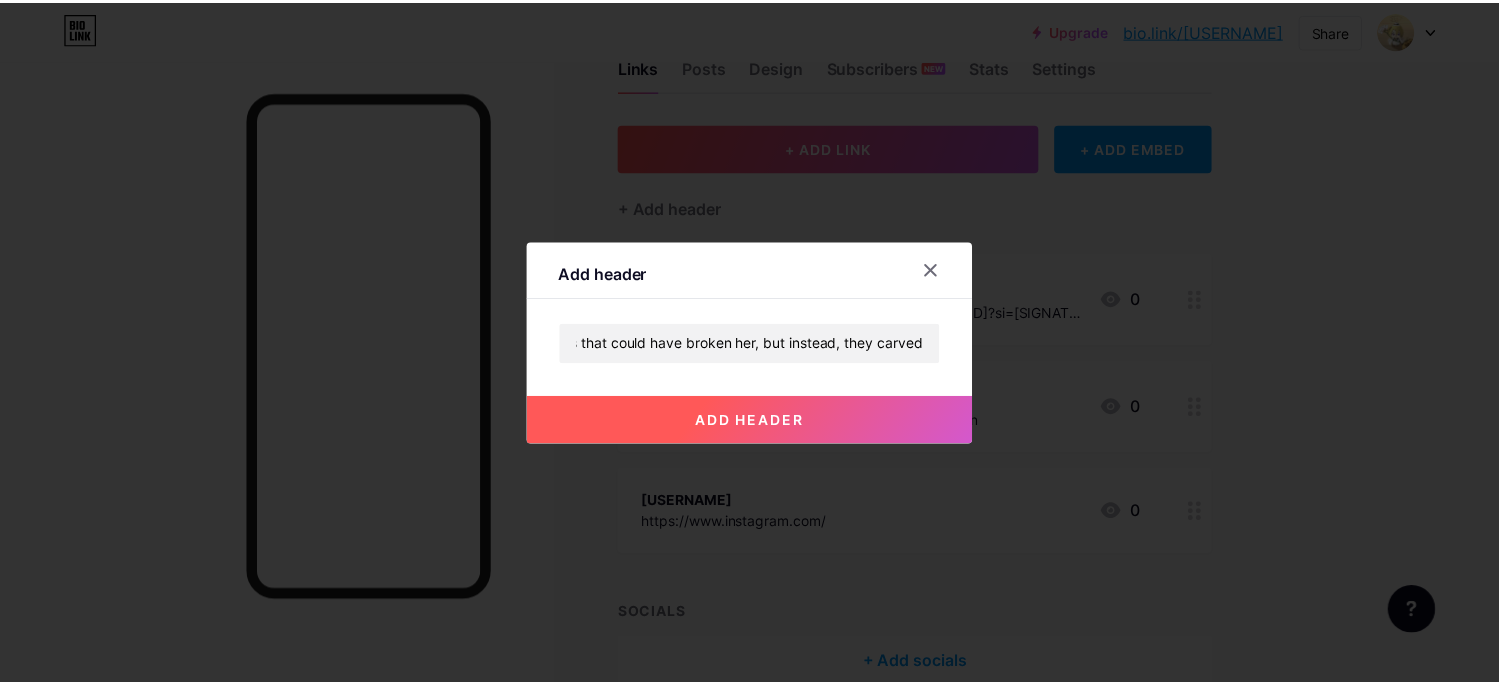 scroll, scrollTop: 0, scrollLeft: 0, axis: both 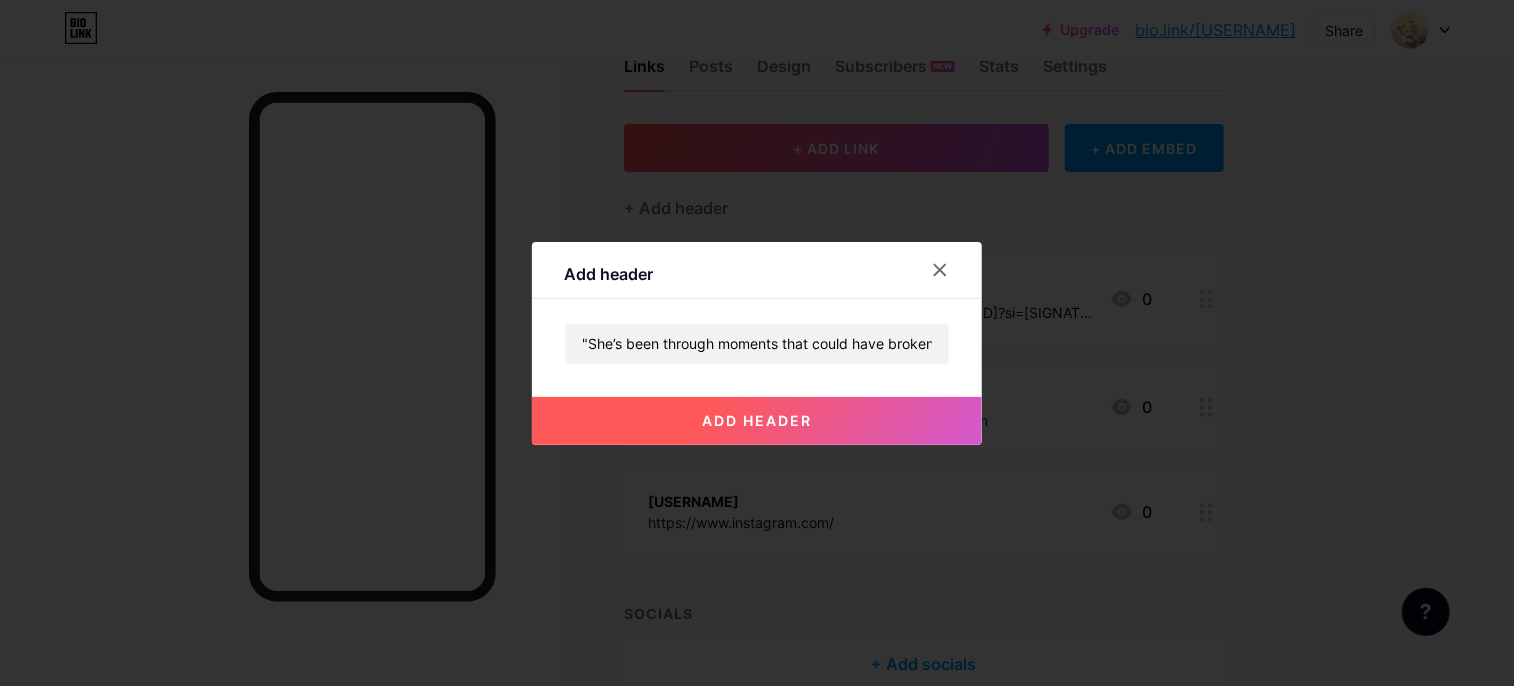 click on "add header" at bounding box center [757, 420] 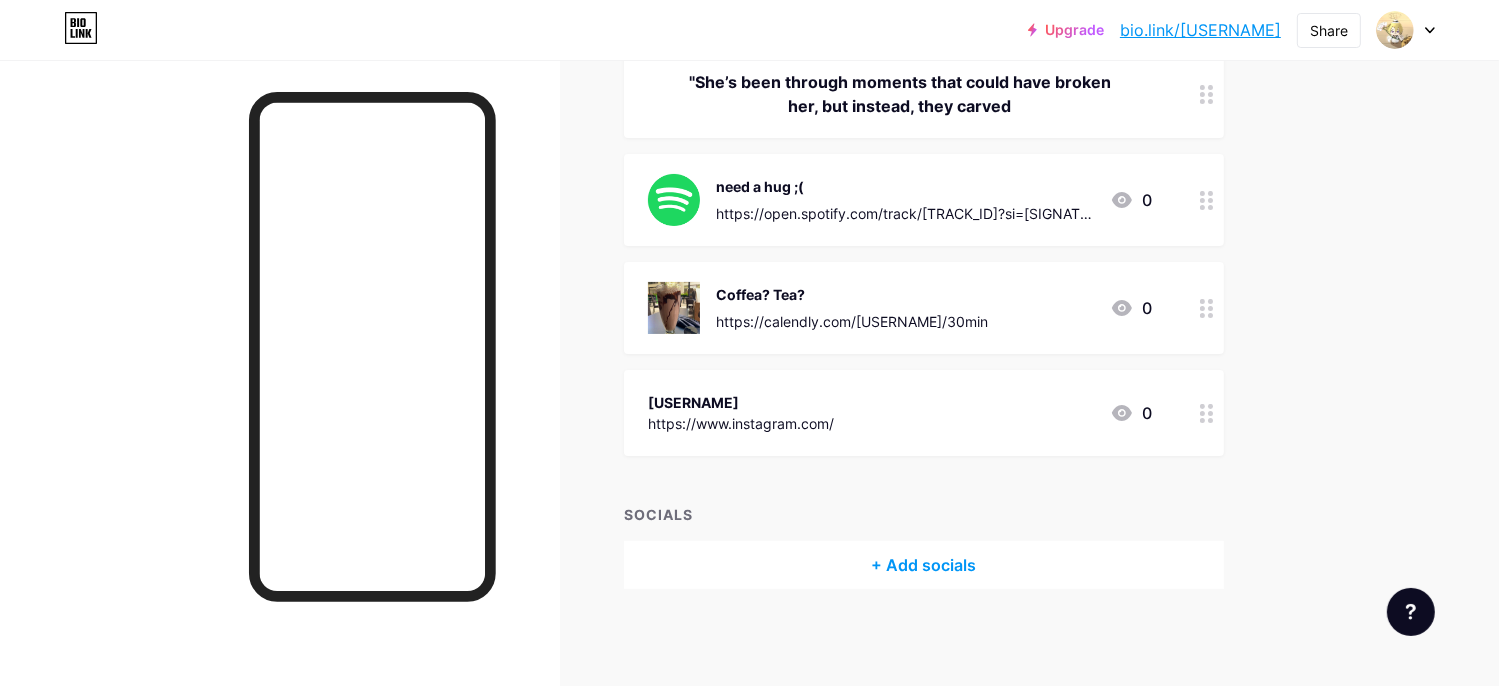 scroll, scrollTop: 266, scrollLeft: 0, axis: vertical 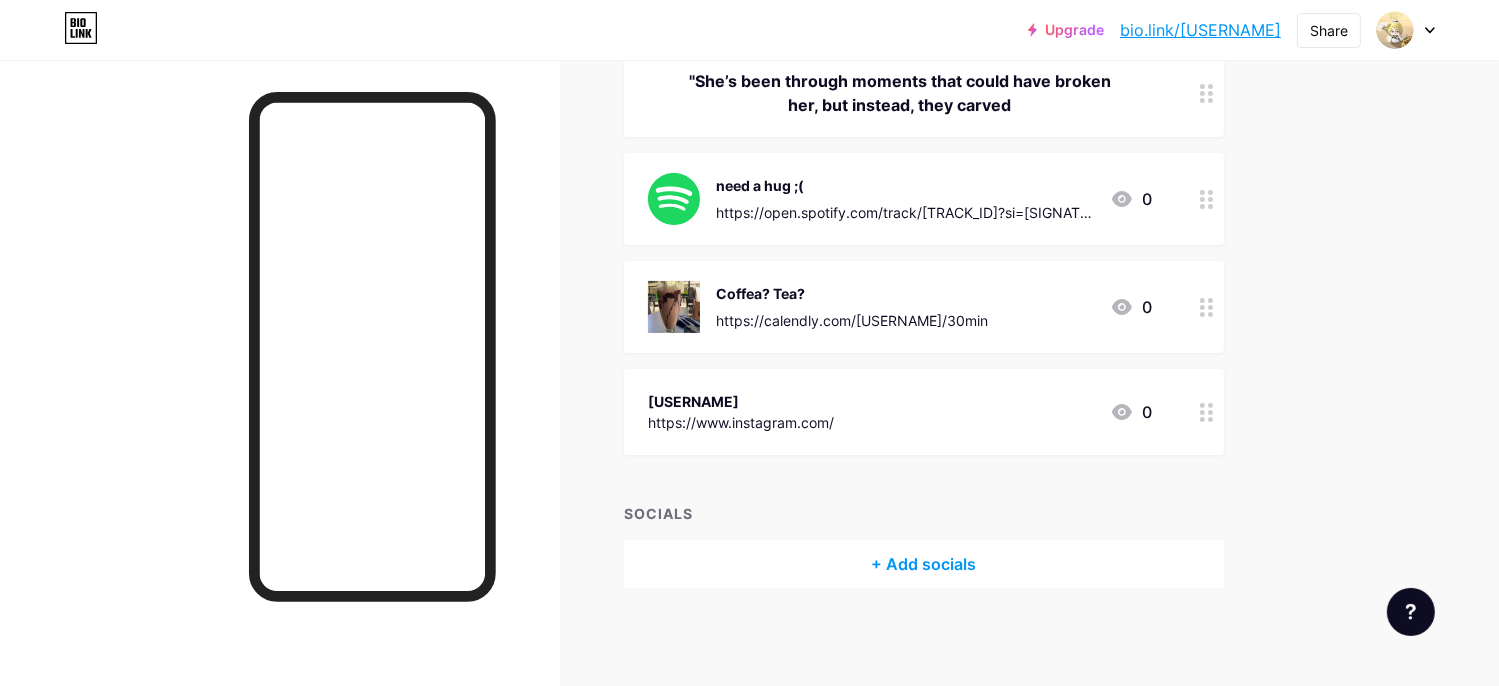 click on "https://www.instagram.com/" at bounding box center (741, 422) 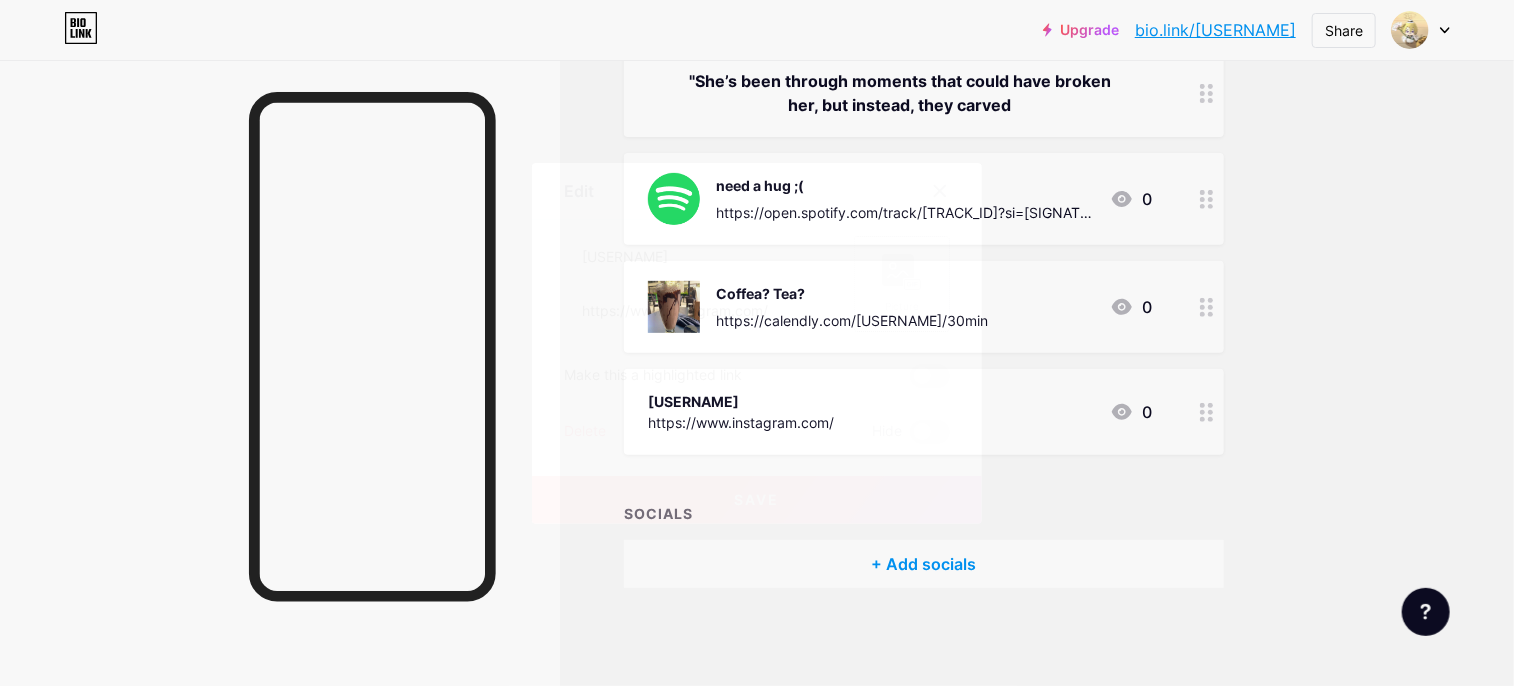 click 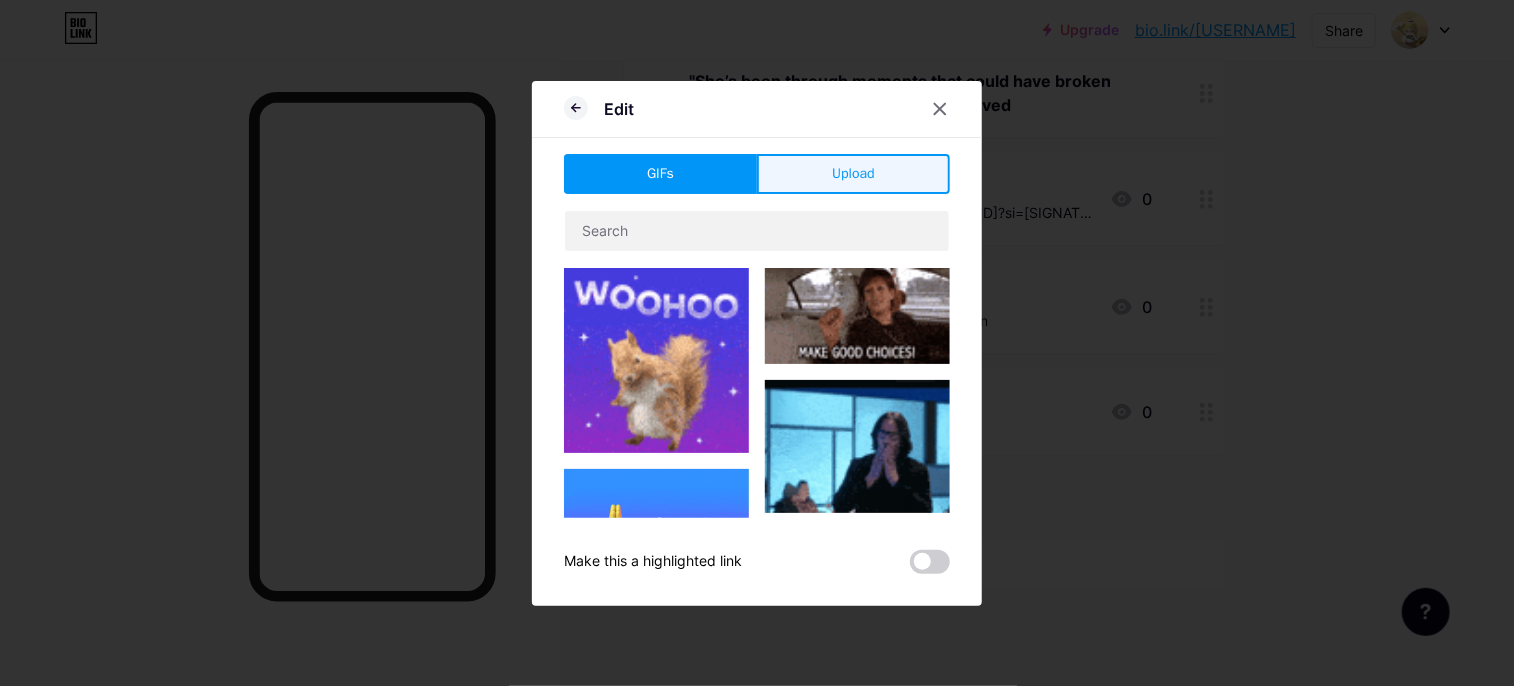 click on "Upload" at bounding box center [853, 174] 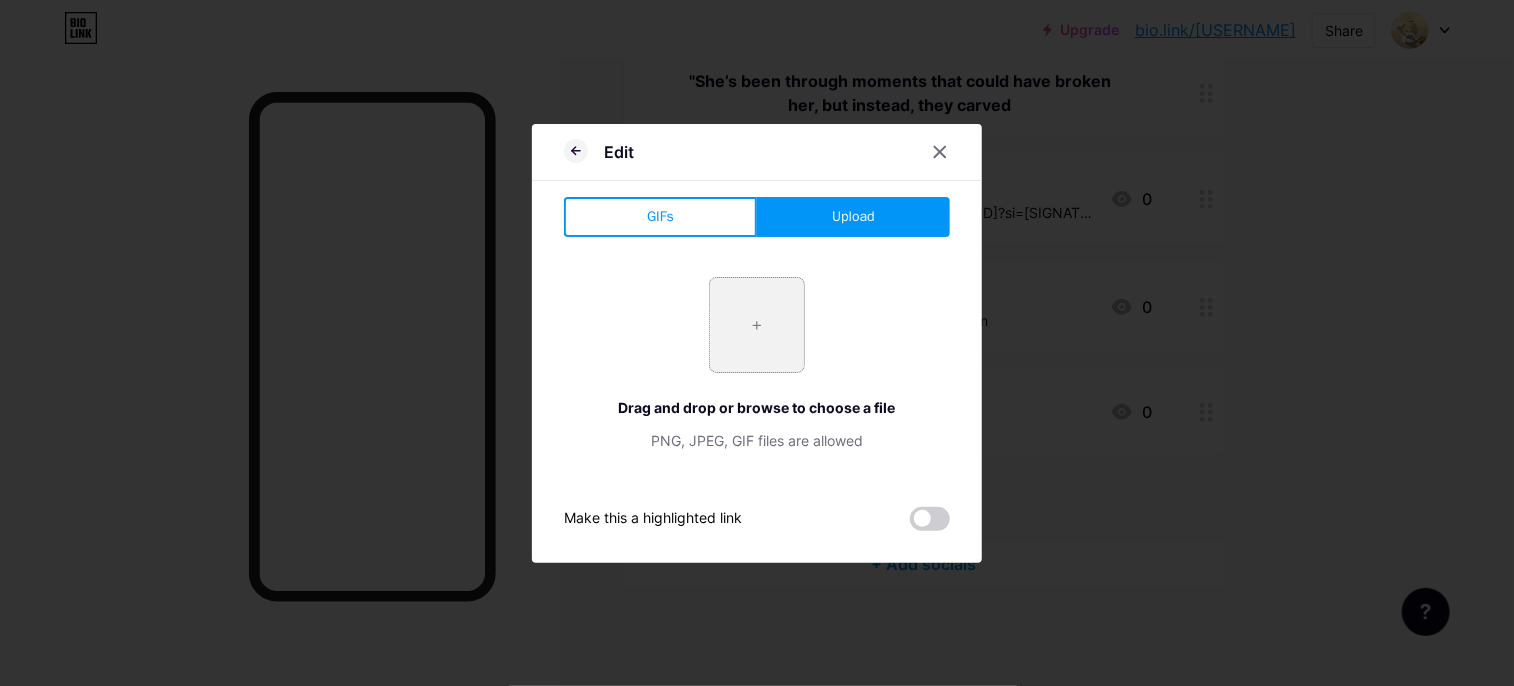 click at bounding box center (757, 325) 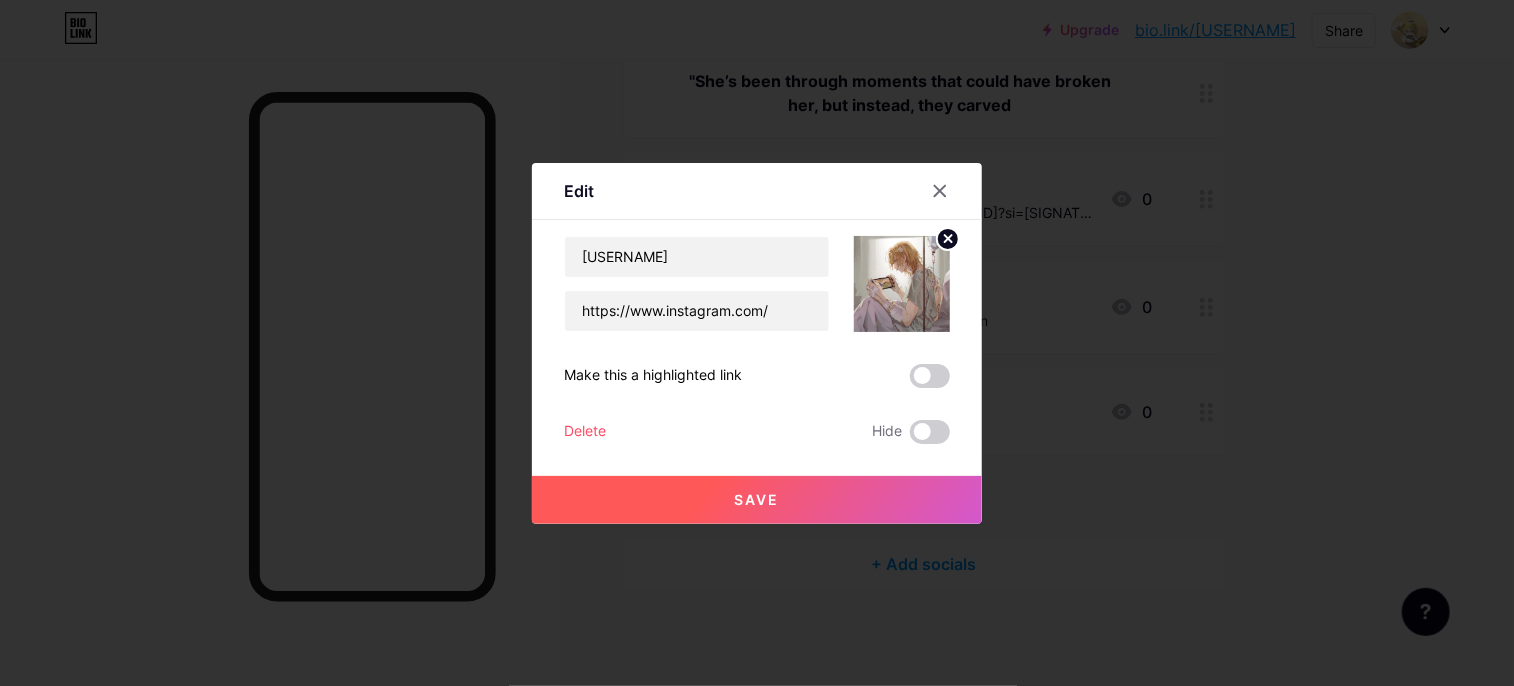 click on "Save" at bounding box center (757, 500) 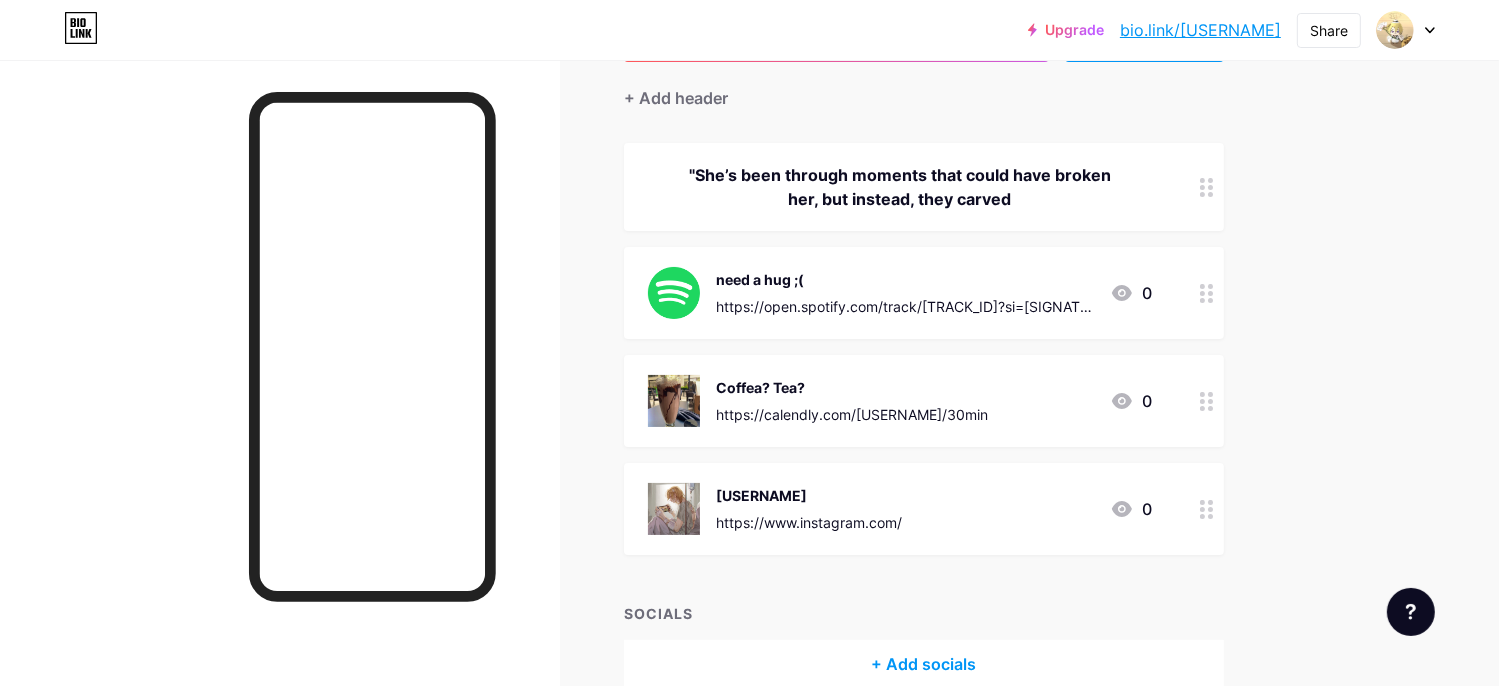 scroll, scrollTop: 272, scrollLeft: 0, axis: vertical 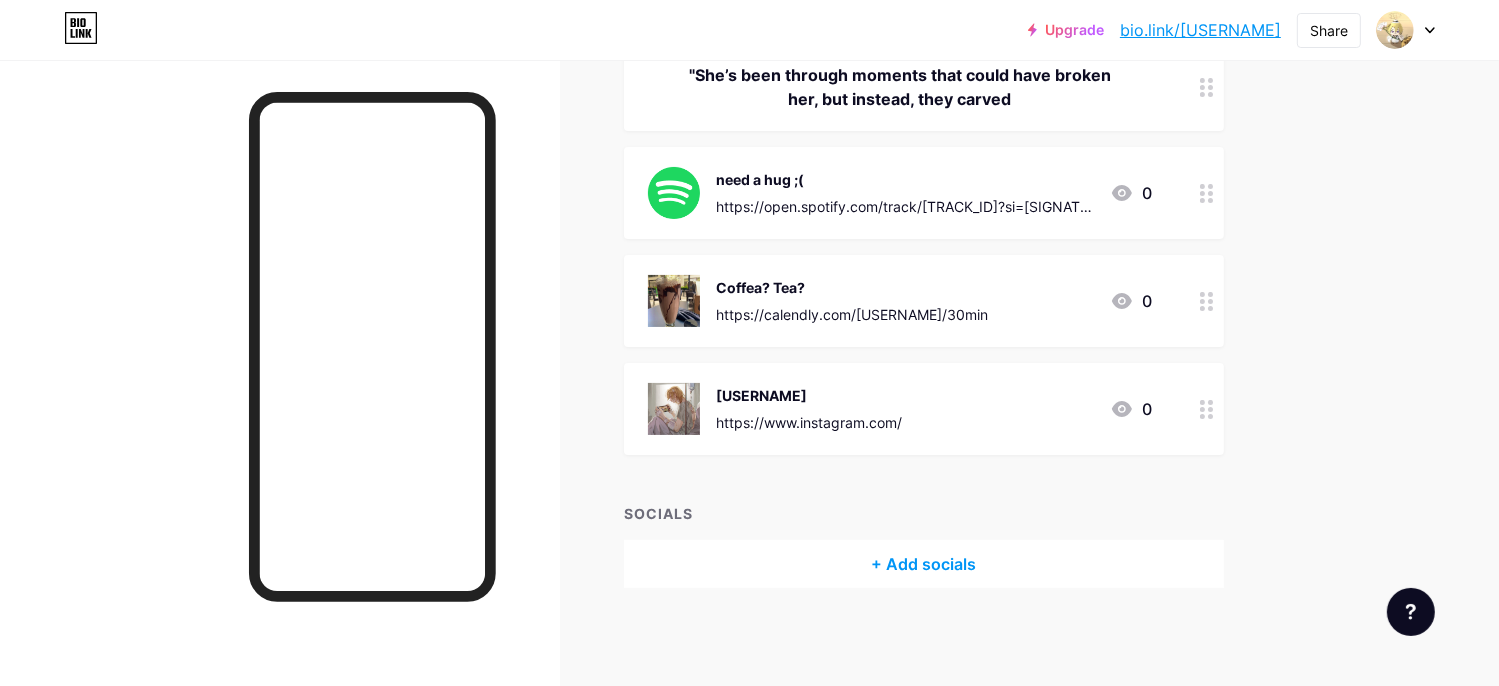 click on "+ Add socials" at bounding box center [924, 564] 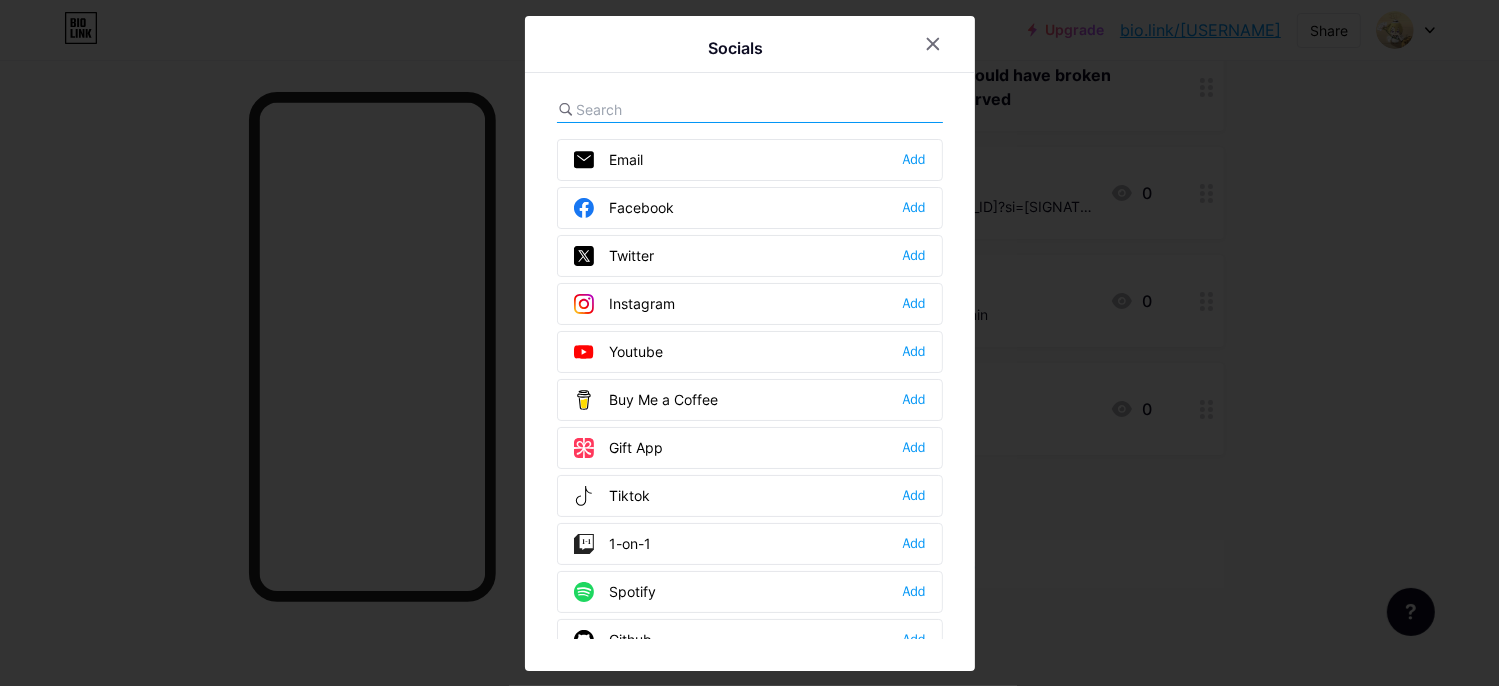 click on "1-on-1
Add" at bounding box center (750, 544) 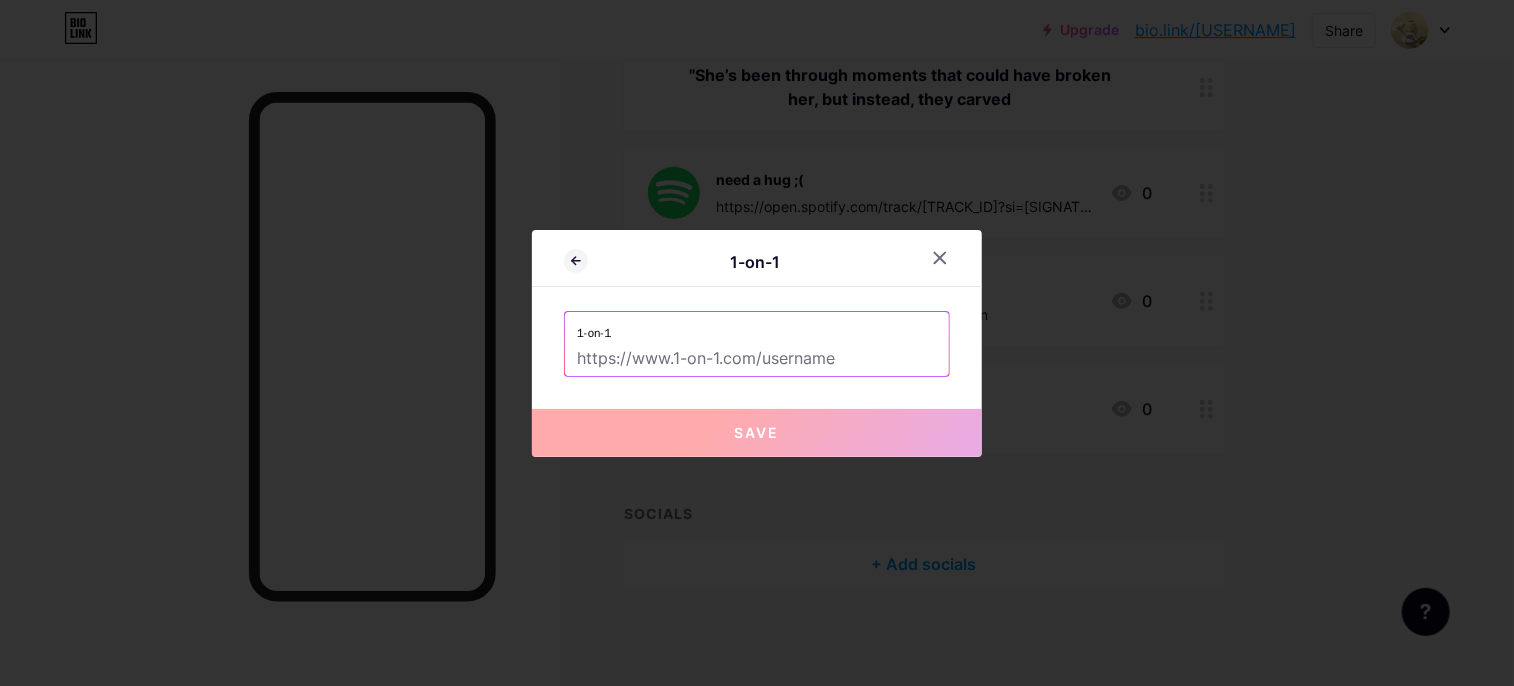 click at bounding box center [757, 359] 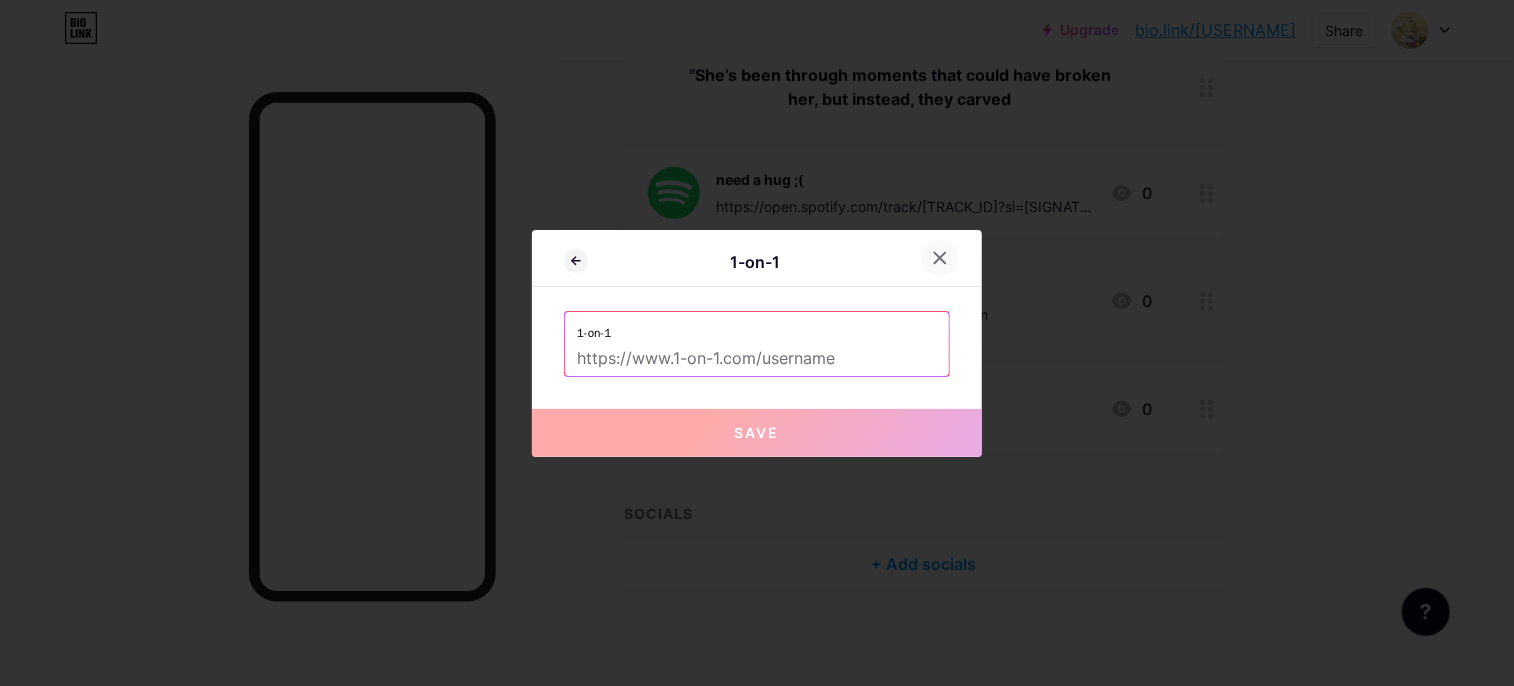 click at bounding box center [940, 258] 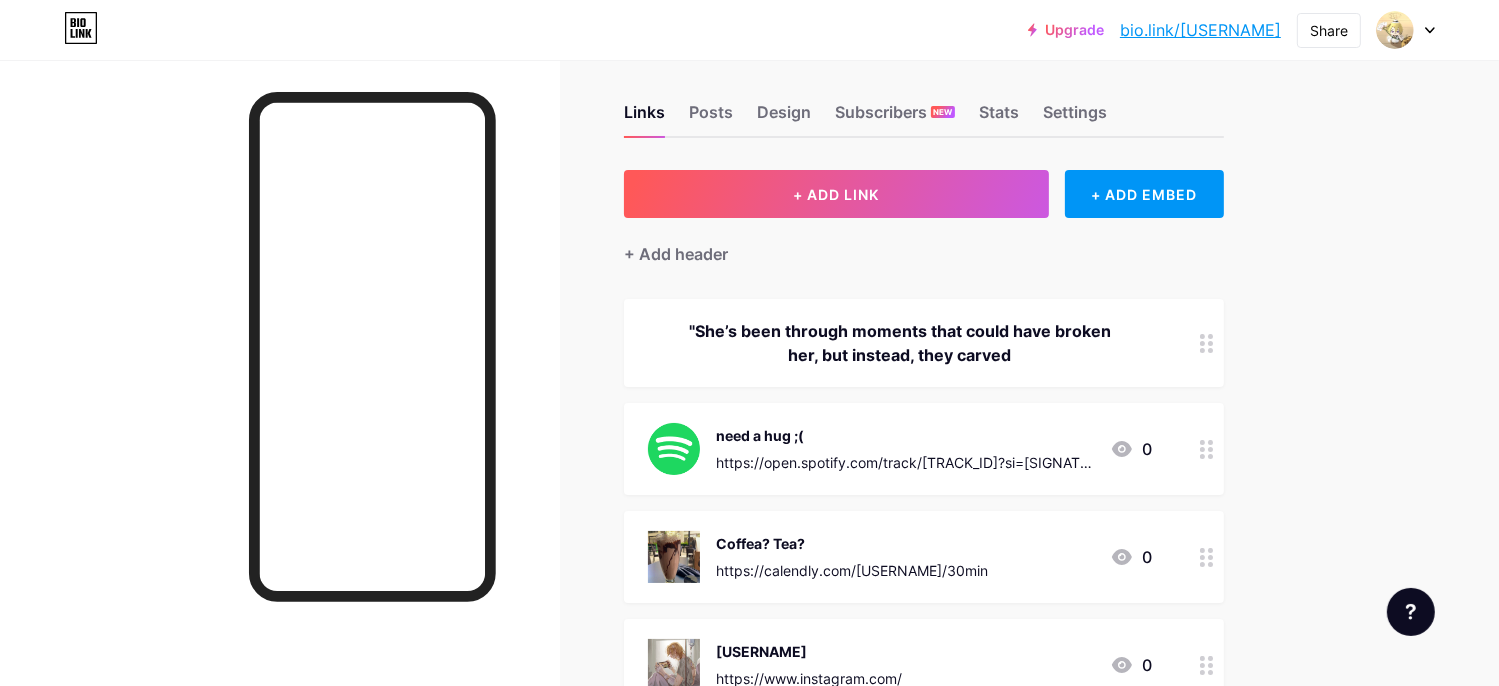scroll, scrollTop: 0, scrollLeft: 0, axis: both 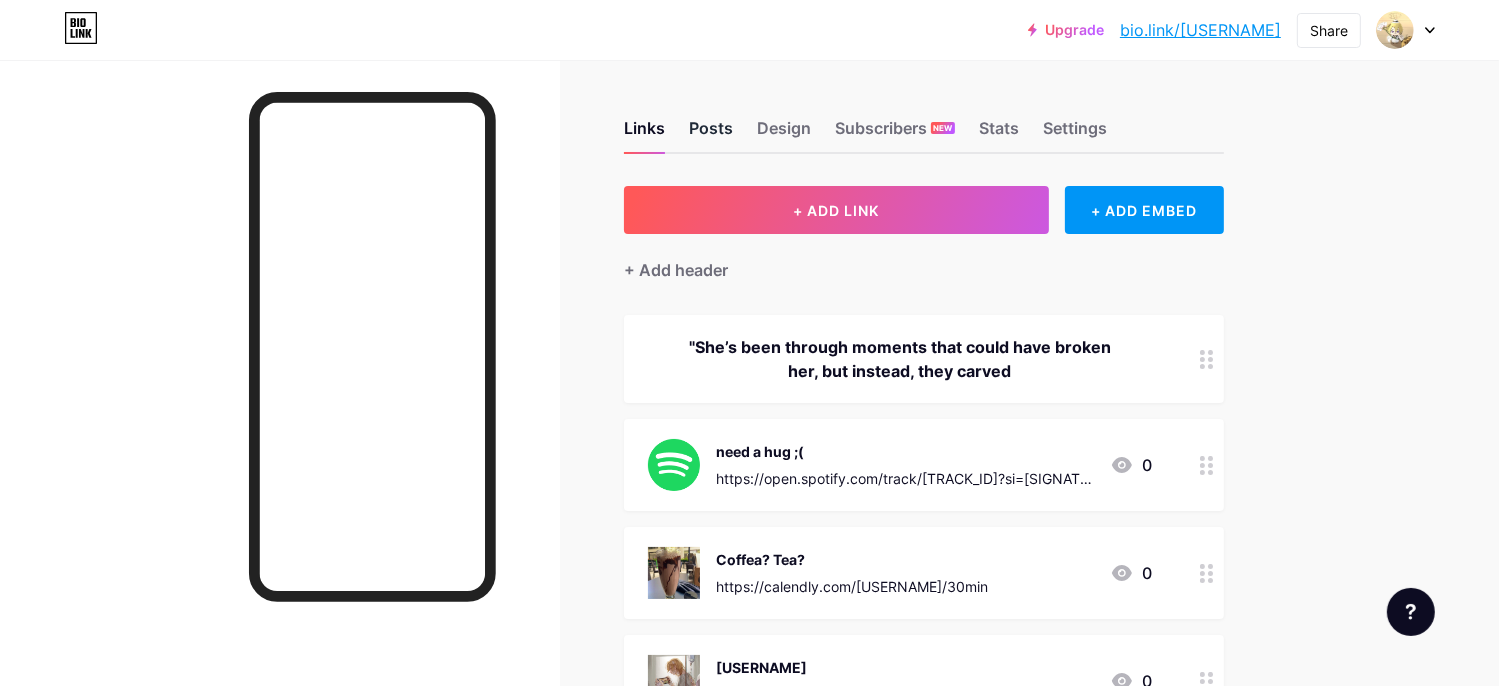 click on "Posts" at bounding box center (711, 134) 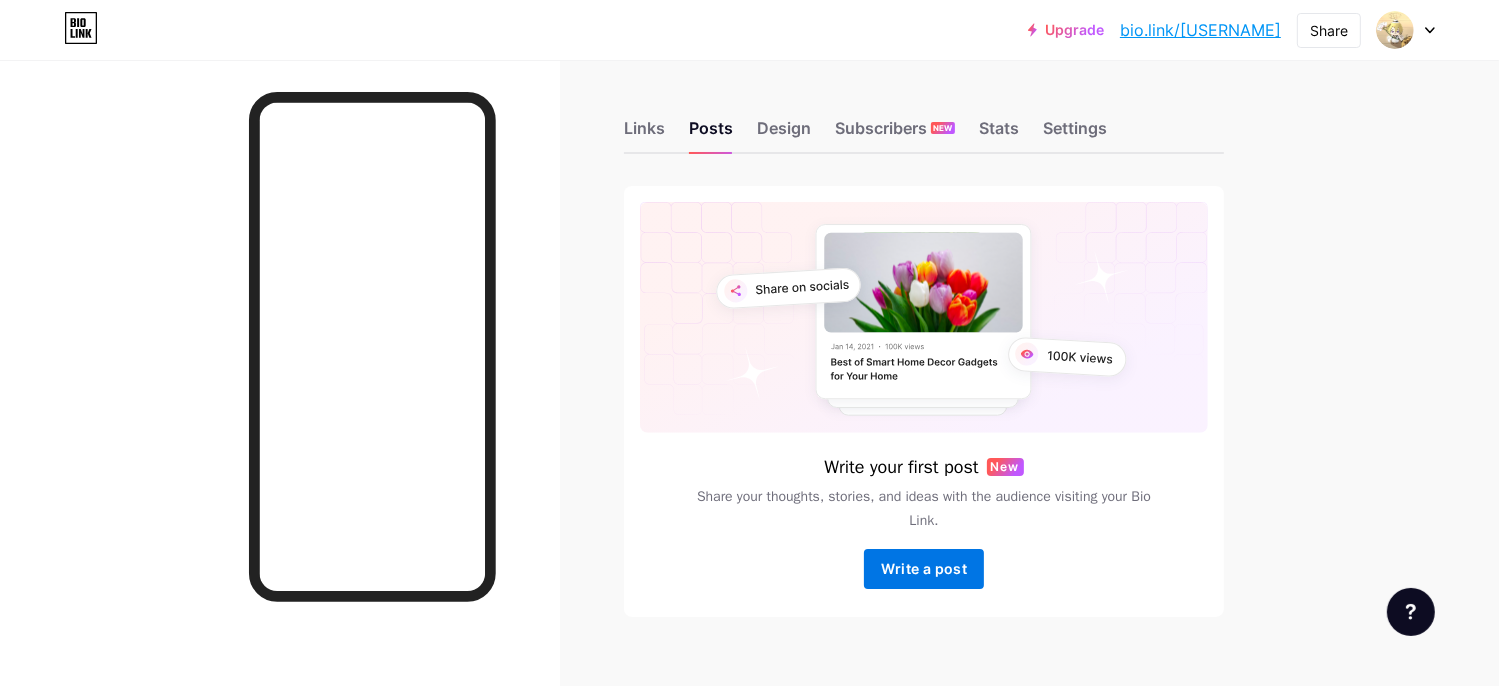 click on "Write a post" at bounding box center [924, 569] 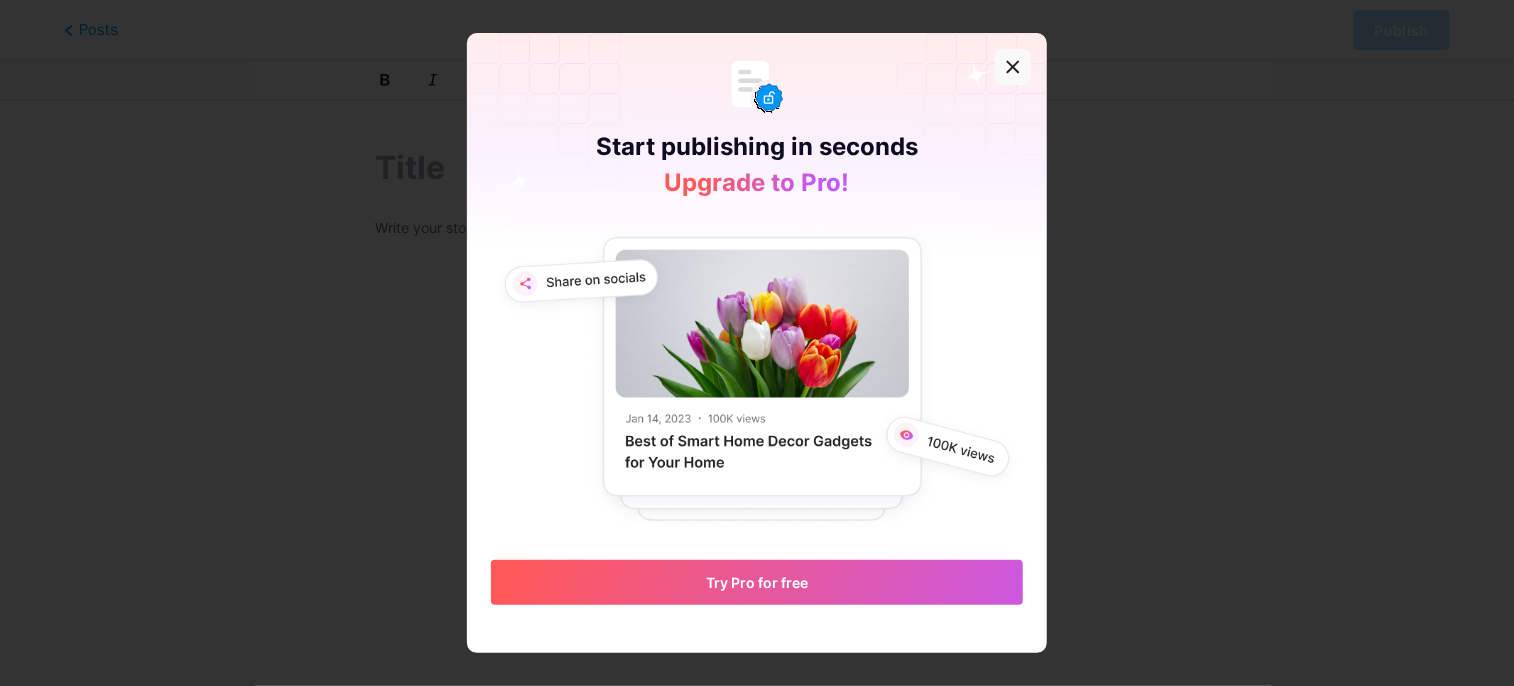 click at bounding box center (1013, 67) 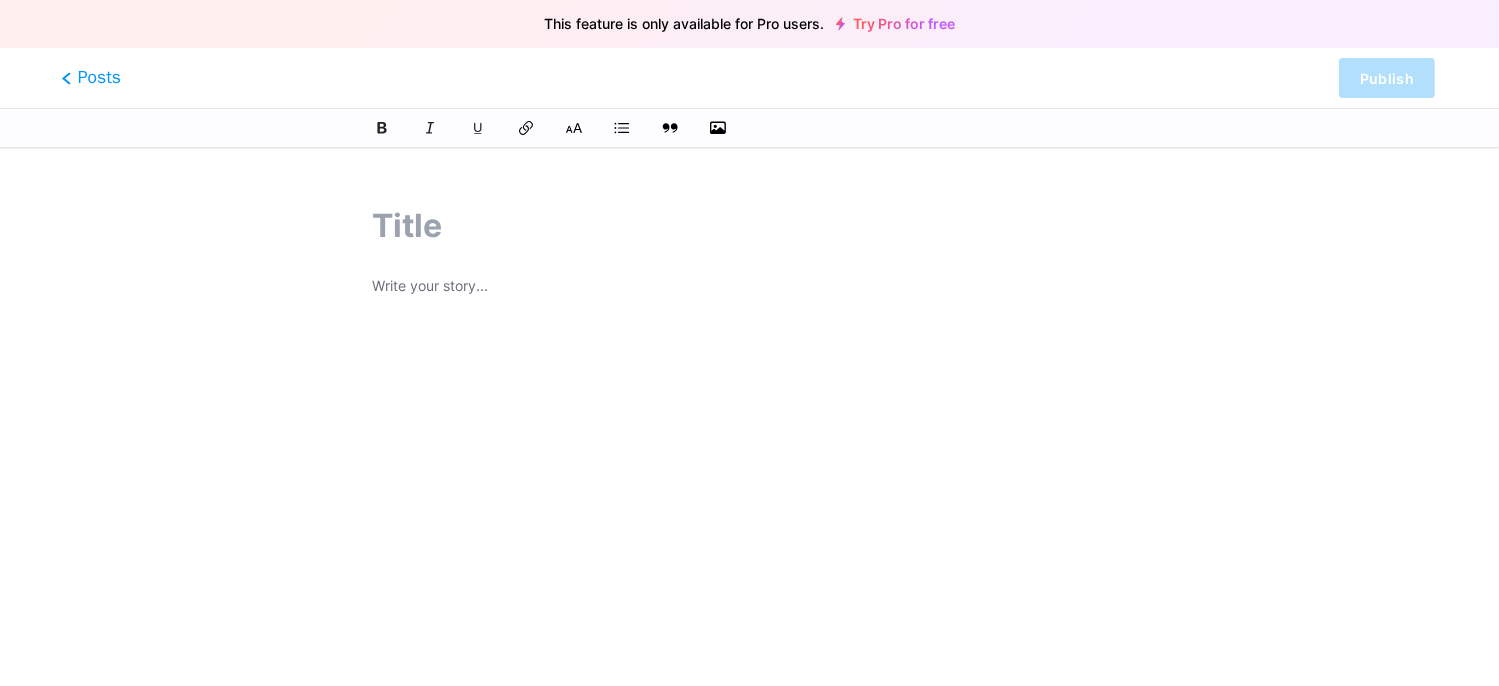 click on "Posts" at bounding box center [91, 78] 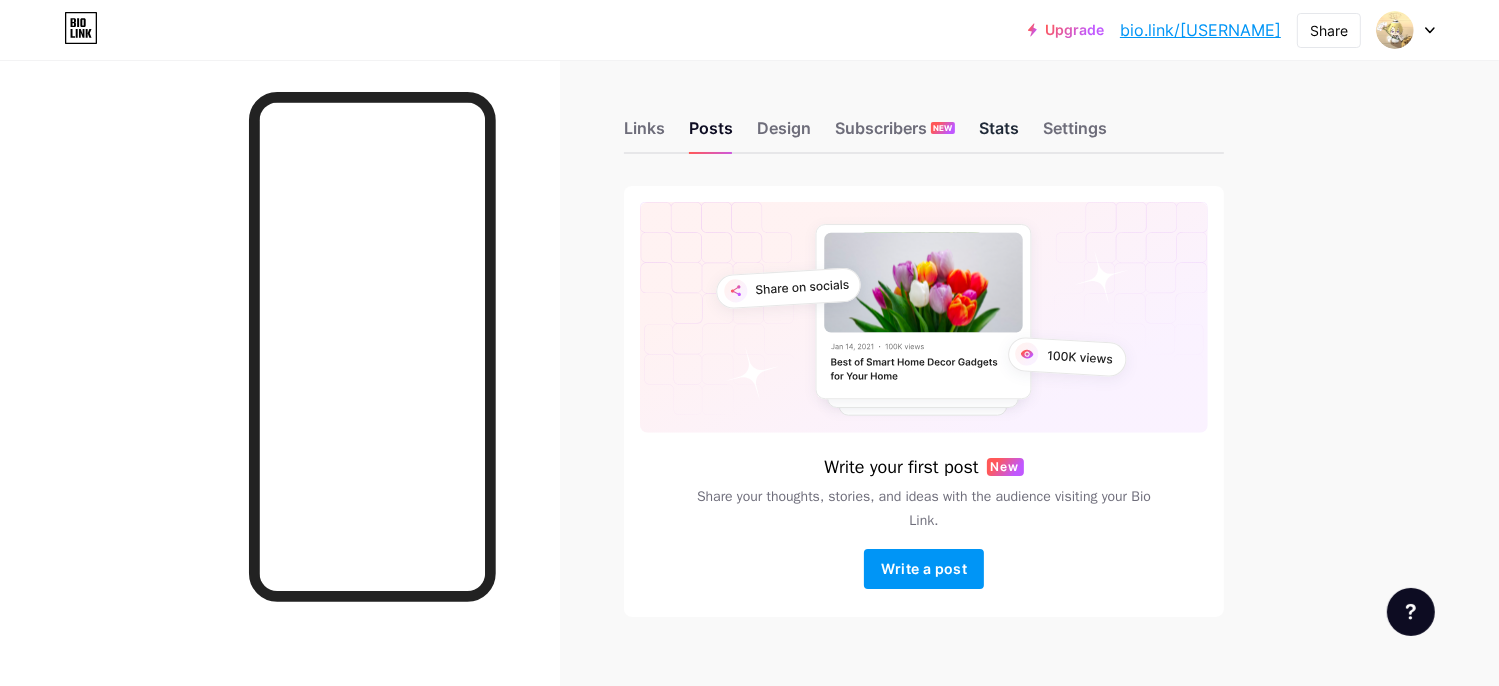 click on "Stats" at bounding box center [999, 134] 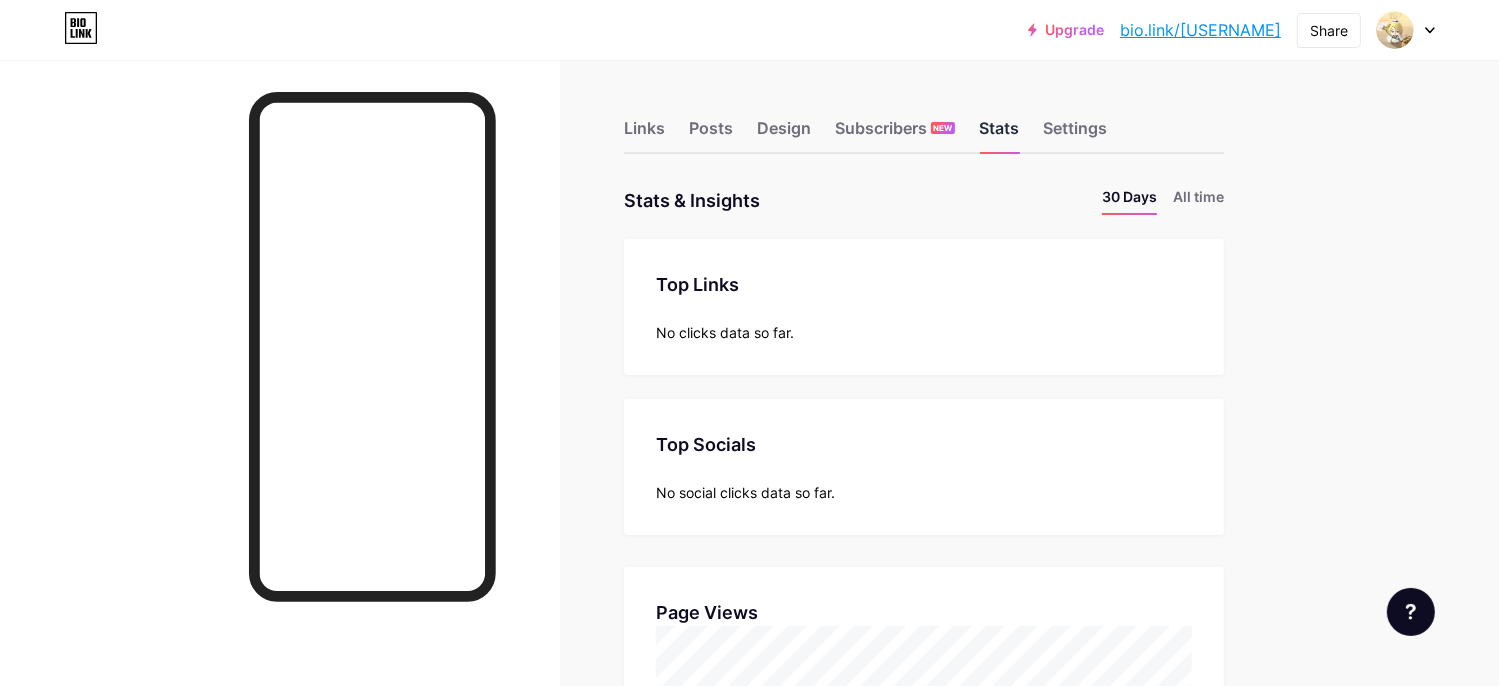 scroll, scrollTop: 999313, scrollLeft: 998500, axis: both 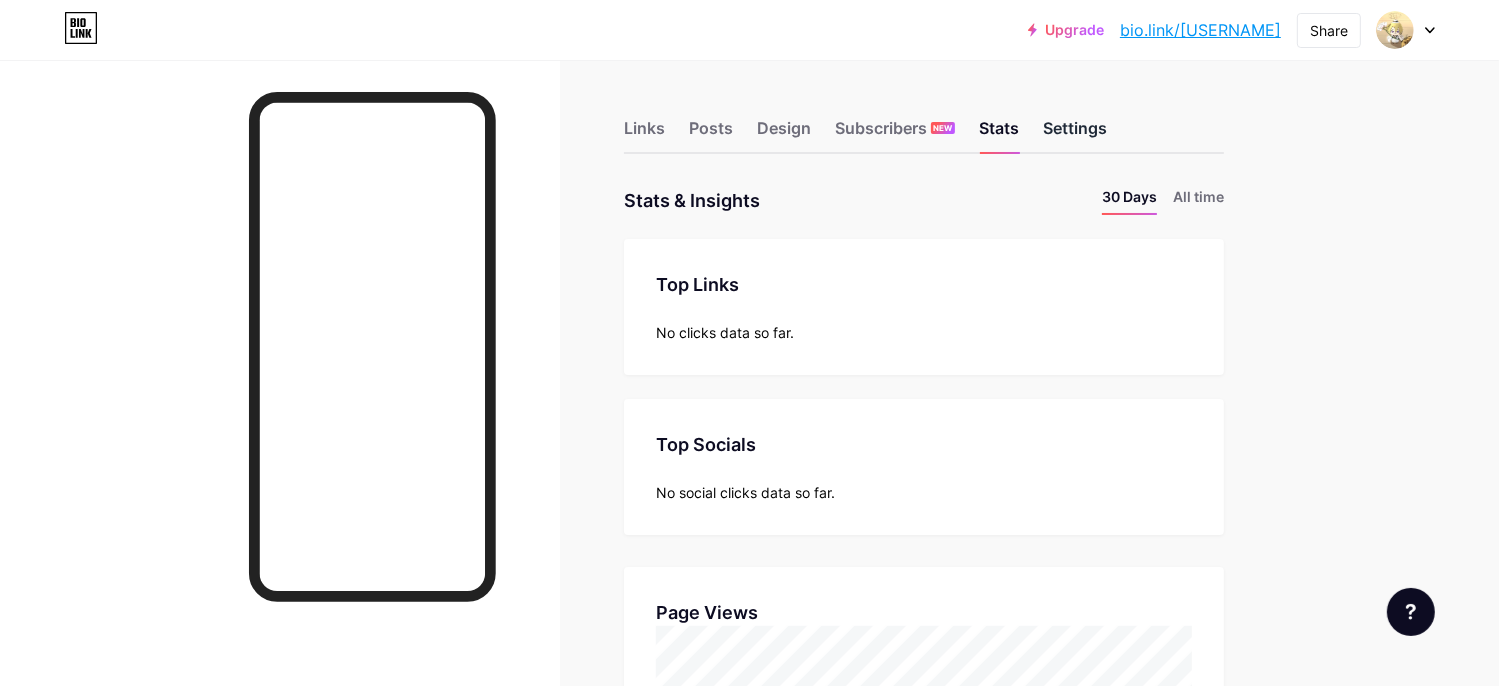 click on "Settings" at bounding box center (1075, 134) 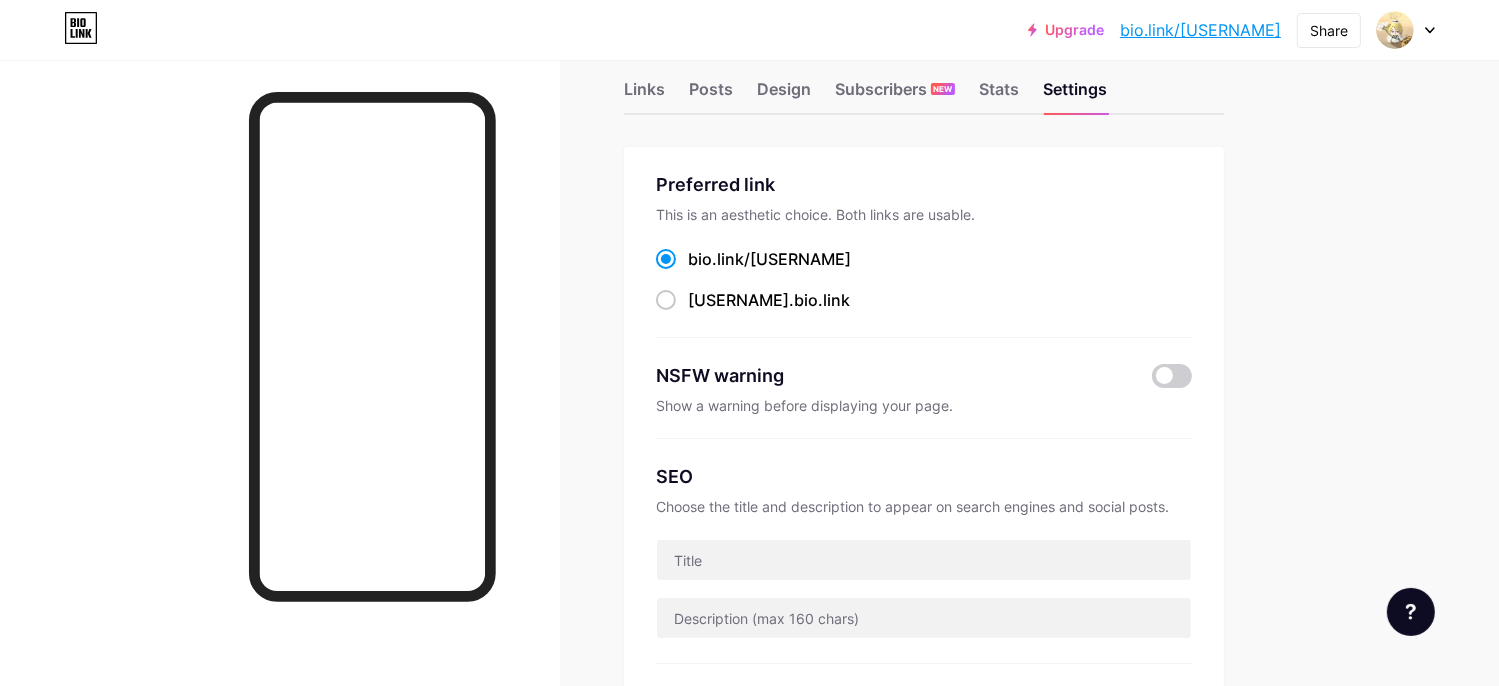 scroll, scrollTop: 0, scrollLeft: 0, axis: both 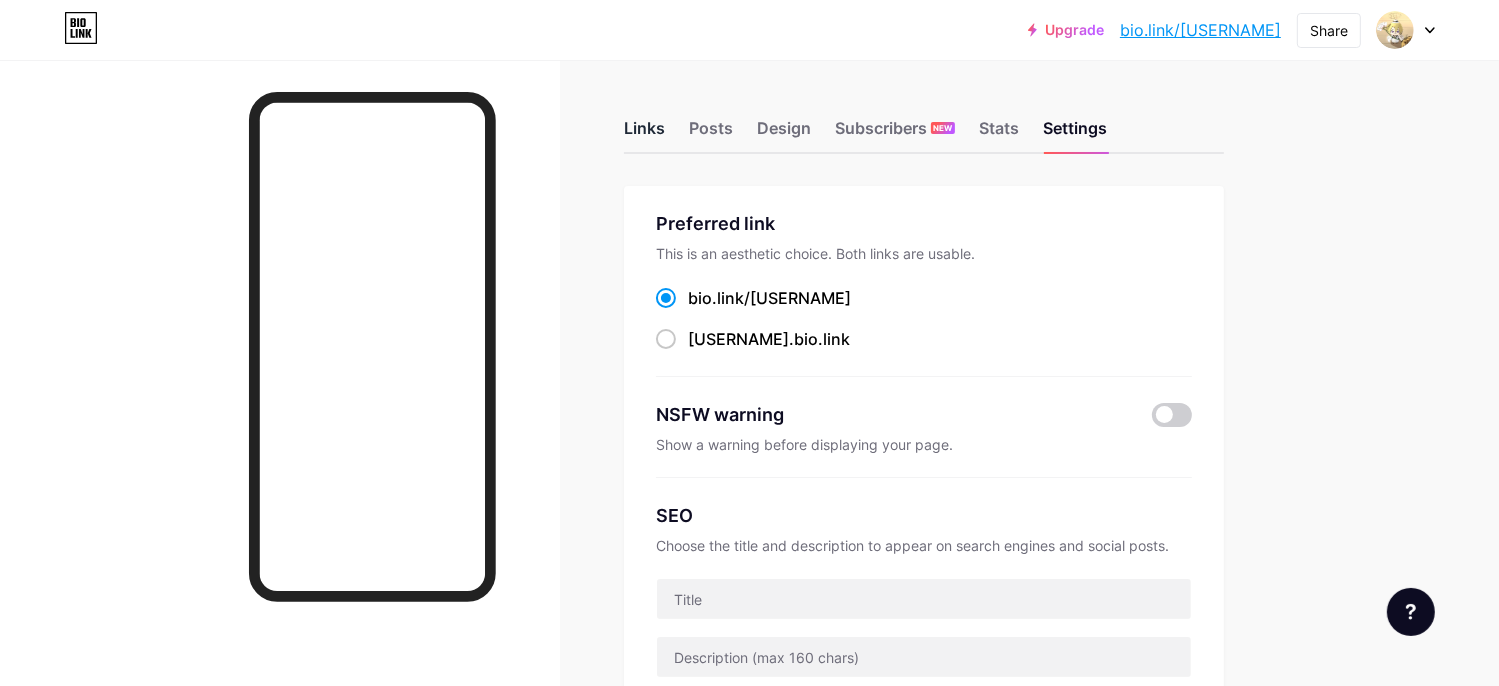 click on "Links" at bounding box center [644, 134] 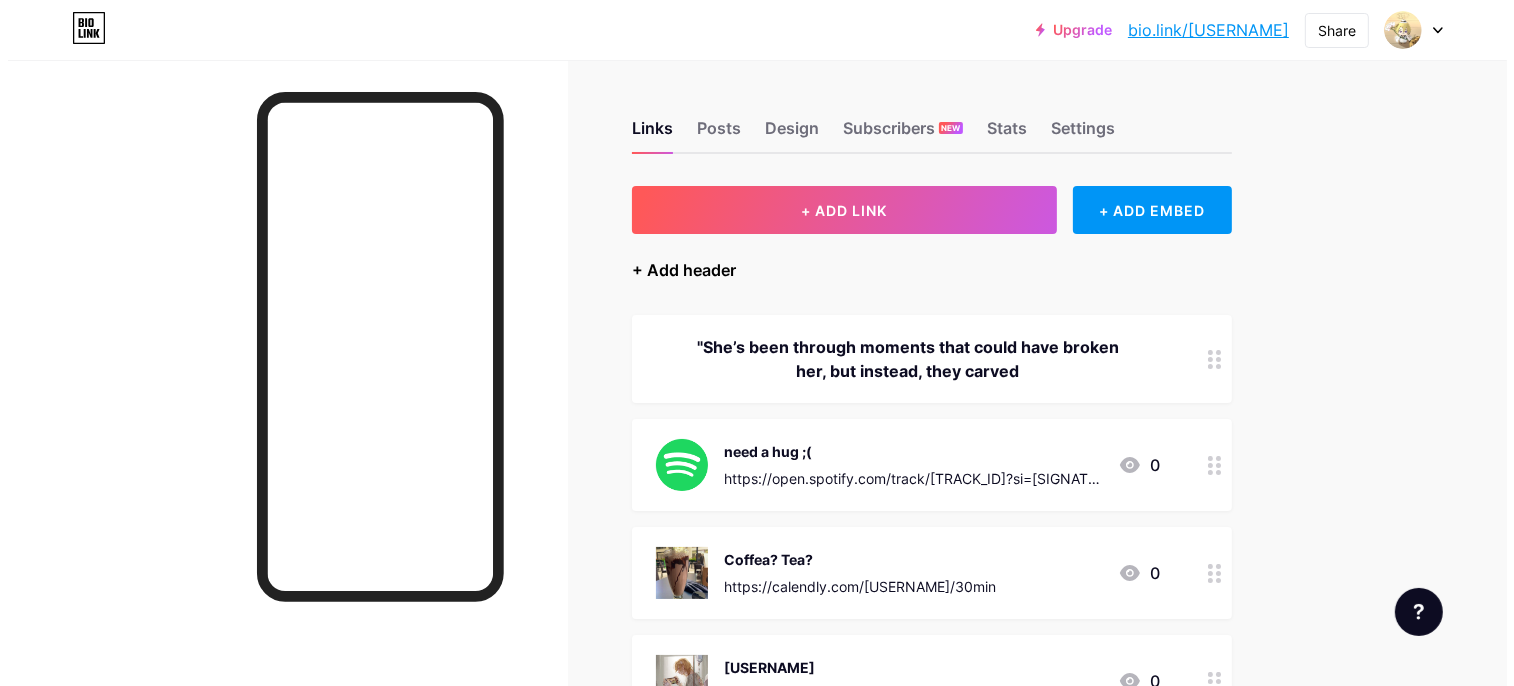 scroll, scrollTop: 100, scrollLeft: 0, axis: vertical 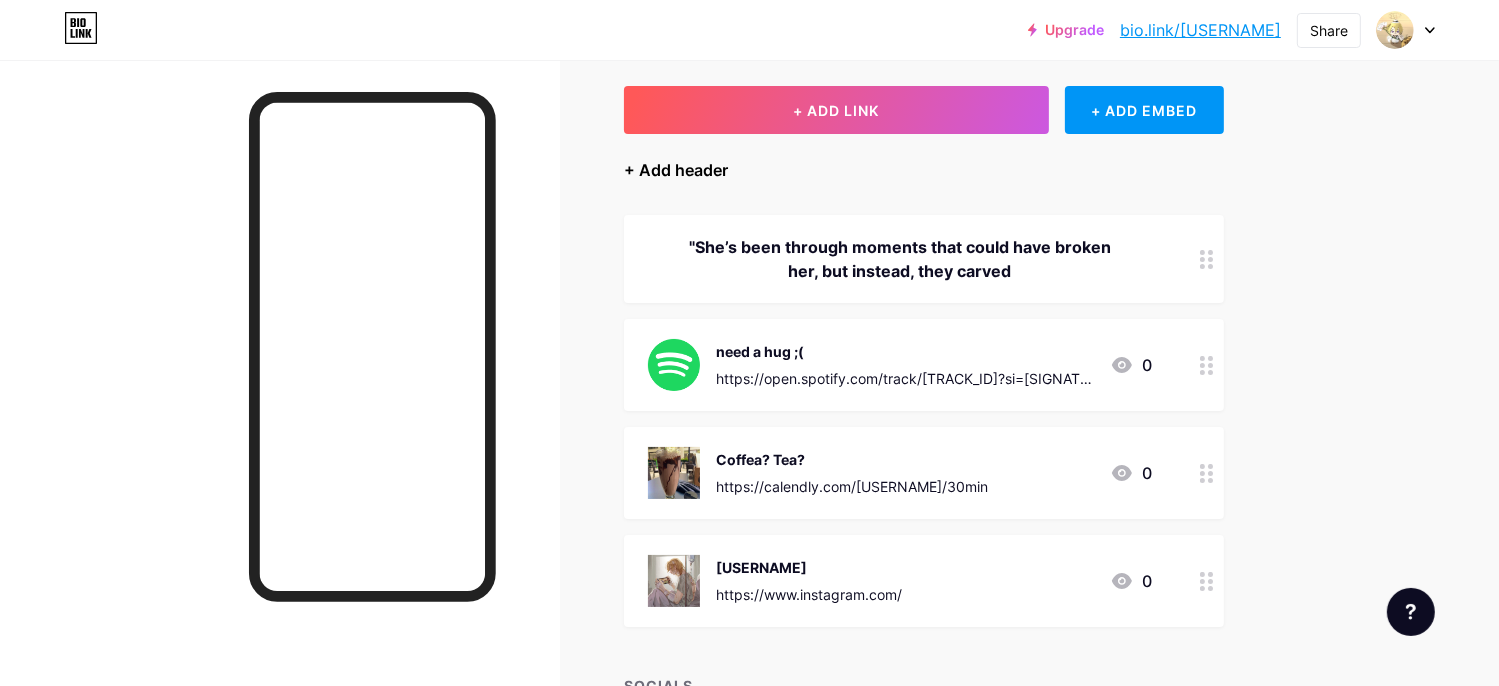 click on "+ Add header" at bounding box center [676, 170] 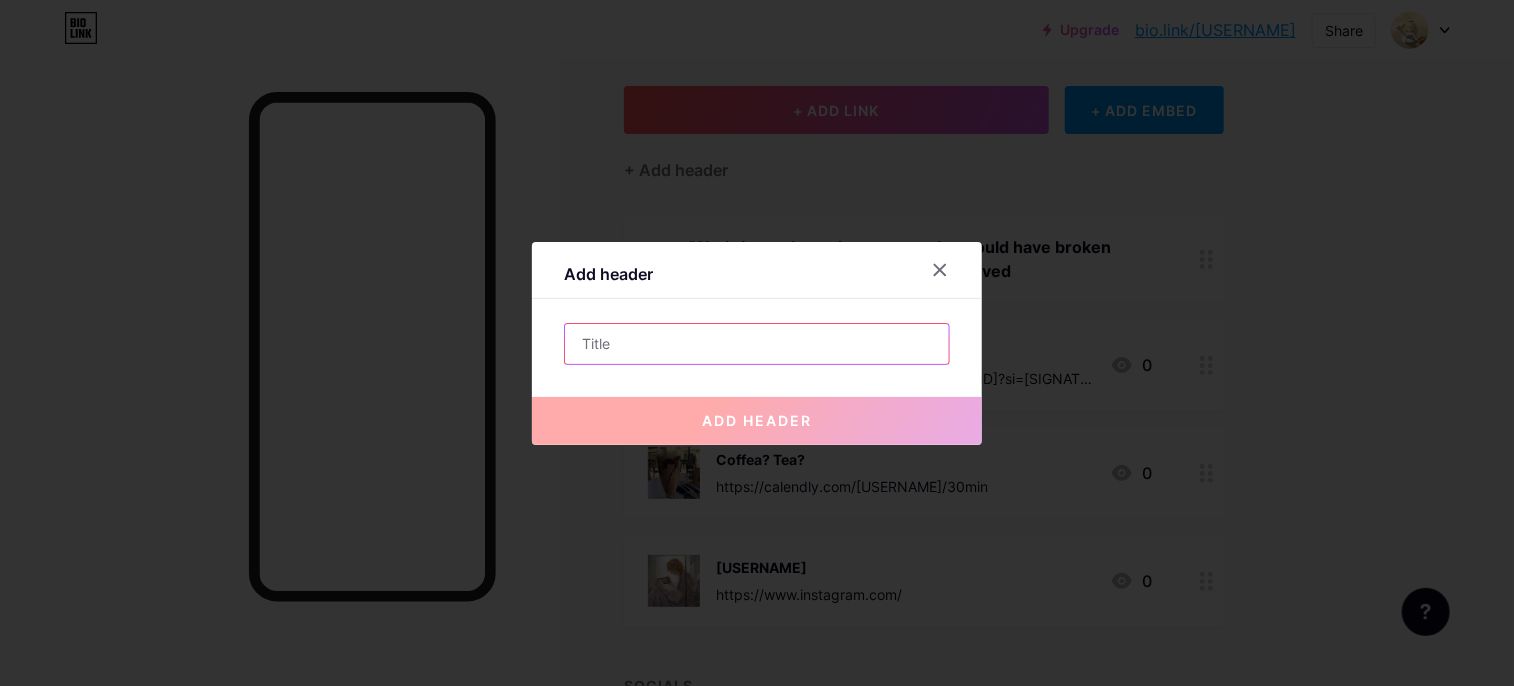 click at bounding box center [757, 344] 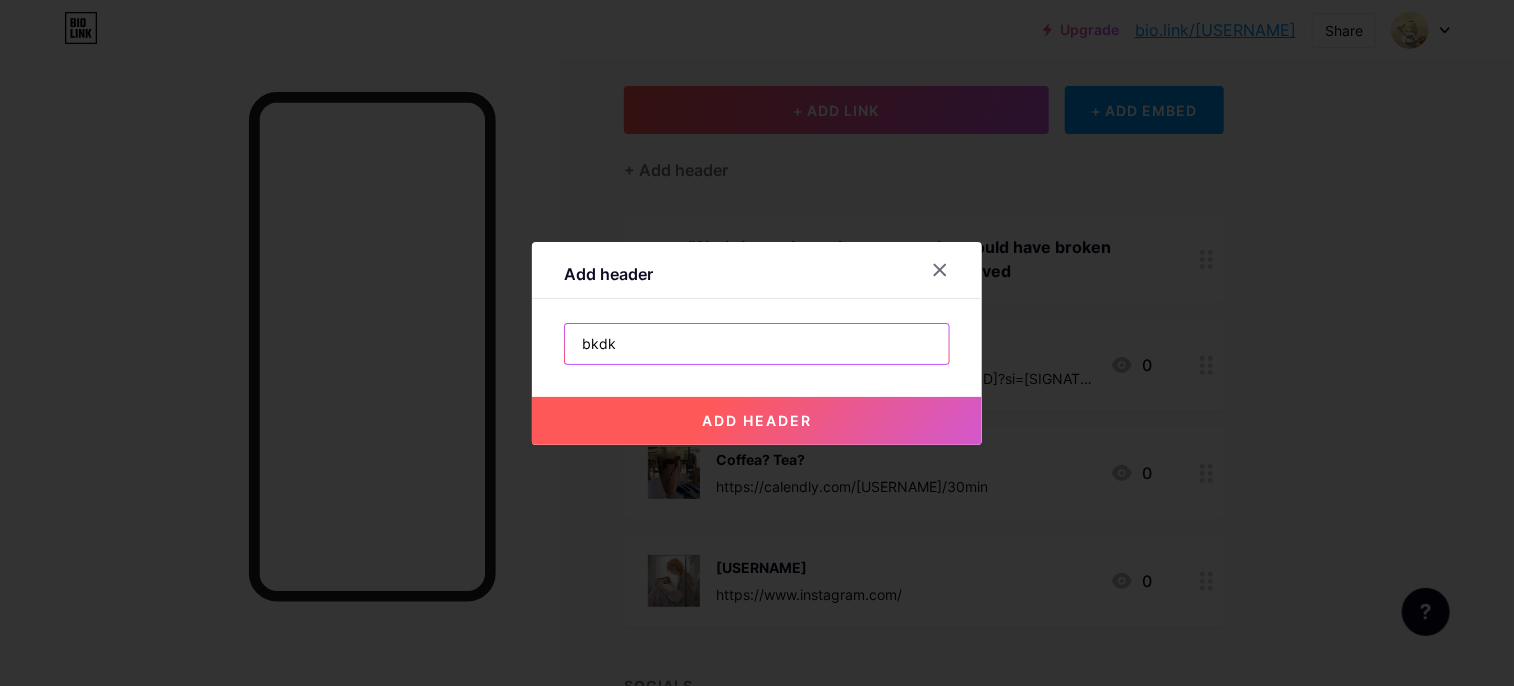 type on "bkdk" 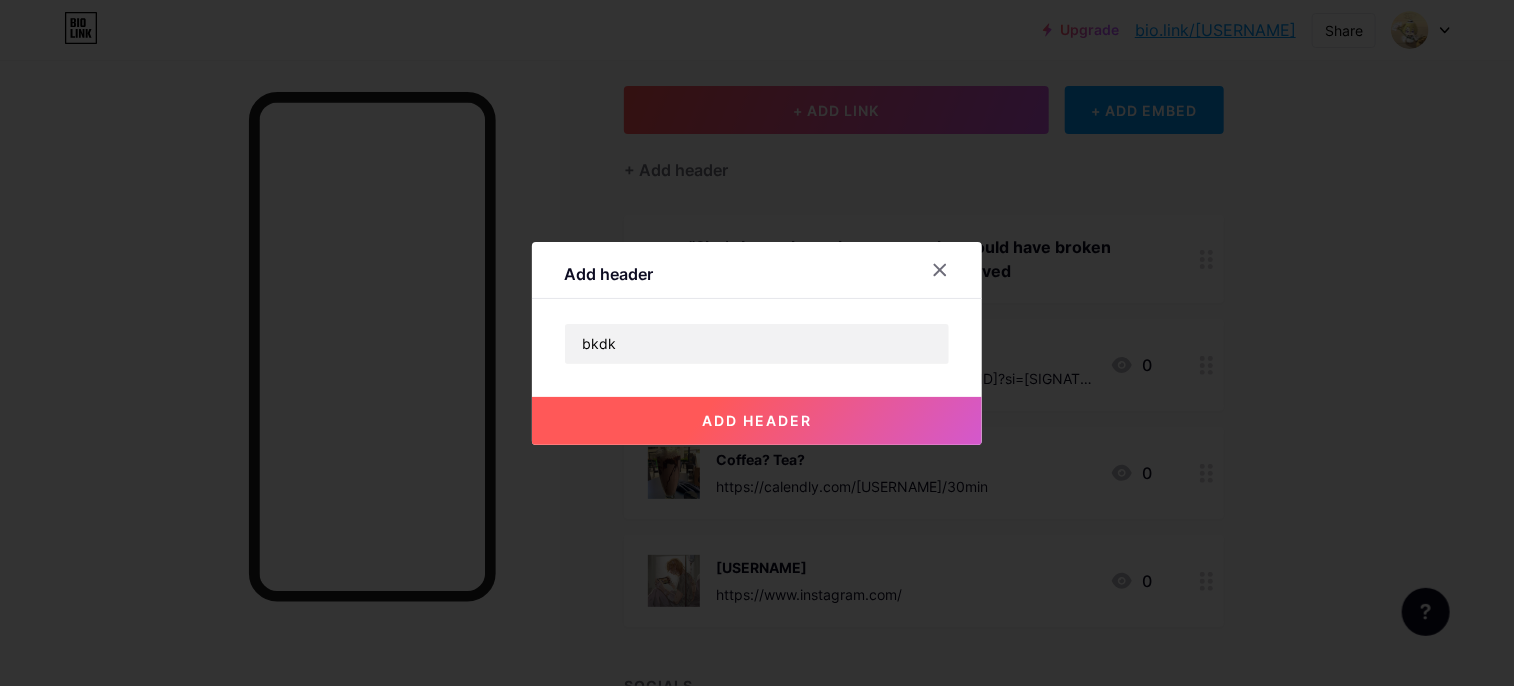 click on "add header" at bounding box center [757, 421] 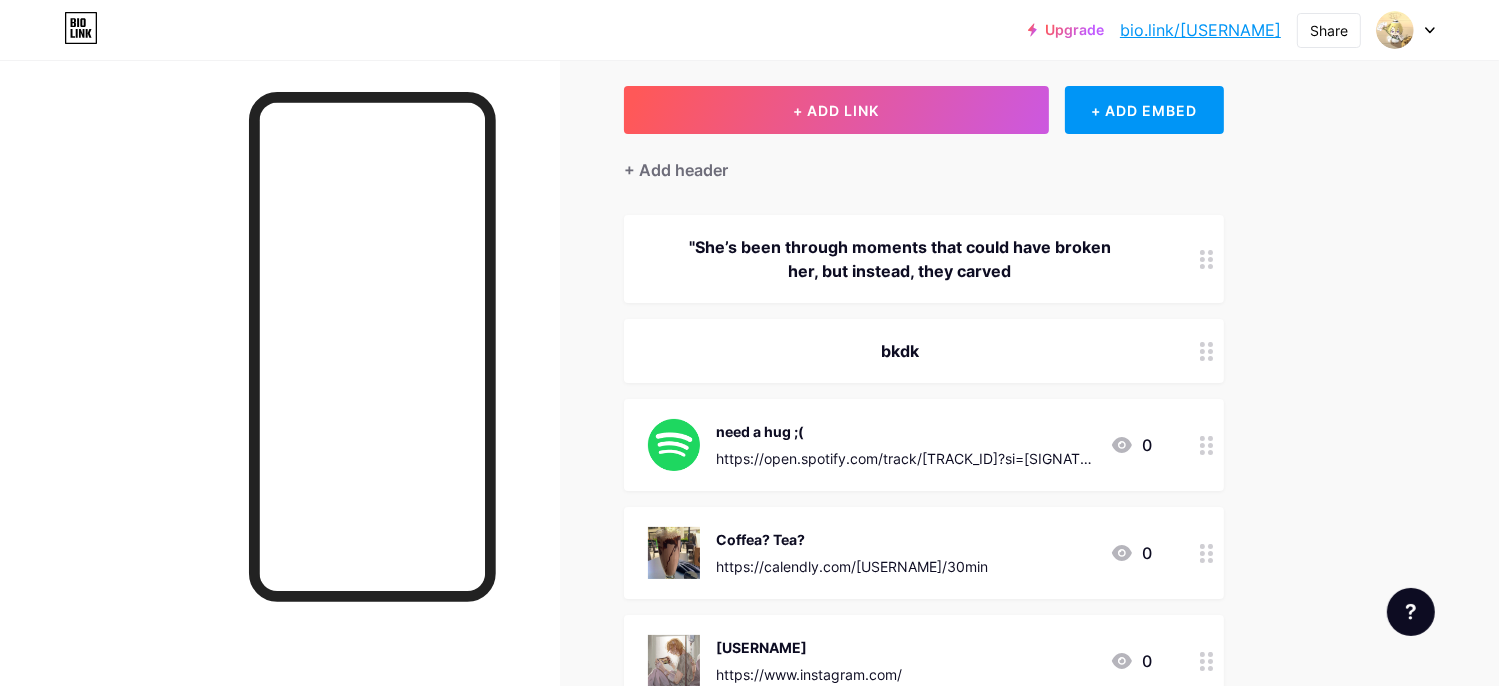 click 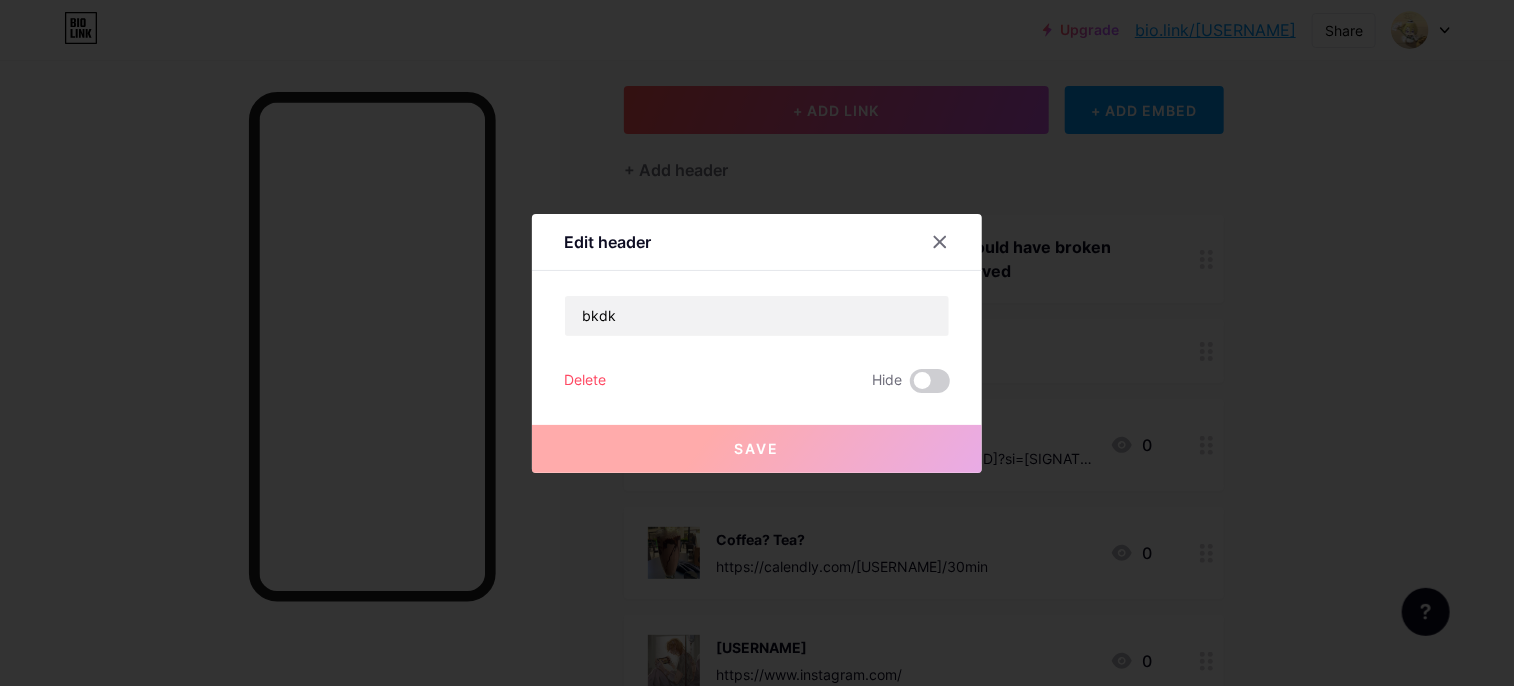 click at bounding box center [952, 242] 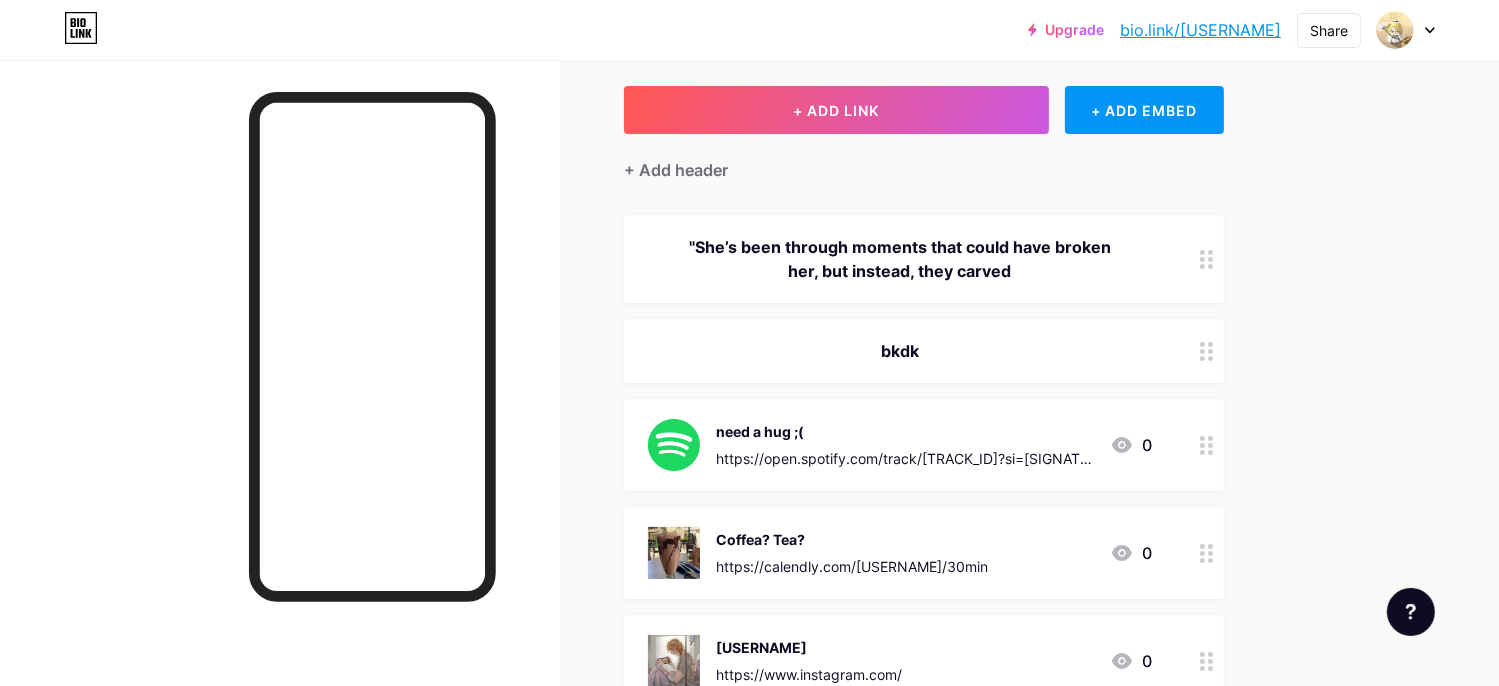 type 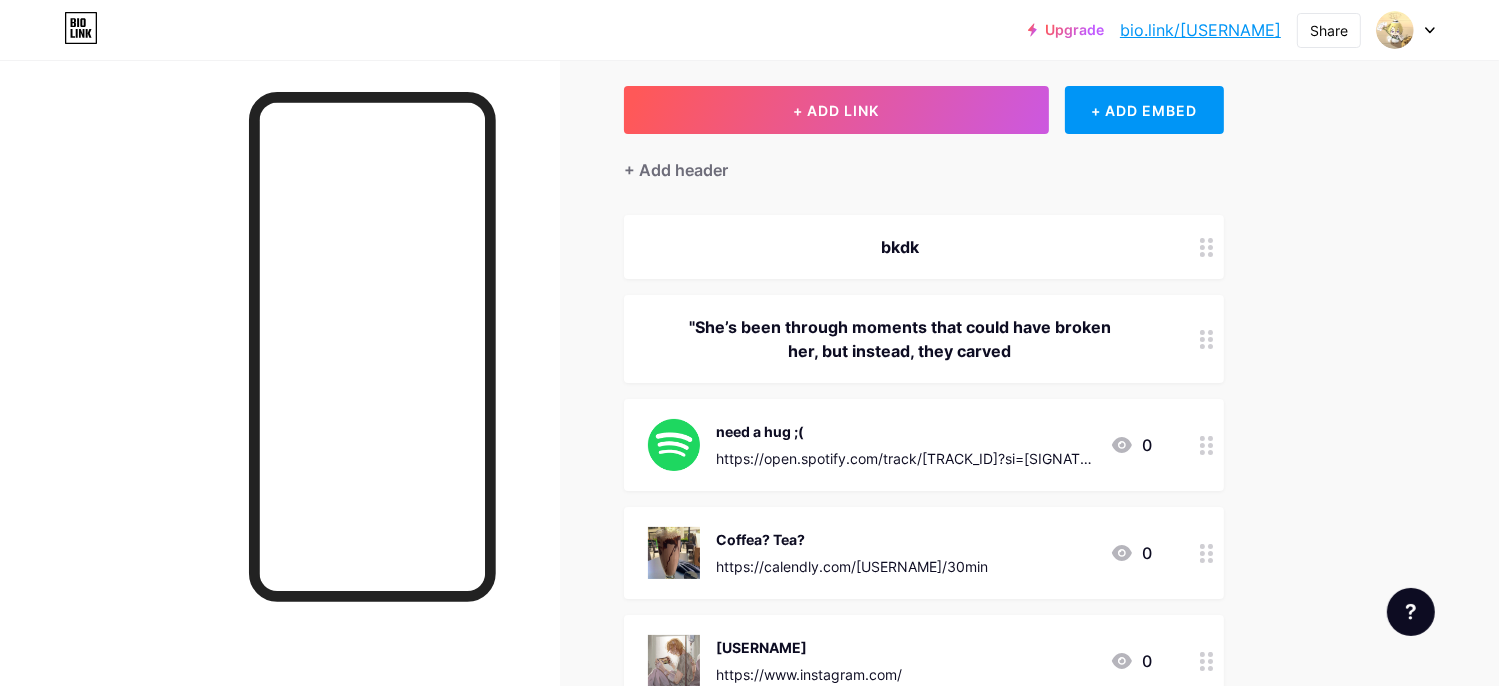 click on "Links
Posts
Design
Subscribers
NEW
Stats
Settings       + ADD LINK     + ADD EMBED
+ Add header
bkdk
"She’s been through moments that could have broken her, but instead, they carved
need a hug ;(
https://open.spotify.com/track/7zFio8WT0tTBqLs1pXYKqy?si=63a8192a90a44d2c
0
Coffea? Tea?
https://calendly.com/aliahnurul870/30min
0
aliahnrdin
https://www.instagram.com/
0
SOCIALS     + Add socials                       Feature requests             Help center         Contact support" at bounding box center [654, 450] 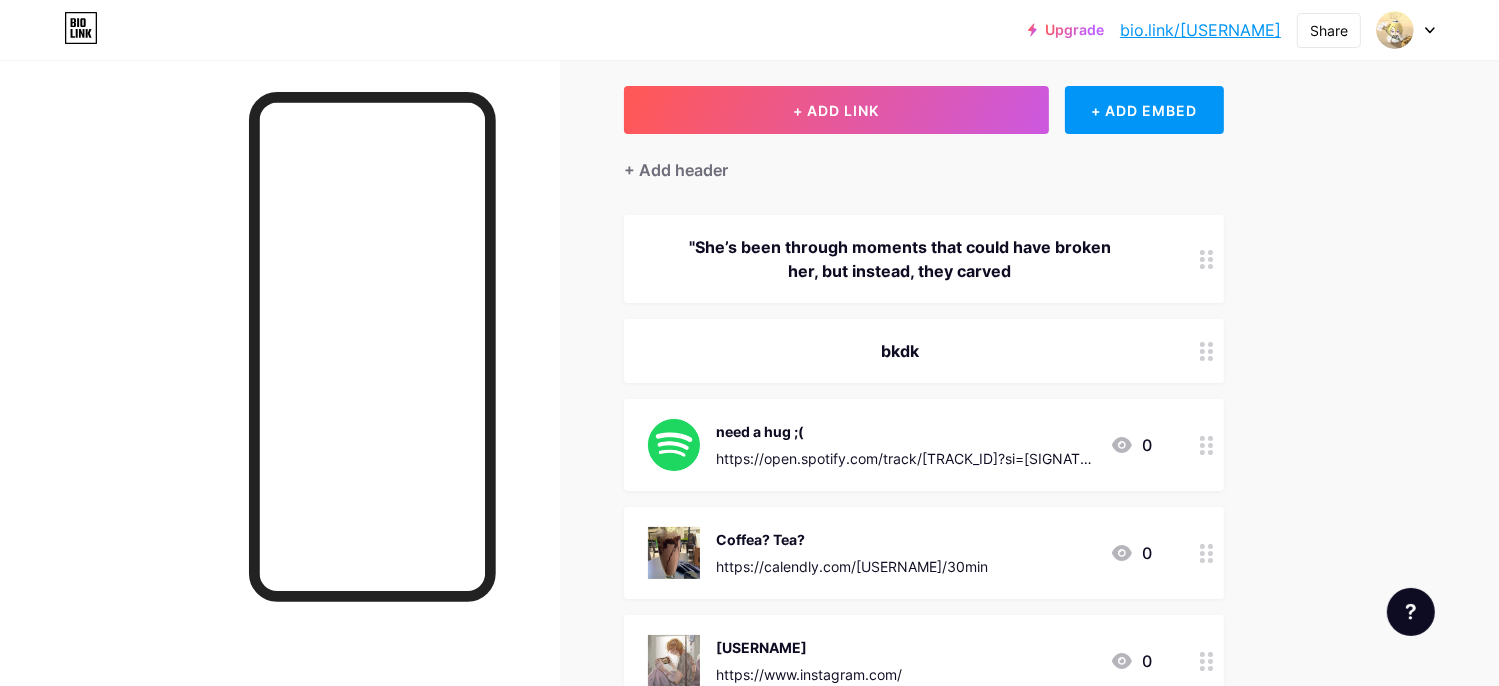click on "+ ADD LINK     + ADD EMBED
+ Add header
"She’s been through moments that could have broken her, but instead, they carved
bkdk
need a hug ;(
https://open.spotify.com/track/7zFio8WT0tTBqLs1pXYKqy?si=63a8192a90a44d2c
0
Coffea? Tea?
https://calendly.com/aliahnurul870/30min
0
aliahnrdin
https://www.instagram.com/
0
SOCIALS     + Add socials" at bounding box center (924, 463) 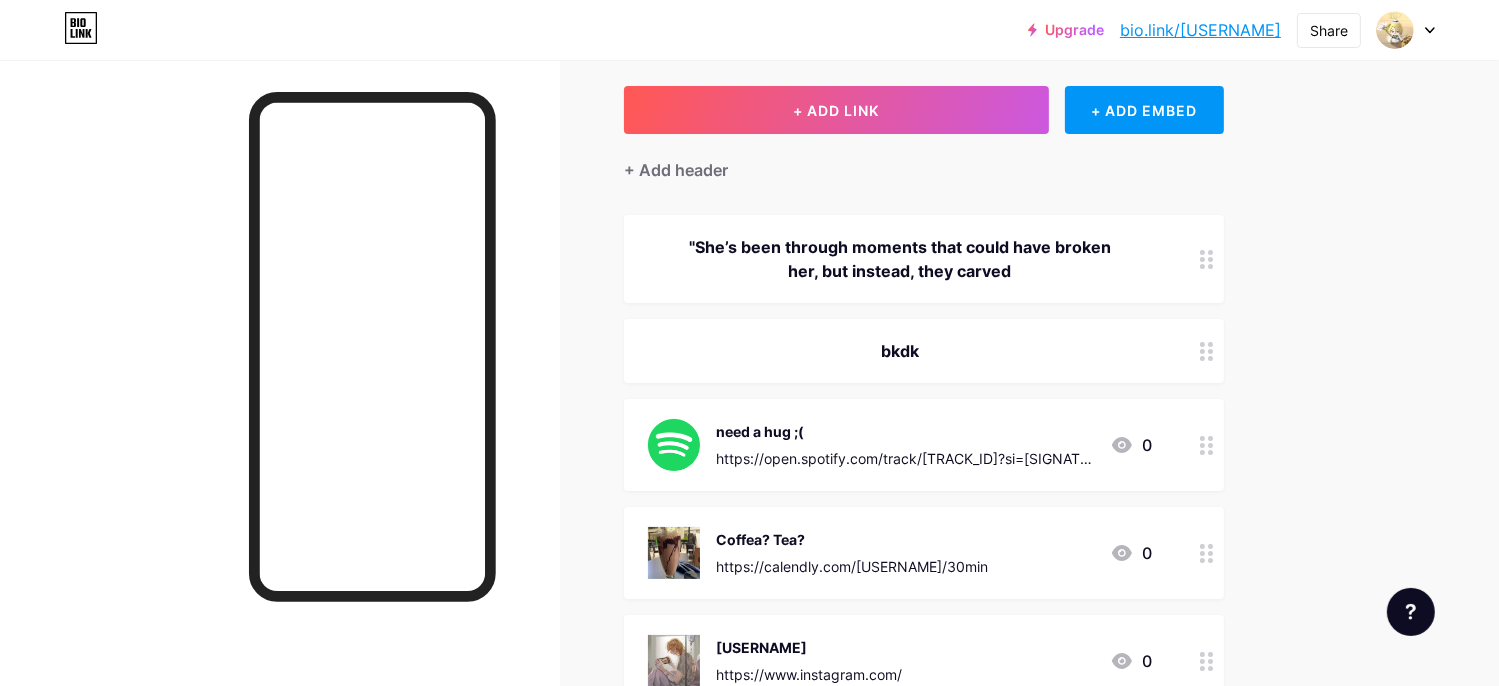 click on "Links
Posts
Design
Subscribers
NEW
Stats
Settings       + ADD LINK     + ADD EMBED
+ Add header
"She’s been through moments that could have broken her, but instead, they carved
bkdk
need a hug ;(
https://open.spotify.com/track/7zFio8WT0tTBqLs1pXYKqy?si=63a8192a90a44d2c
0
Coffea? Tea?
https://calendly.com/aliahnurul870/30min
0
aliahnrdin
https://www.instagram.com/
0
SOCIALS     + Add socials                       Feature requests             Help center         Contact support" at bounding box center (654, 450) 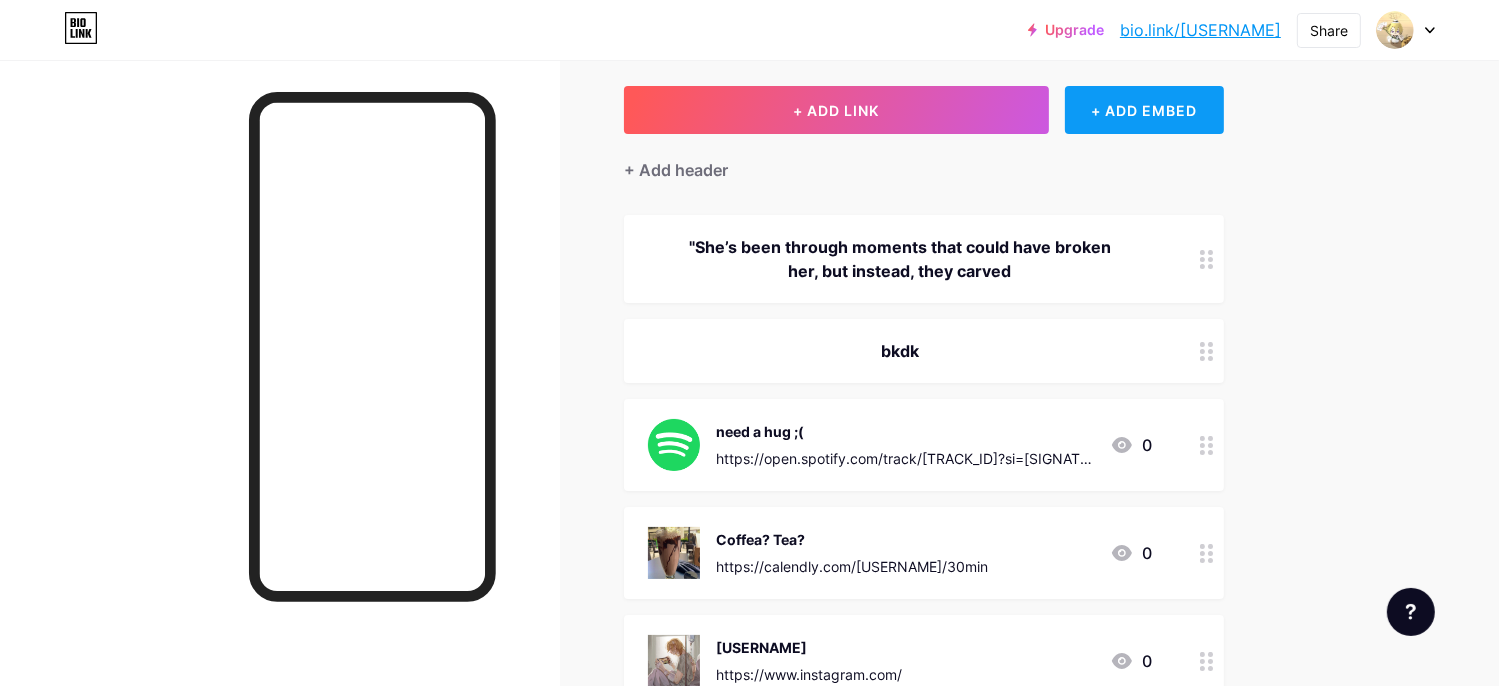 click on "+ ADD EMBED" at bounding box center [1144, 110] 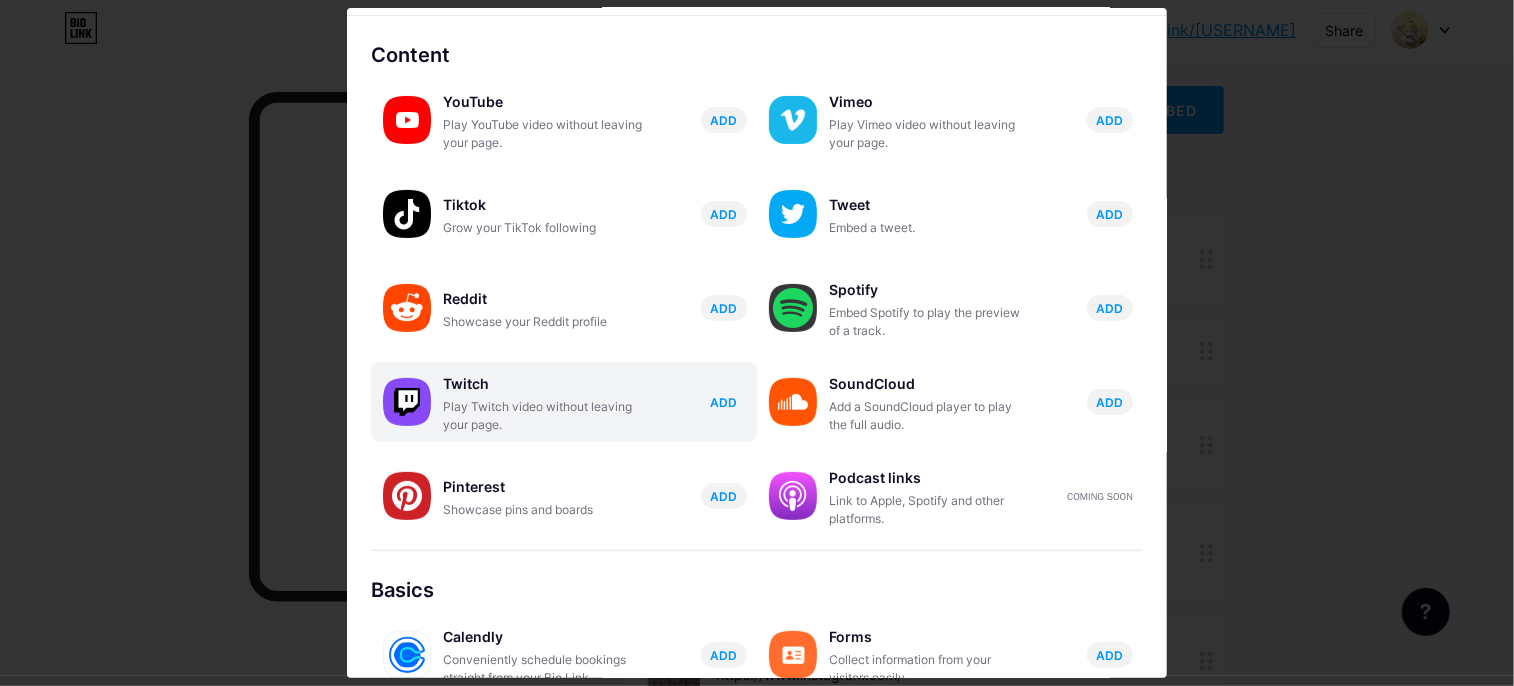scroll, scrollTop: 100, scrollLeft: 0, axis: vertical 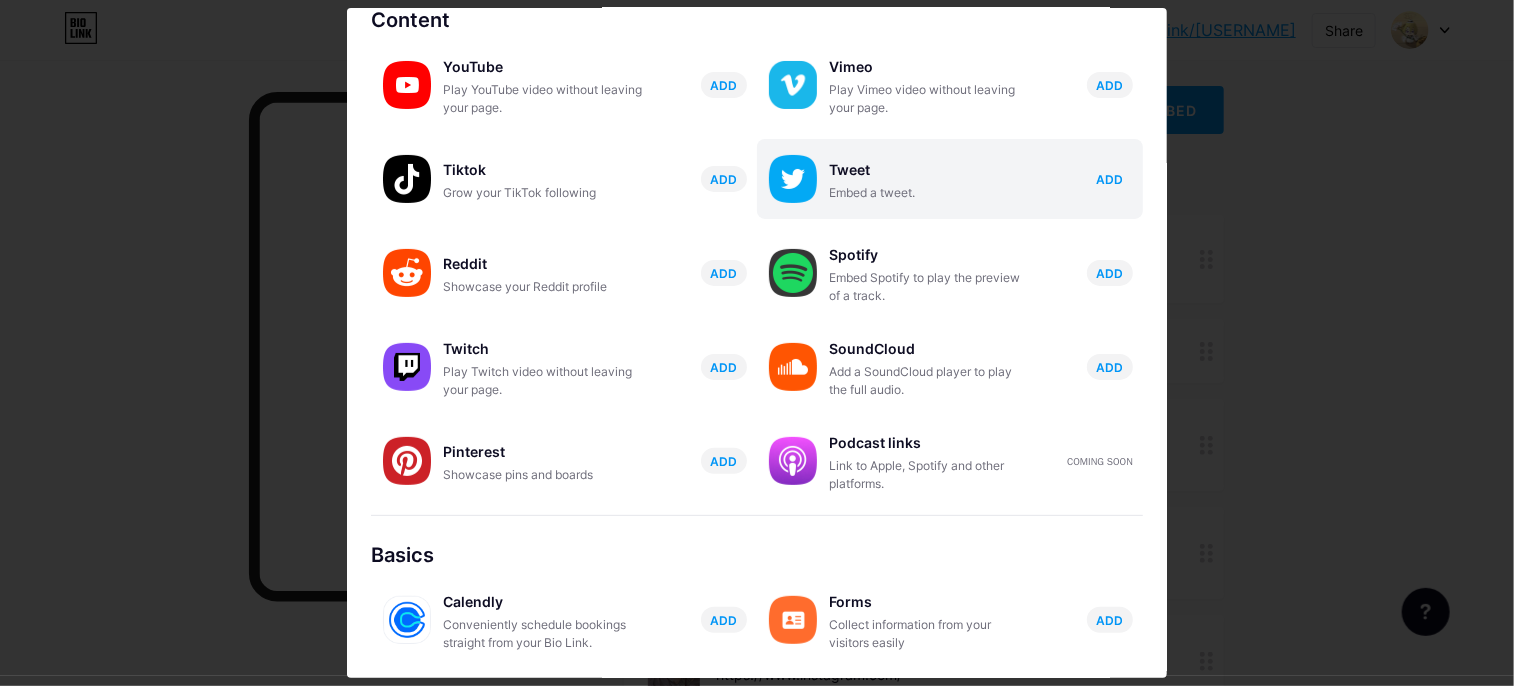 click on "ADD" at bounding box center (1110, 179) 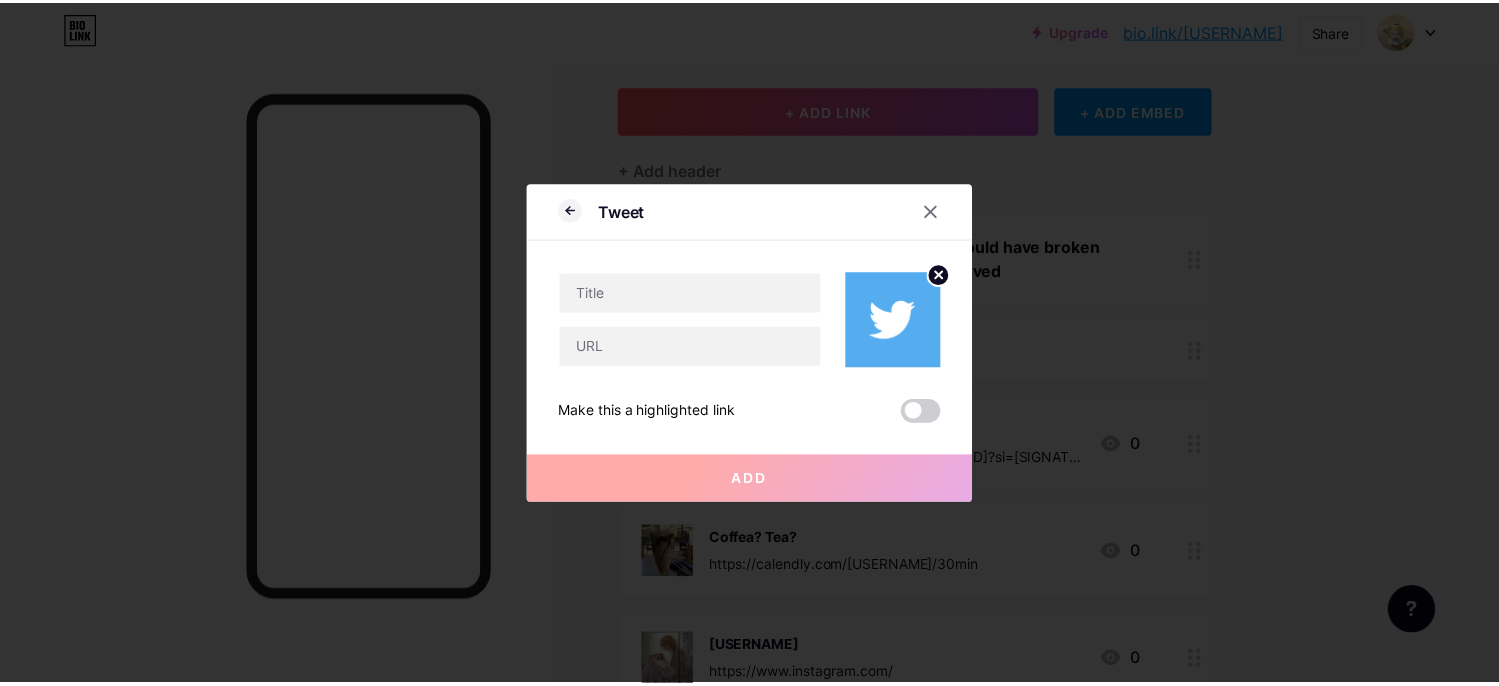 scroll, scrollTop: 0, scrollLeft: 0, axis: both 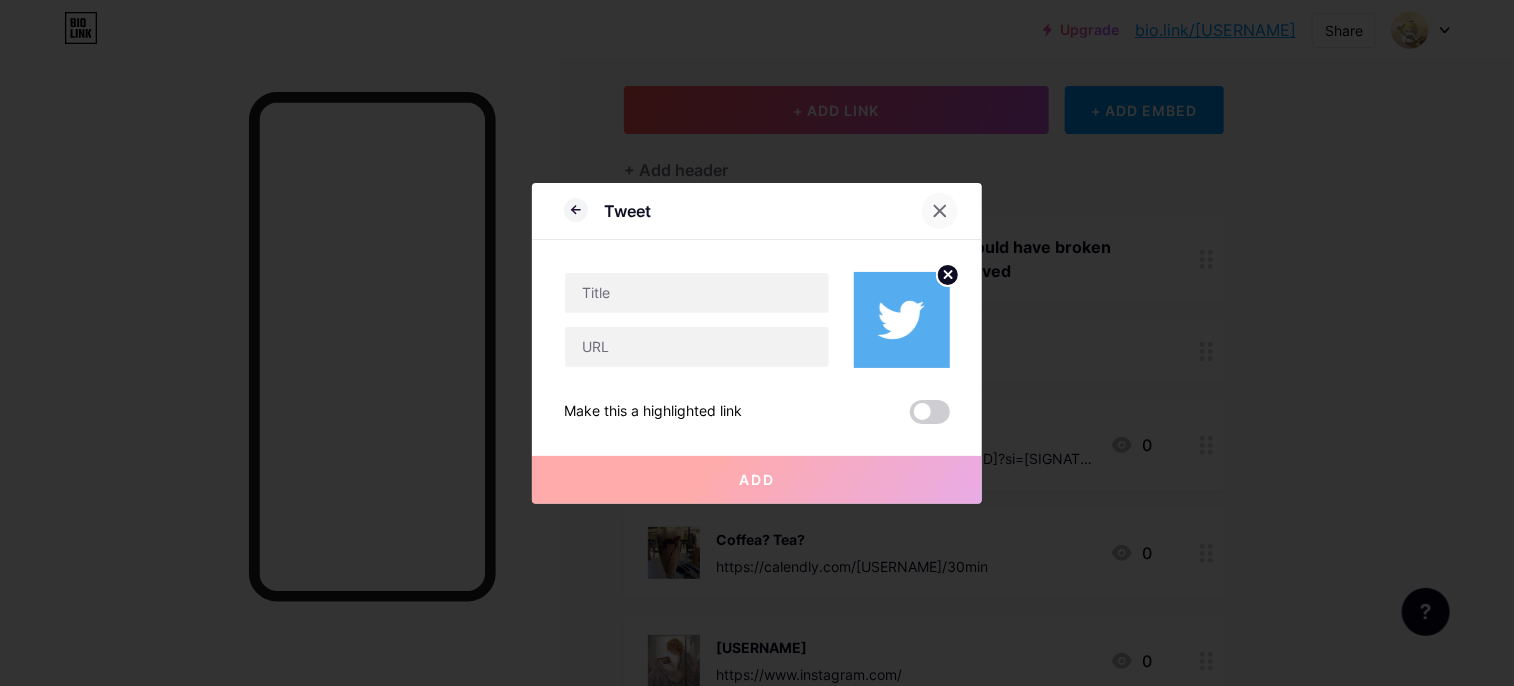 click at bounding box center (940, 211) 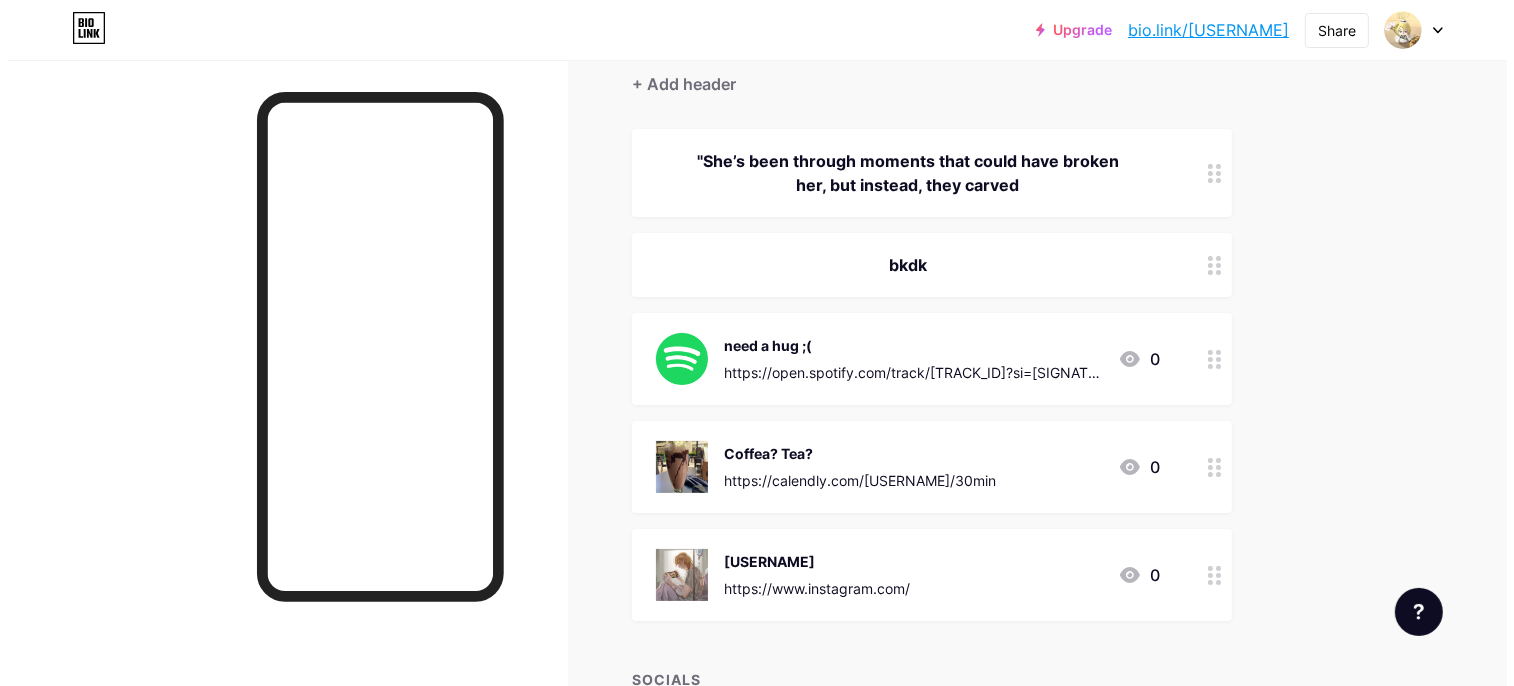 scroll, scrollTop: 0, scrollLeft: 0, axis: both 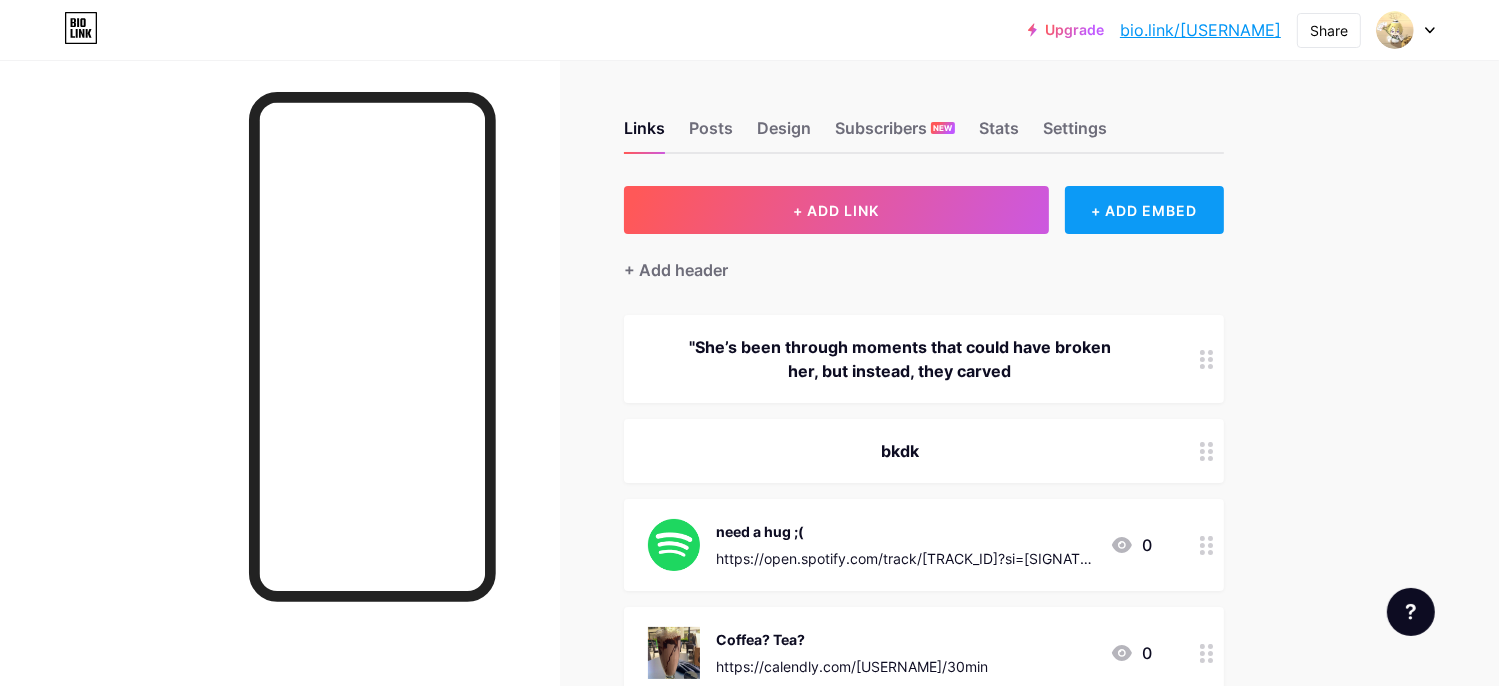 click on "+ ADD EMBED" at bounding box center [1144, 210] 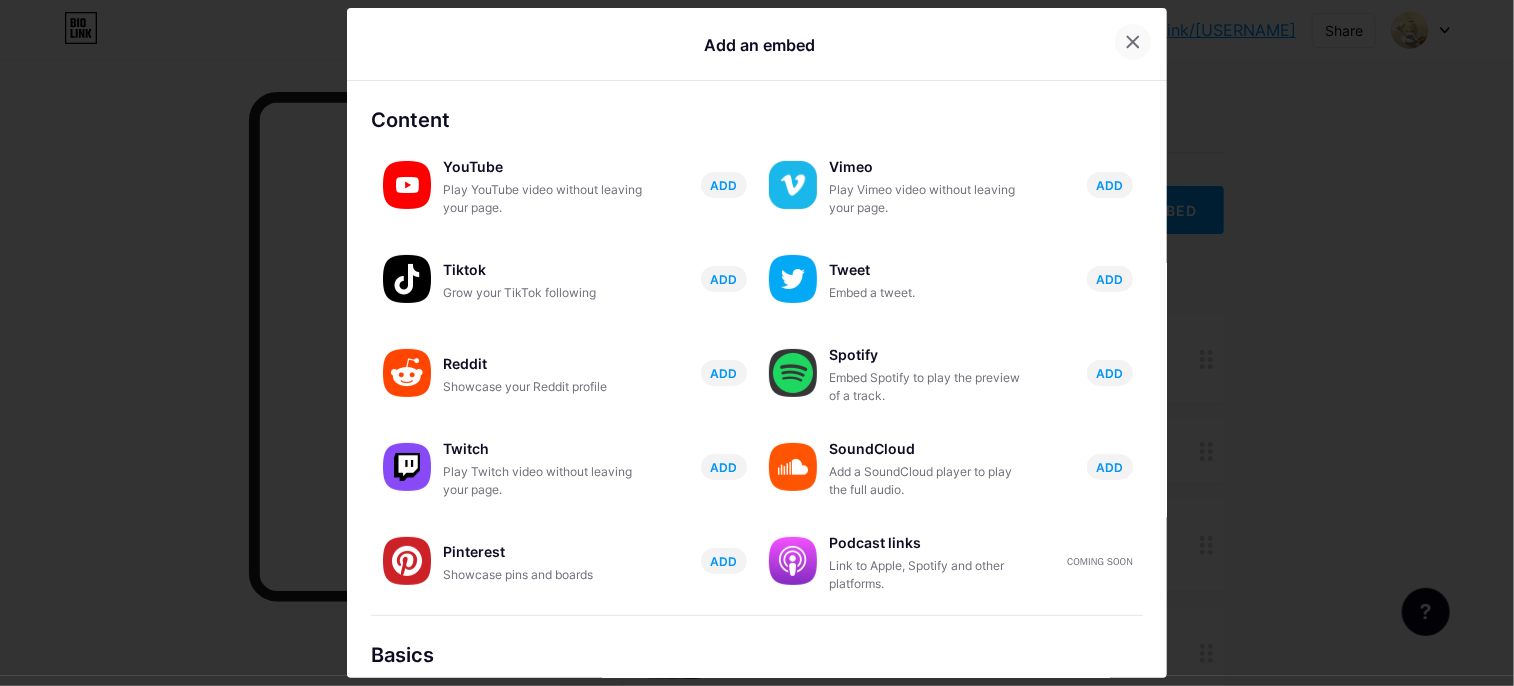 click at bounding box center (1133, 42) 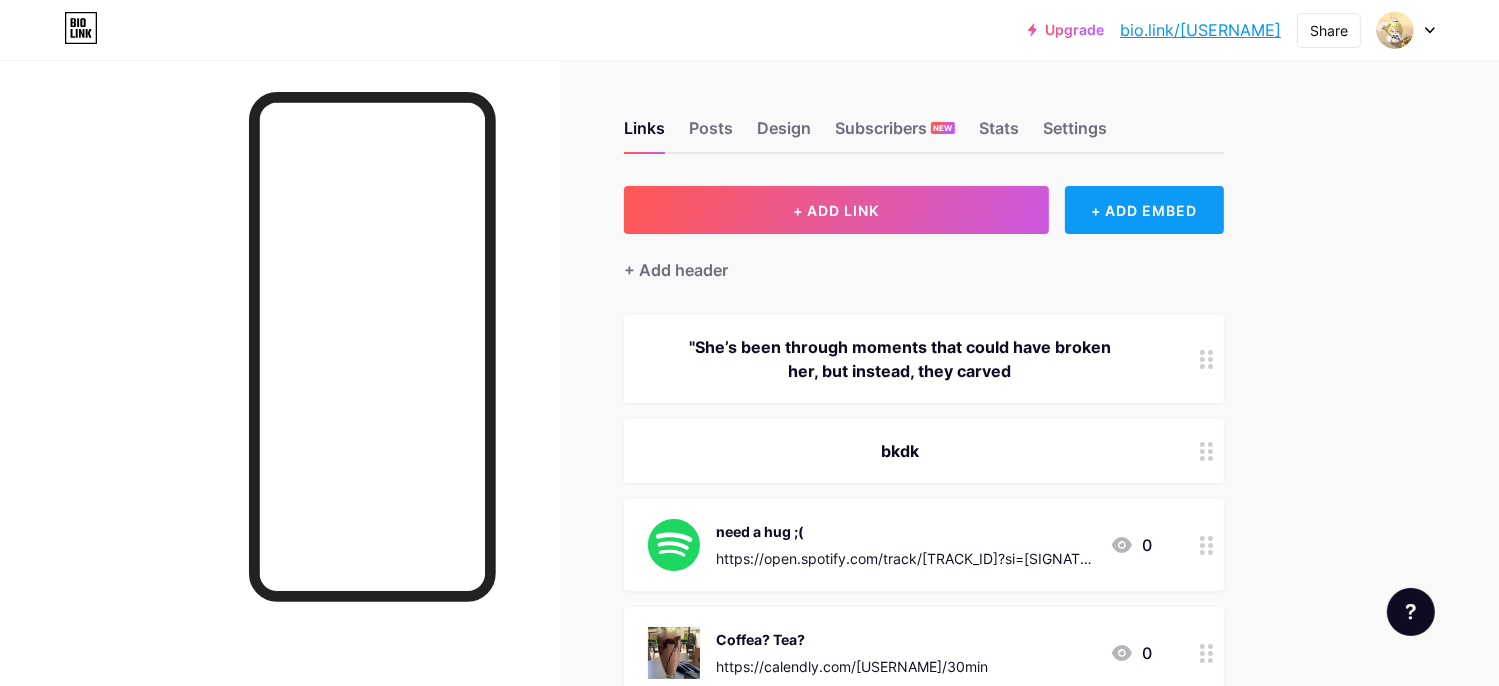 click on "+ ADD EMBED" at bounding box center (1144, 210) 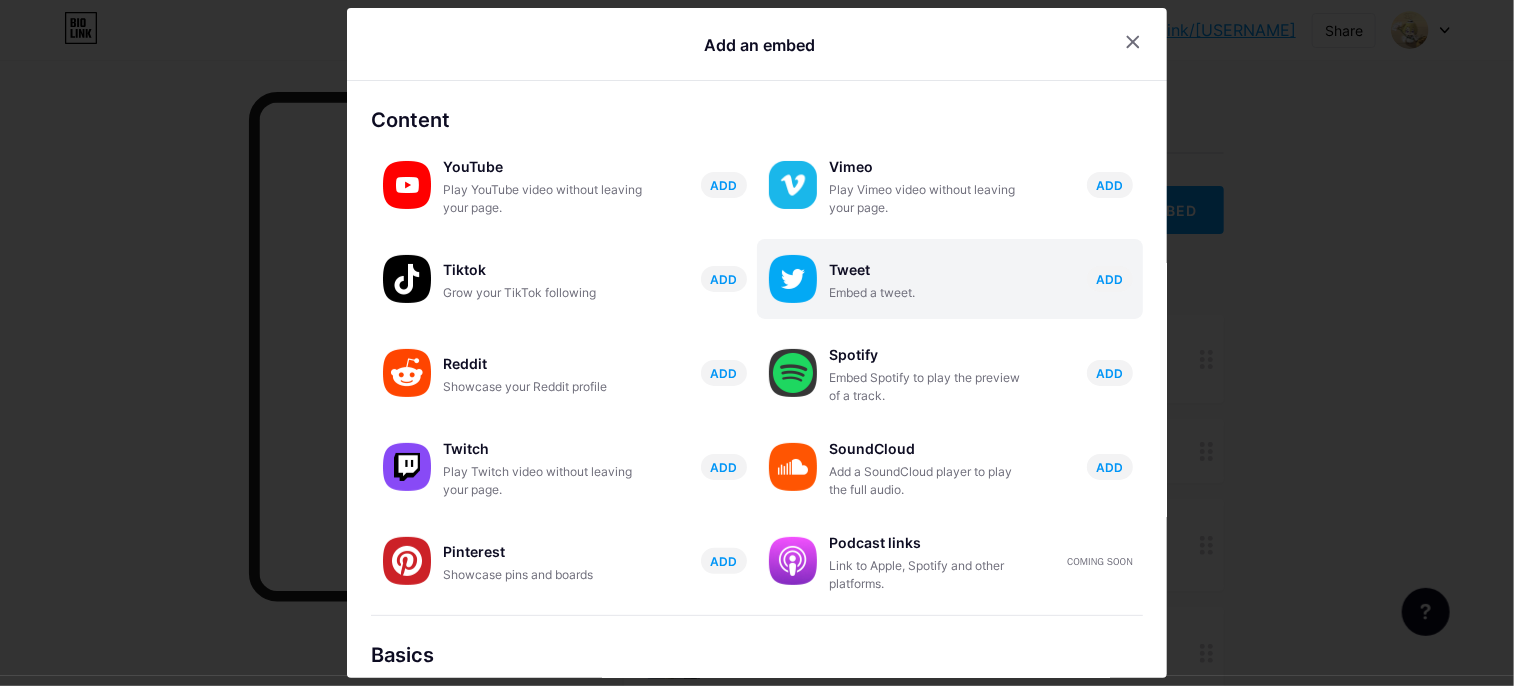 scroll, scrollTop: 348, scrollLeft: 0, axis: vertical 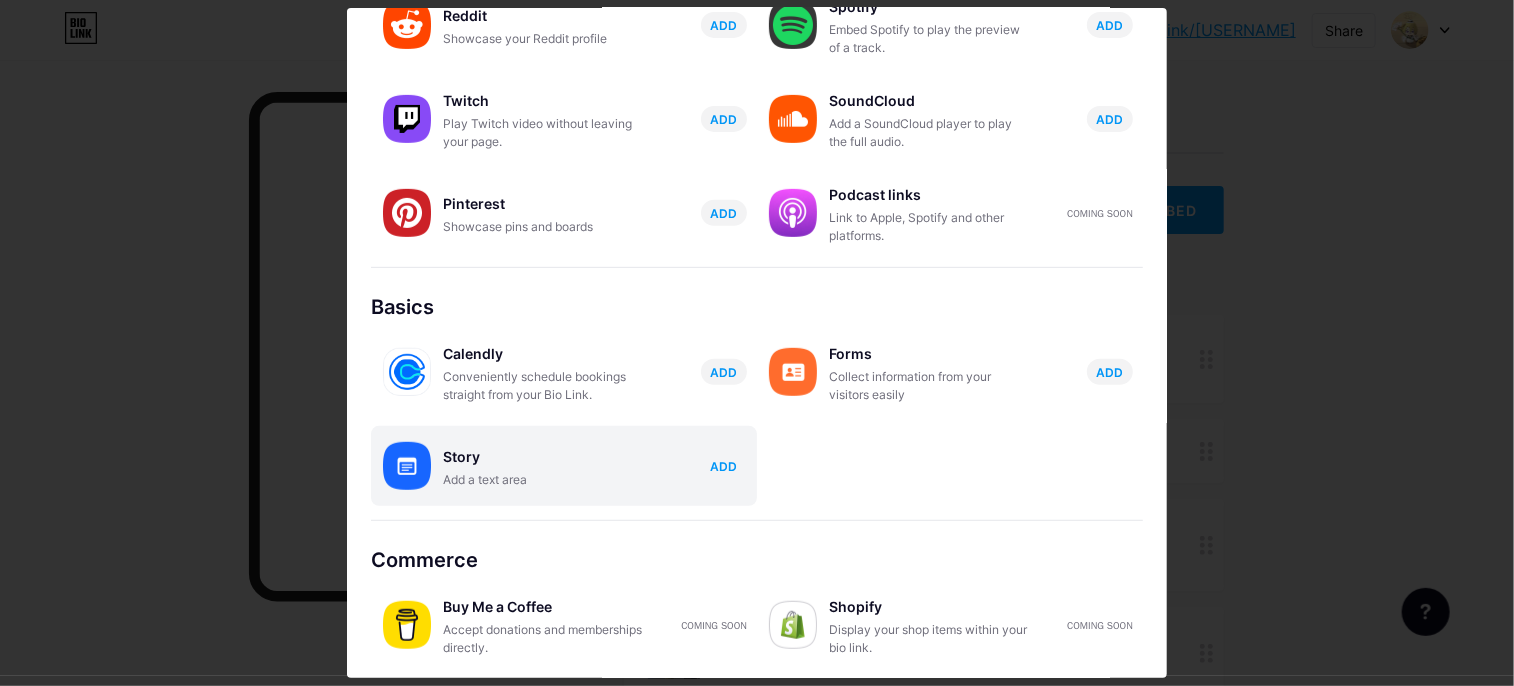 click on "ADD" at bounding box center [724, 466] 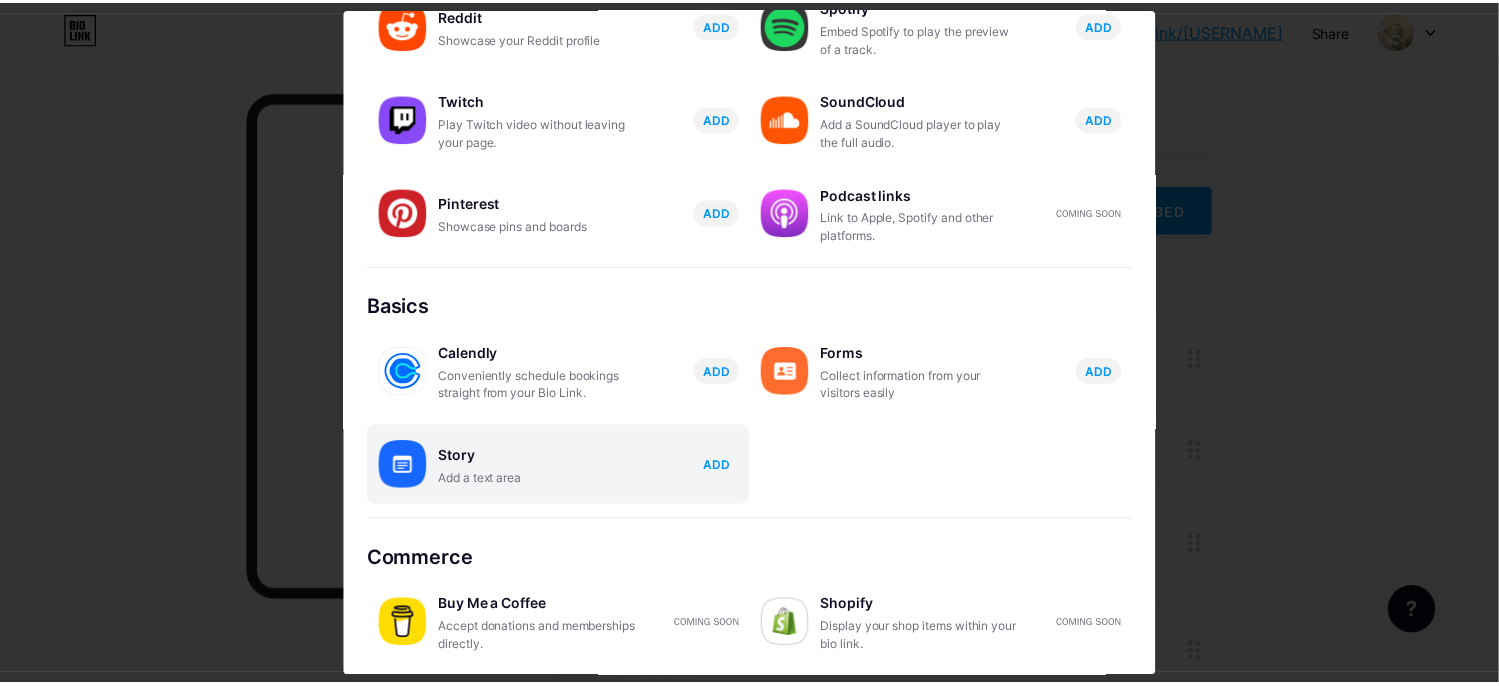 scroll, scrollTop: 0, scrollLeft: 0, axis: both 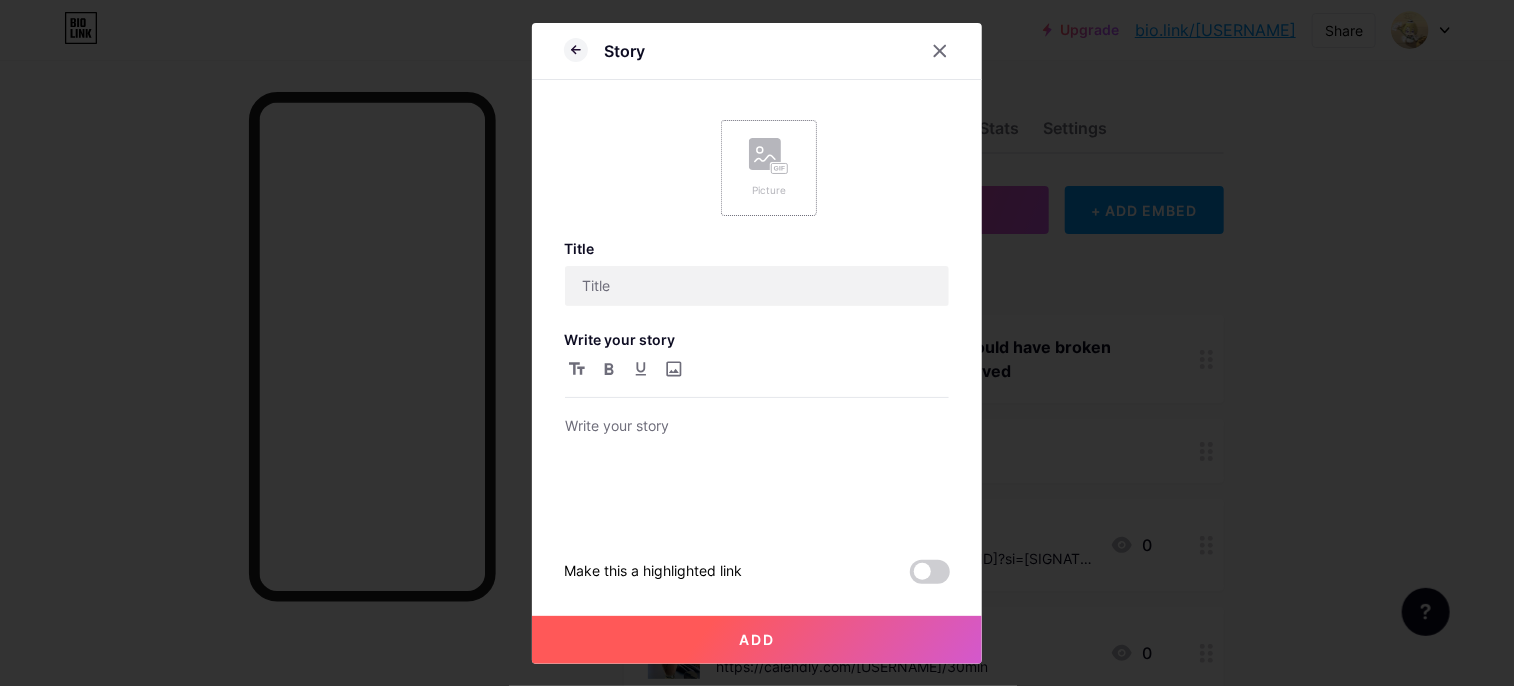 click on "Picture" at bounding box center (769, 168) 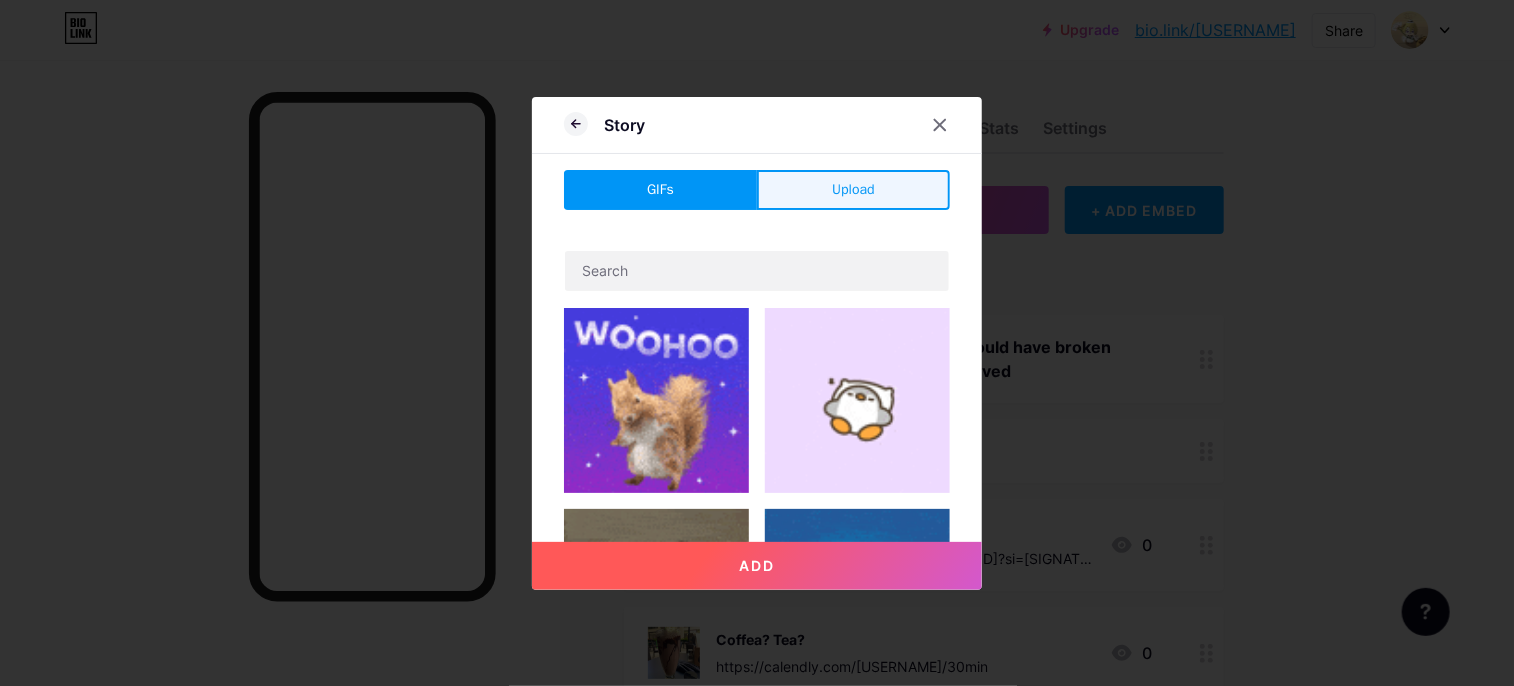 click on "Upload" at bounding box center (853, 190) 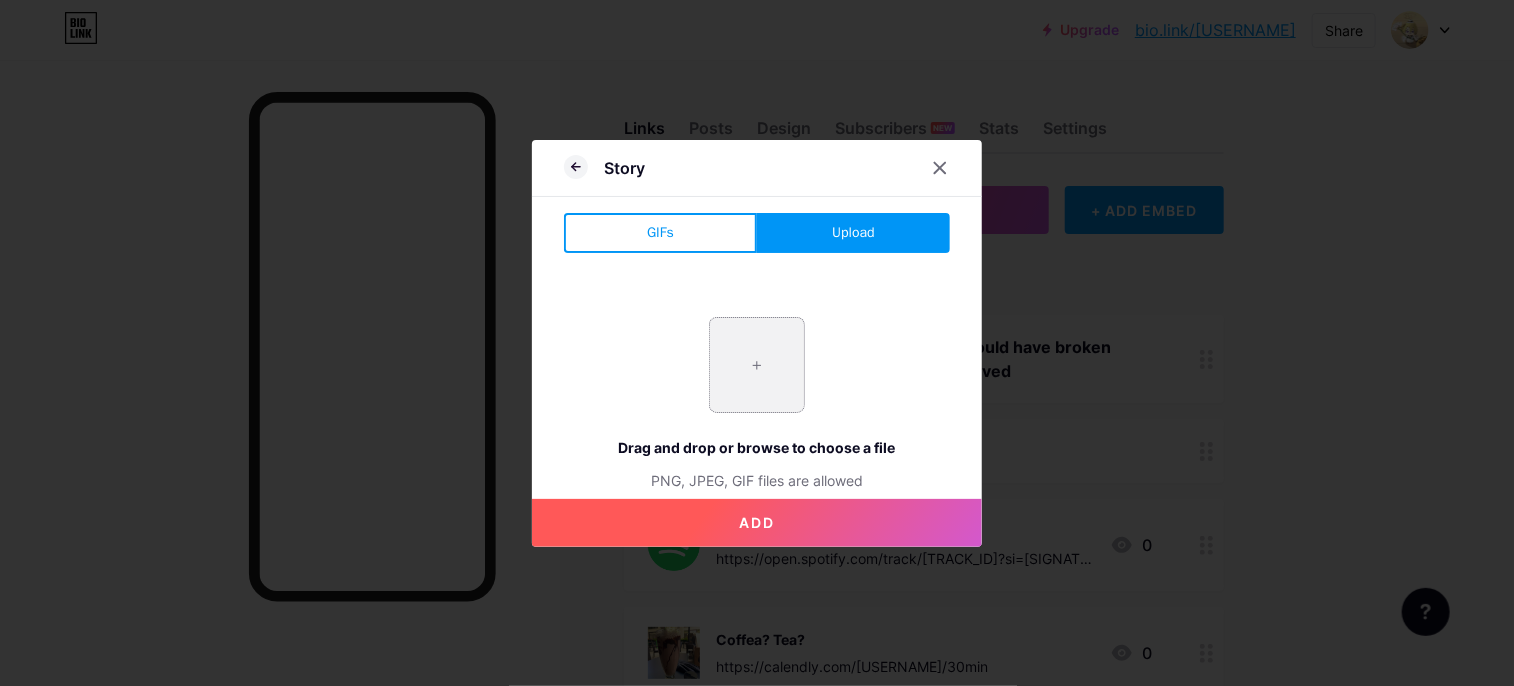 click at bounding box center (757, 365) 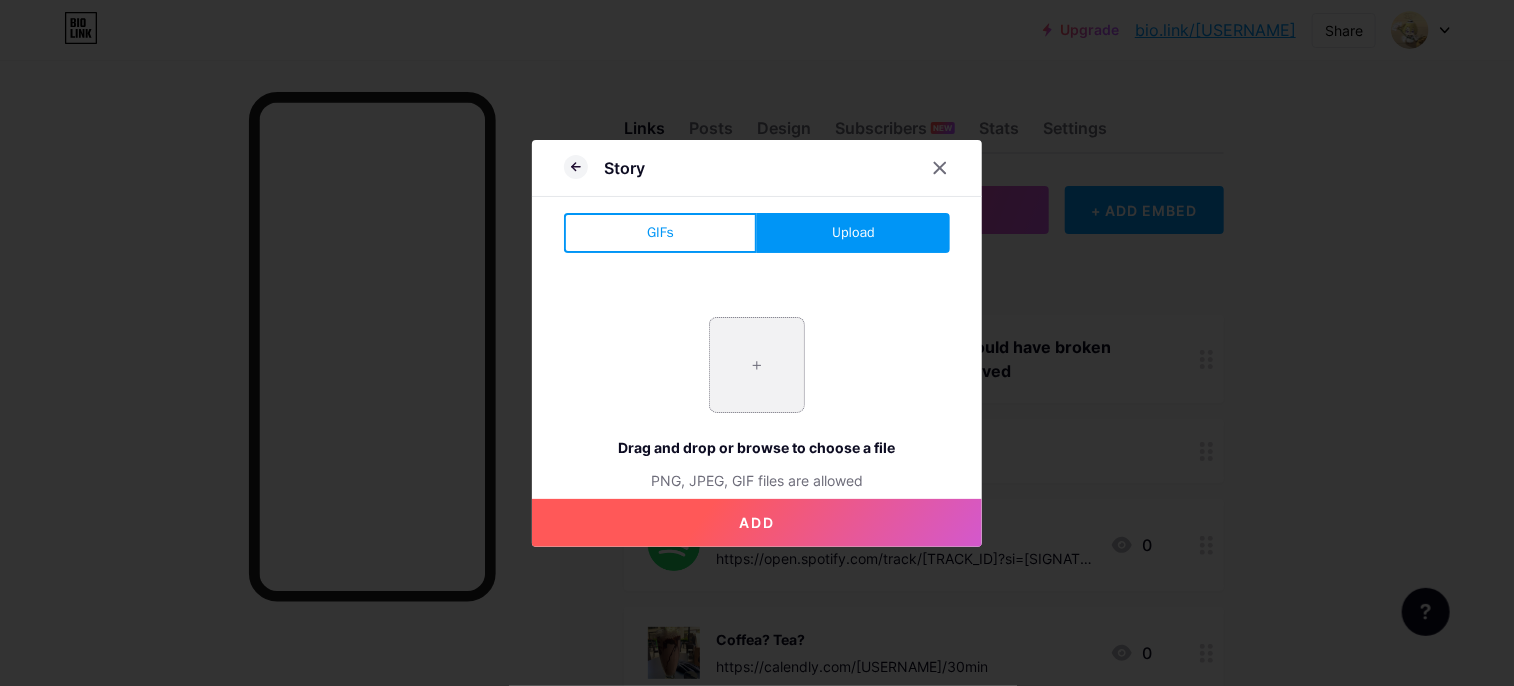 type on "C:\fakepath\Fd6f2xsagAAiskA.jfif" 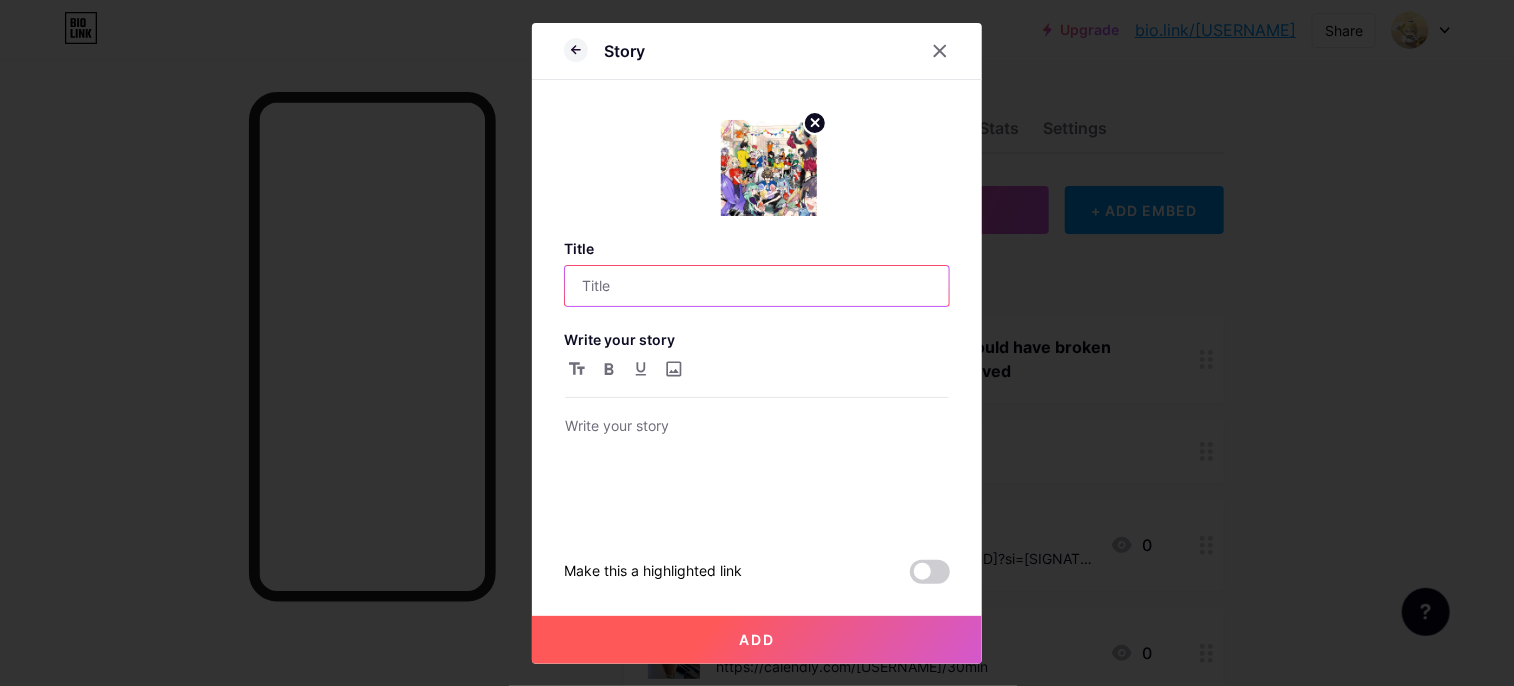 click at bounding box center [757, 286] 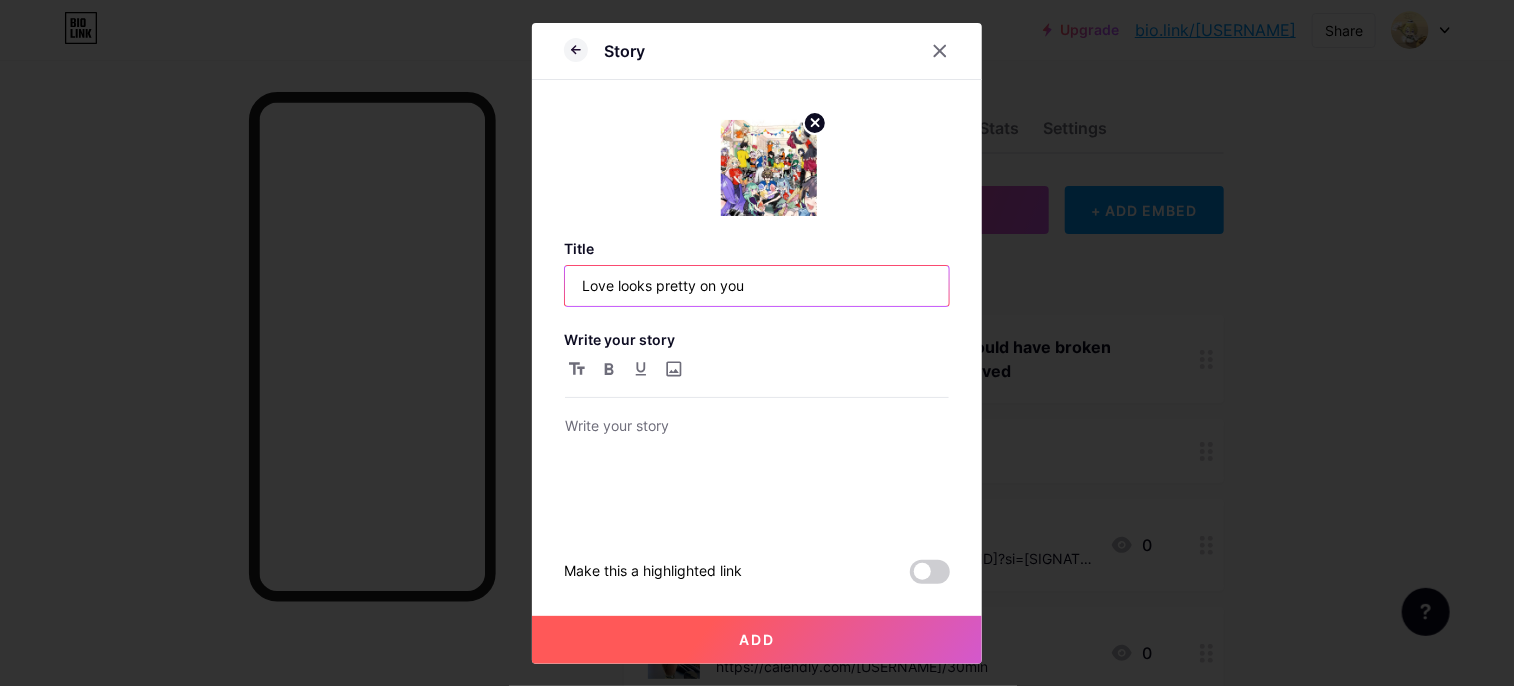 drag, startPoint x: 768, startPoint y: 286, endPoint x: 233, endPoint y: 291, distance: 535.0234 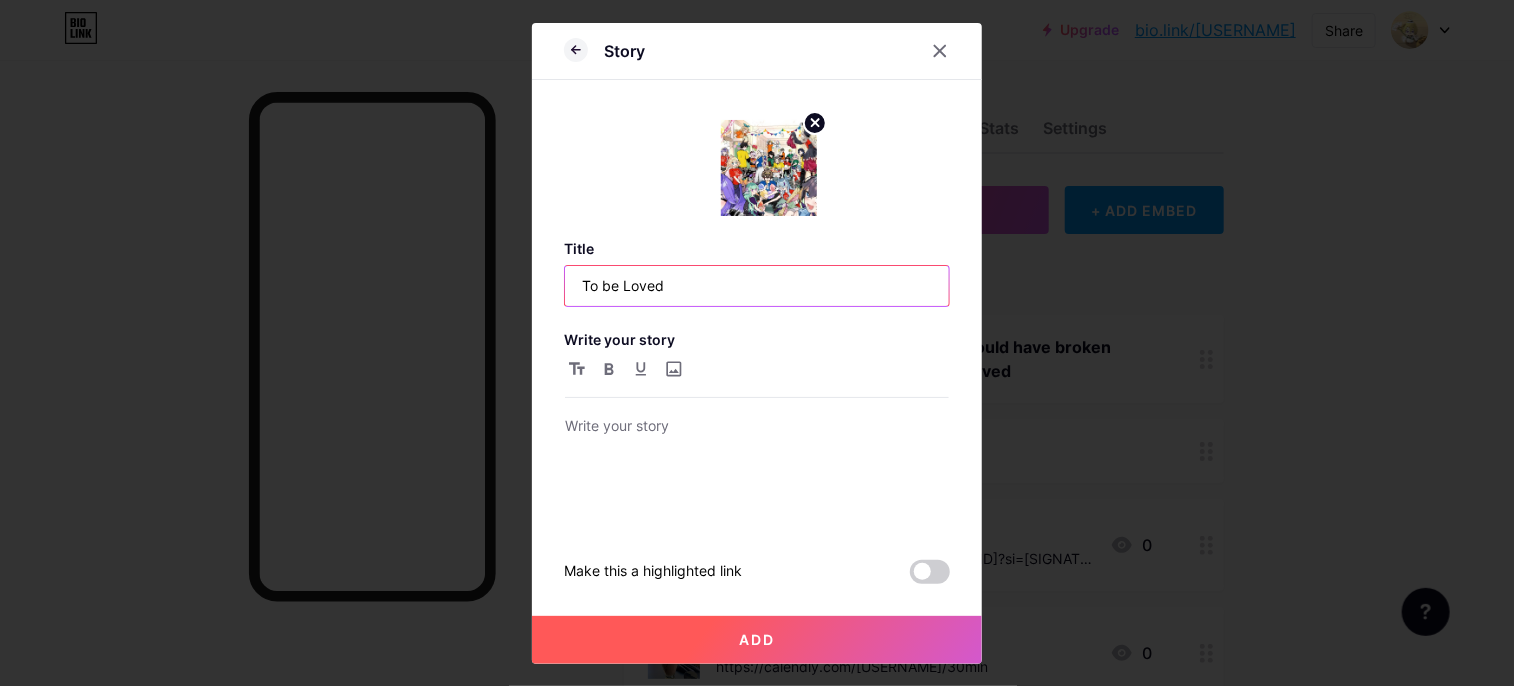 type on "To be Loved" 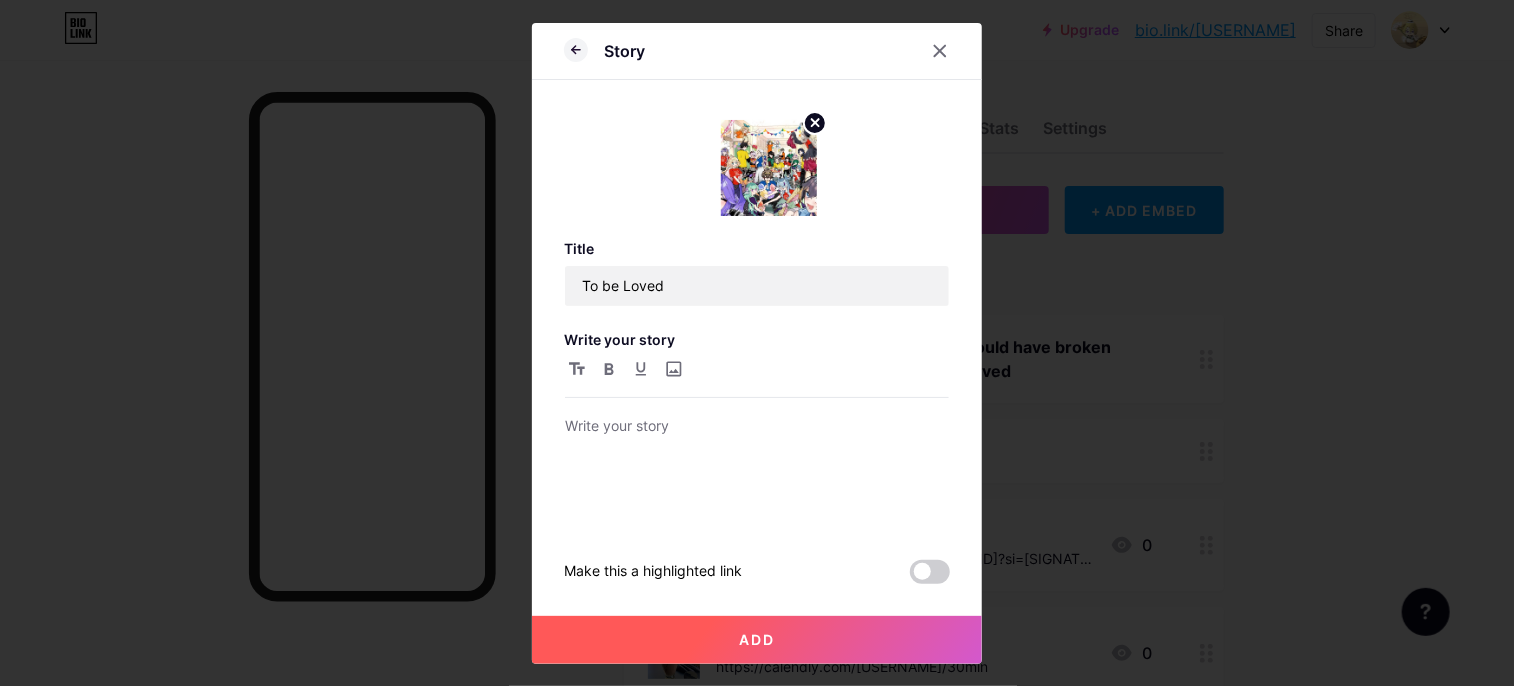 click at bounding box center [757, 442] 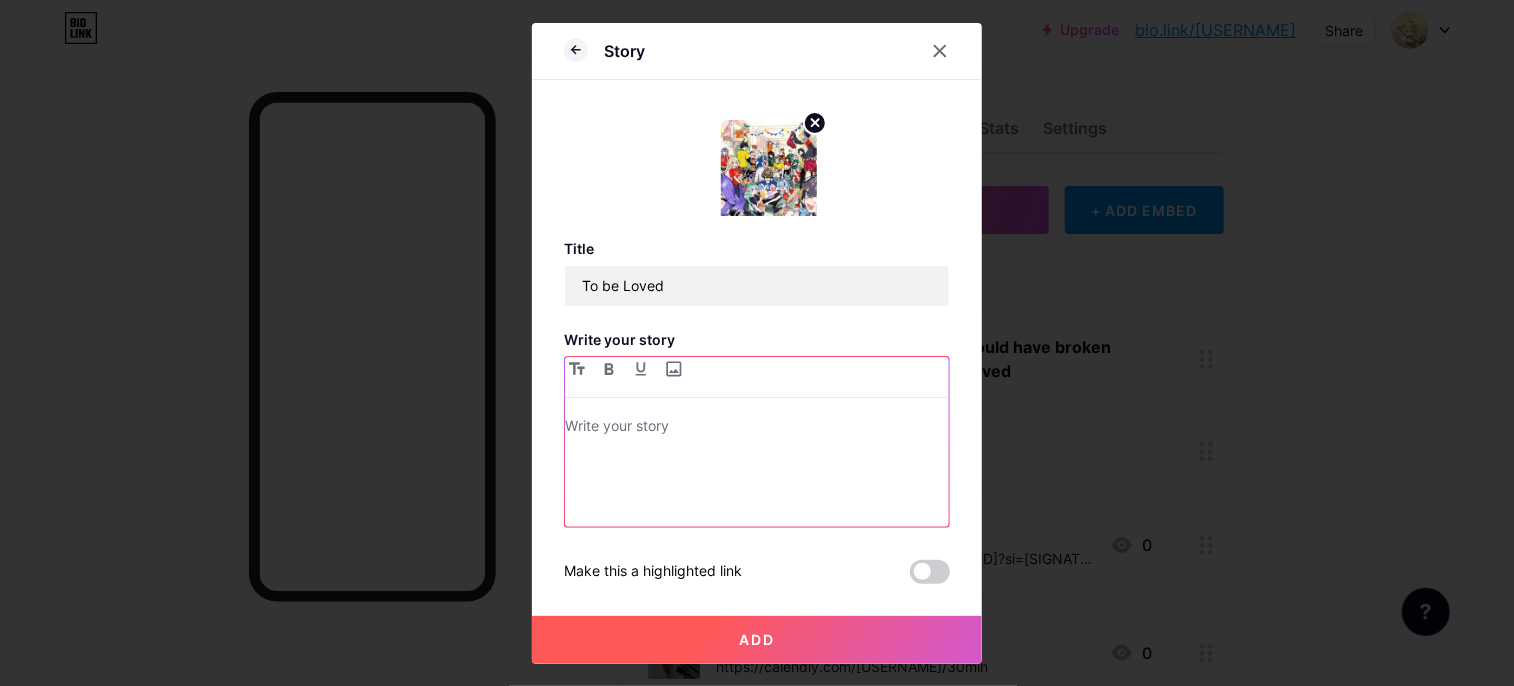 click at bounding box center [757, 428] 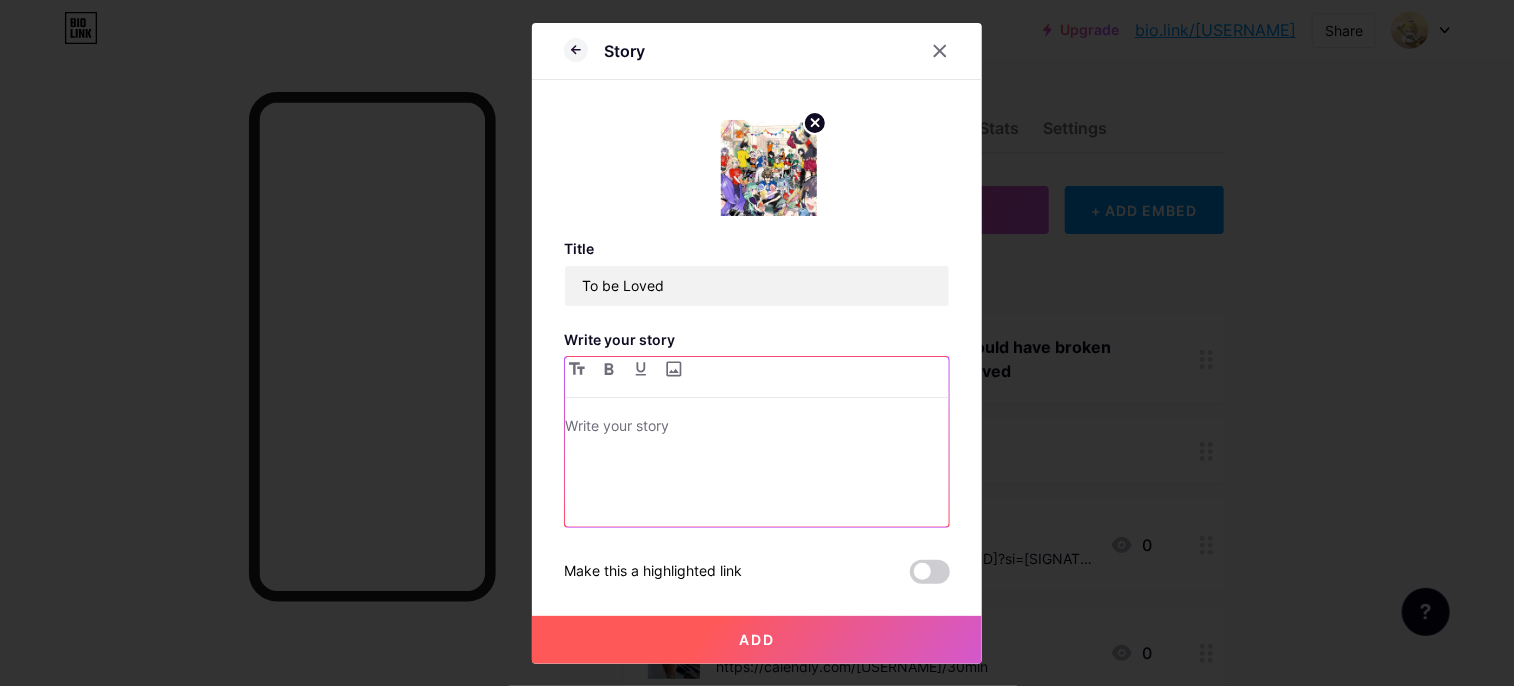 type 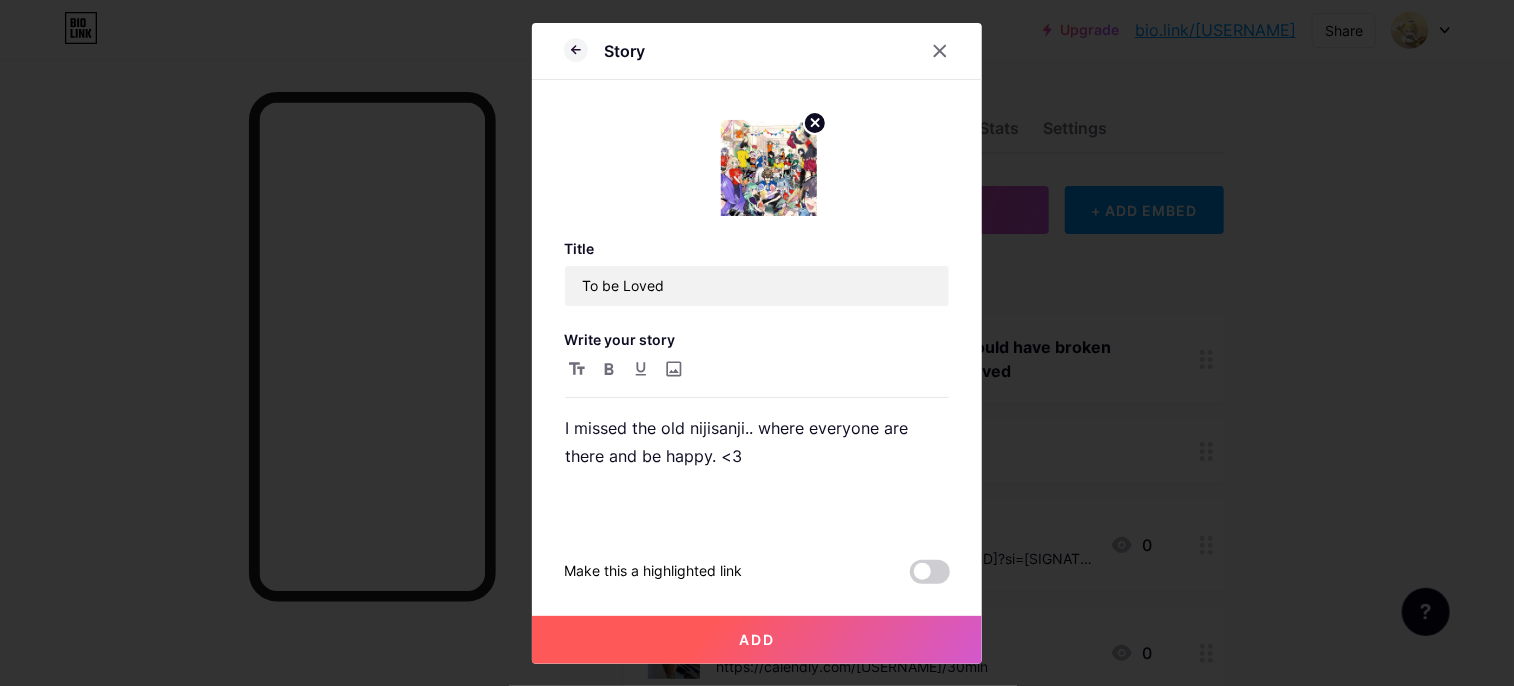 click on "Add" at bounding box center (757, 640) 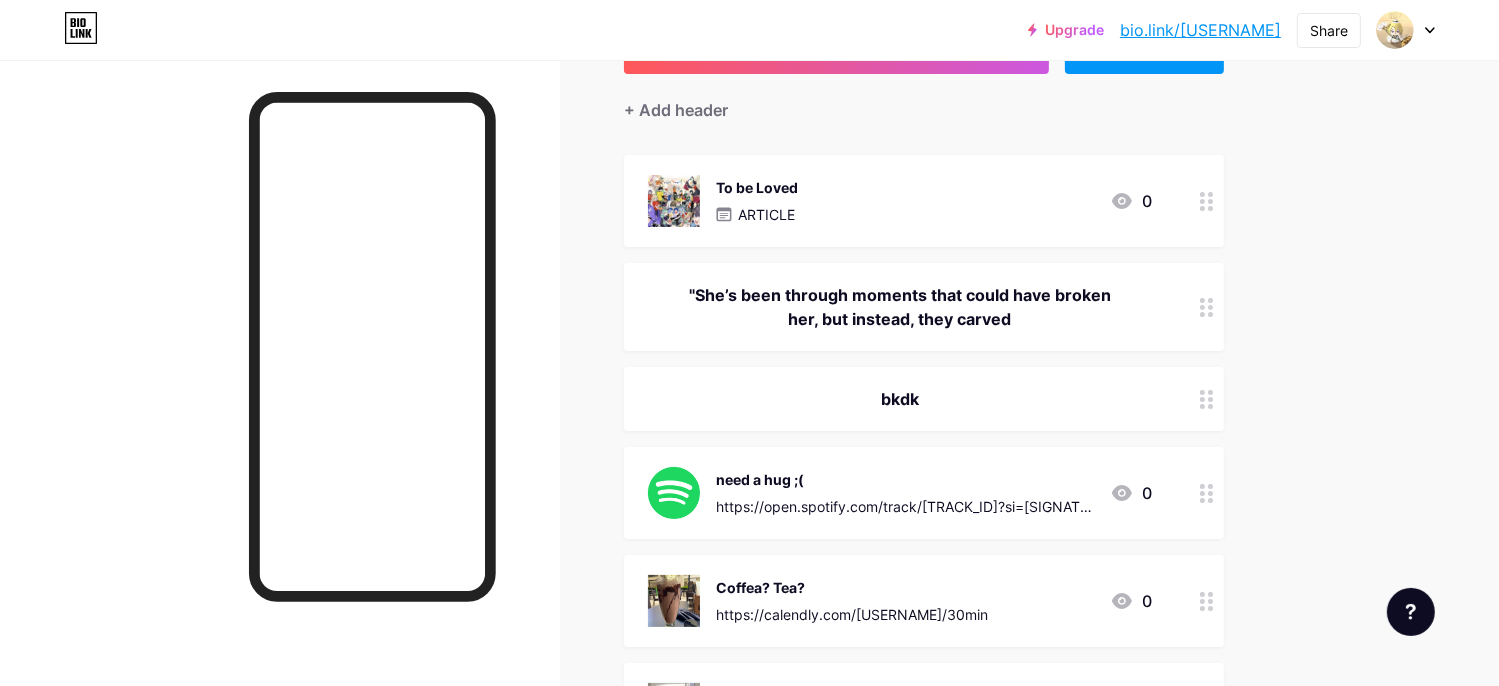 scroll, scrollTop: 200, scrollLeft: 0, axis: vertical 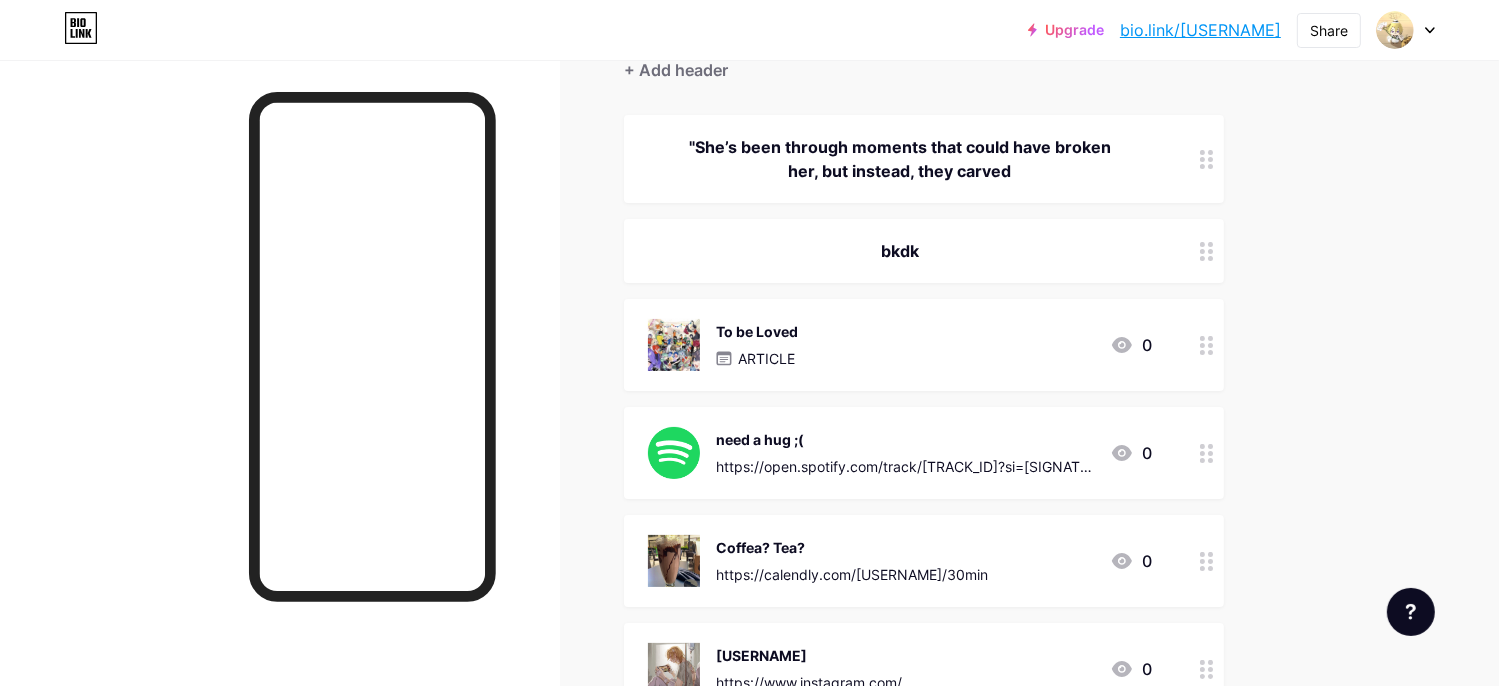click at bounding box center [1207, 345] 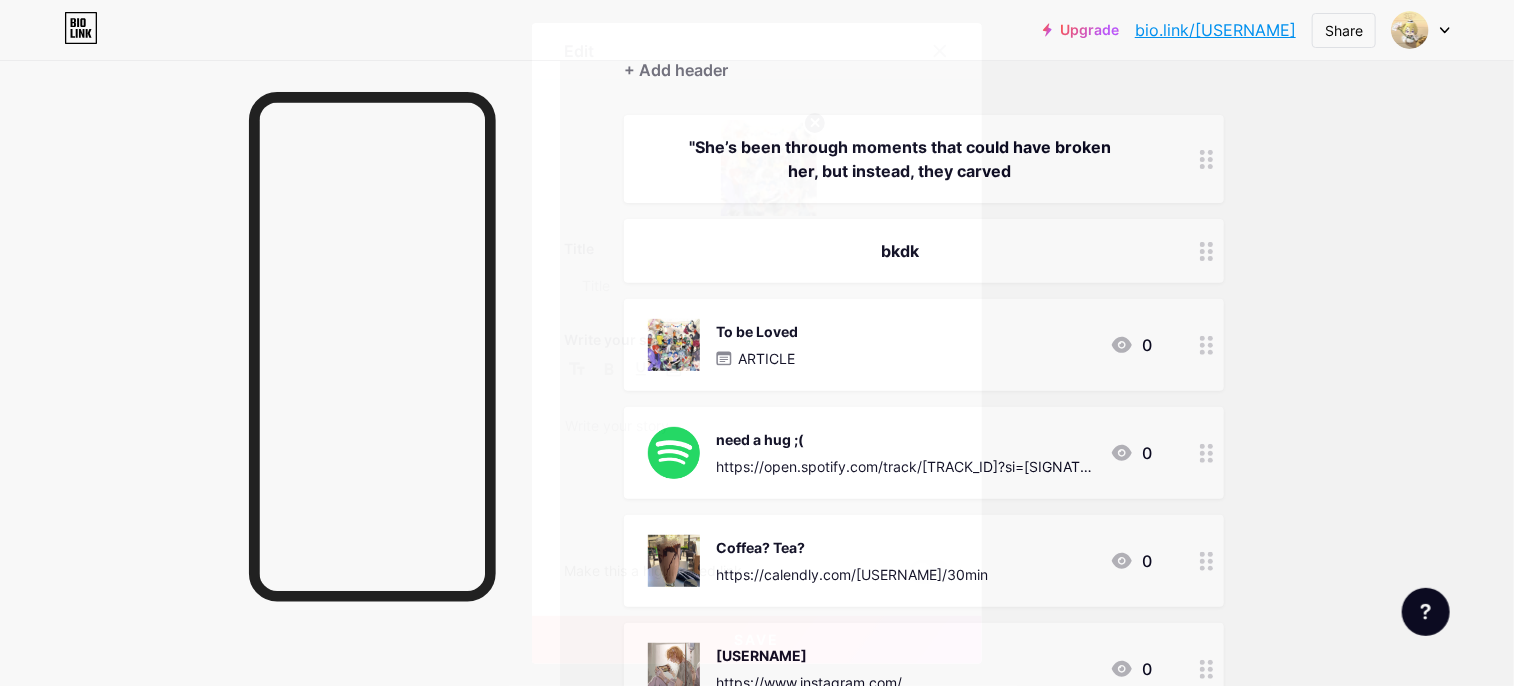 click at bounding box center (757, 343) 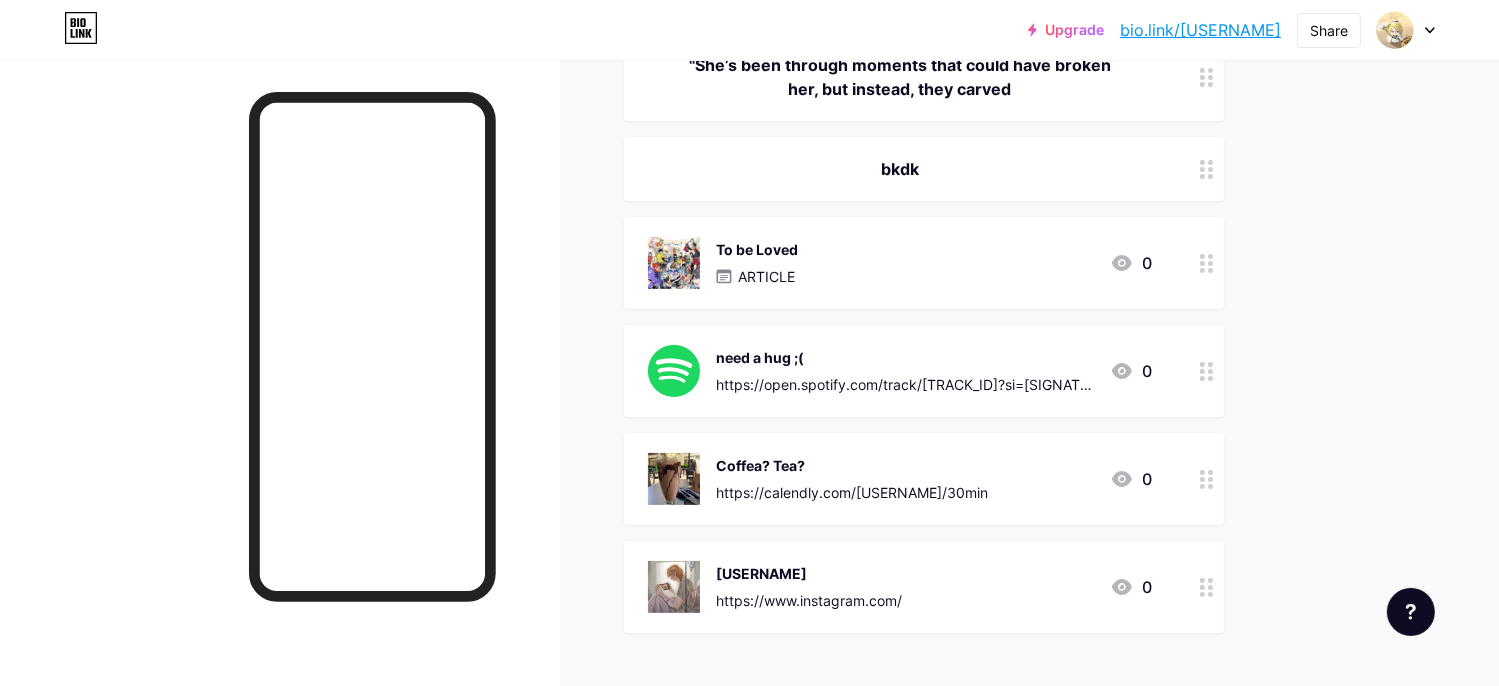 scroll, scrollTop: 400, scrollLeft: 0, axis: vertical 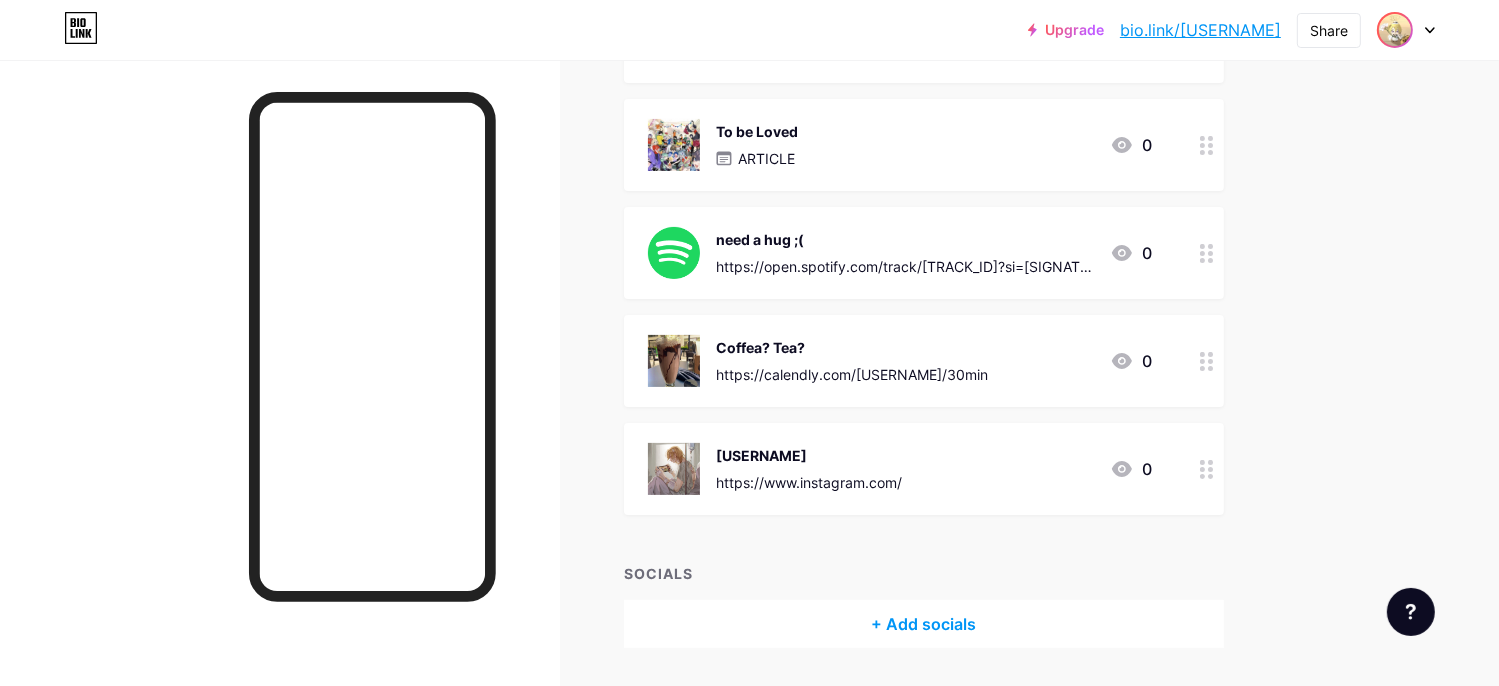 click at bounding box center [1406, 30] 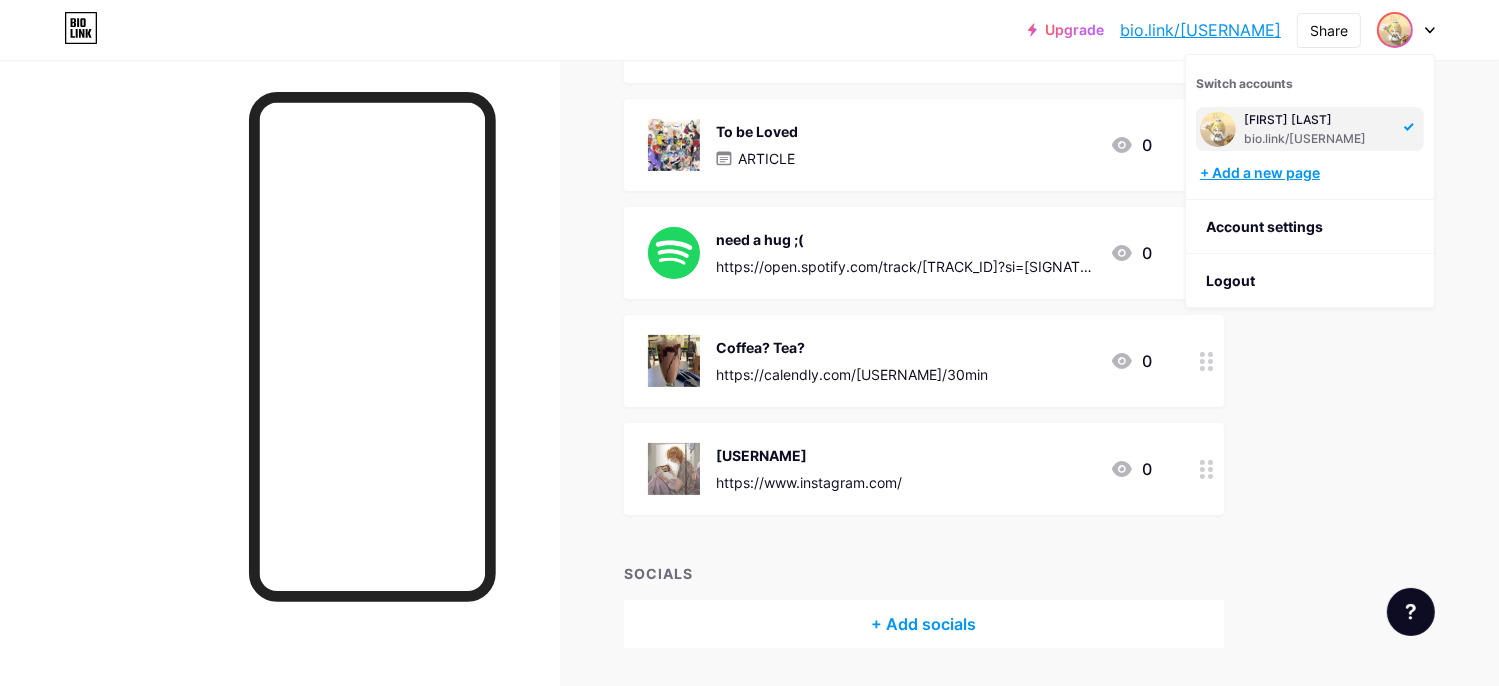 click on "+ Add a new page" at bounding box center [1312, 173] 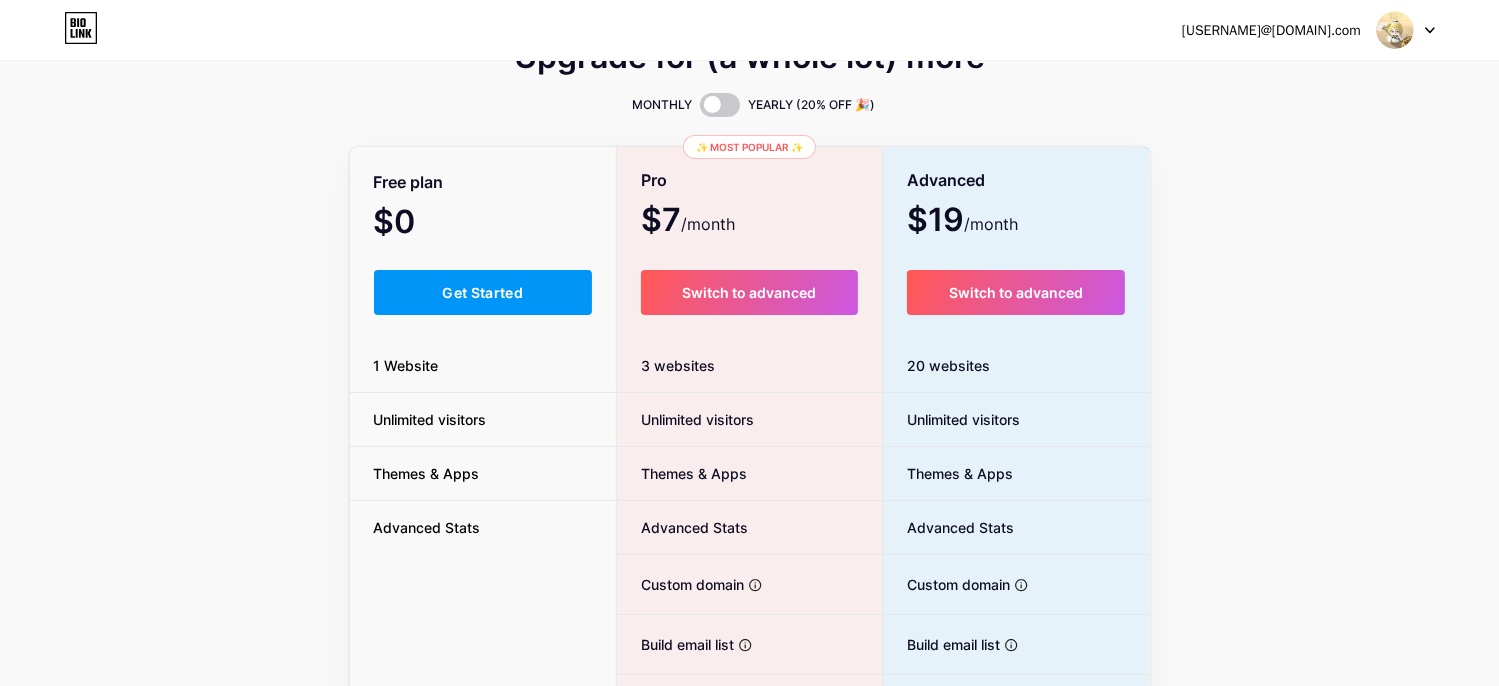 scroll, scrollTop: 0, scrollLeft: 0, axis: both 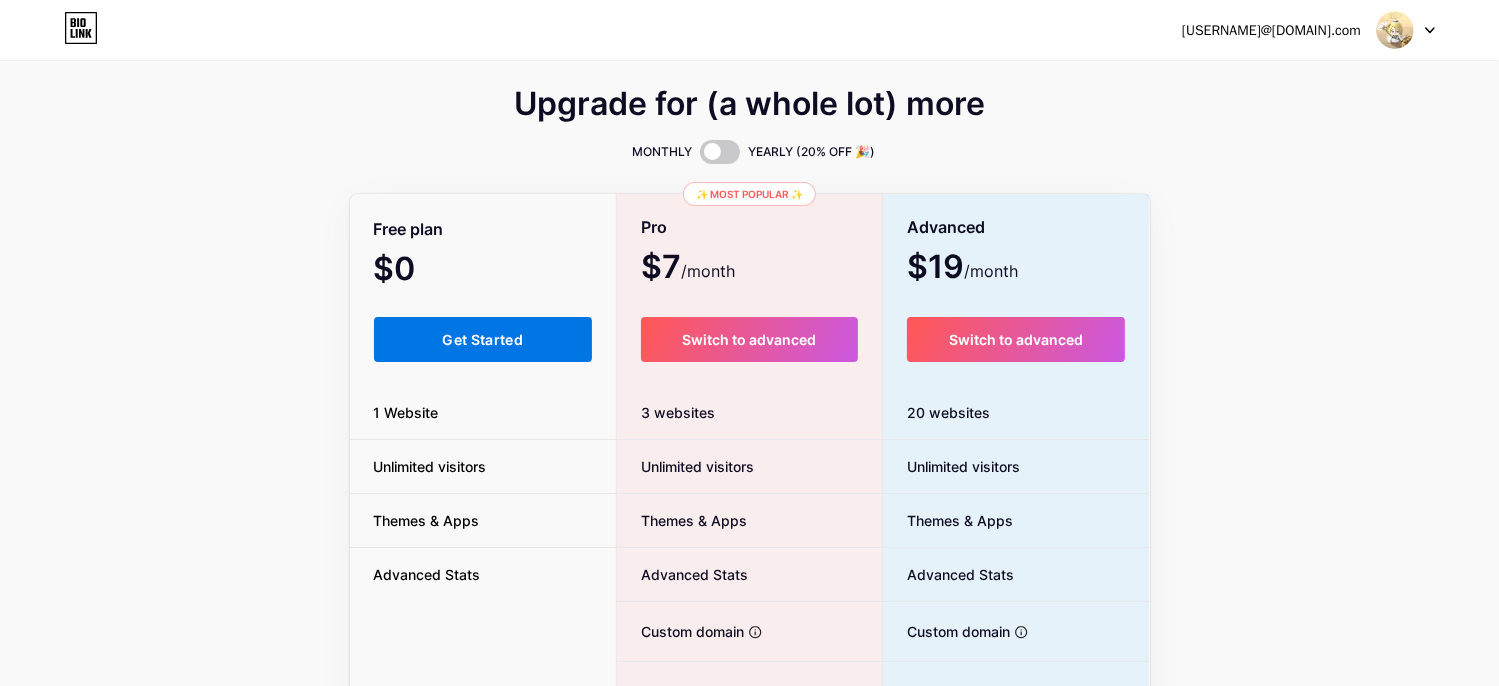 click on "Get Started" at bounding box center (483, 339) 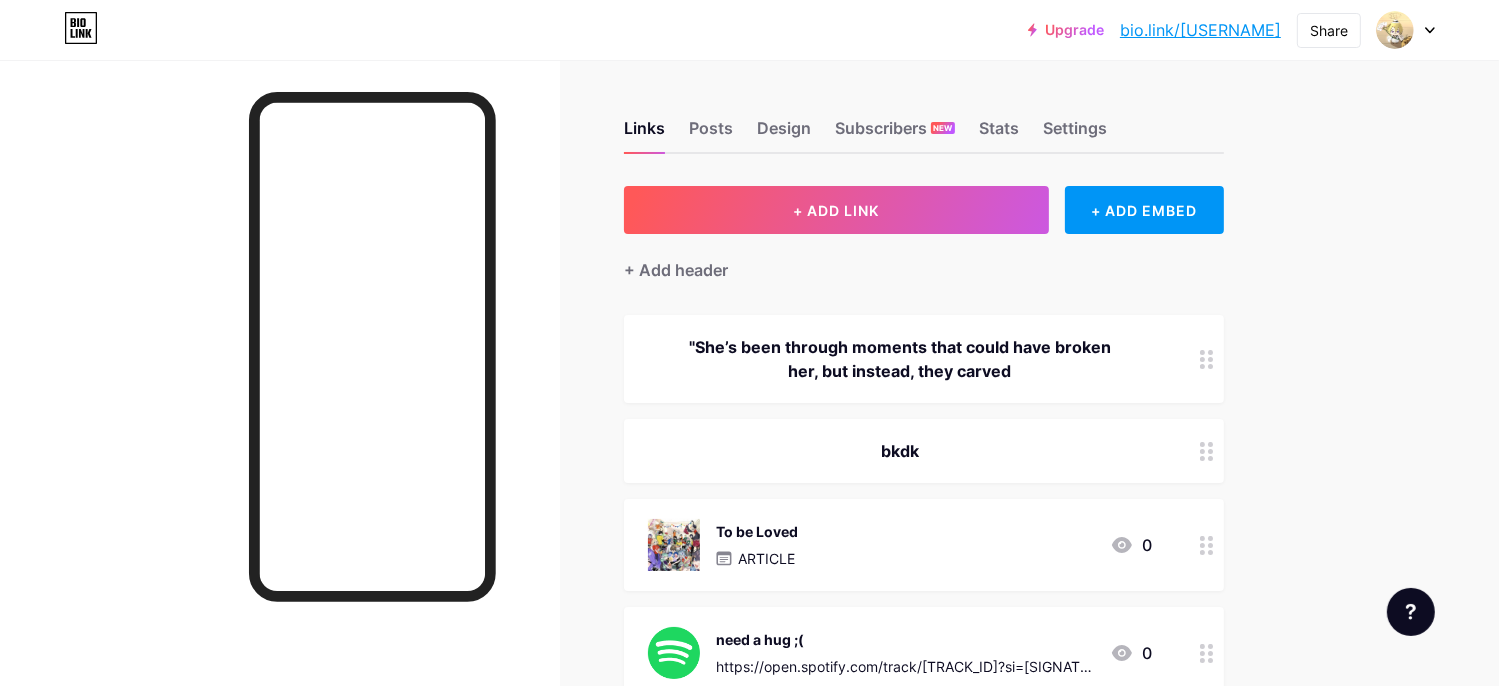 scroll, scrollTop: 100, scrollLeft: 0, axis: vertical 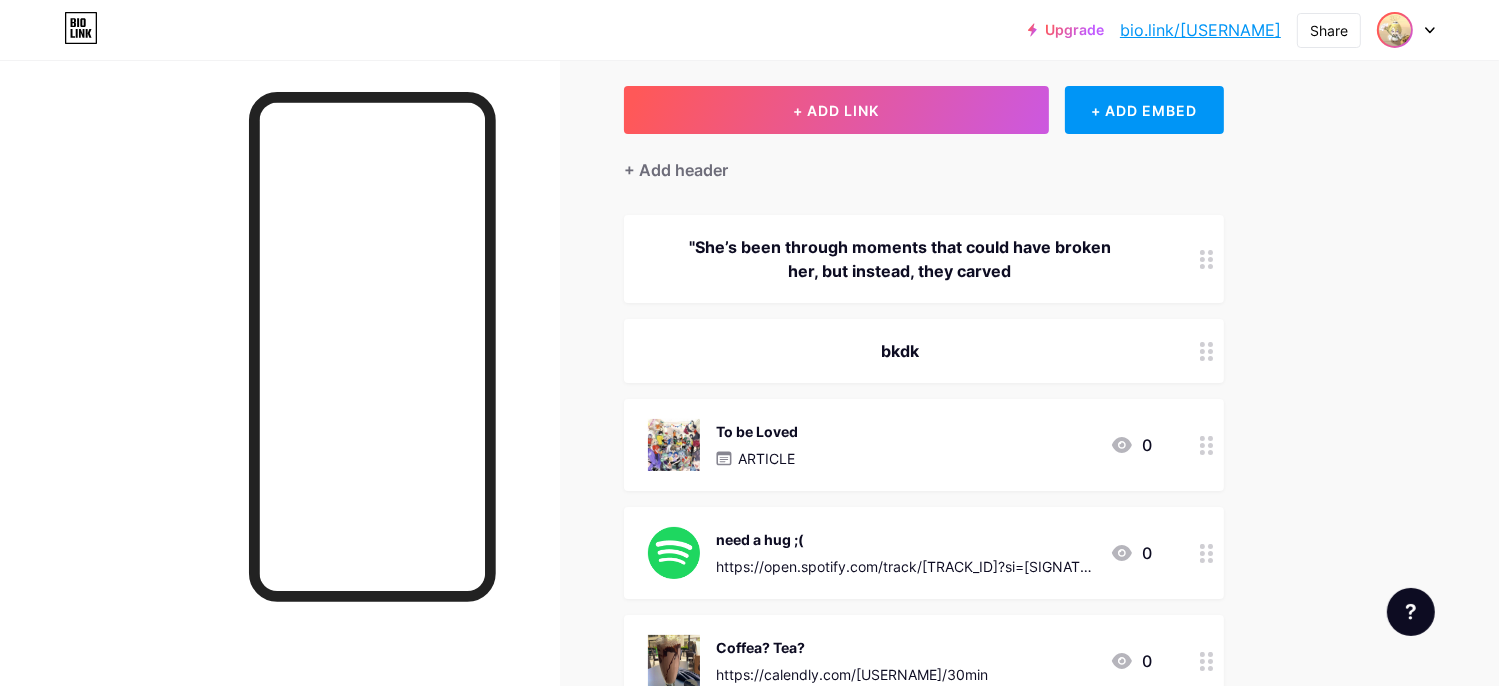 click at bounding box center (1395, 30) 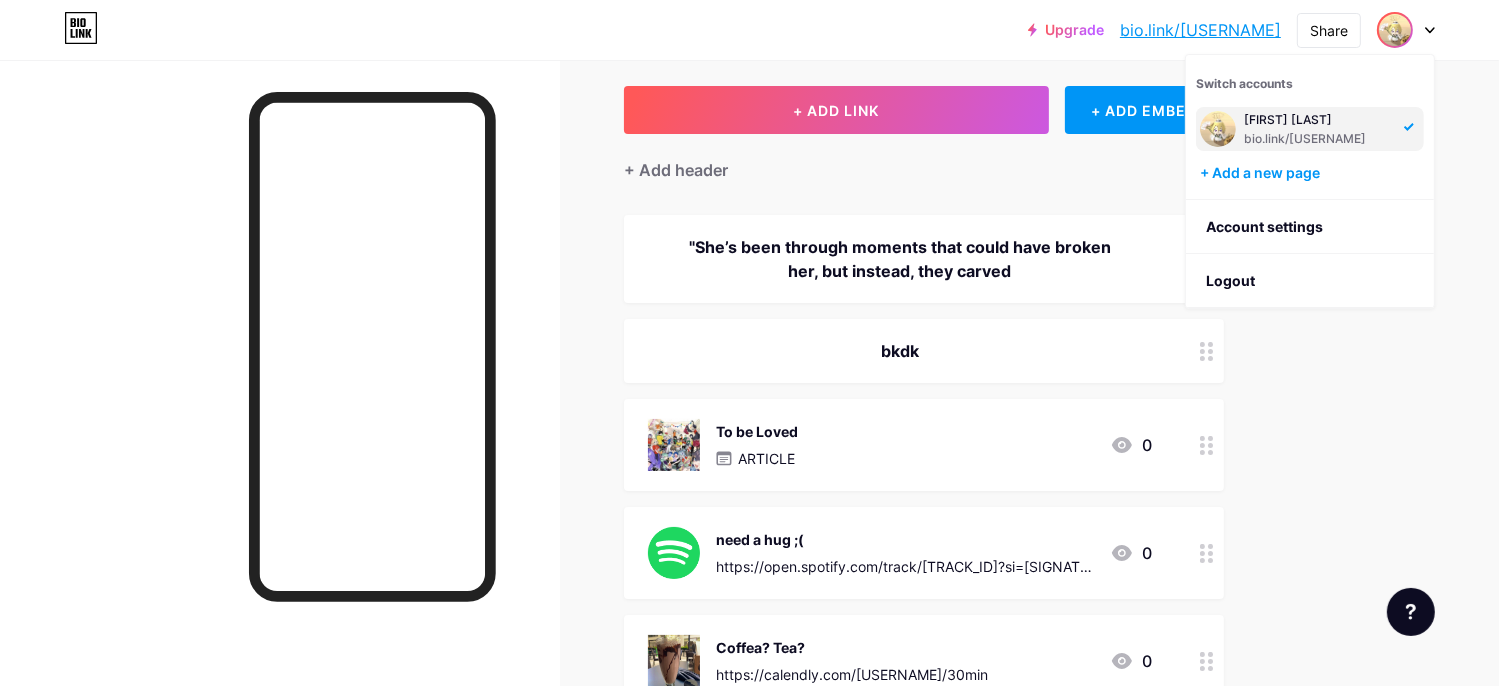 click on "Nurul Aliah   bio.link/nurulaliah" at bounding box center [1310, 129] 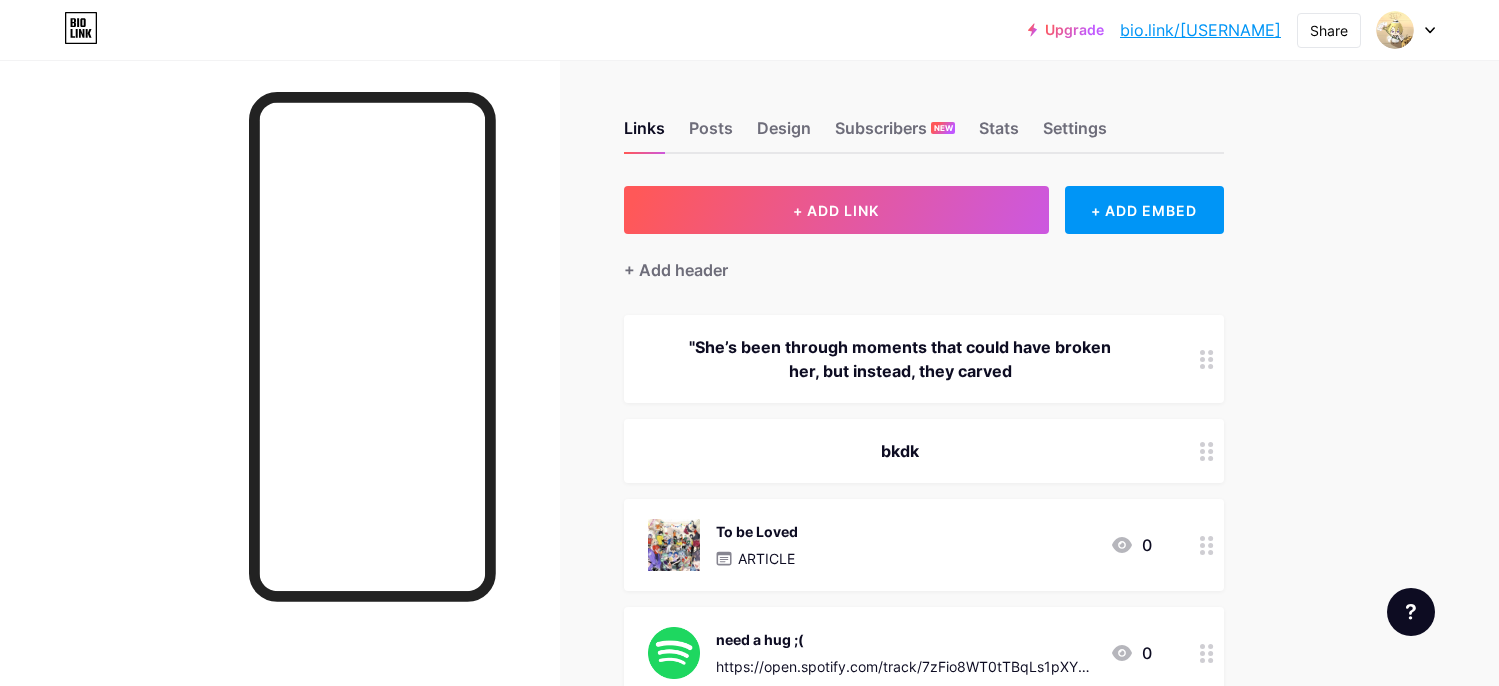 scroll, scrollTop: 0, scrollLeft: 0, axis: both 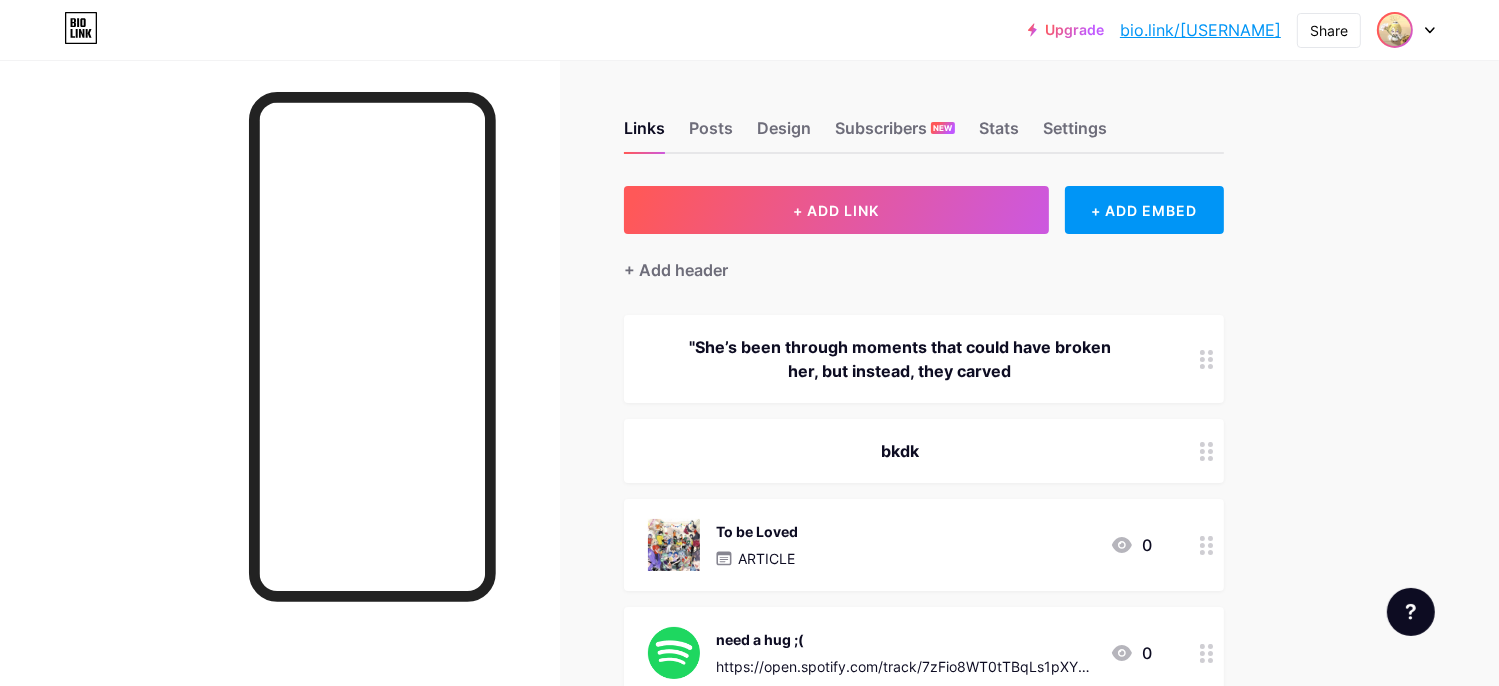 click at bounding box center (1395, 30) 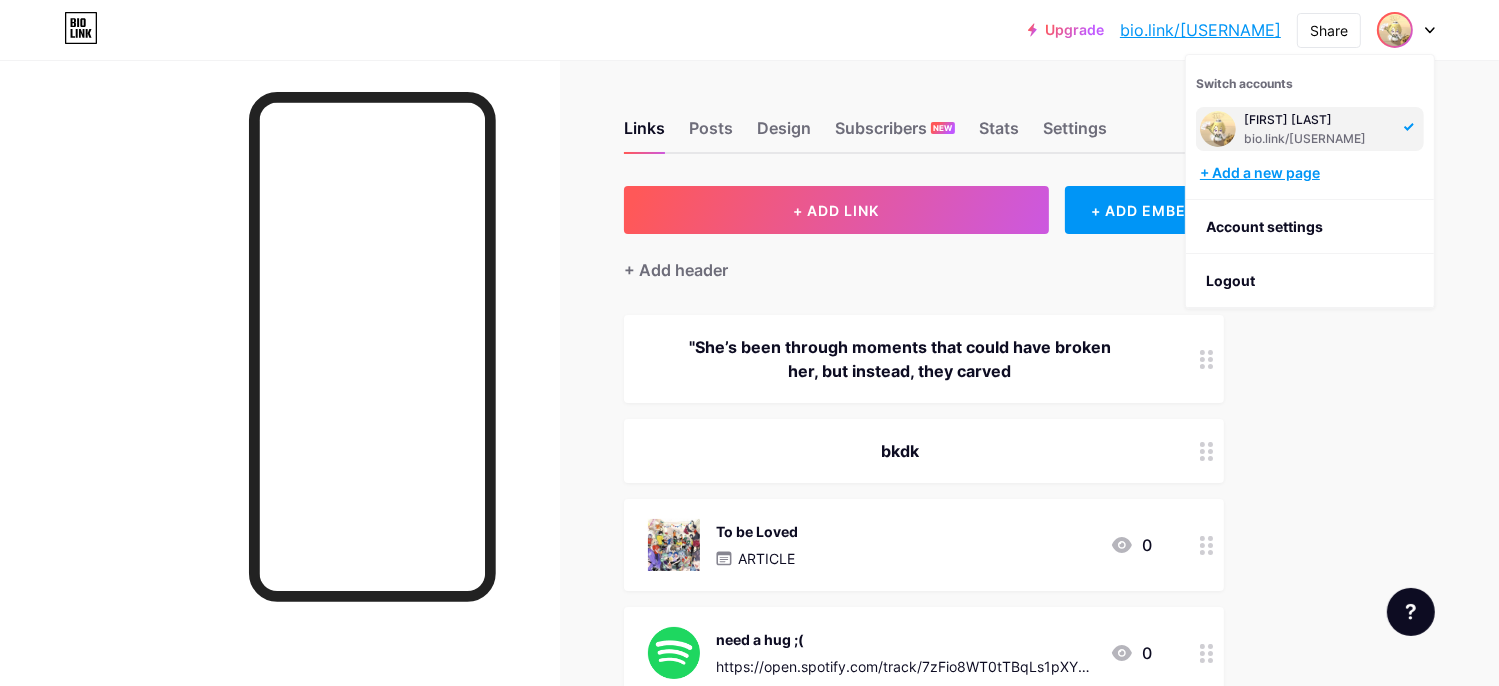 click on "+ Add a new page" at bounding box center (1312, 173) 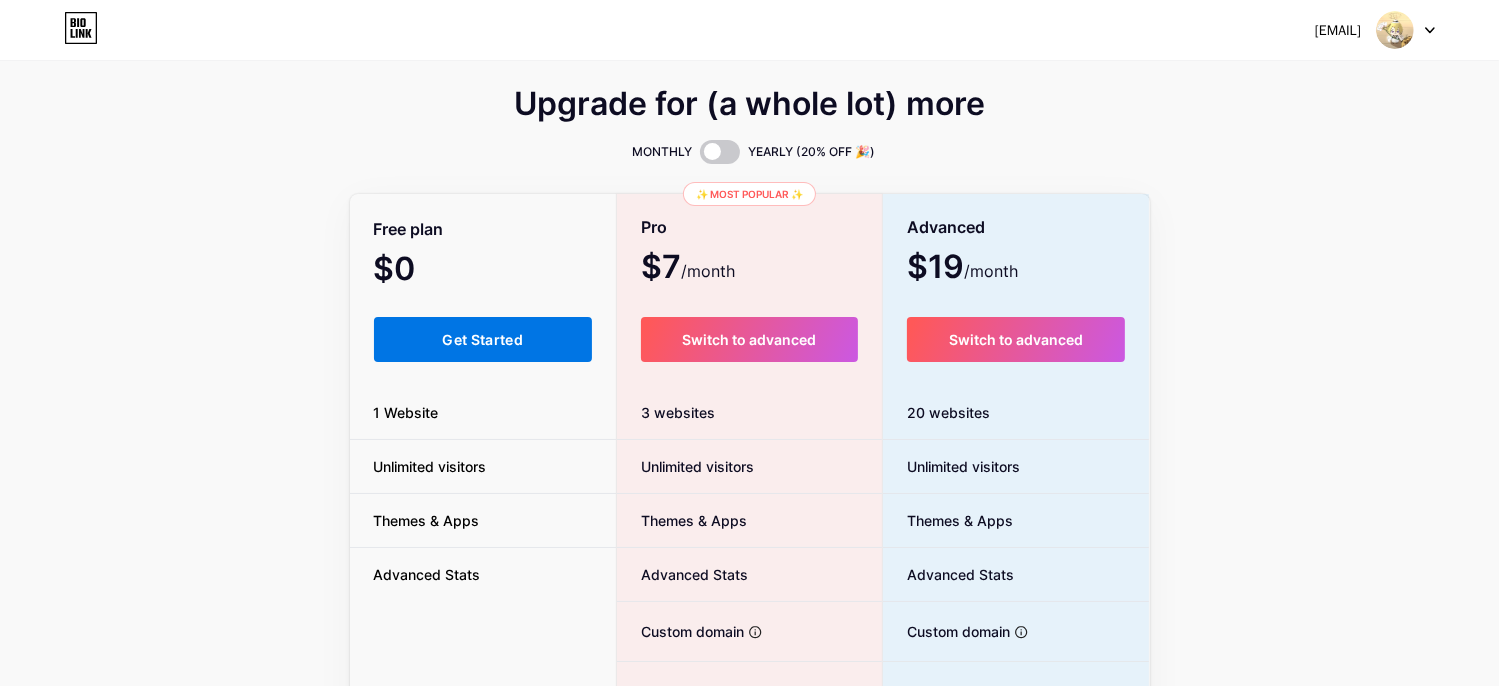 click on "Get Started" at bounding box center (483, 339) 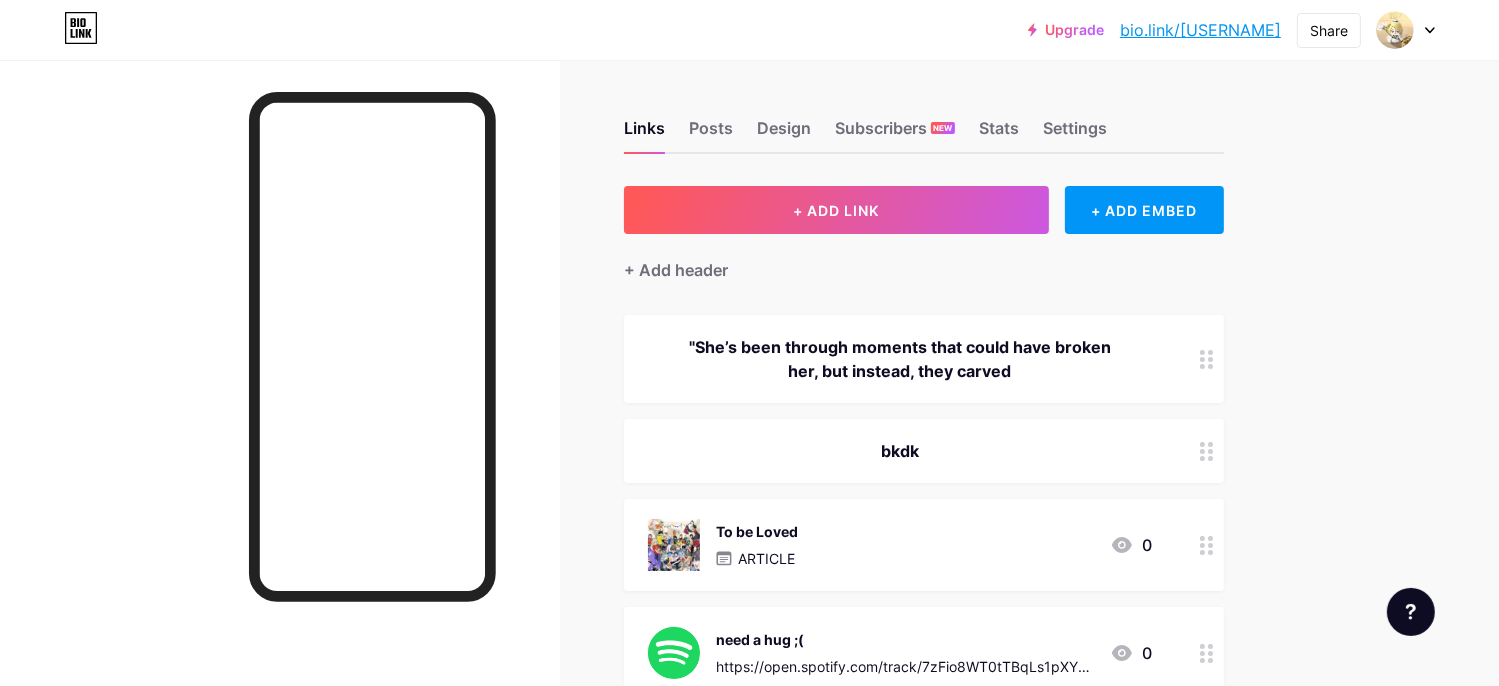 drag, startPoint x: 292, startPoint y: 1, endPoint x: 266, endPoint y: 63, distance: 67.23094 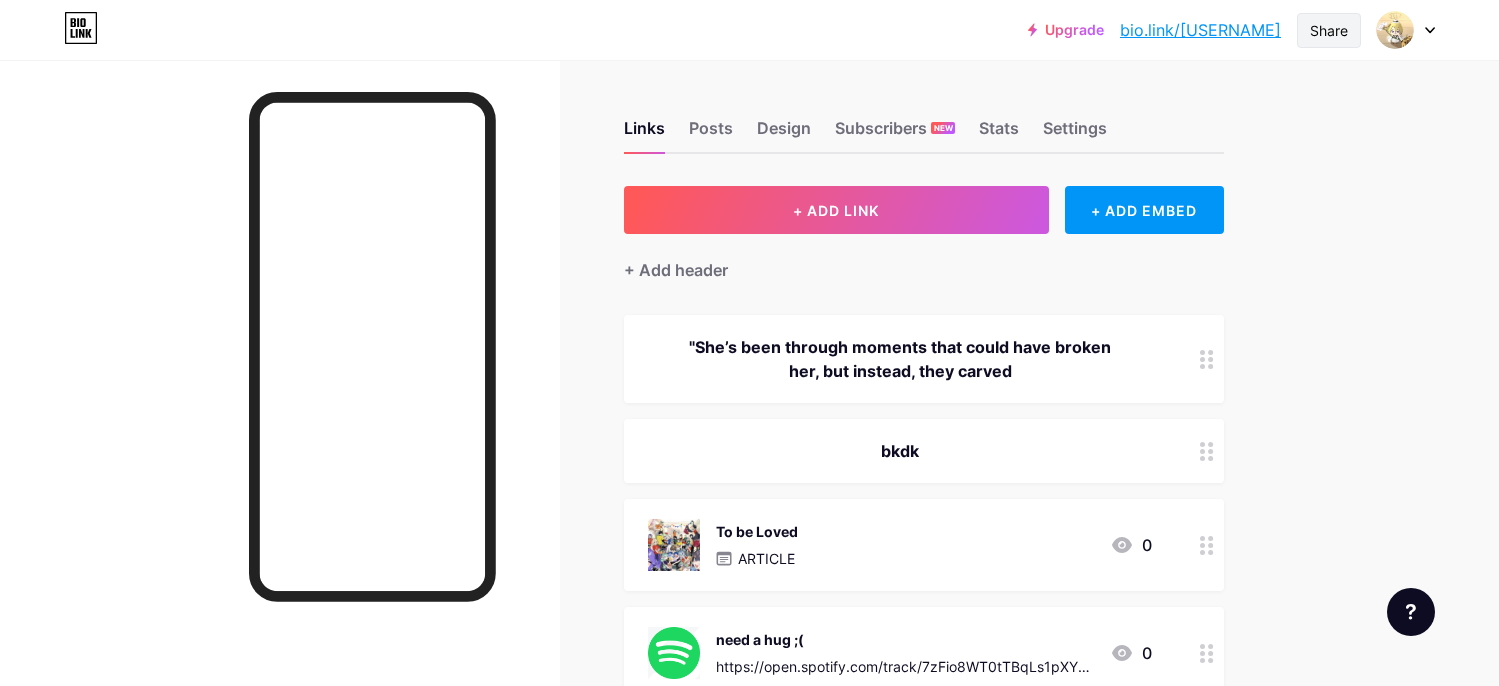 scroll, scrollTop: 0, scrollLeft: 0, axis: both 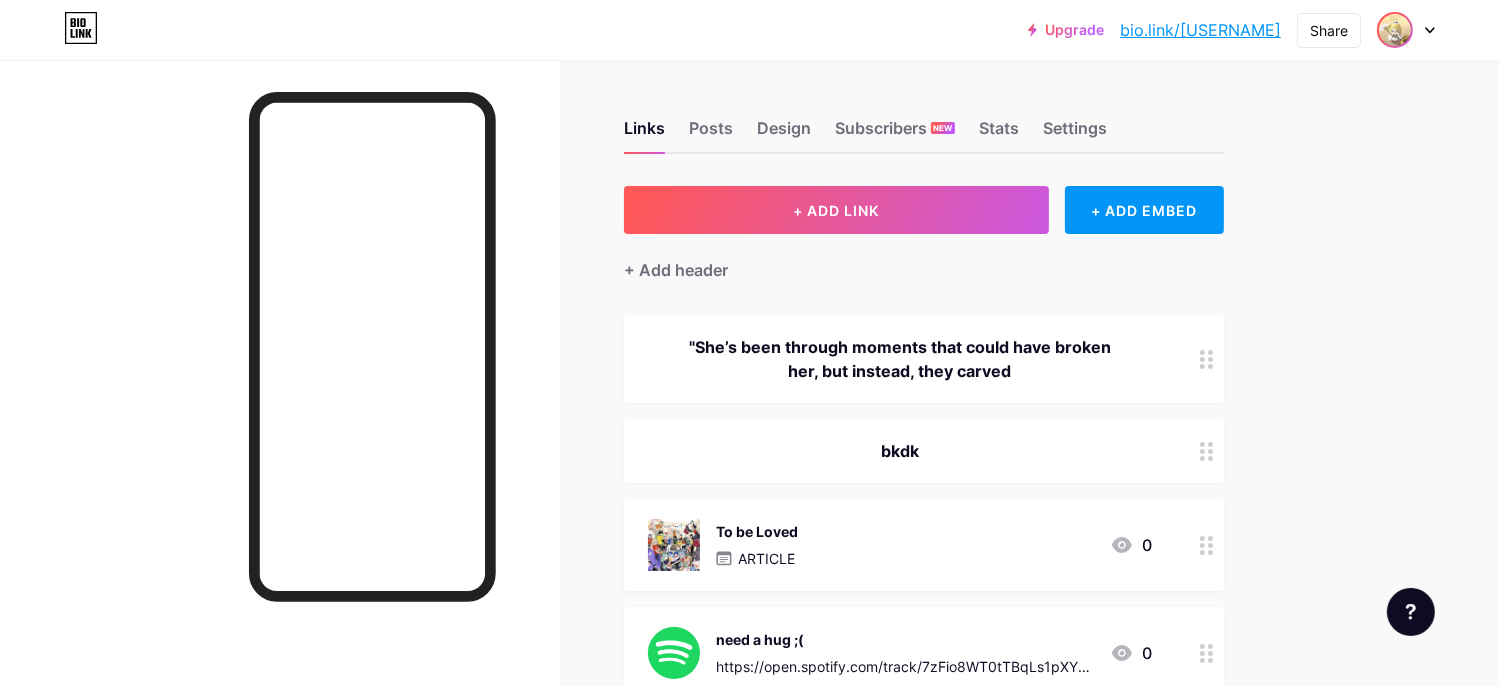 click at bounding box center (1395, 30) 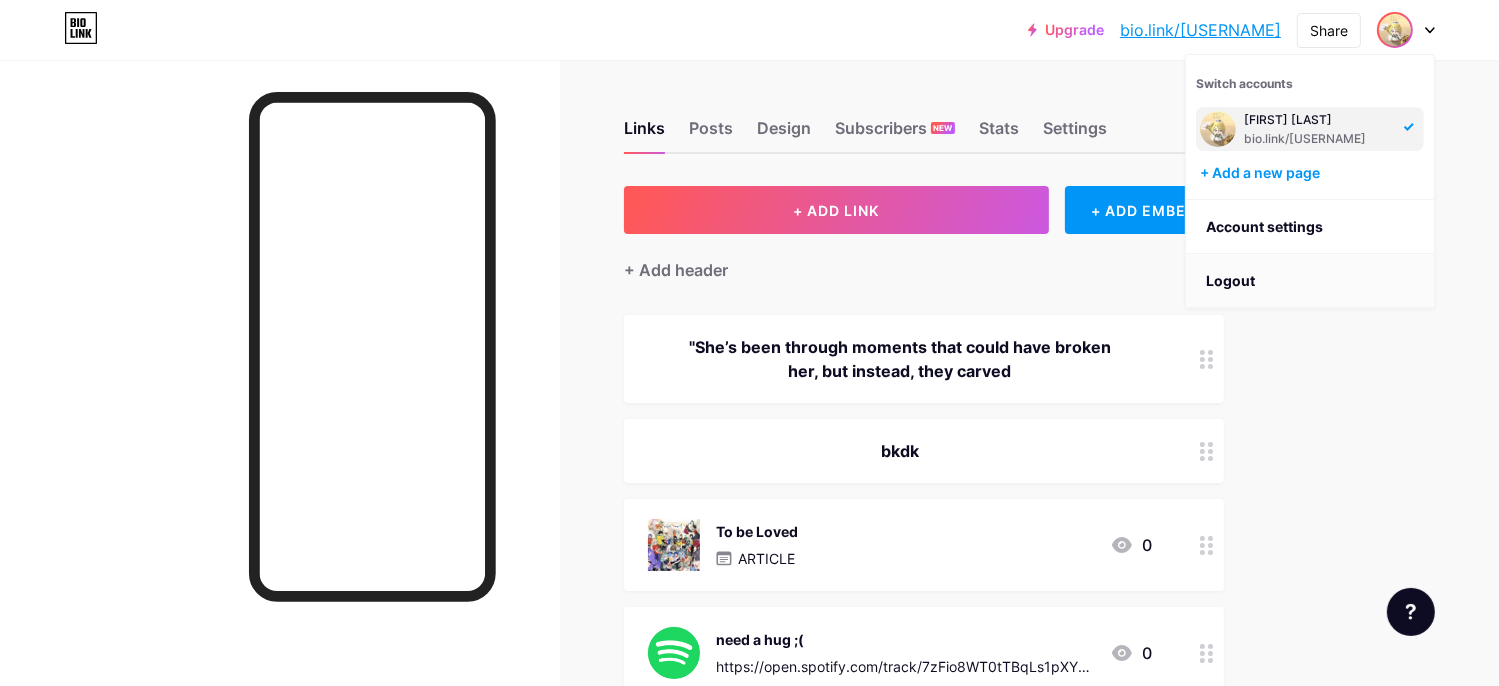 click on "Logout" at bounding box center [1310, 281] 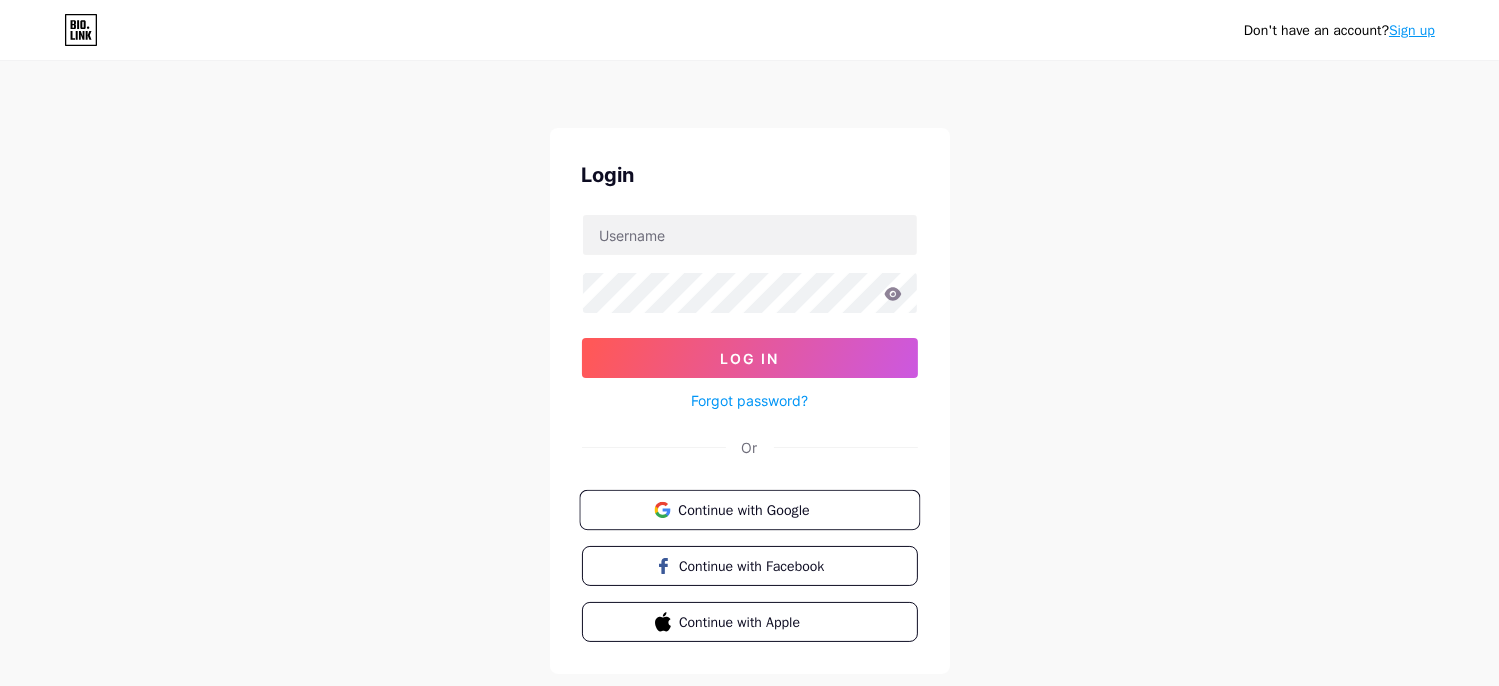 click on "Continue with Google" at bounding box center [749, 510] 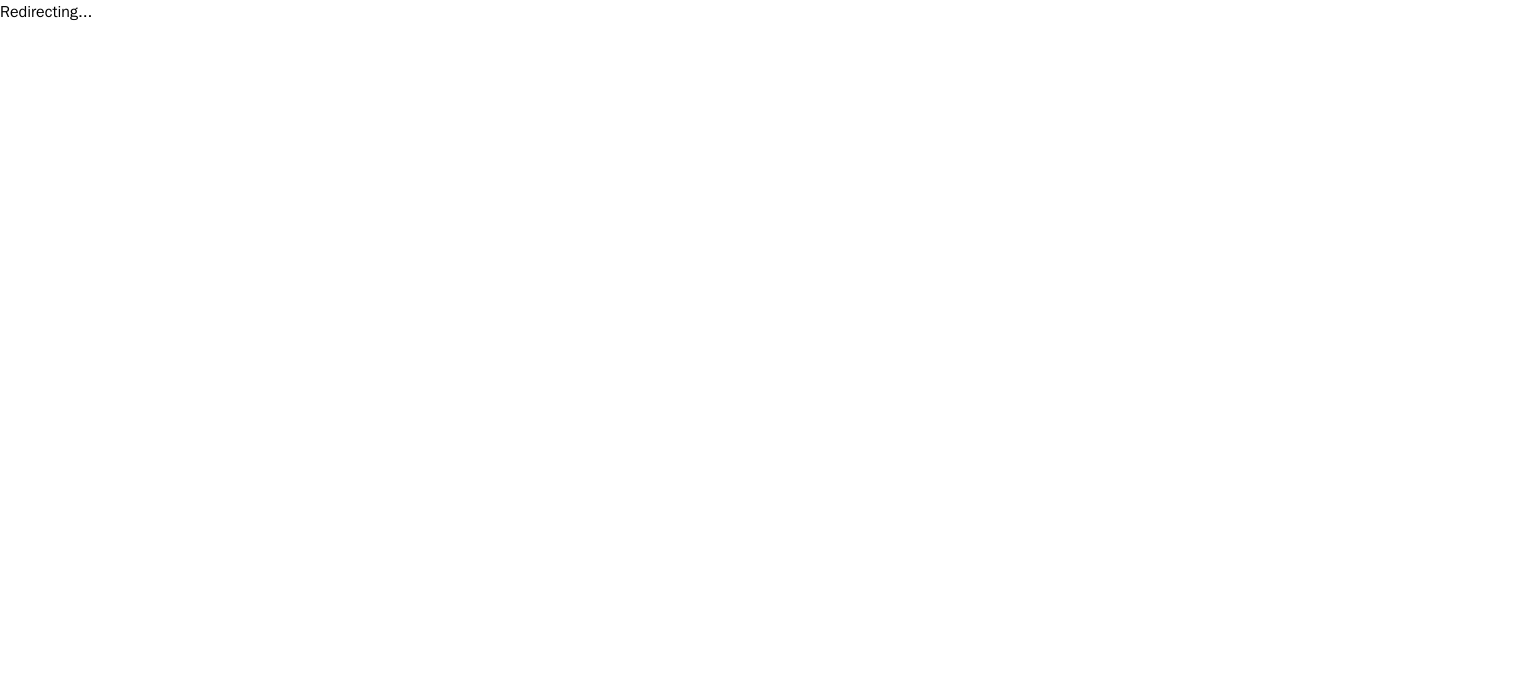 scroll, scrollTop: 0, scrollLeft: 0, axis: both 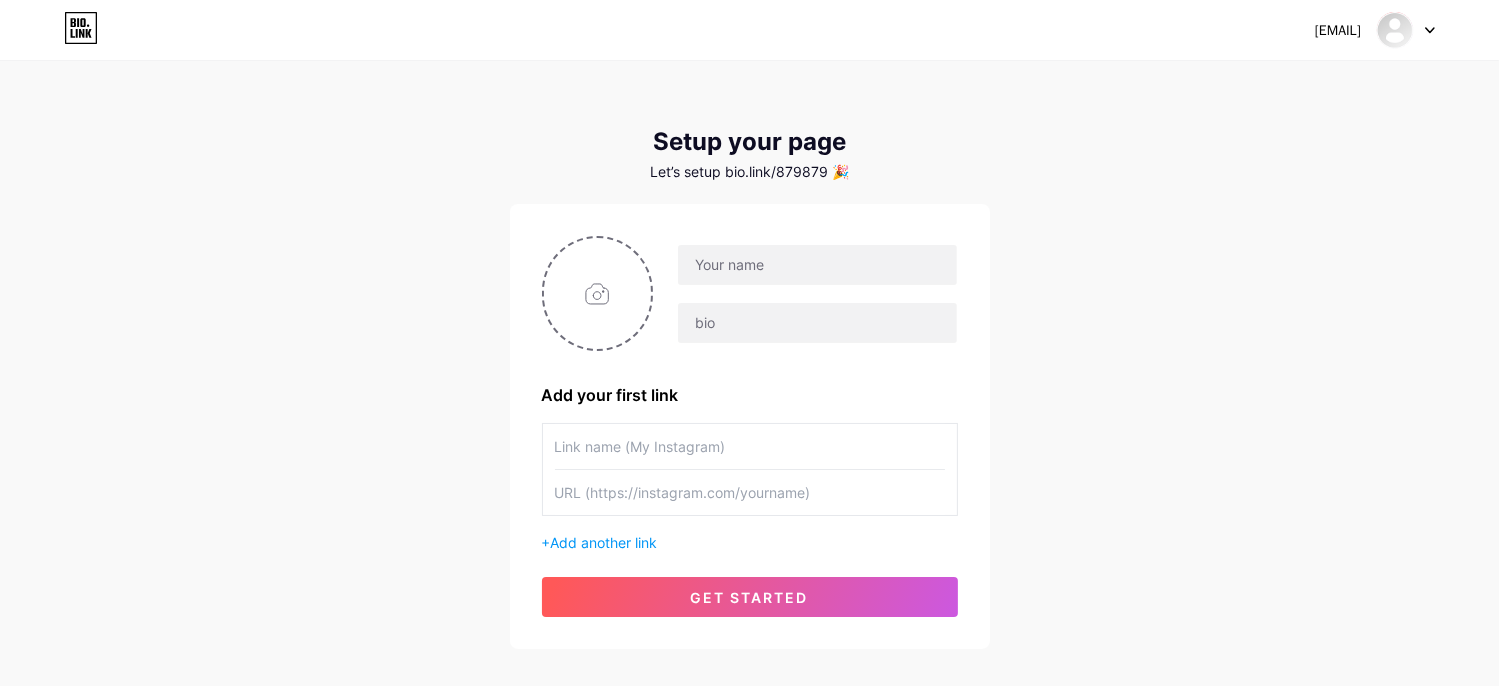 click on "+  Add another link" at bounding box center (750, 488) 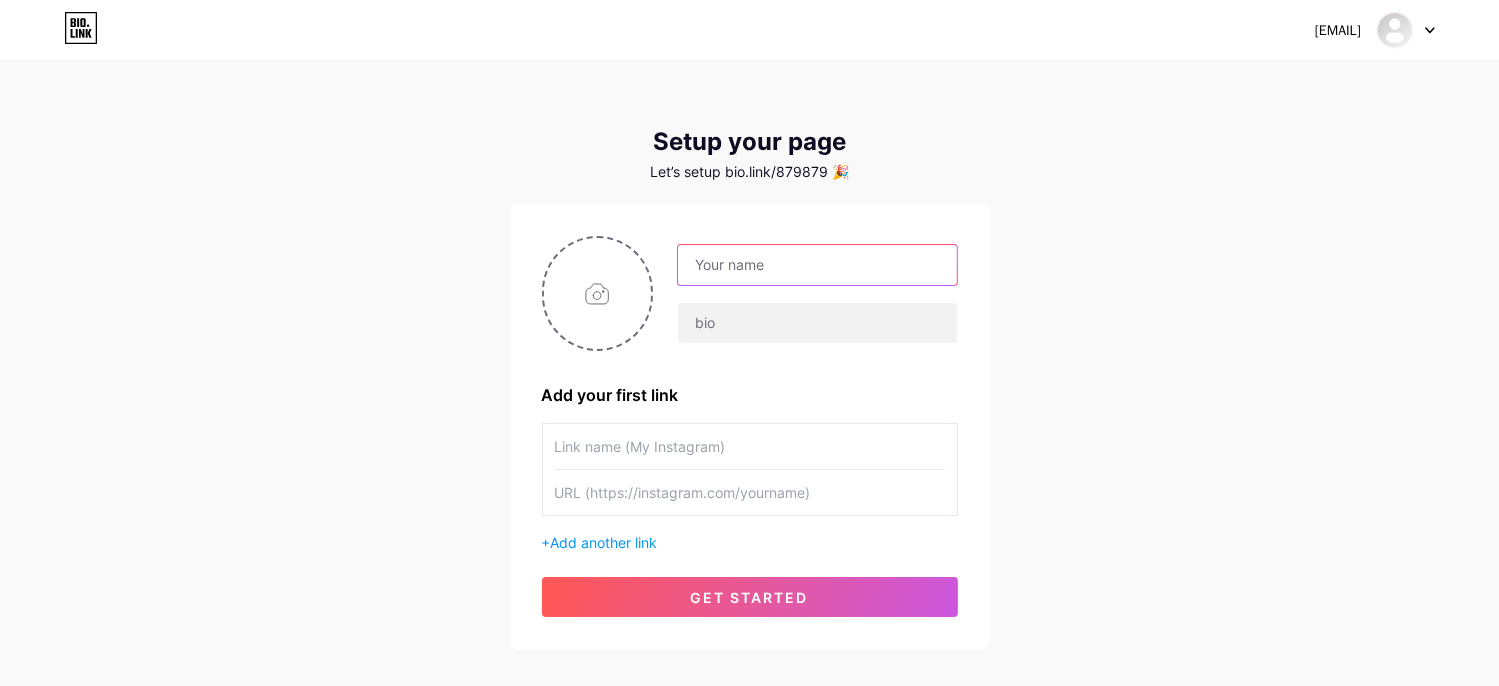 click at bounding box center [817, 265] 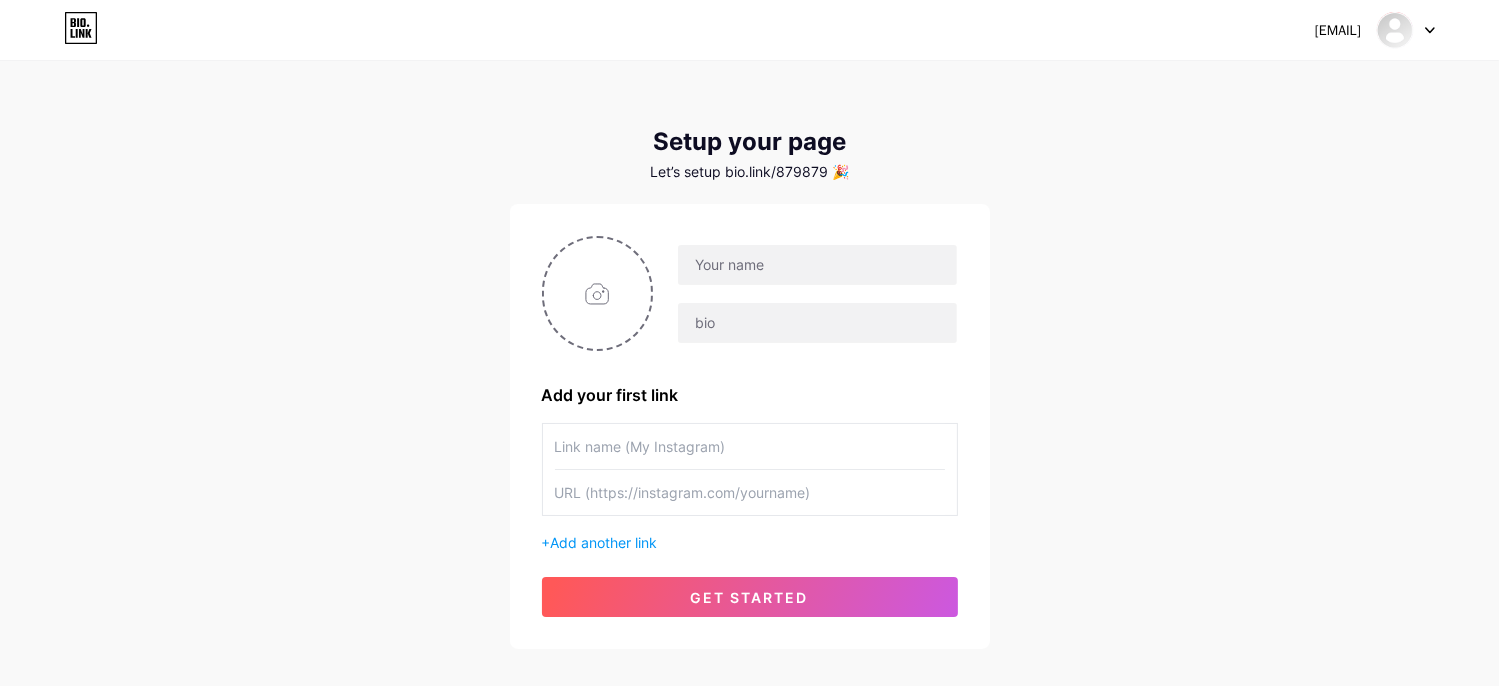 click on "Setup your page   Let’s setup bio.link/879879 🎉" at bounding box center (750, 154) 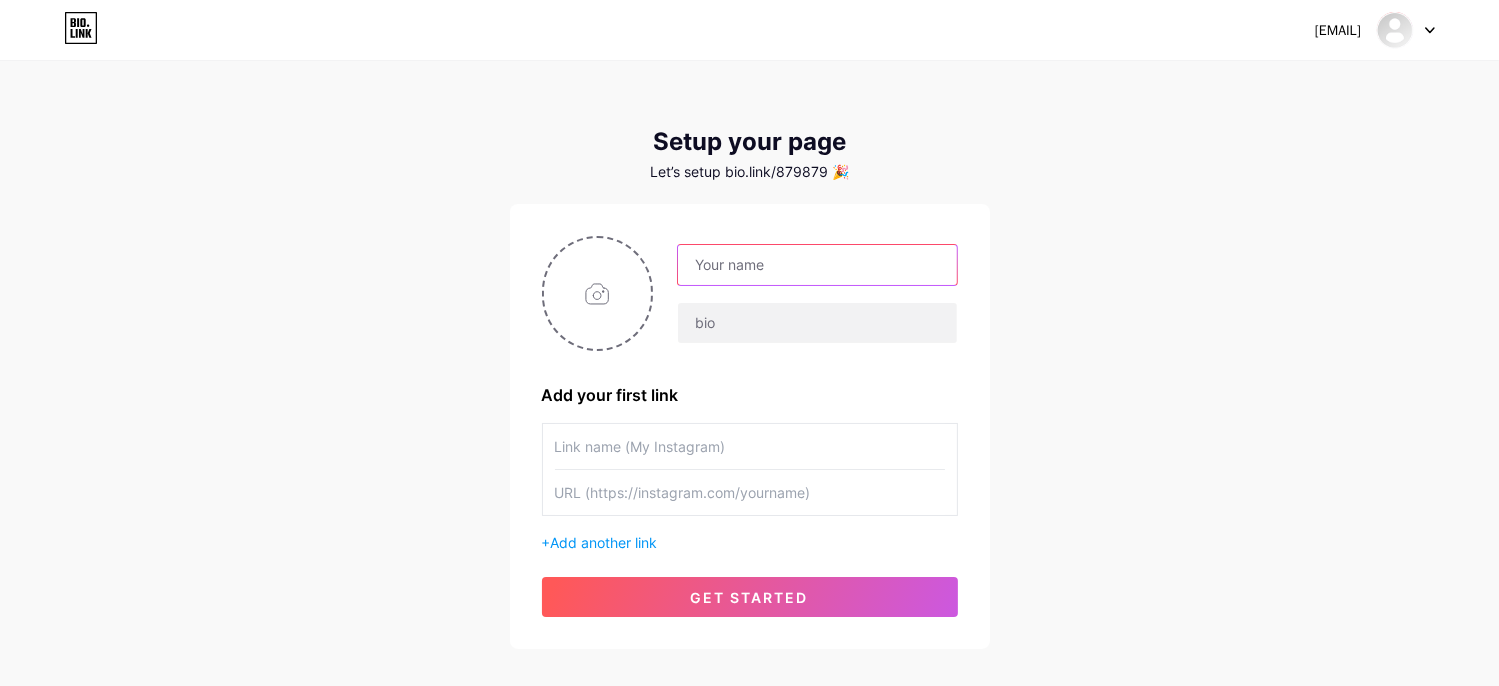click at bounding box center (817, 265) 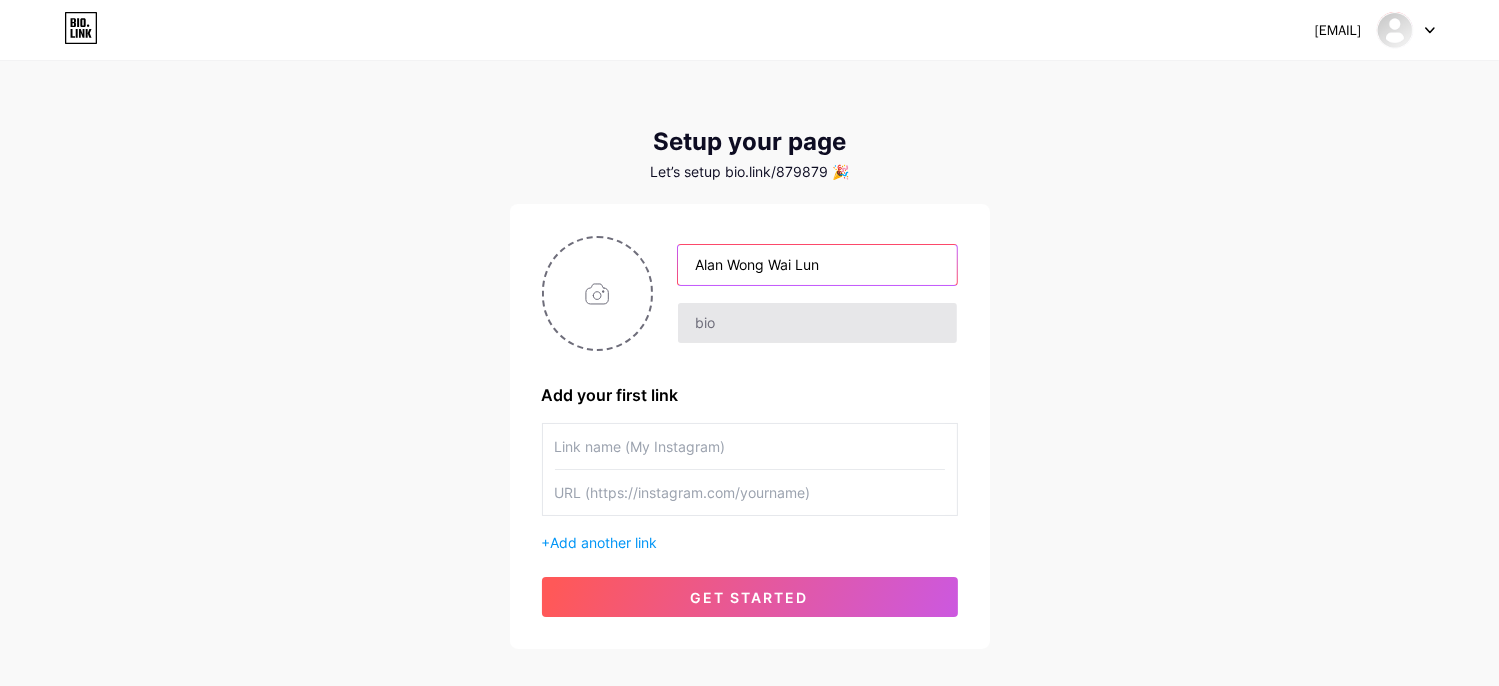 type on "Alan Wong Wai Lun" 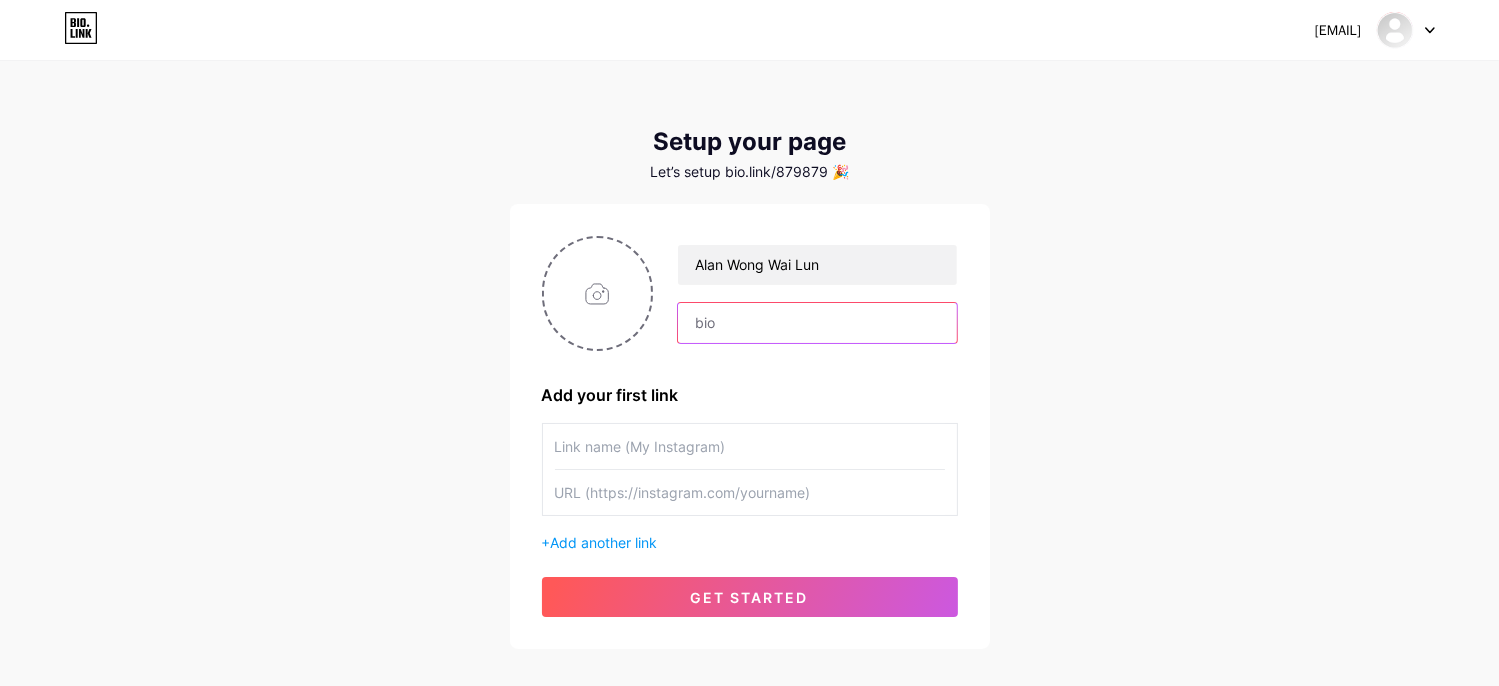 click at bounding box center (817, 323) 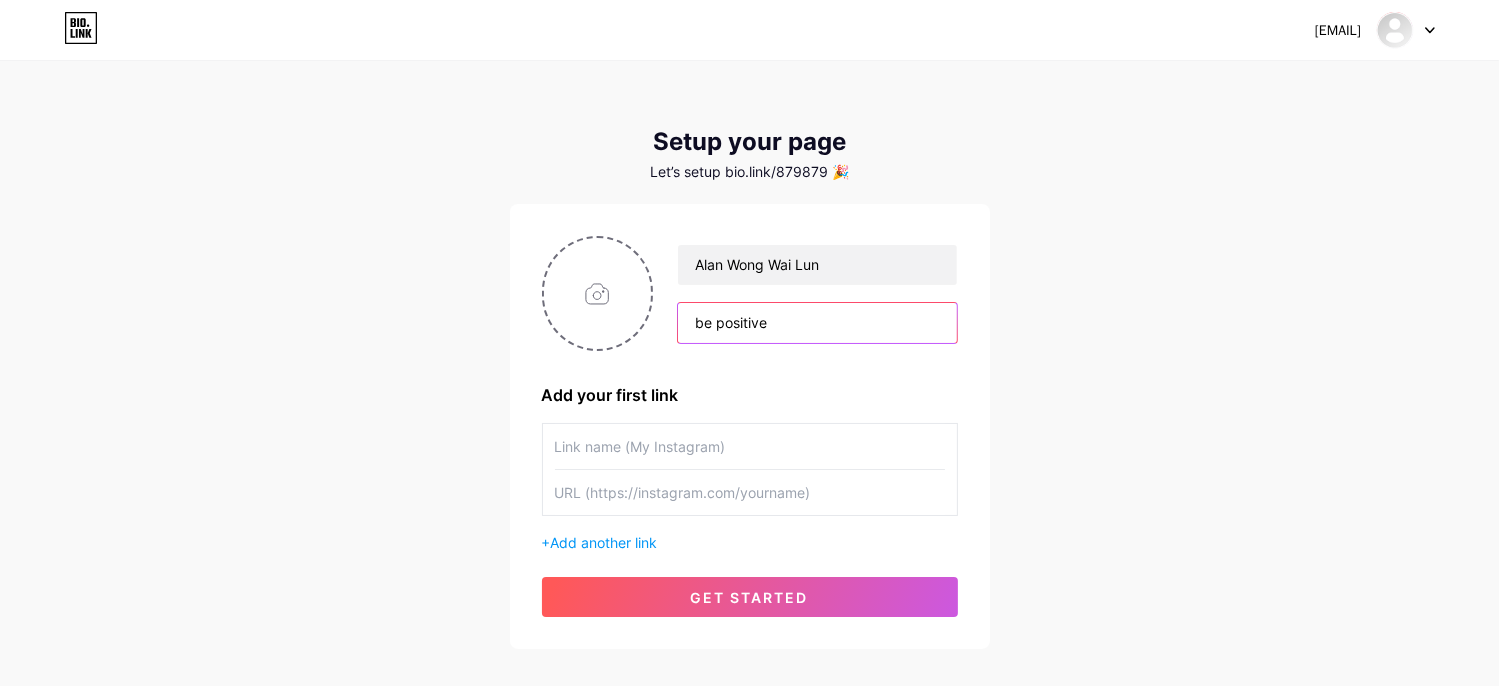 type on "be positive" 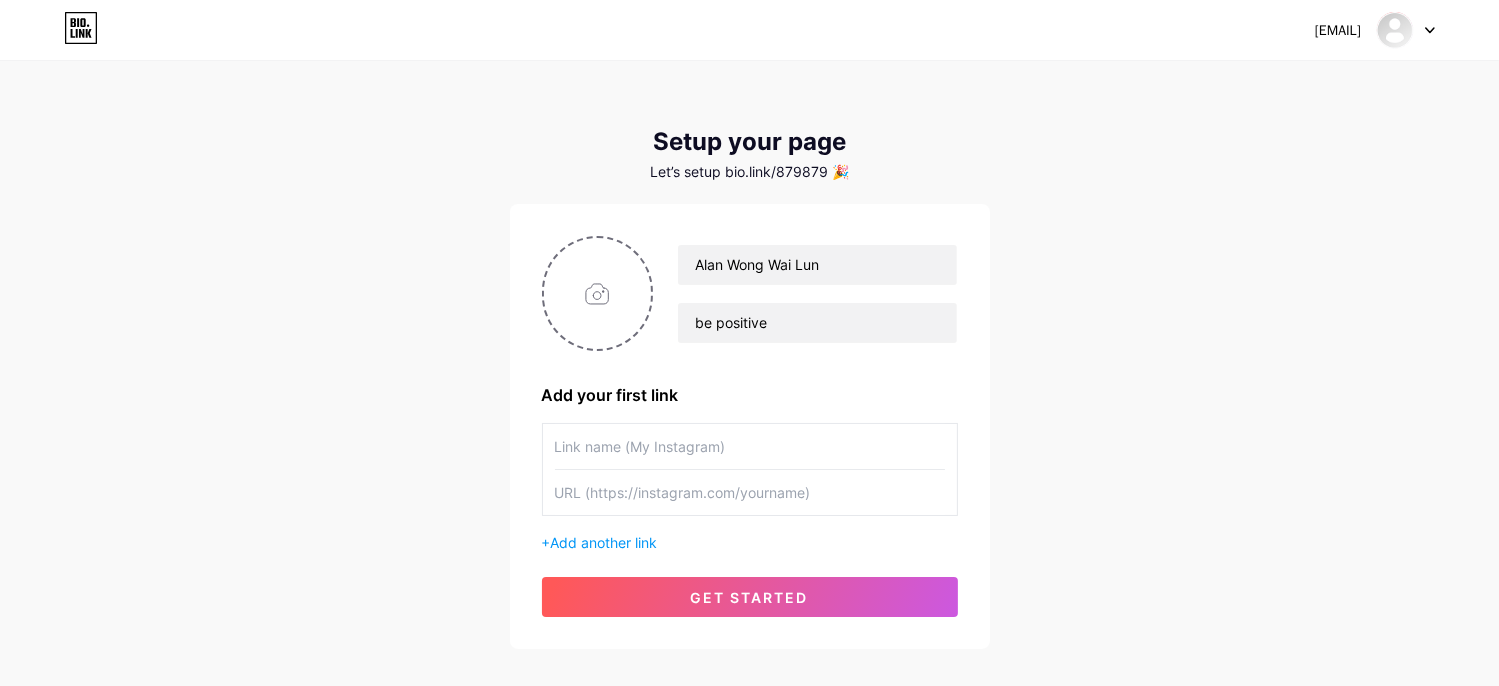 click at bounding box center [750, 446] 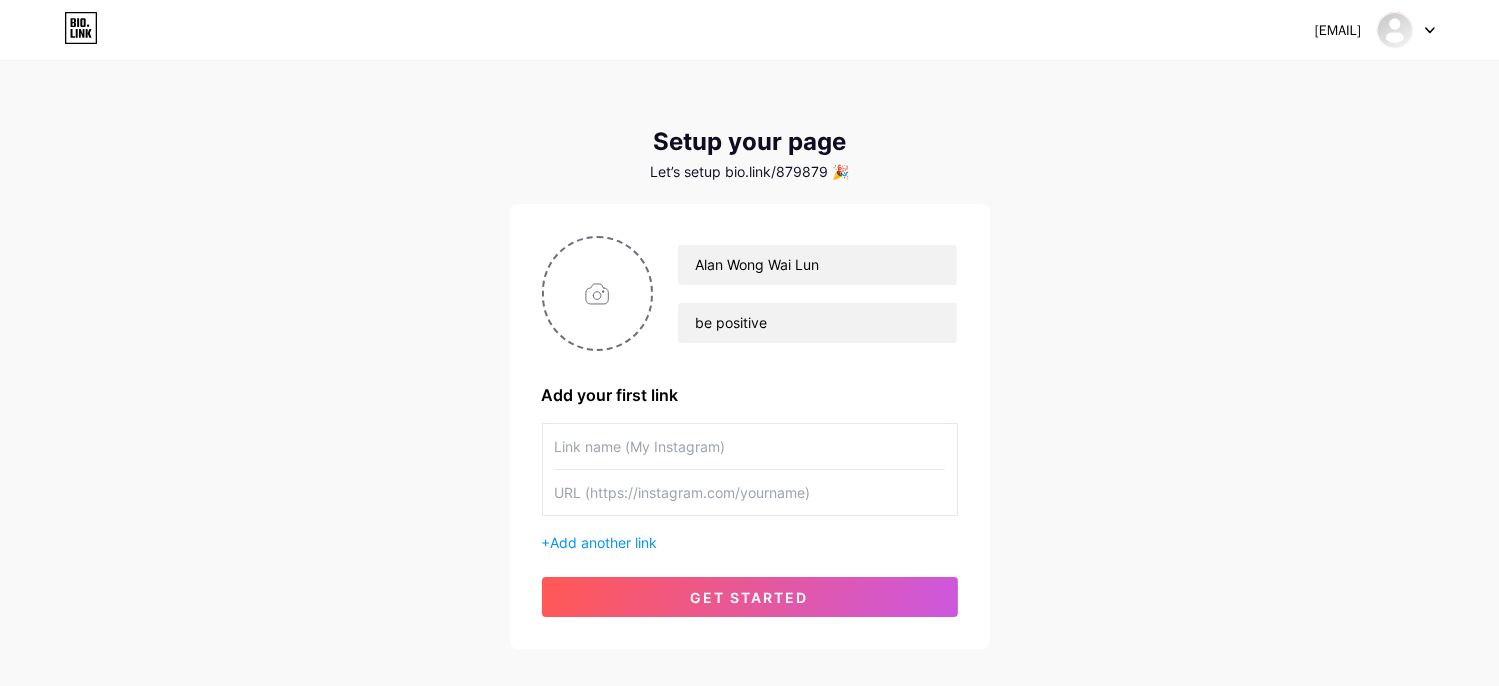 type on "F" 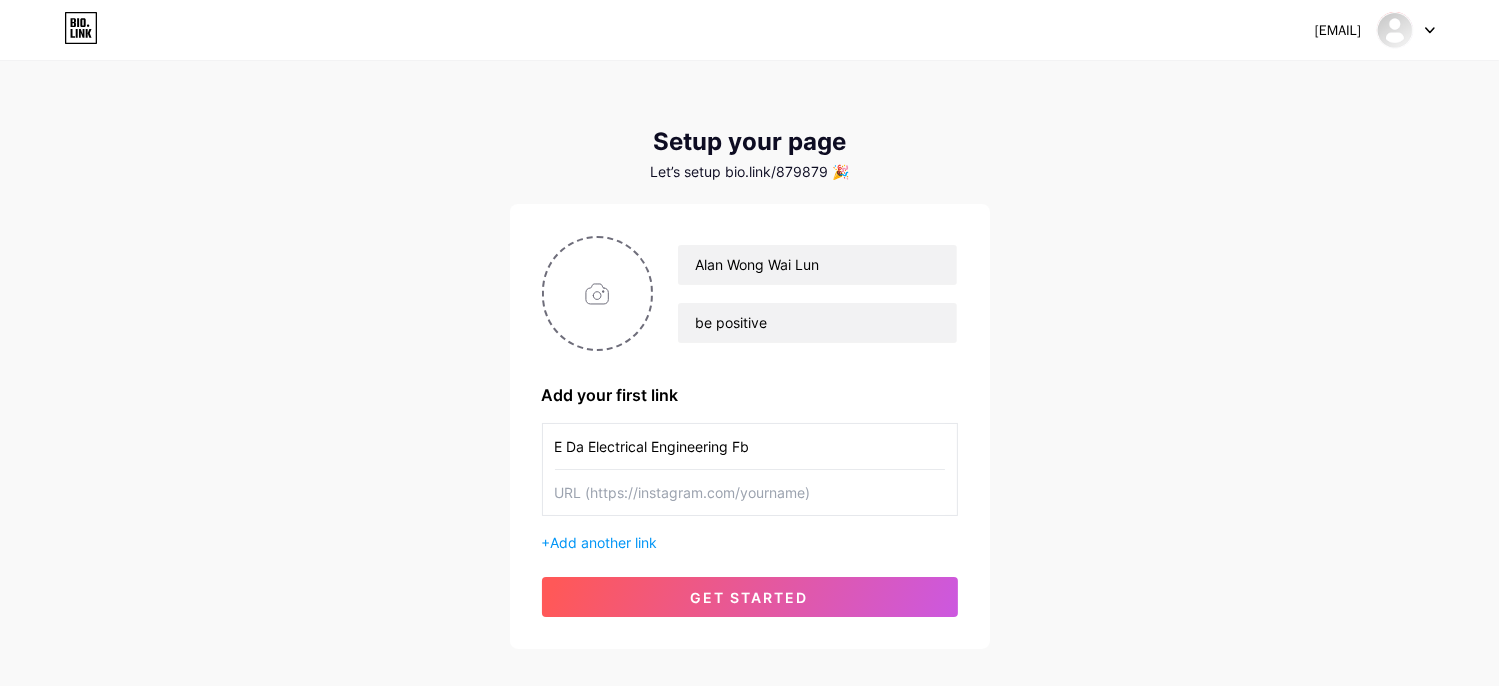 type on "E Da Electrical Engineering Fb" 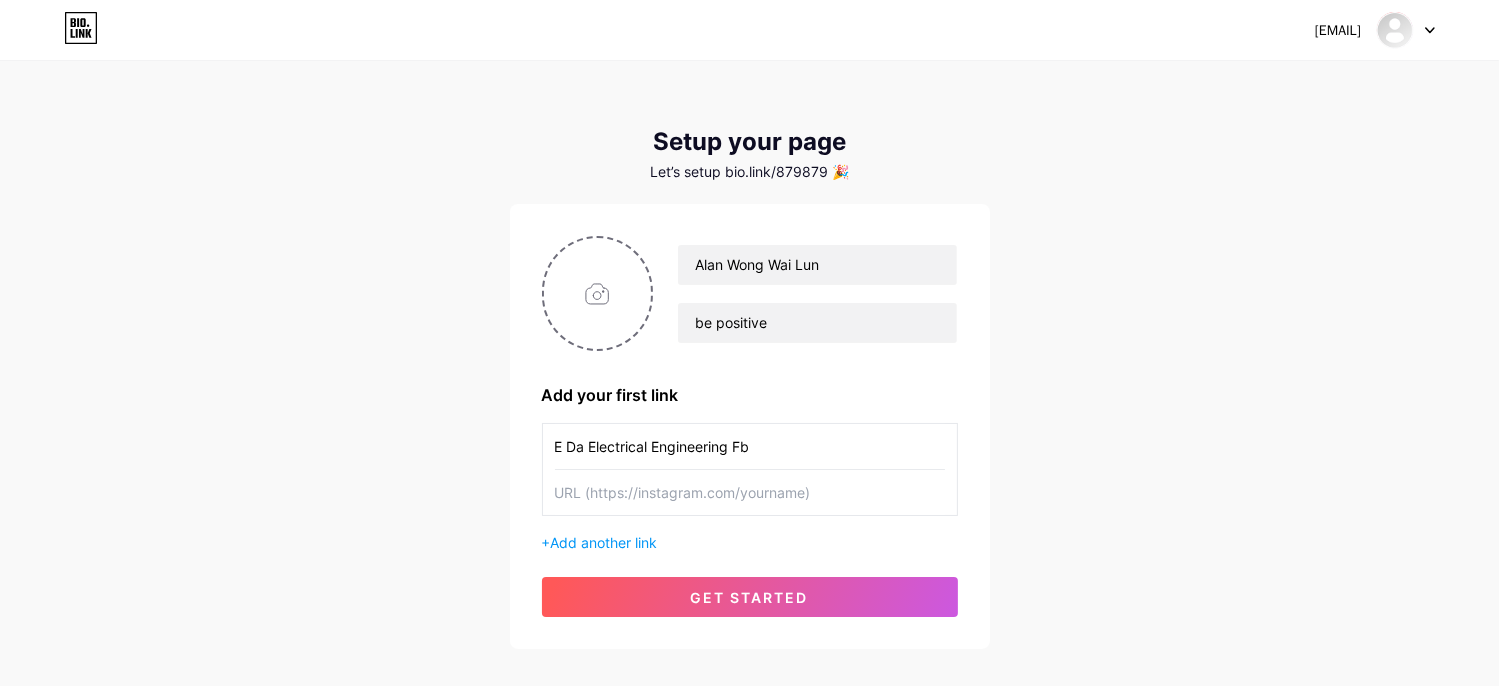 paste on "https://www.facebook.com/eda.electricalengineering/" 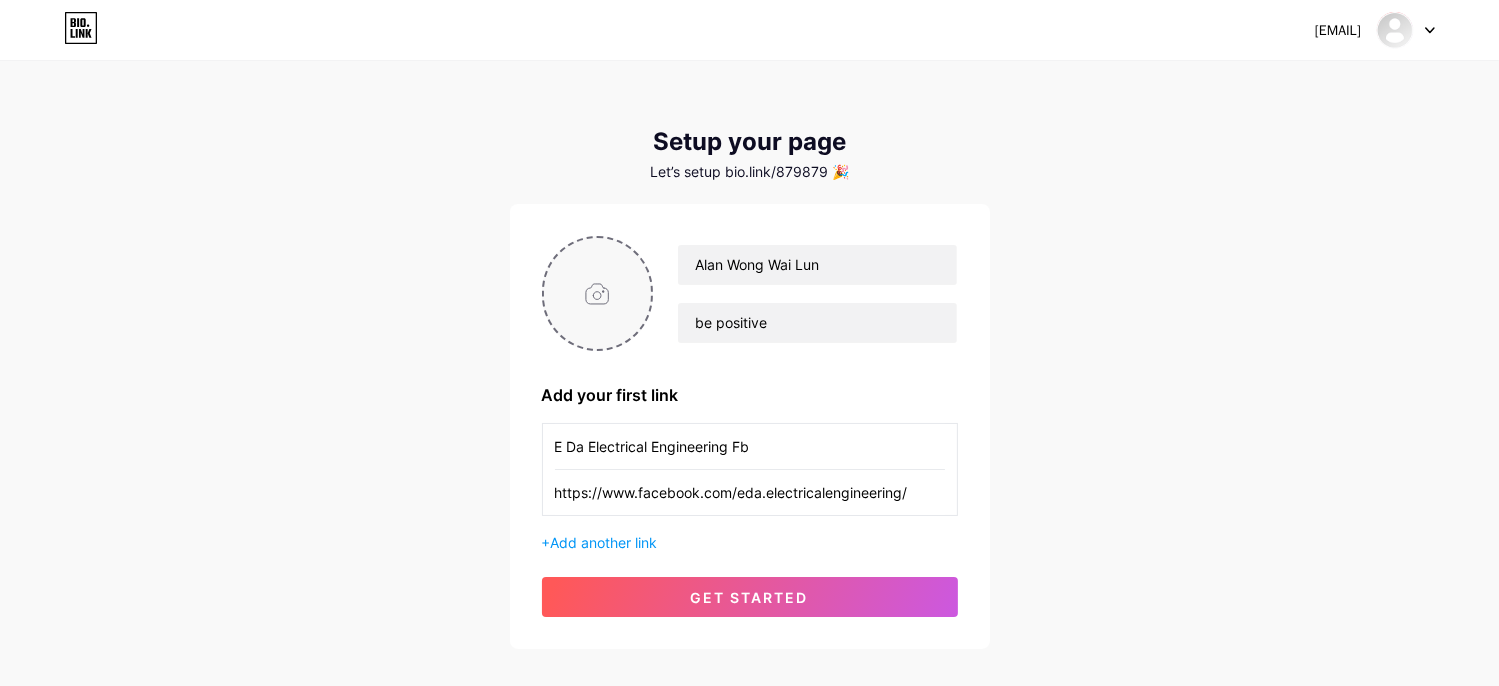 type on "https://www.facebook.com/eda.electricalengineering/" 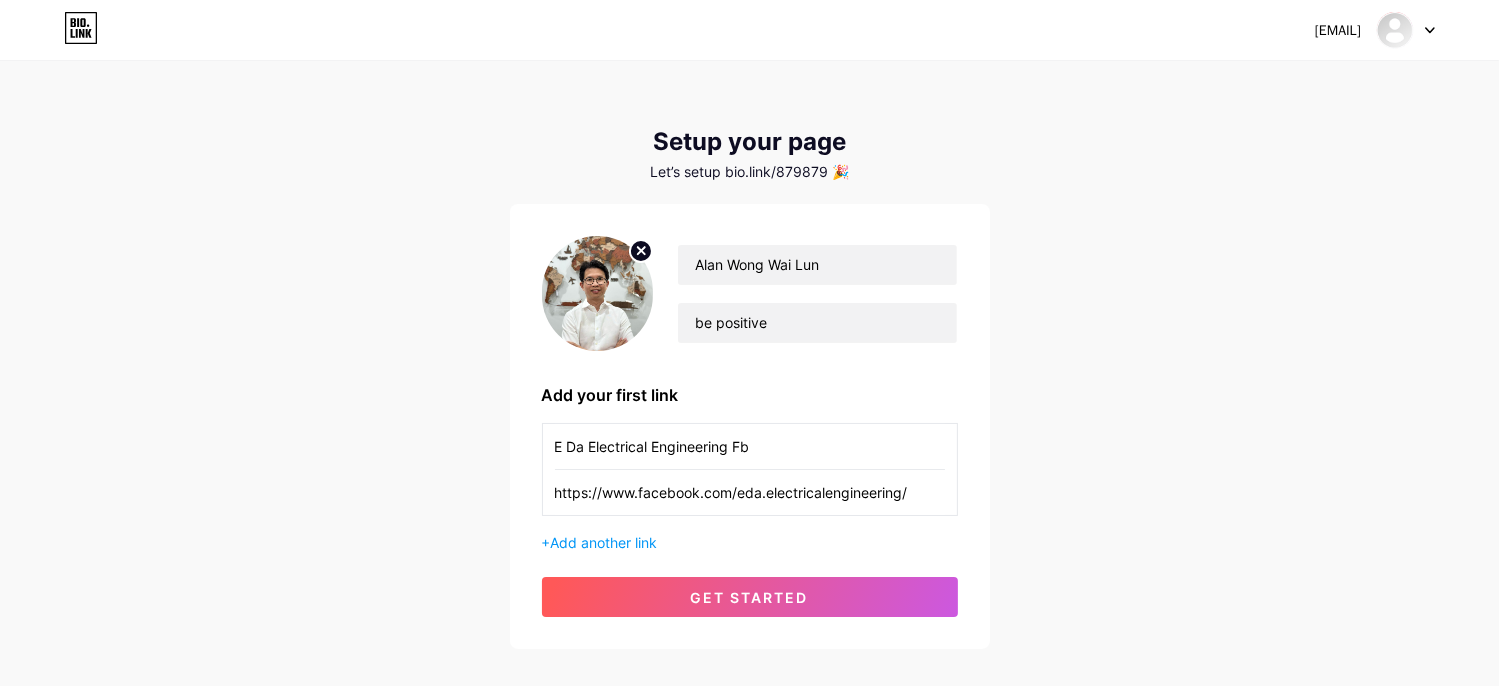 click on "E Da Electrical Engineering Fb" at bounding box center [750, 446] 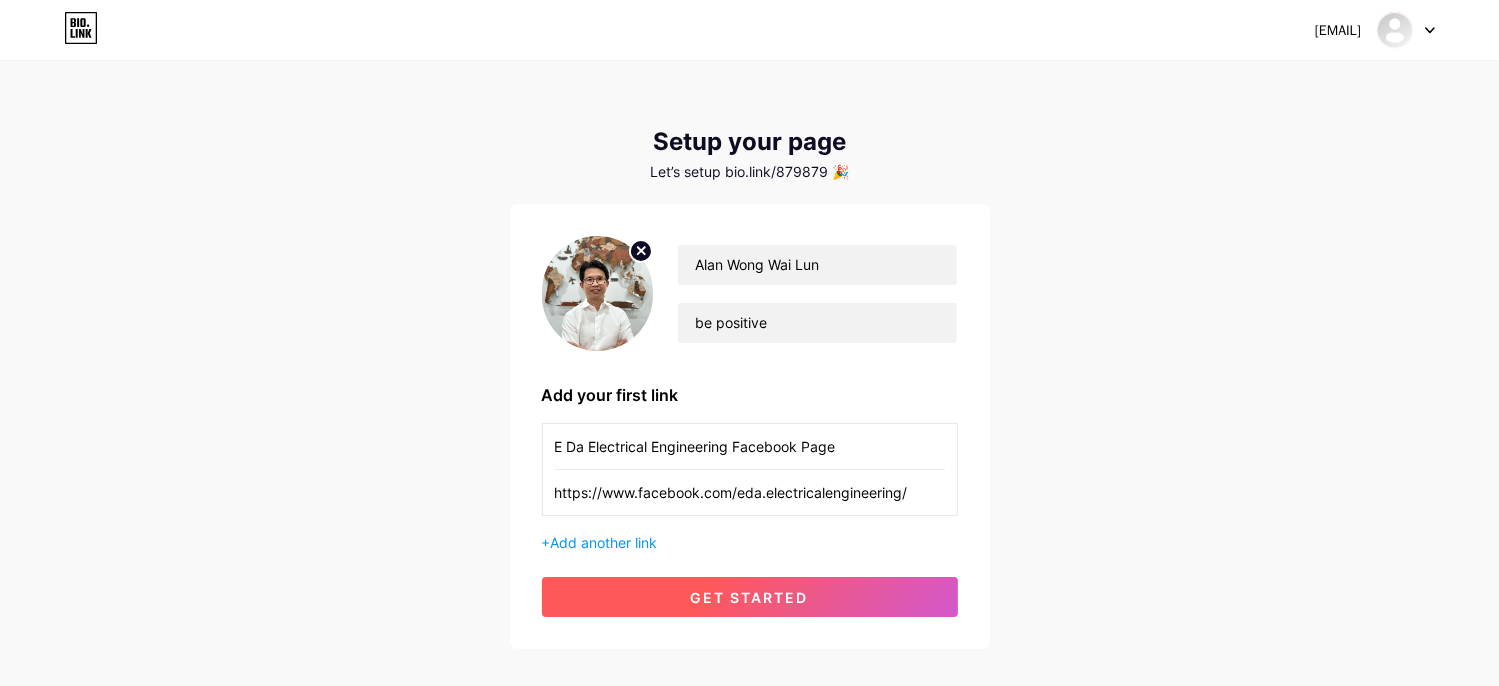 type on "E Da Electrical Engineering Facebook Page" 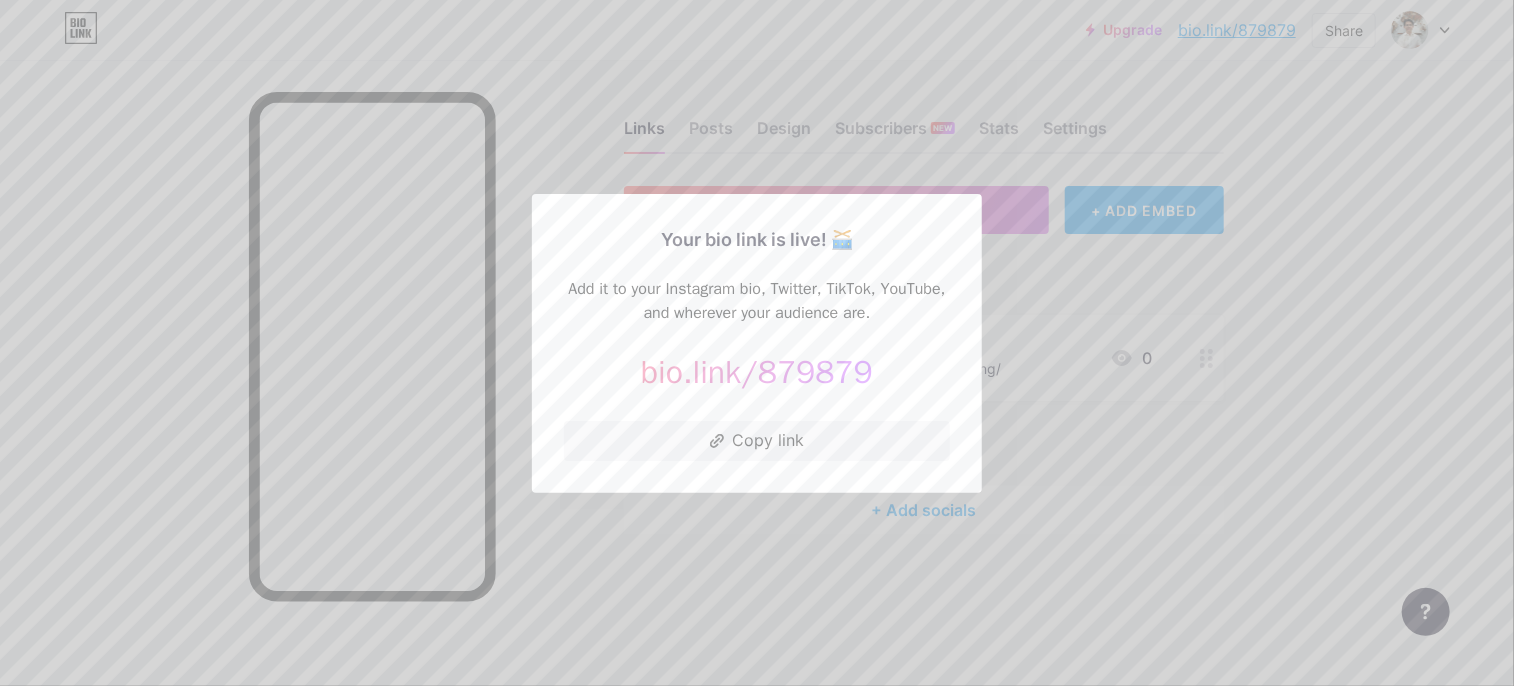 click on "Your bio link is live! 🥁
Add it to your Instagram bio, Twitter, TikTok, YouTube, and wherever your audience are.
bio.link/ 879879   https://bio.link/879879      Copy link" at bounding box center [757, 343] 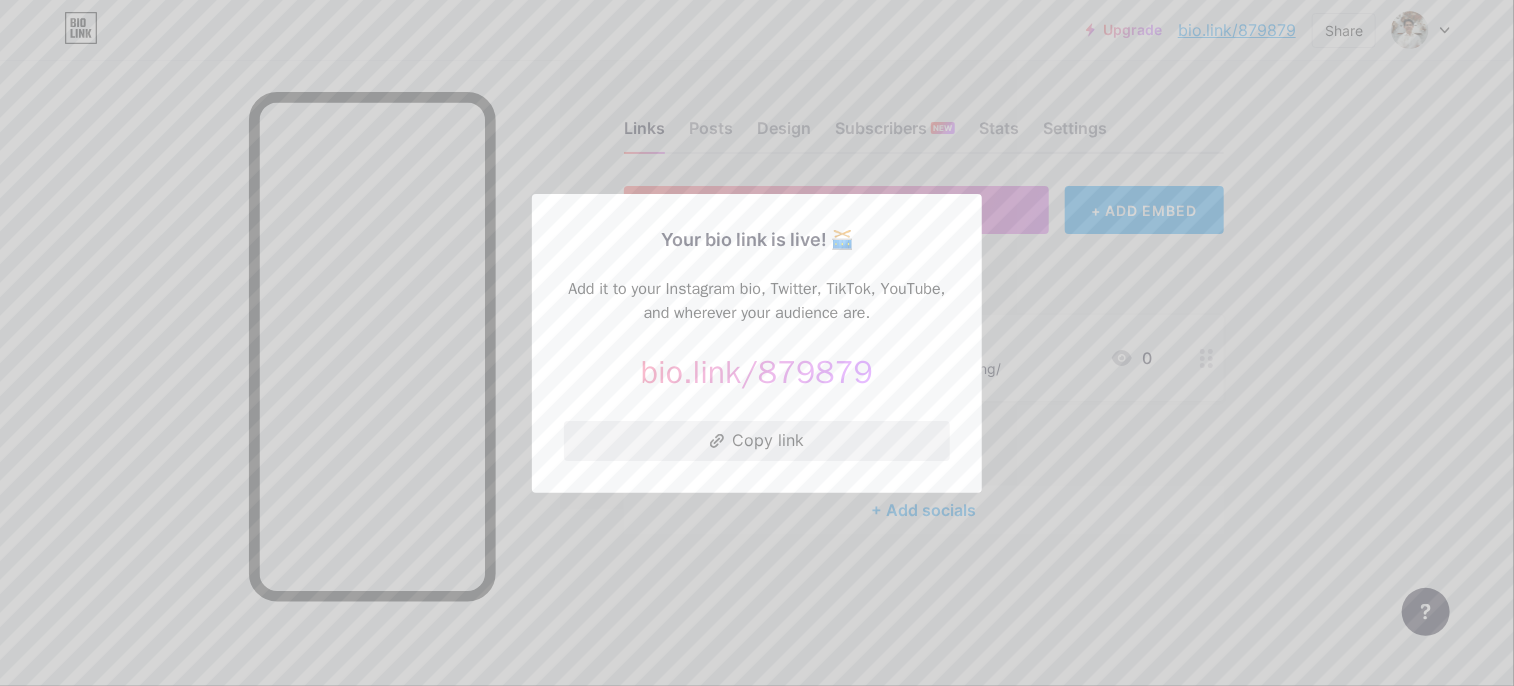 click on "Copy link" at bounding box center [757, 441] 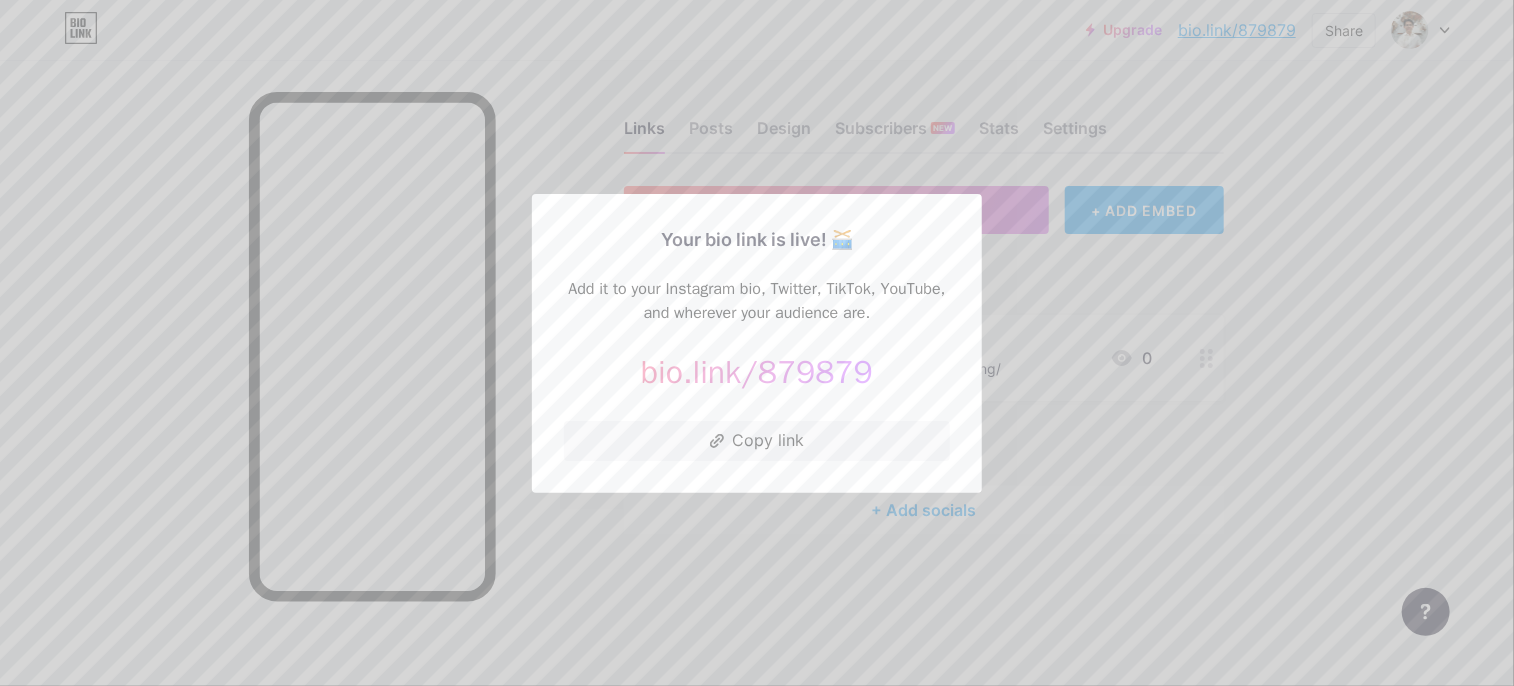 click at bounding box center [757, 343] 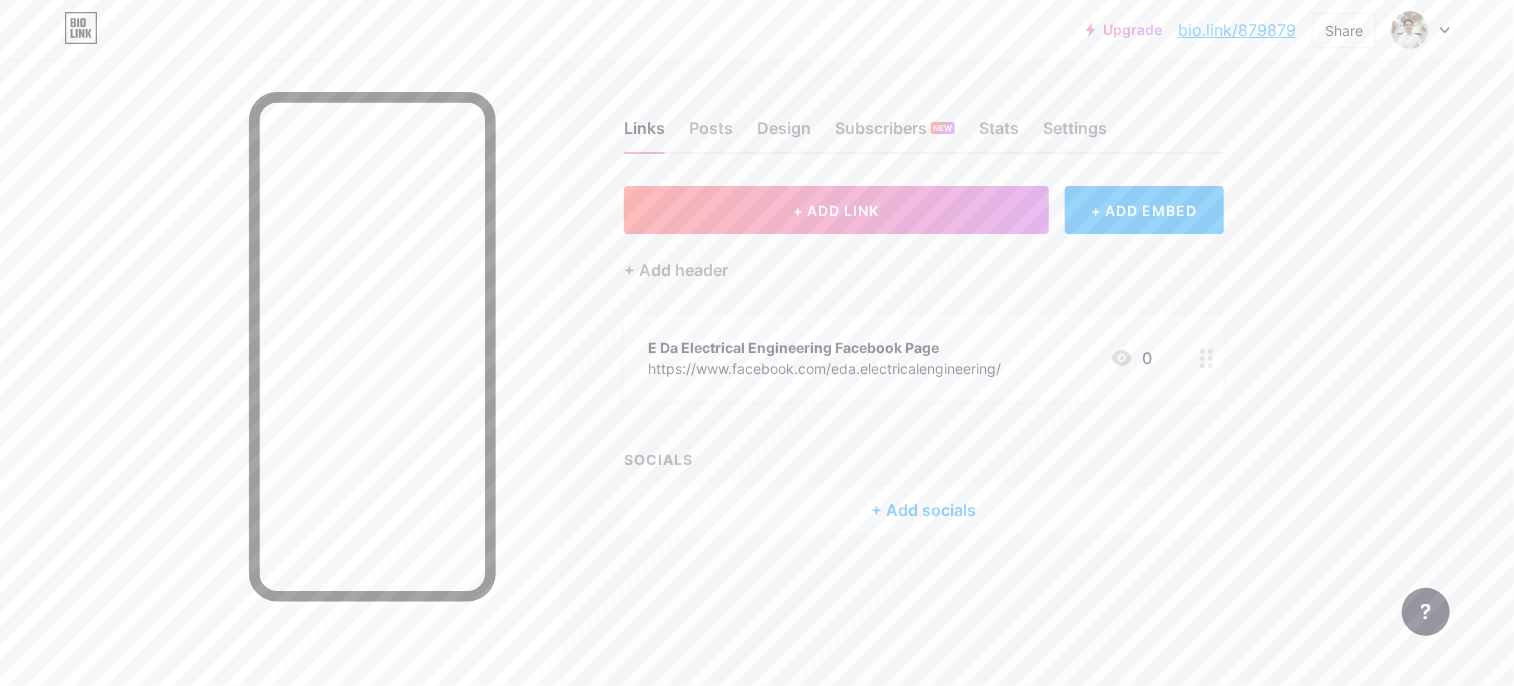 click on "E Da Electrical Engineering Facebook Page
https://www.facebook.com/eda.electricalengineering/
0" at bounding box center (900, 358) 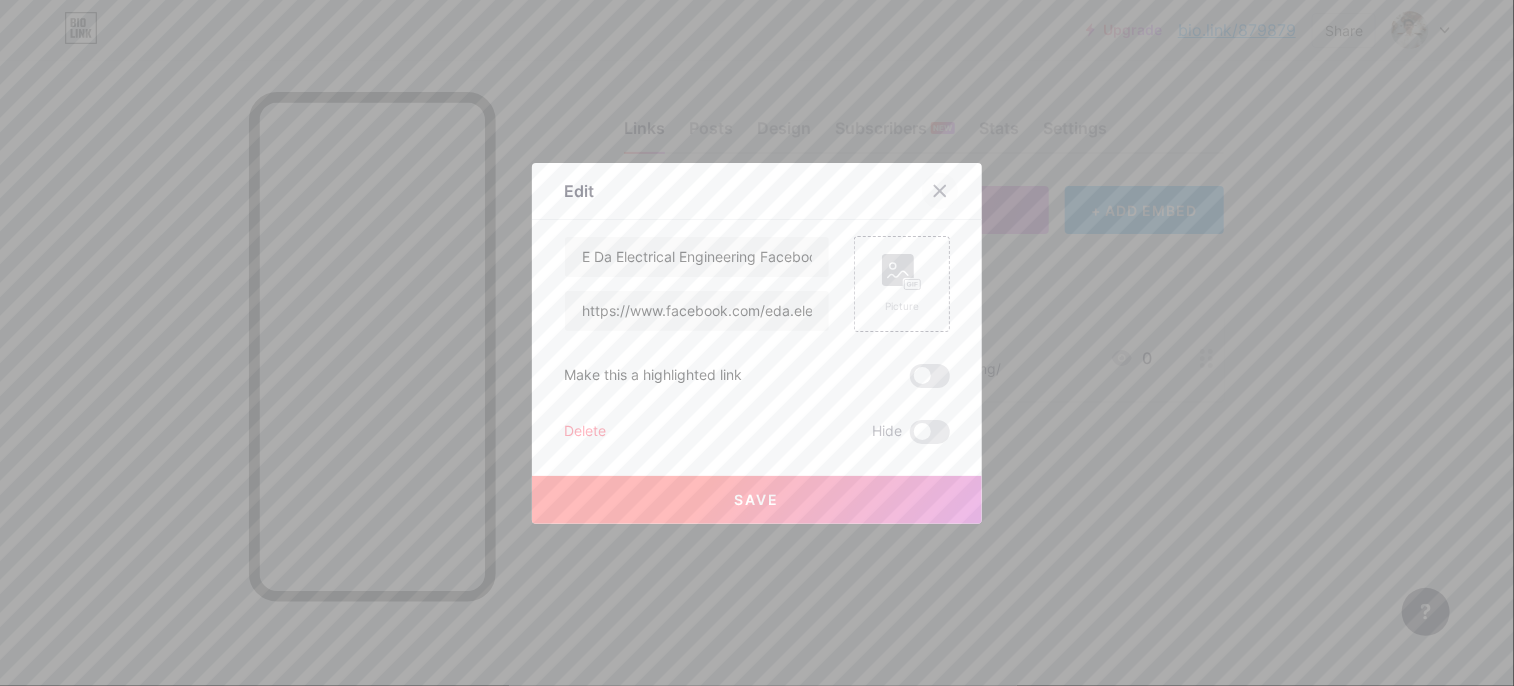 click 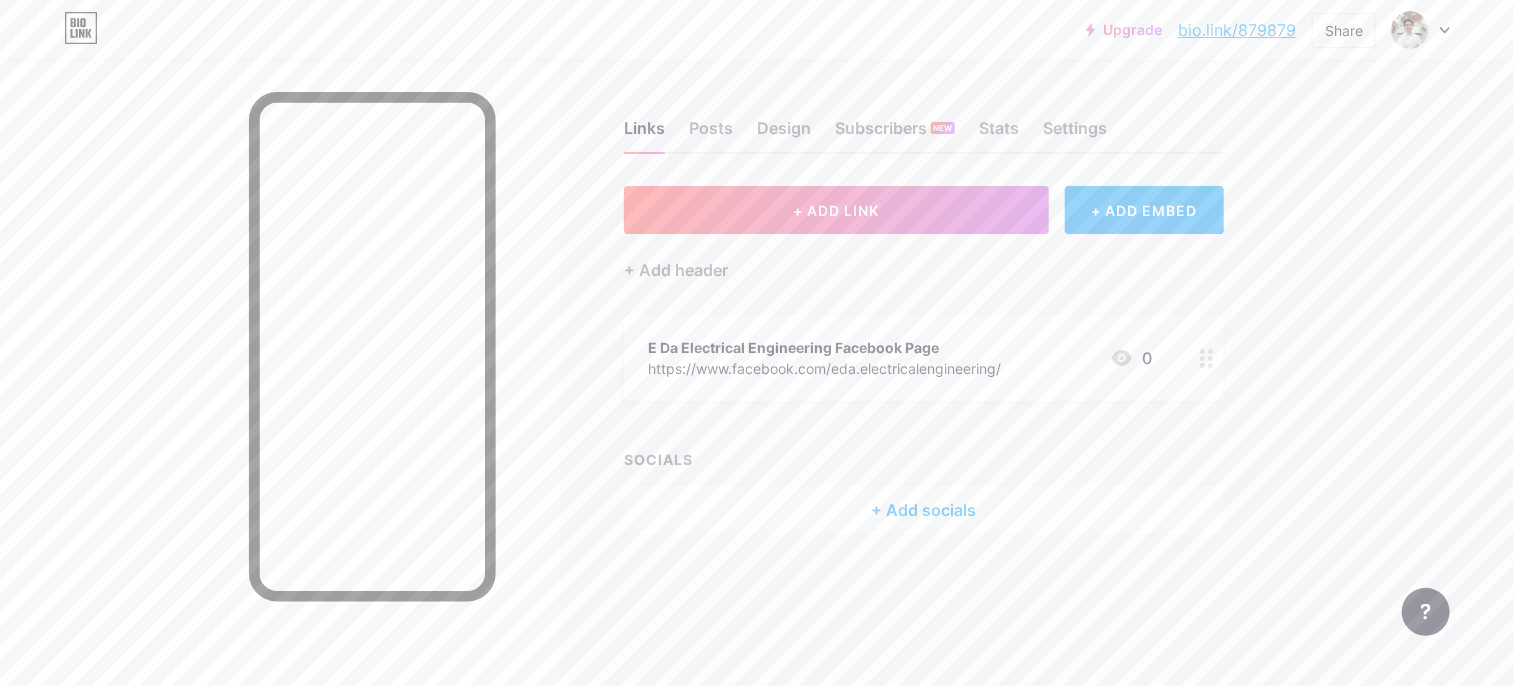 click on "E Da Electrical Engineering Facebook Page" at bounding box center [824, 347] 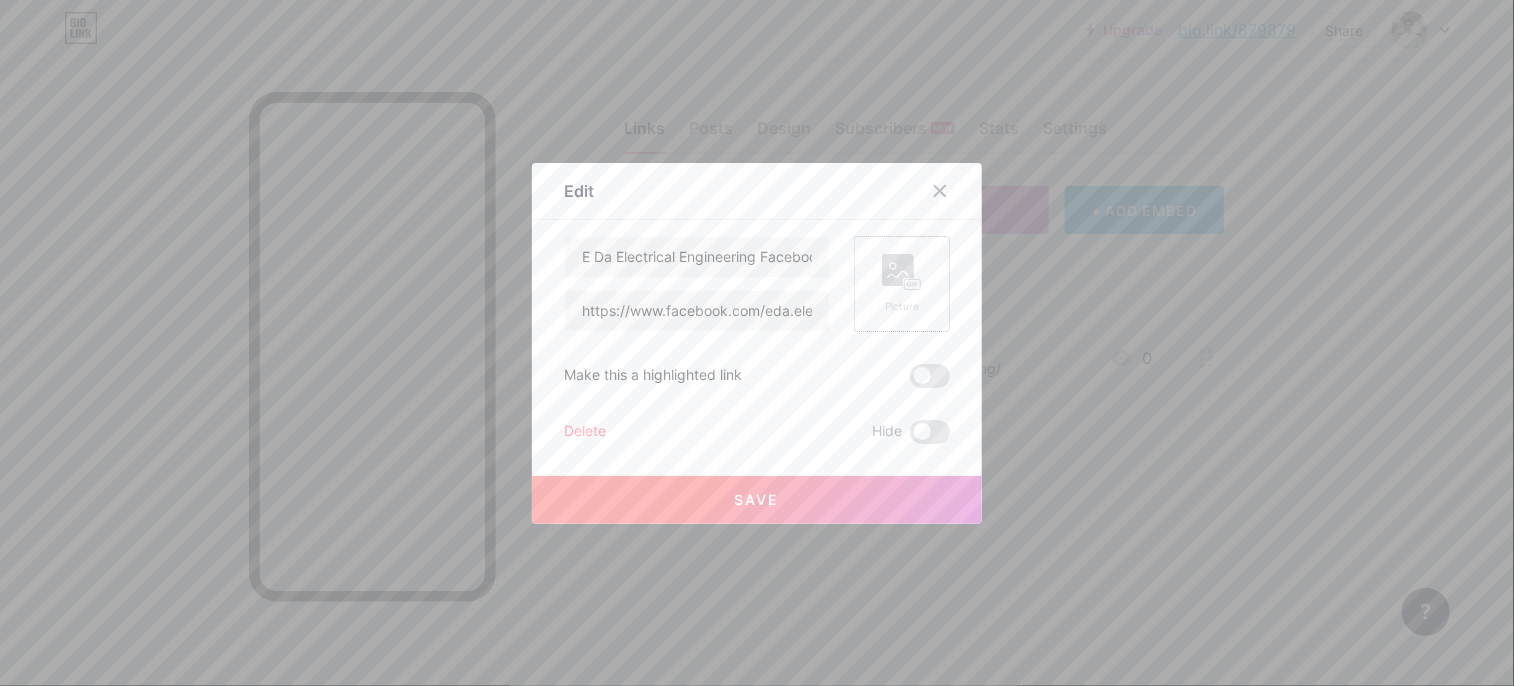 click 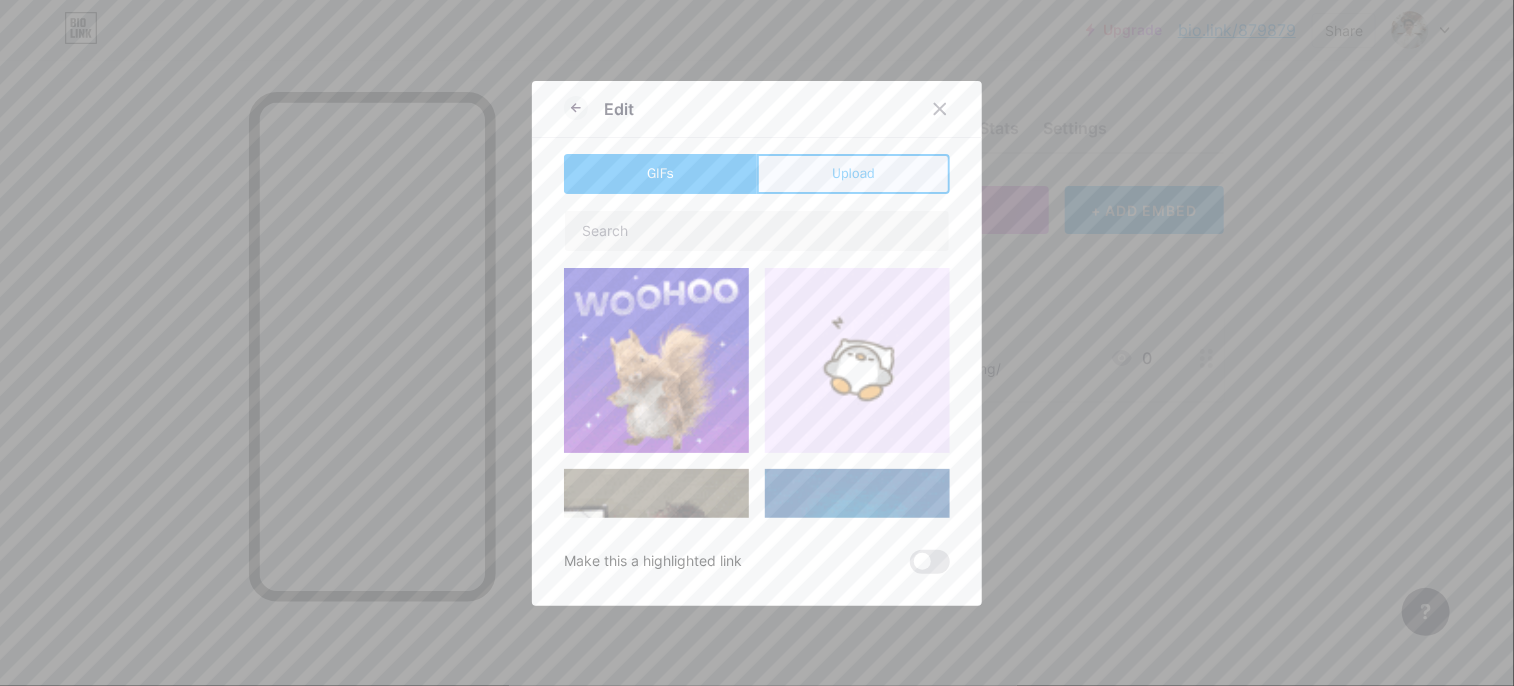 click on "Upload" at bounding box center (853, 174) 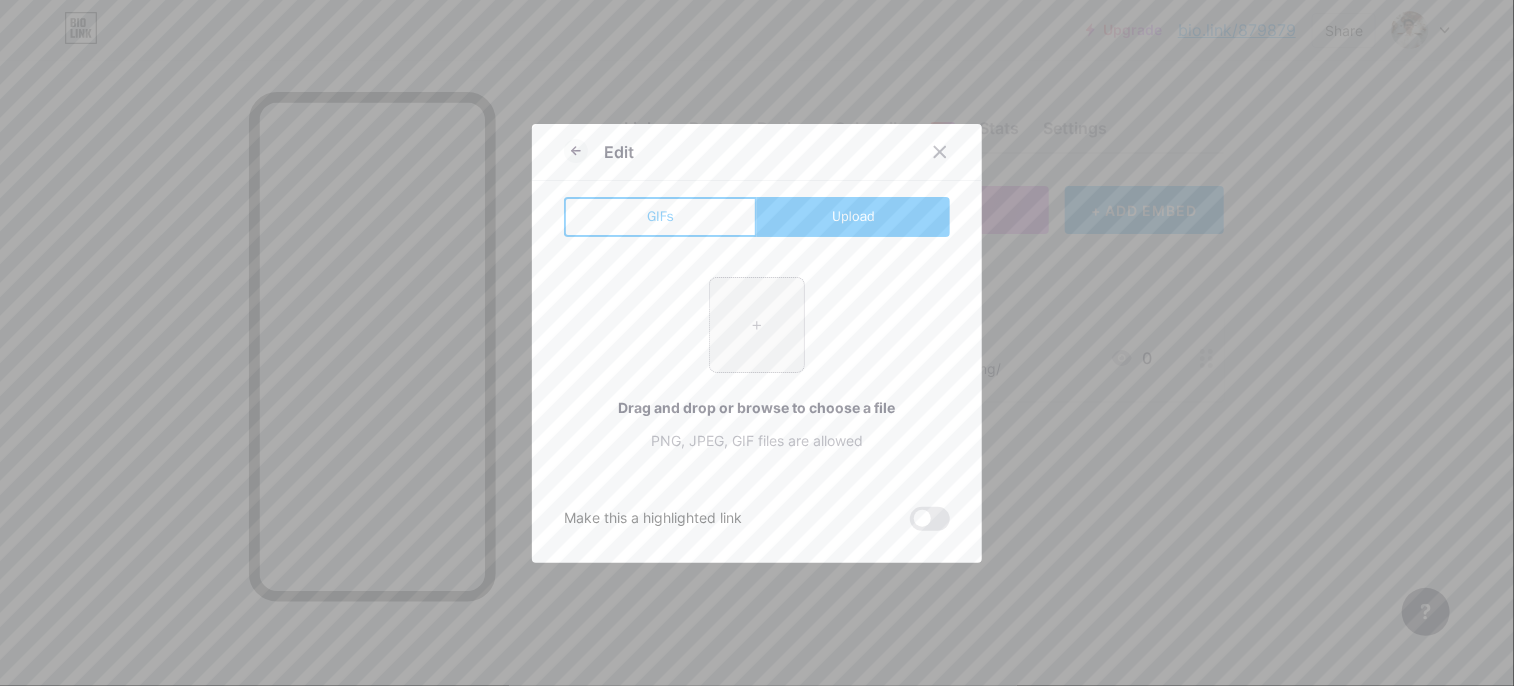 click at bounding box center (757, 325) 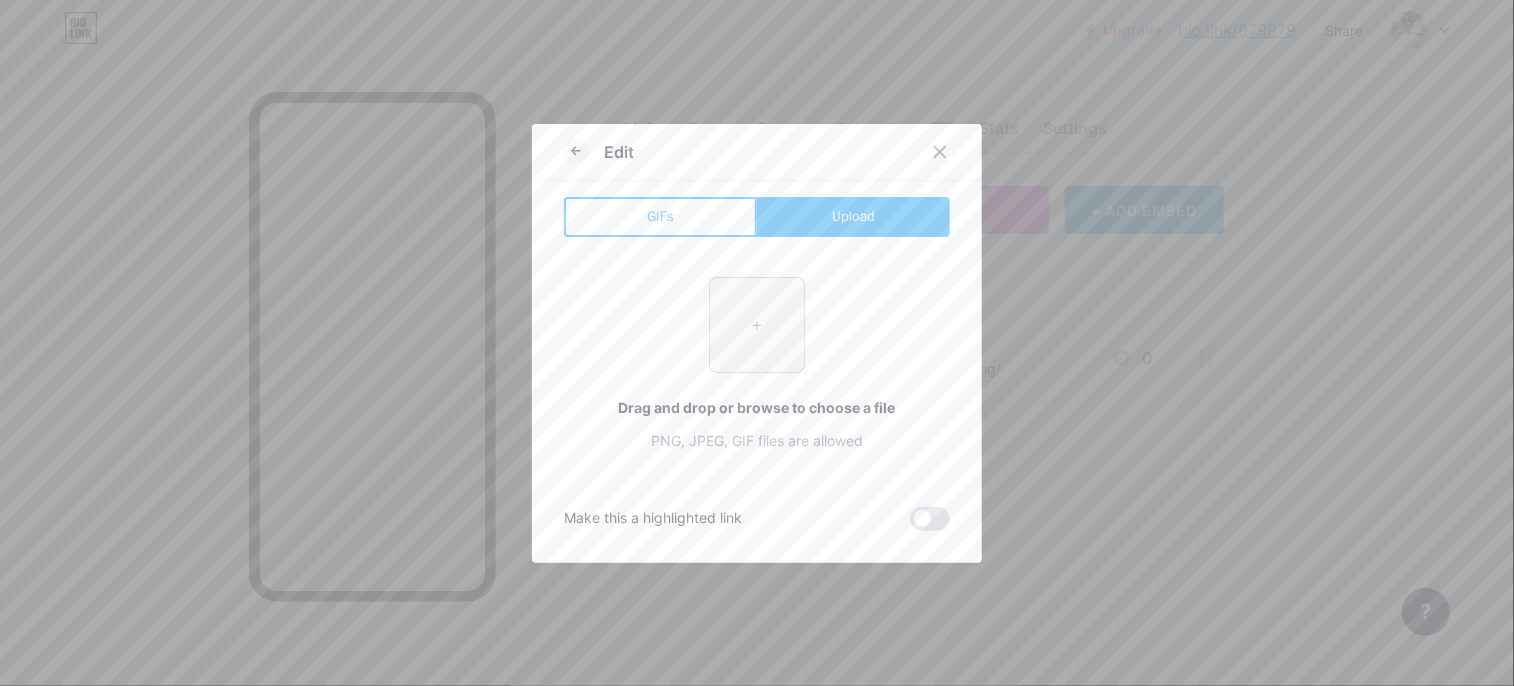 type on "C:\fakepath\462211065_3958119241136766_8860965319992422160_n.jpg" 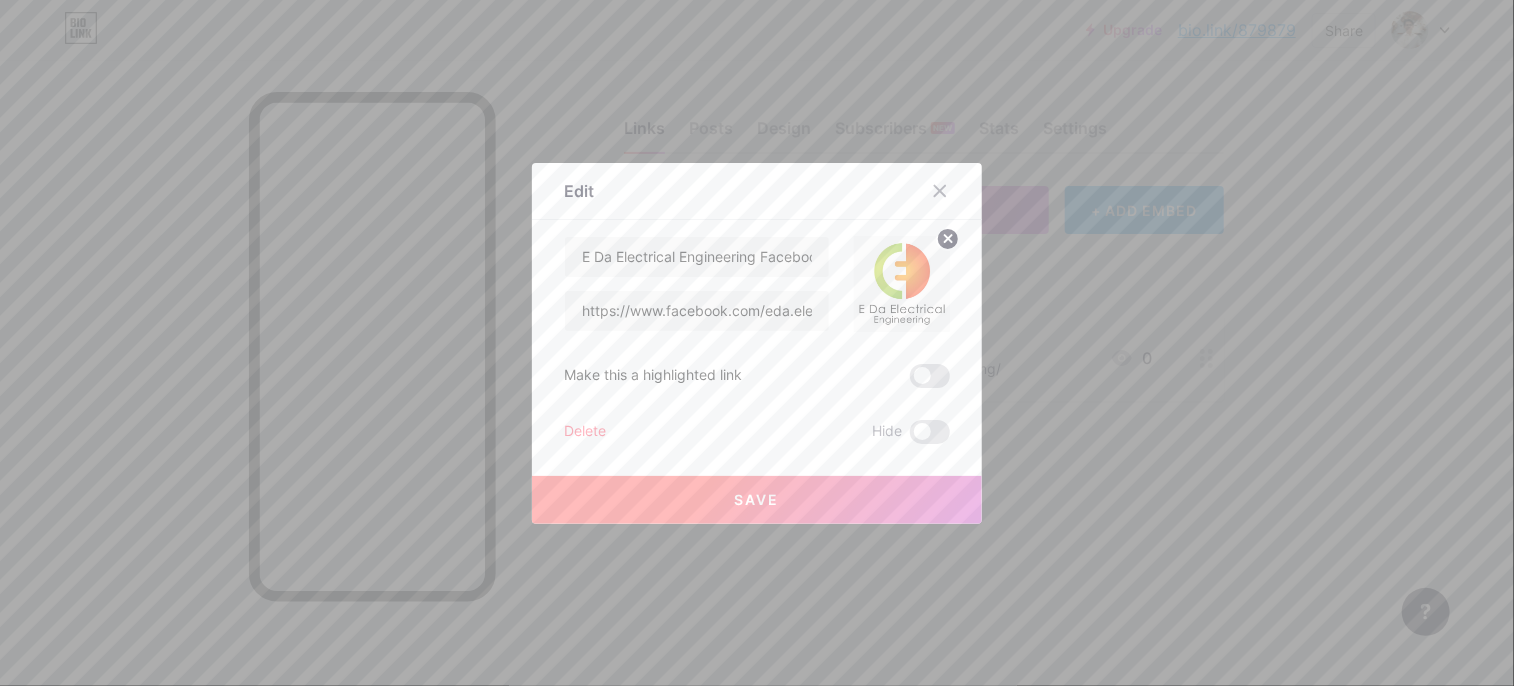 click on "Save" at bounding box center (757, 500) 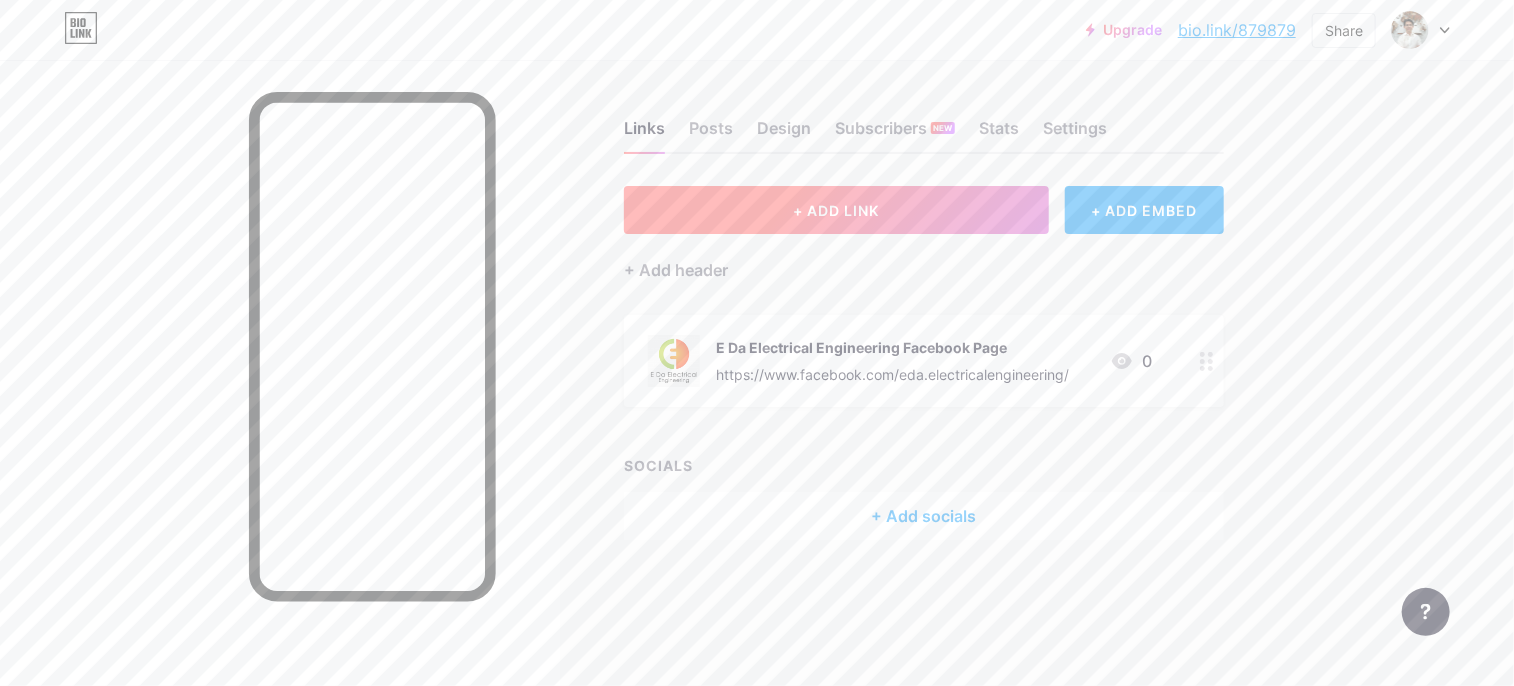 click on "+ ADD LINK" at bounding box center [836, 210] 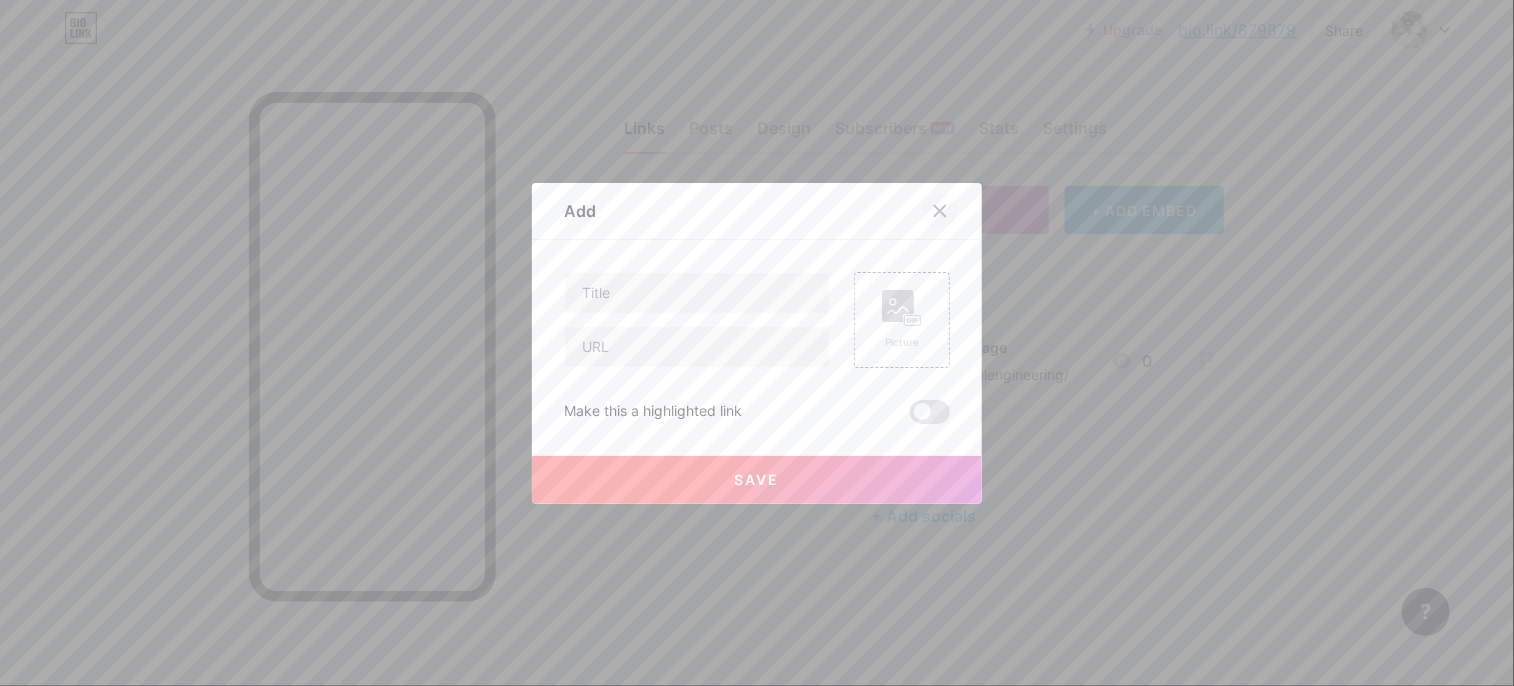 click at bounding box center [940, 211] 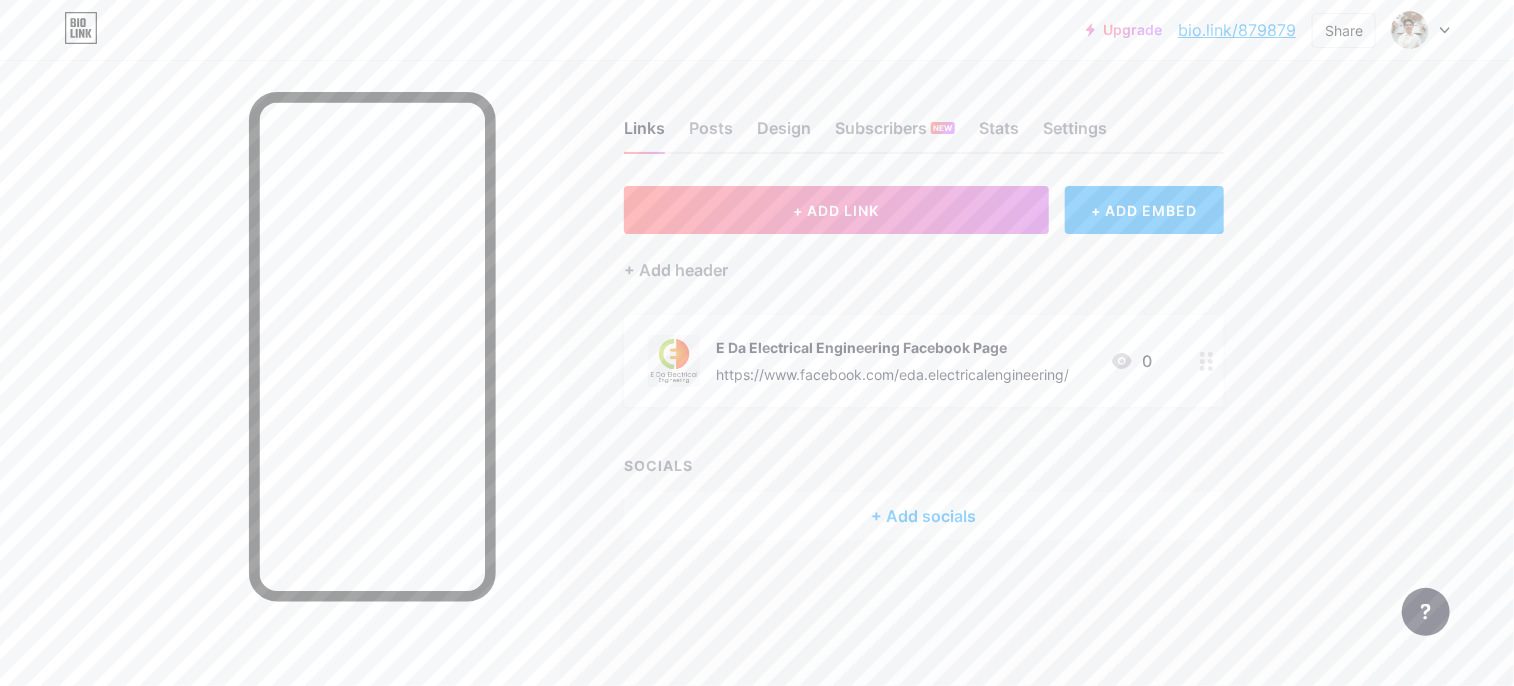 click on "+ ADD EMBED" at bounding box center [1144, 210] 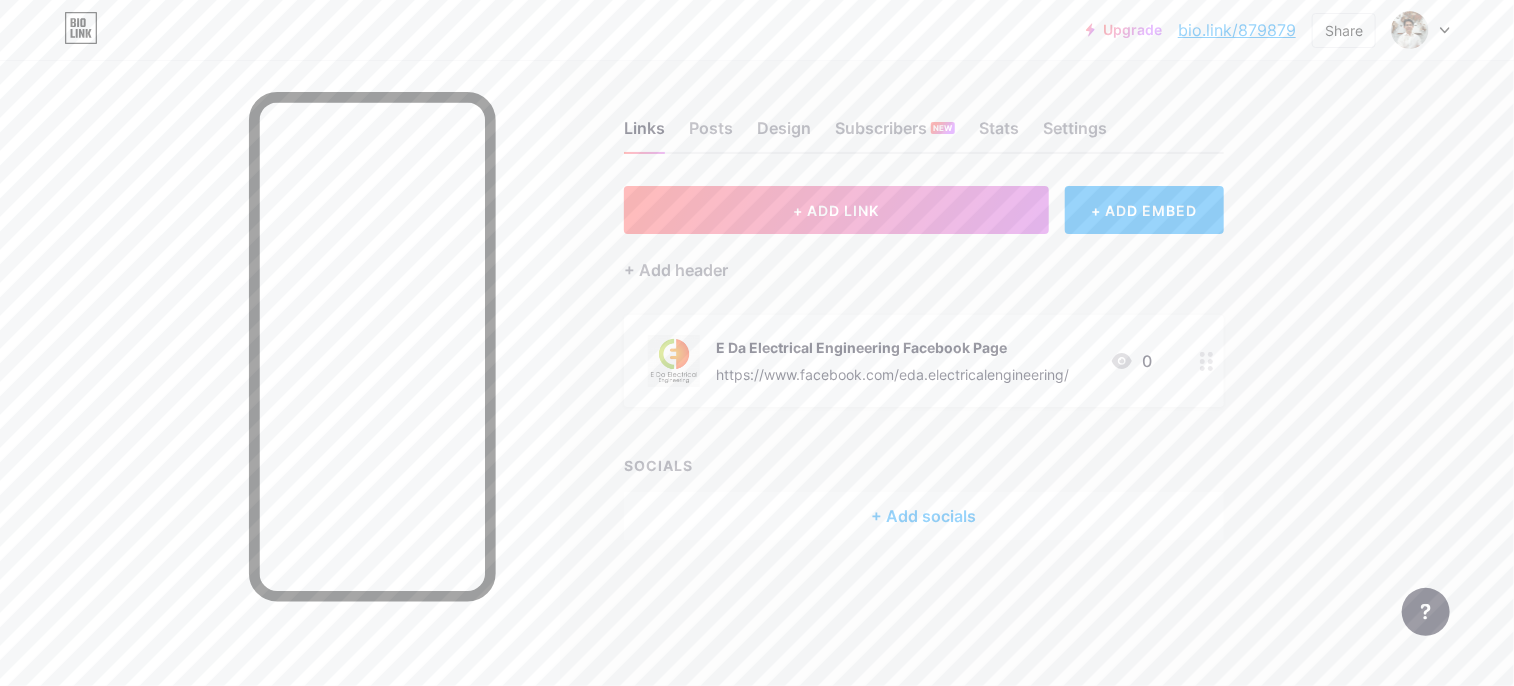 scroll, scrollTop: 78, scrollLeft: 0, axis: vertical 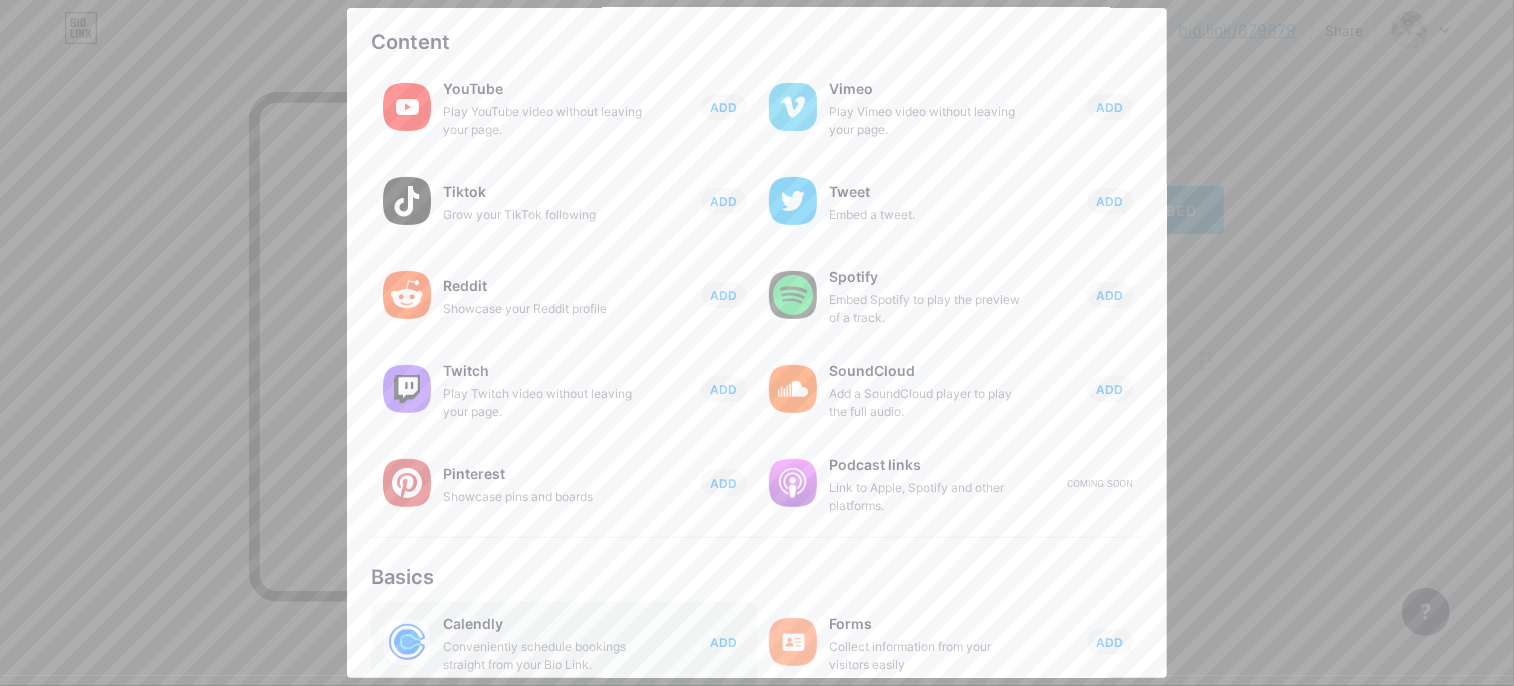 click on "Calendly
Conveniently schedule bookings straight from your Bio Link.
ADD" at bounding box center [600, 642] 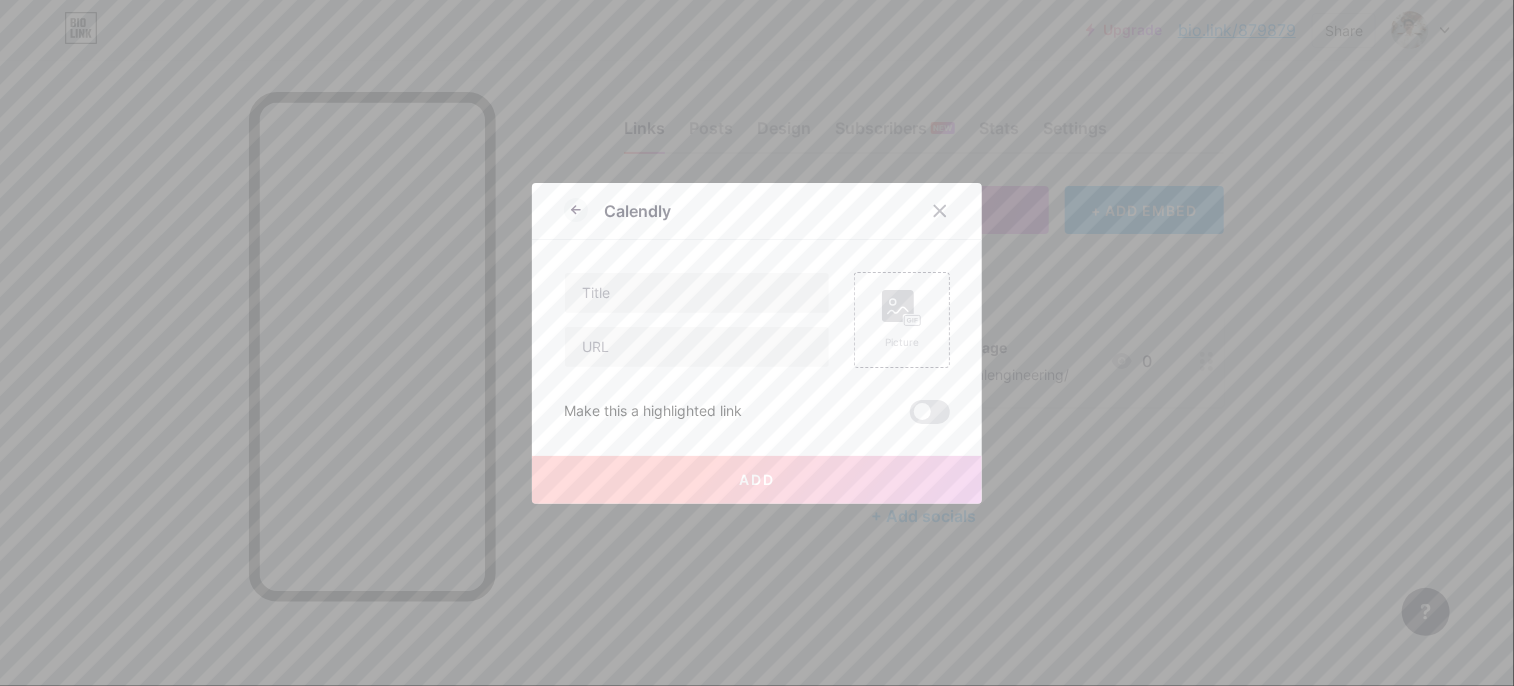 scroll, scrollTop: 0, scrollLeft: 0, axis: both 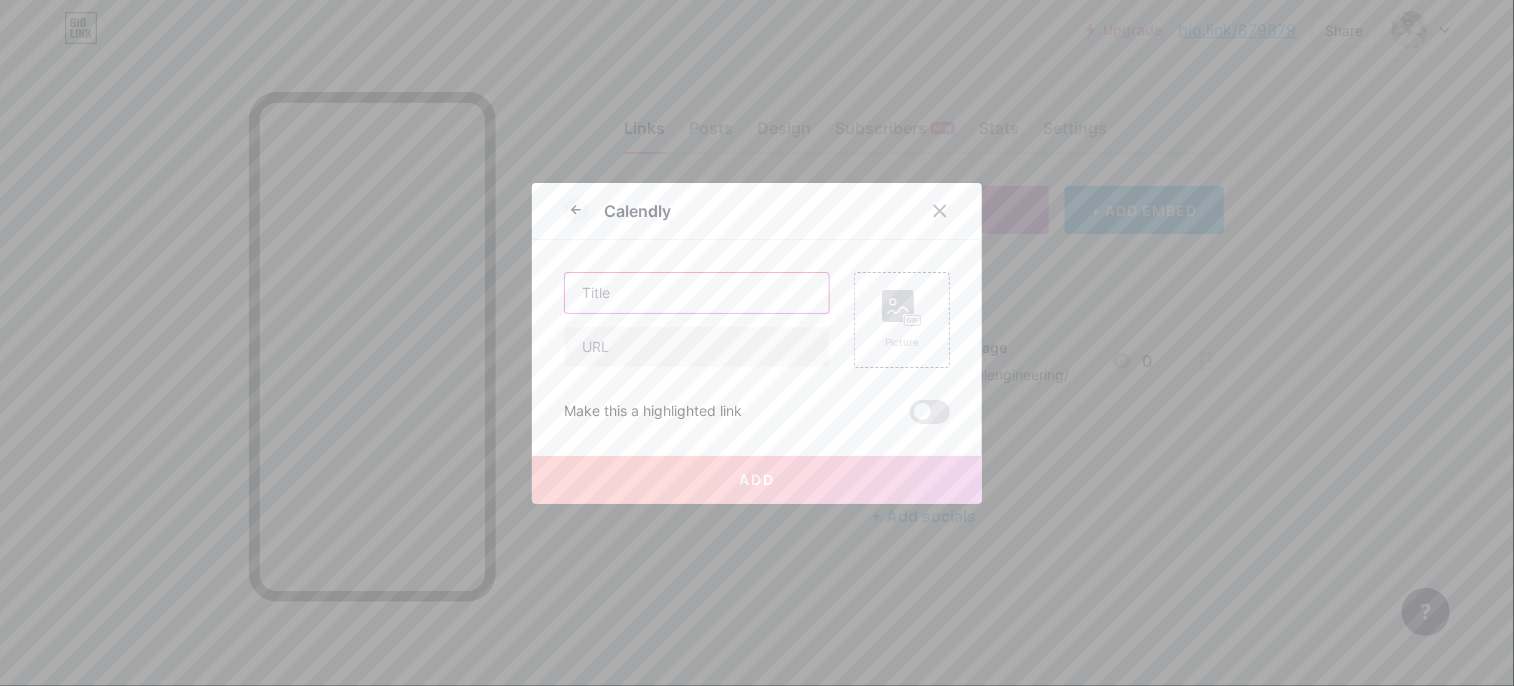 click at bounding box center [697, 293] 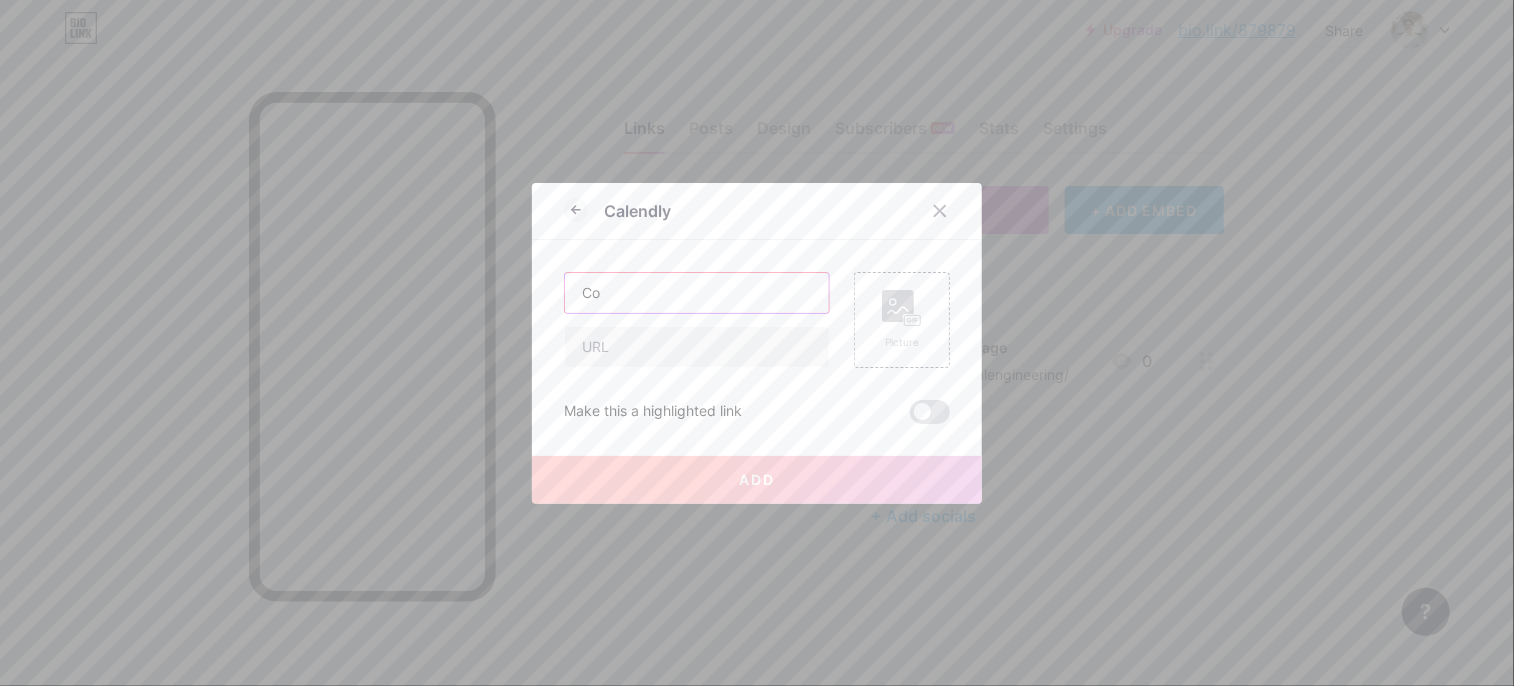 type on "C" 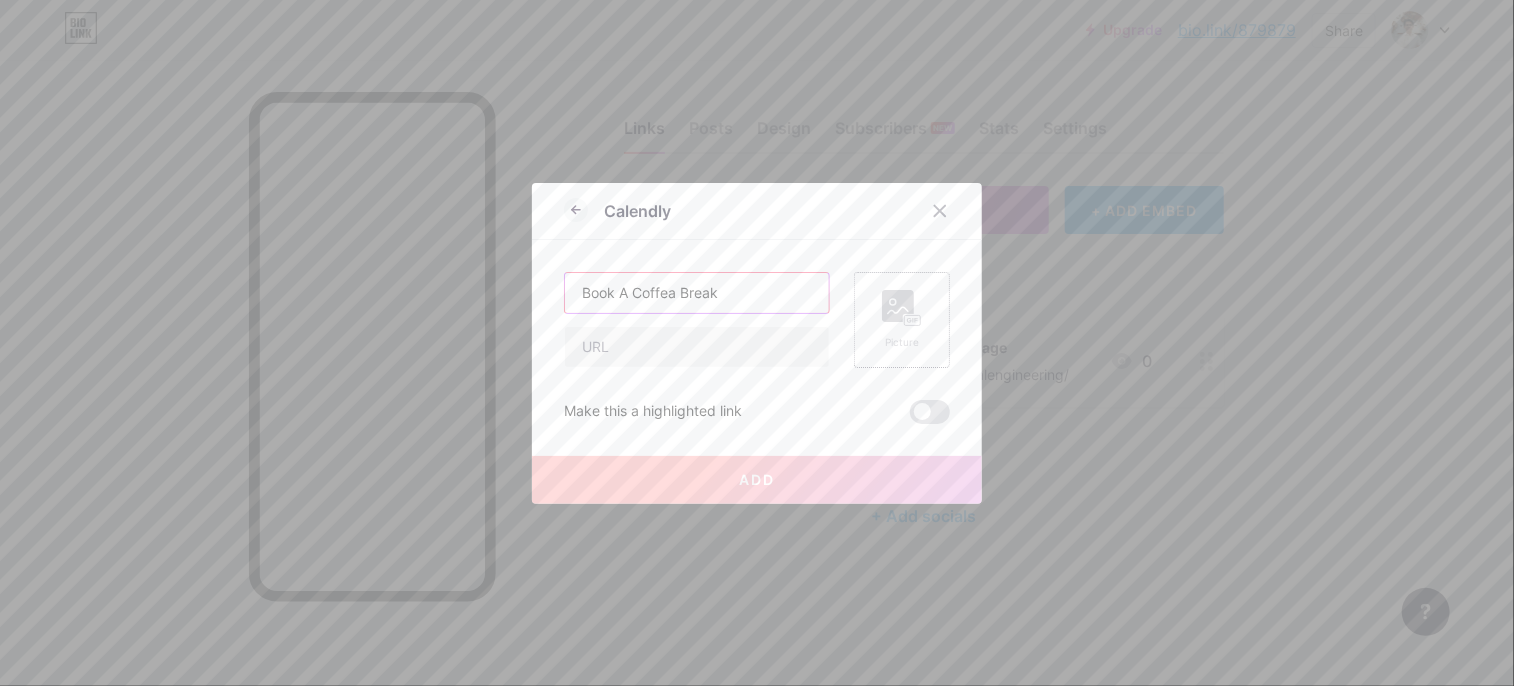type on "Book A Coffea Break" 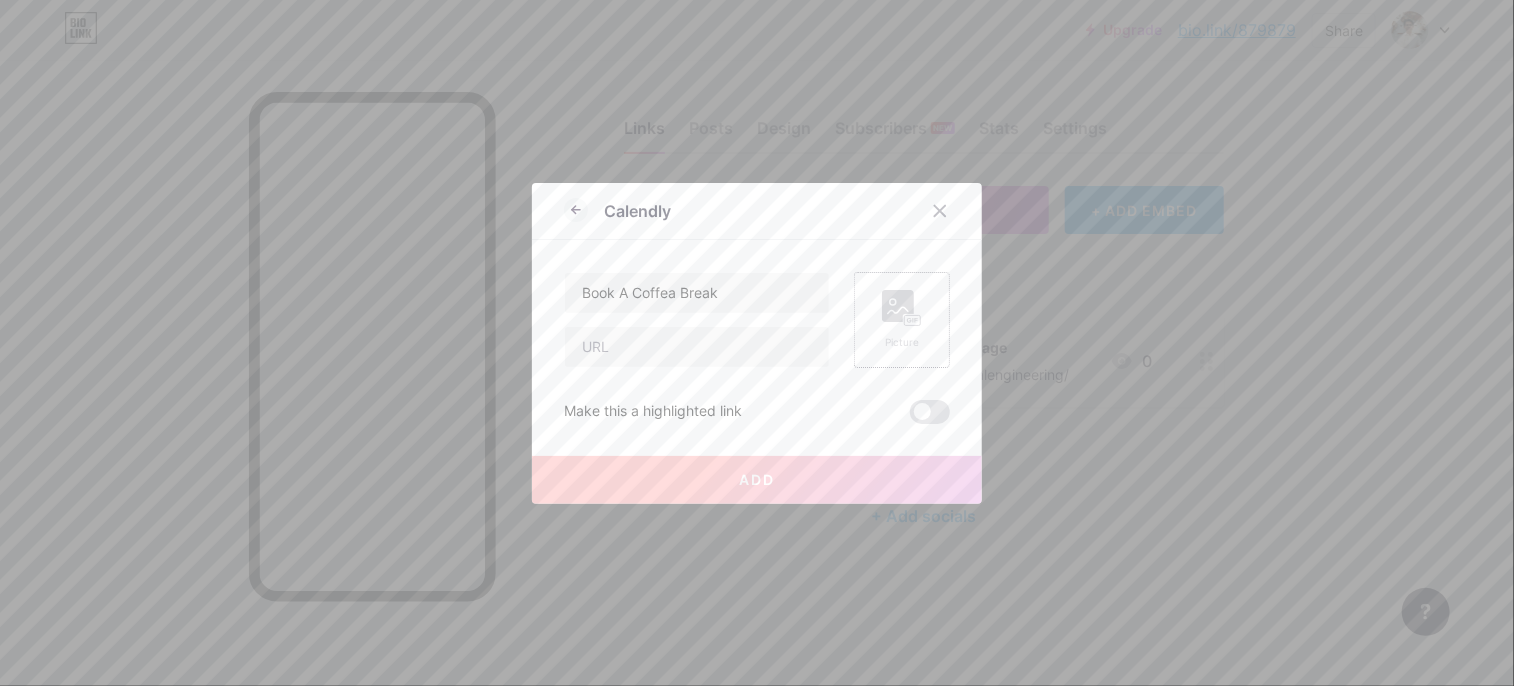 click on "Picture" at bounding box center [902, 320] 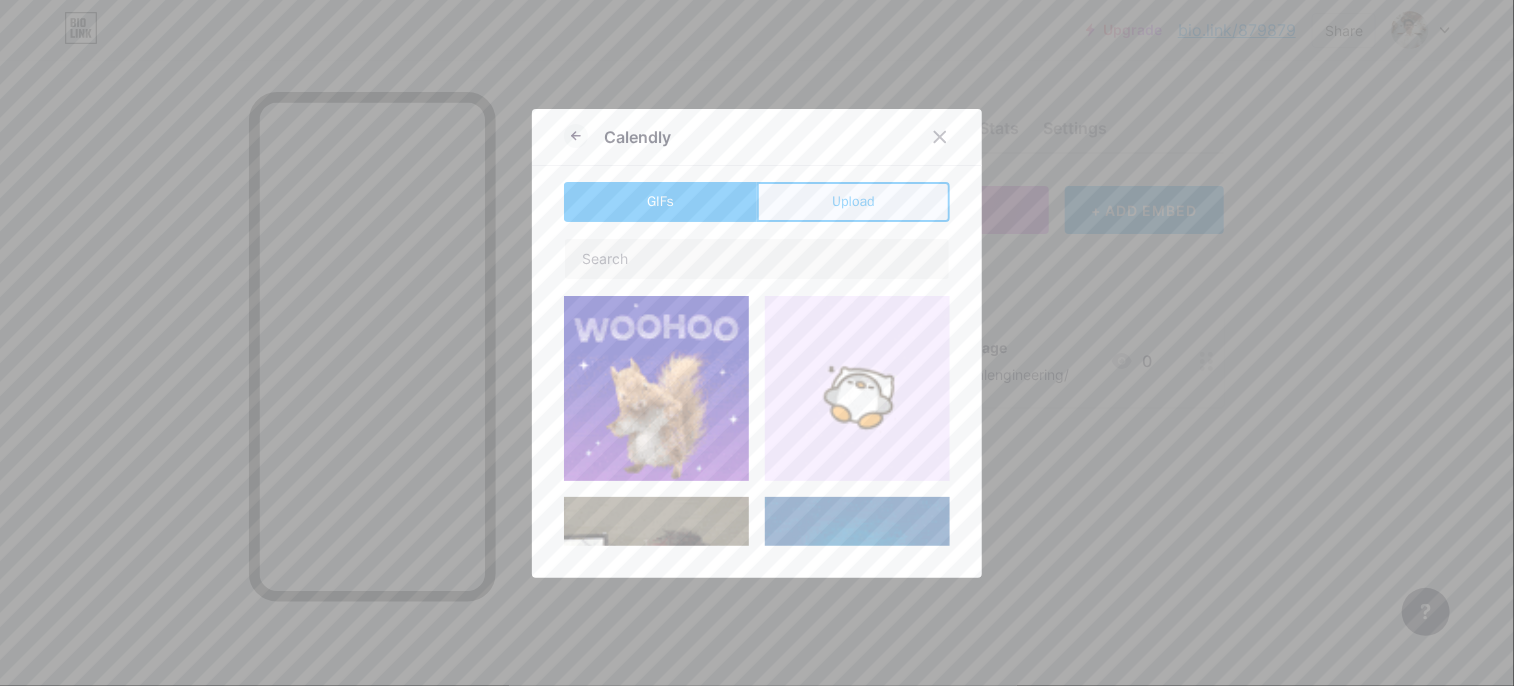 click on "Upload" at bounding box center (853, 201) 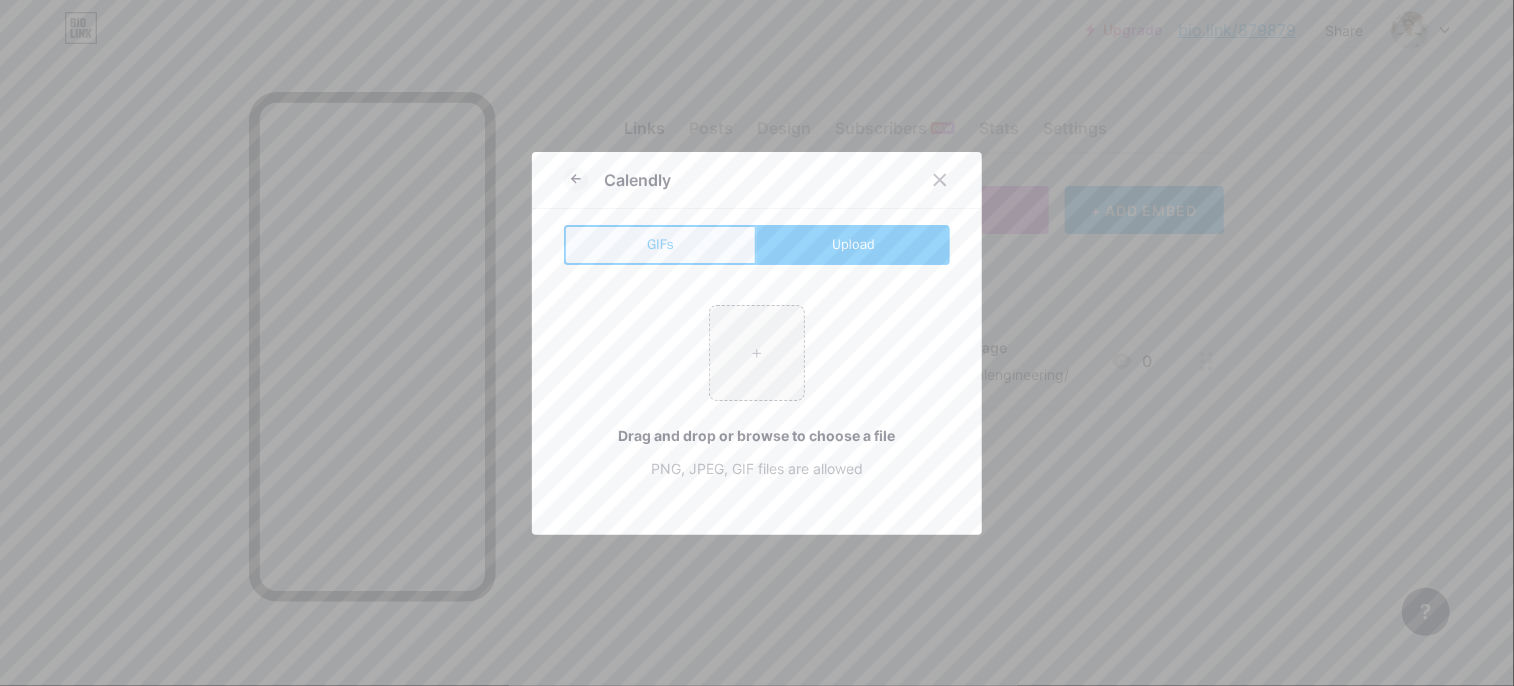 click on "GIFs" at bounding box center [660, 245] 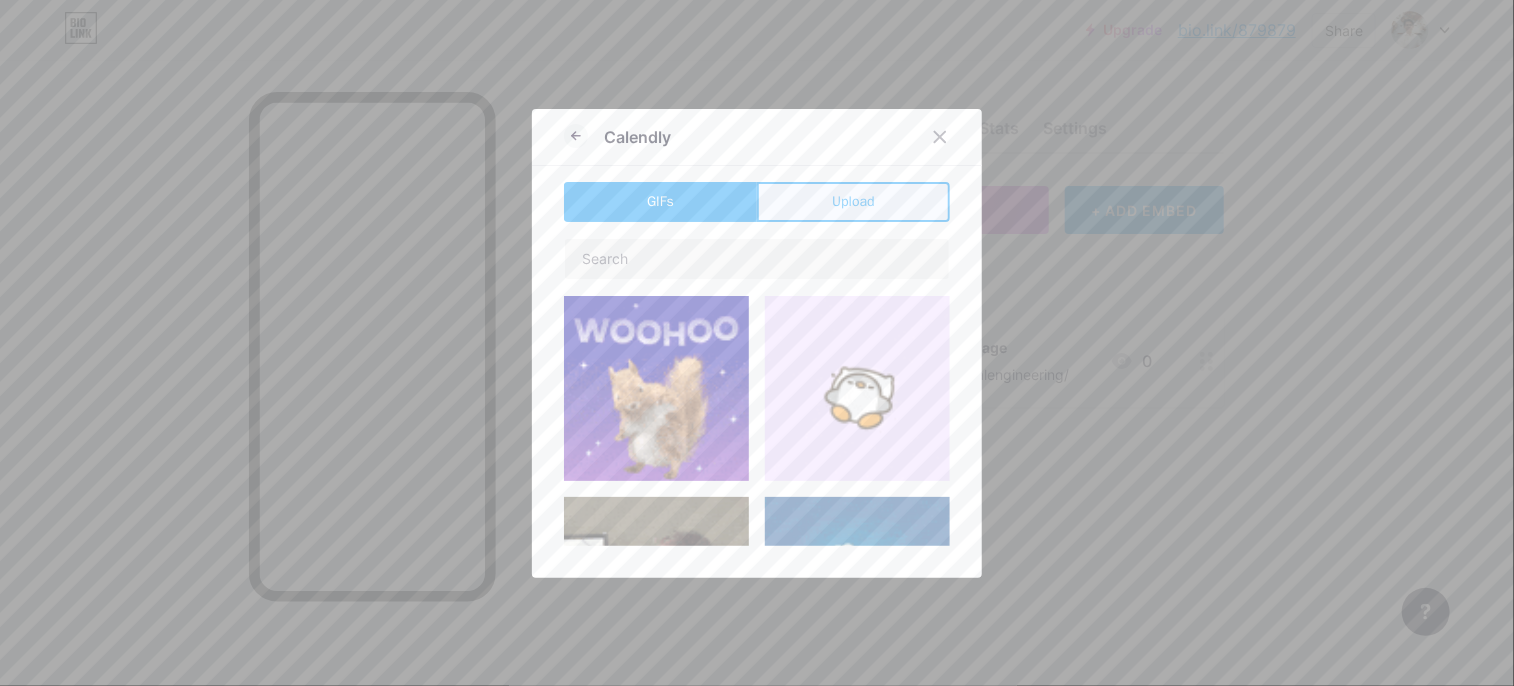 click on "Upload" at bounding box center [853, 202] 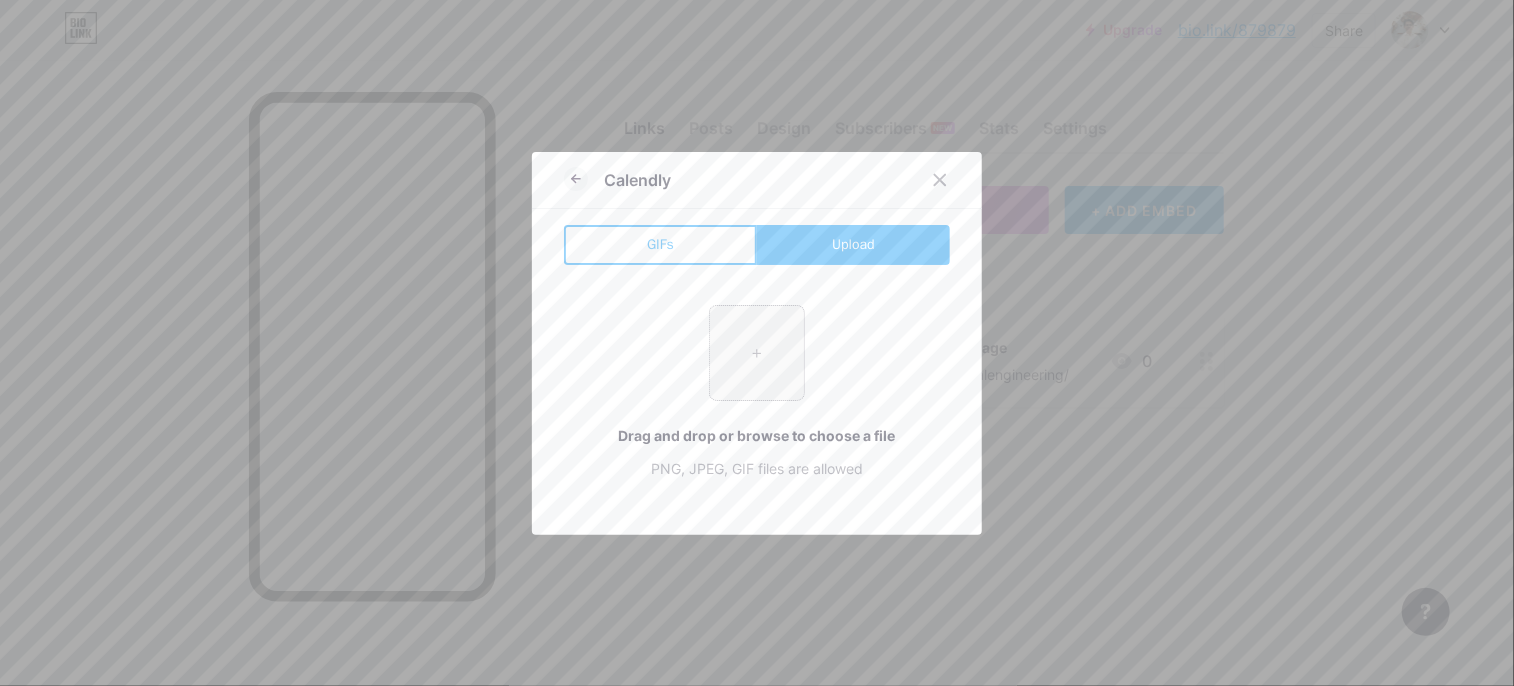 click at bounding box center (757, 353) 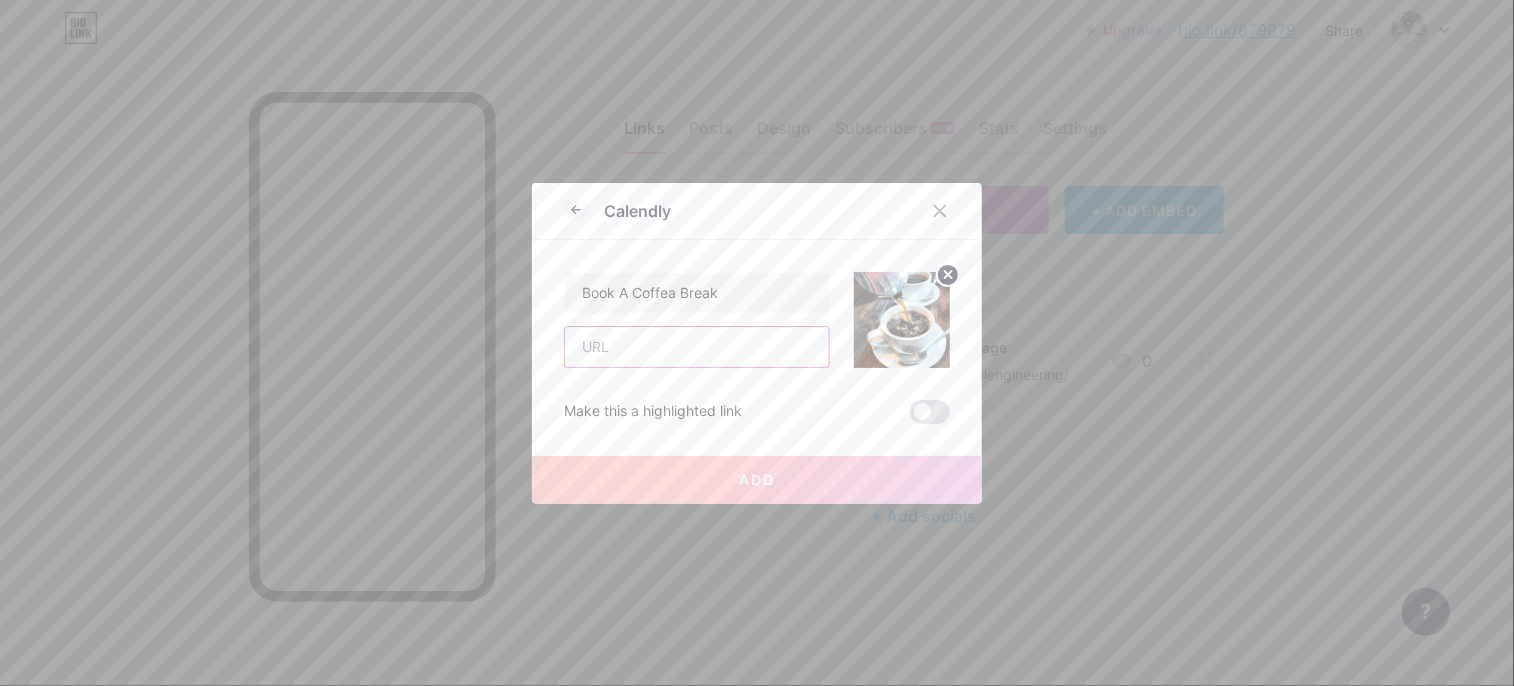 click at bounding box center [697, 347] 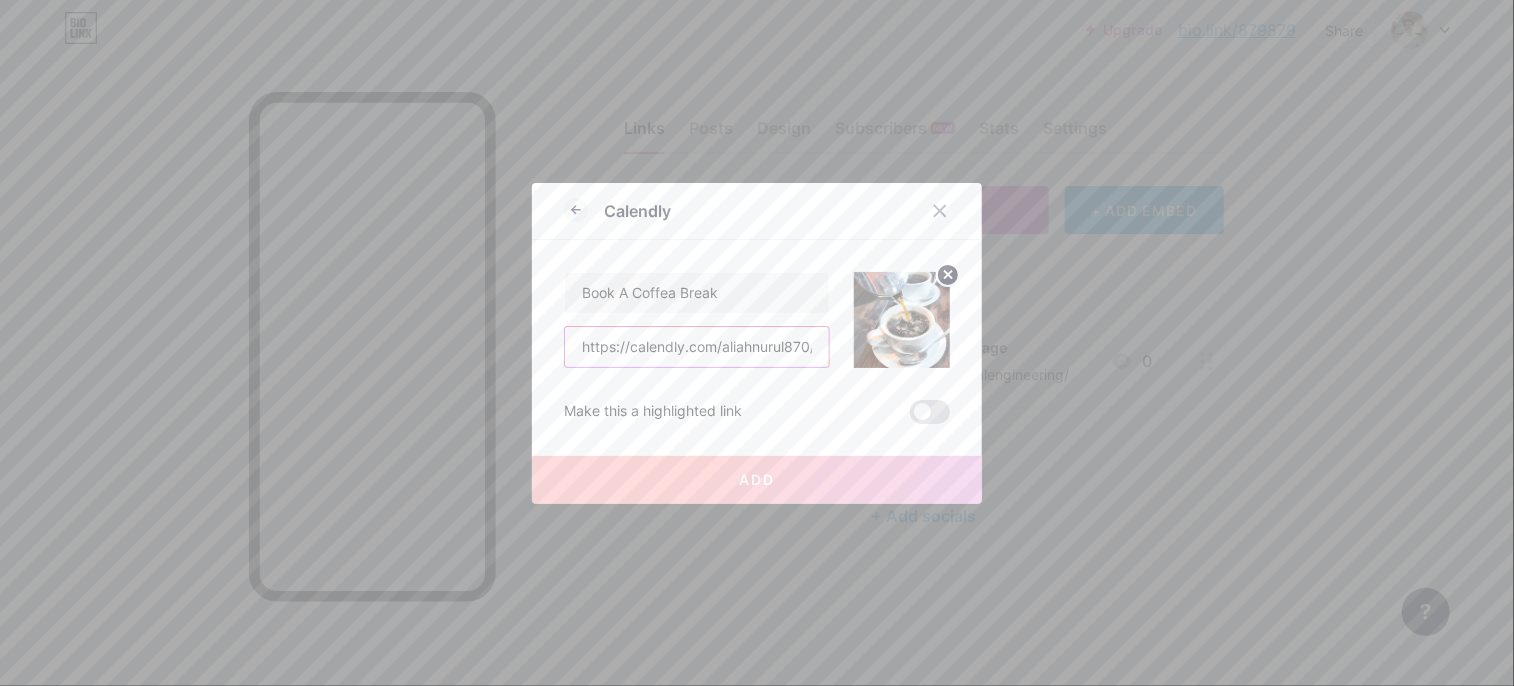 scroll, scrollTop: 0, scrollLeft: 44, axis: horizontal 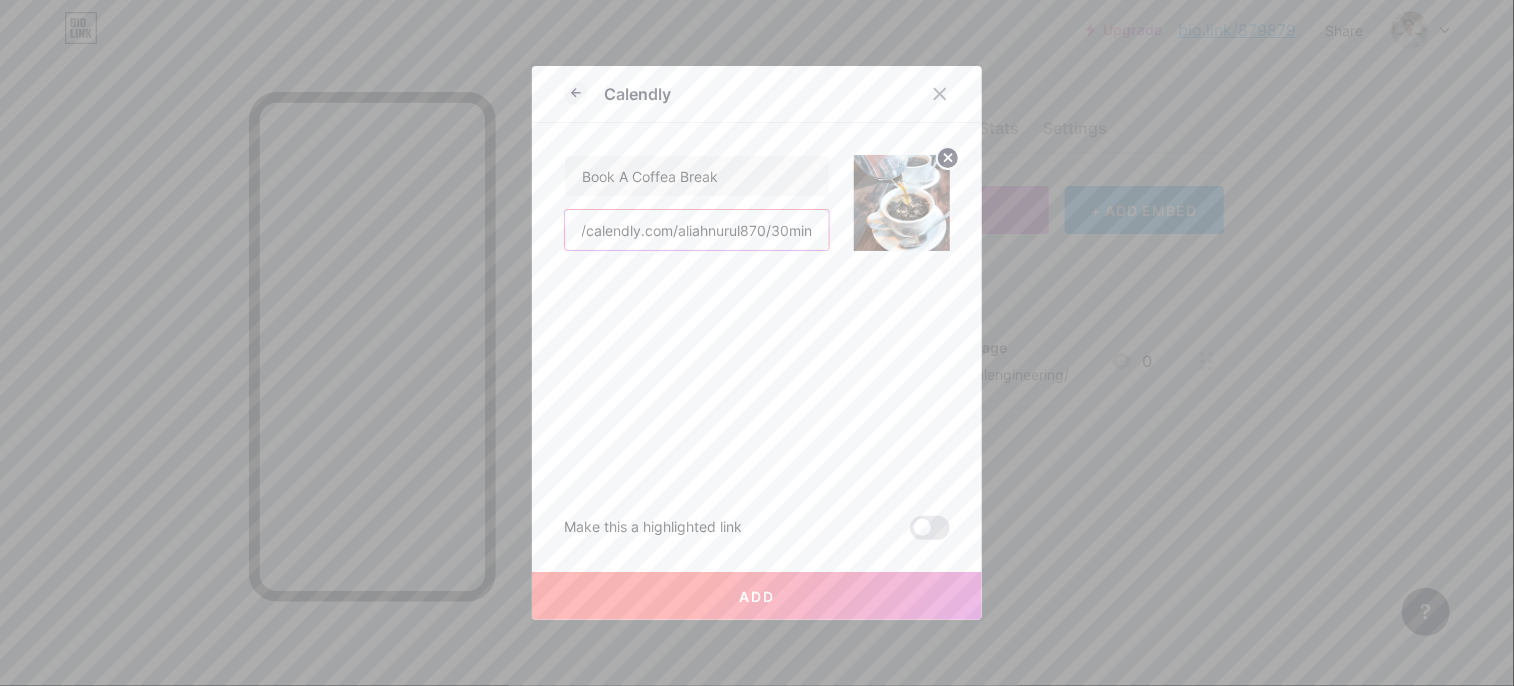type on "https://calendly.com/aliahnurul870/30min" 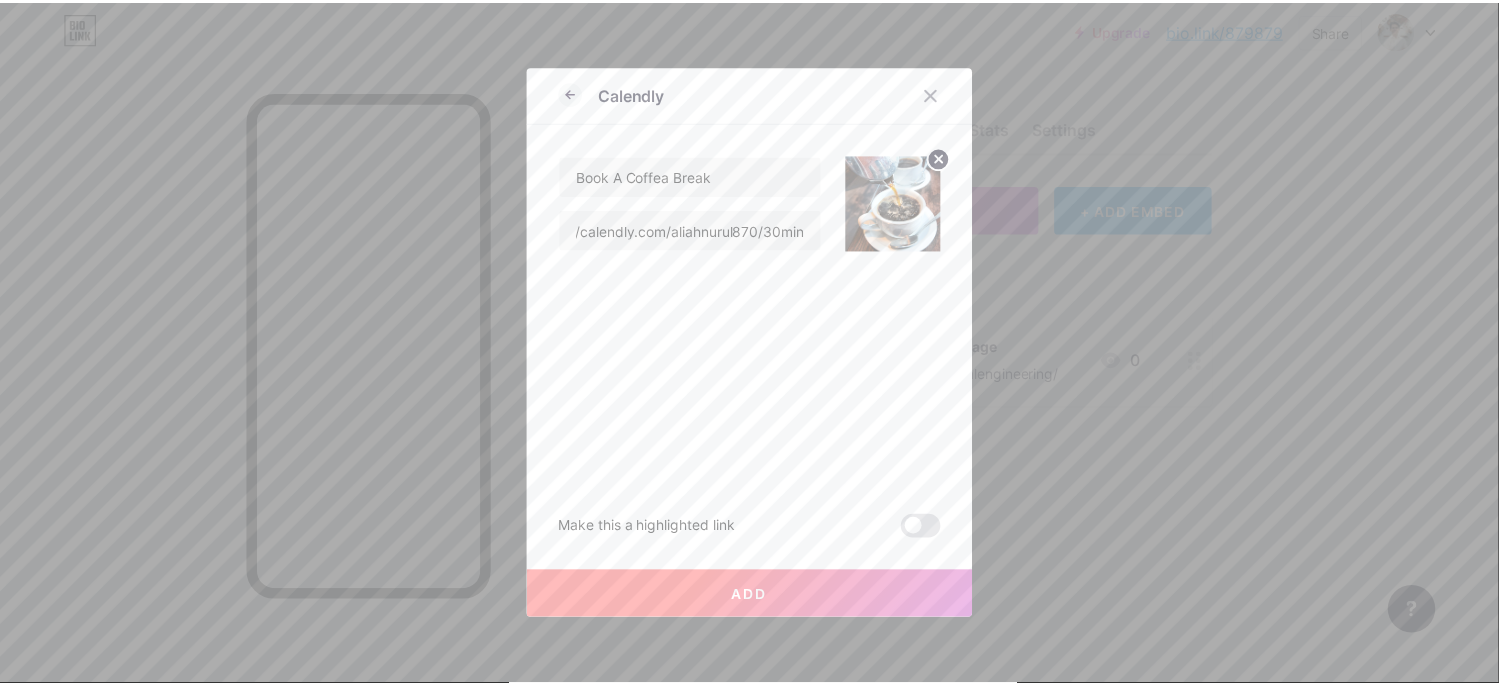 scroll, scrollTop: 0, scrollLeft: 0, axis: both 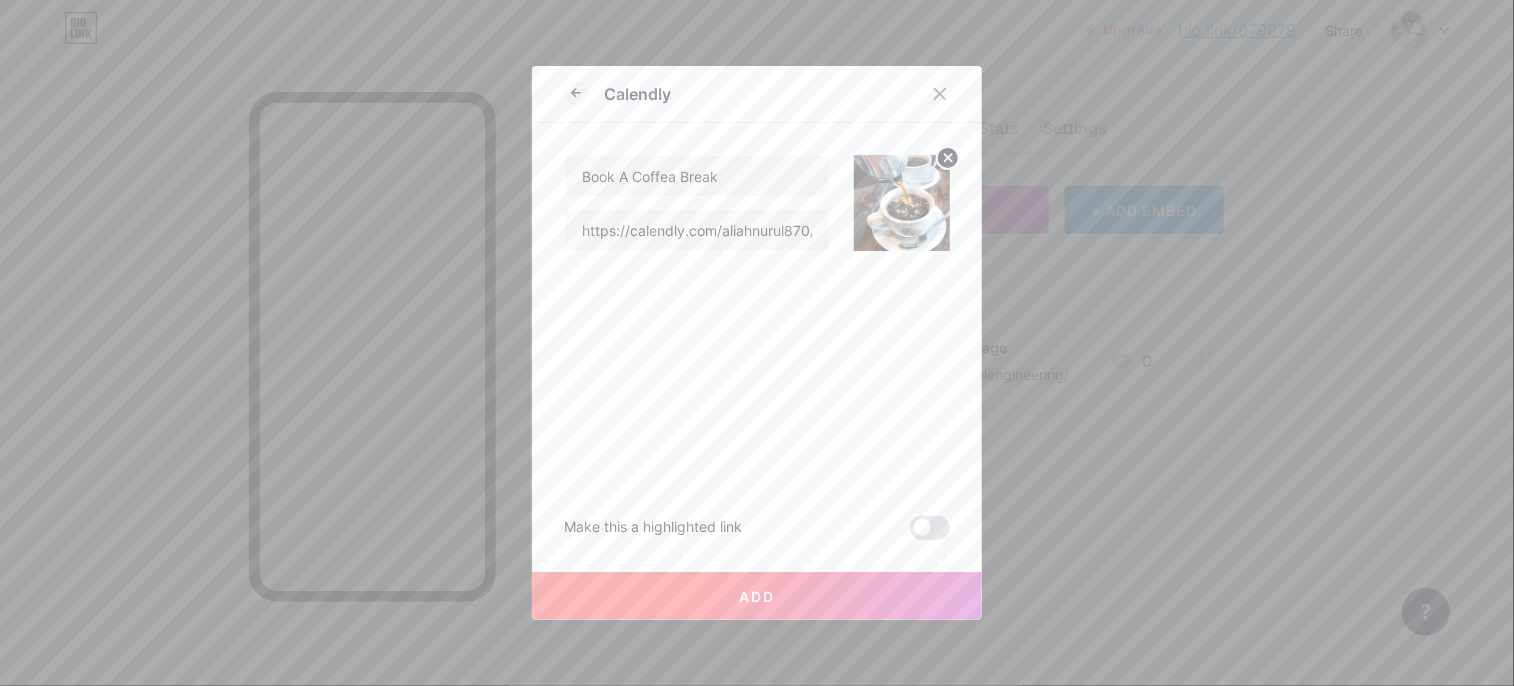 click on "Add" at bounding box center [757, 596] 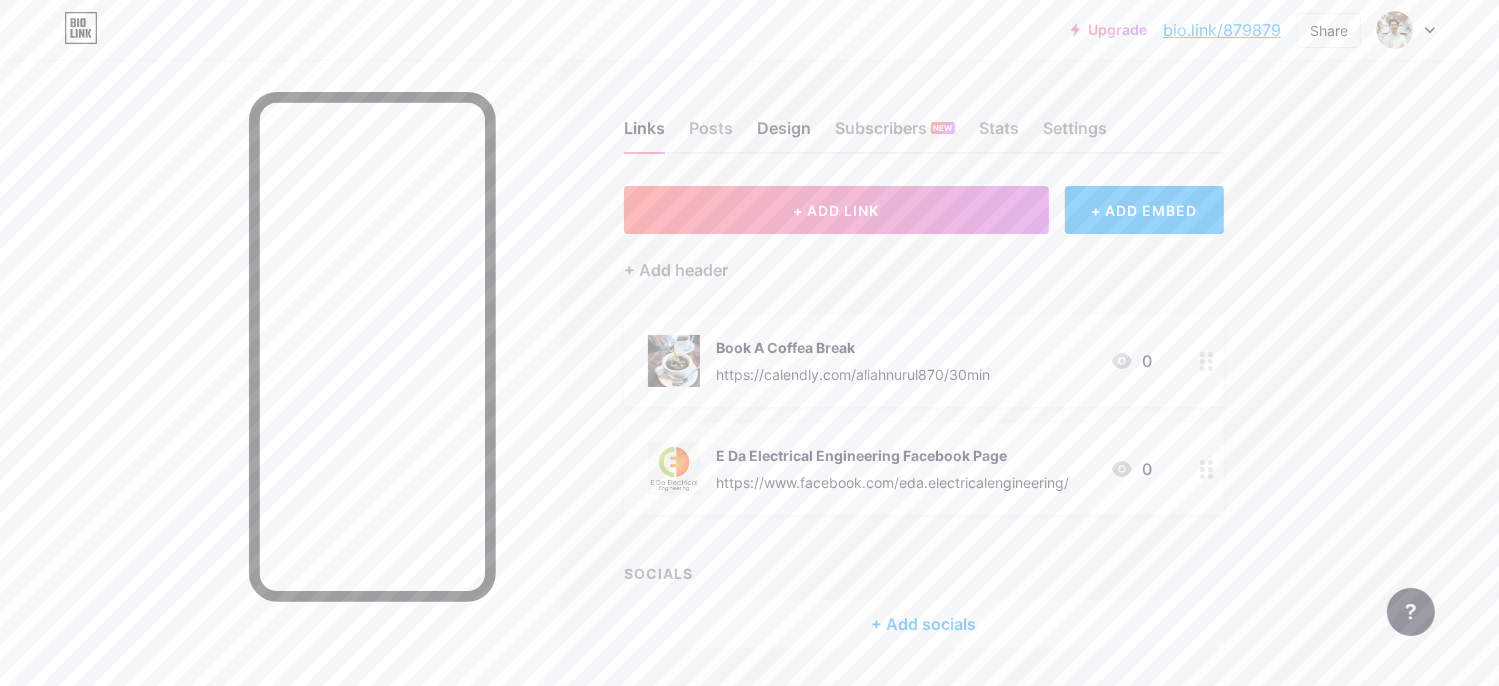 click on "Design" at bounding box center (784, 134) 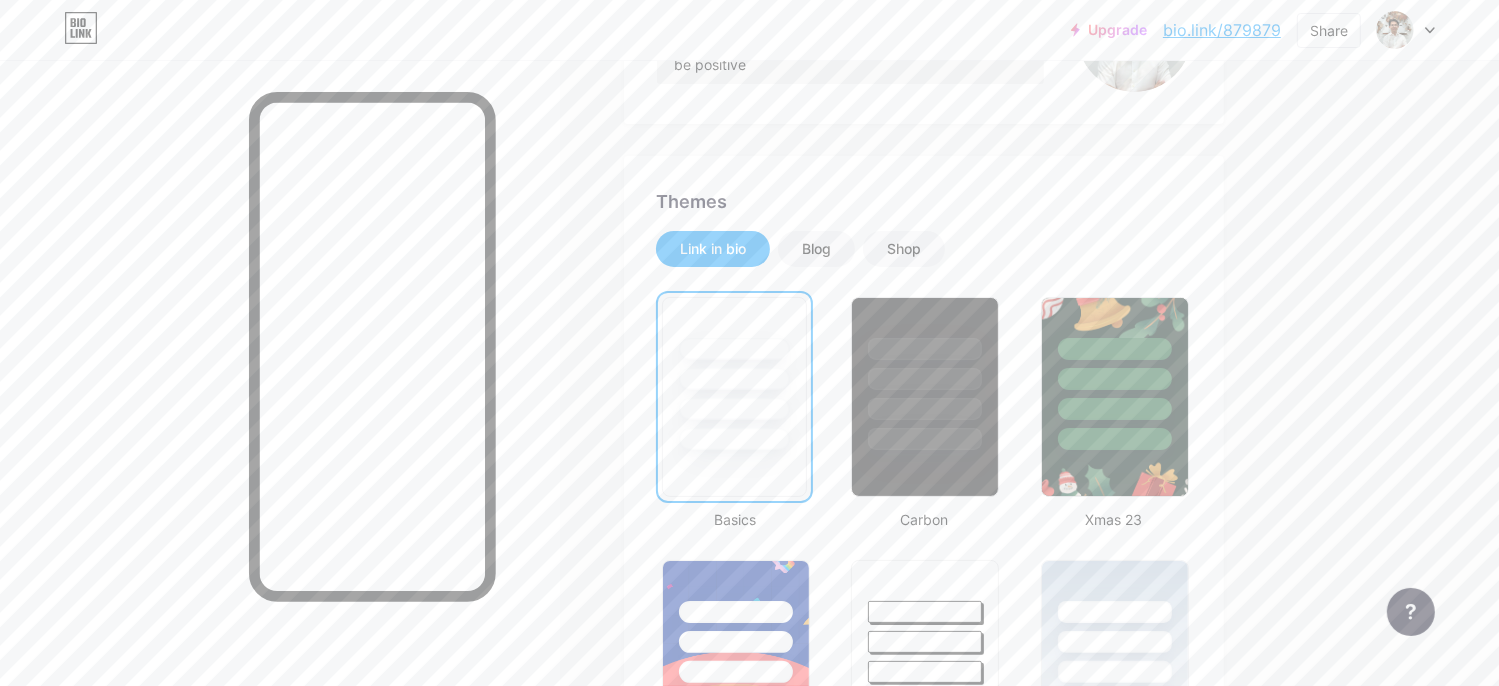 scroll, scrollTop: 301, scrollLeft: 0, axis: vertical 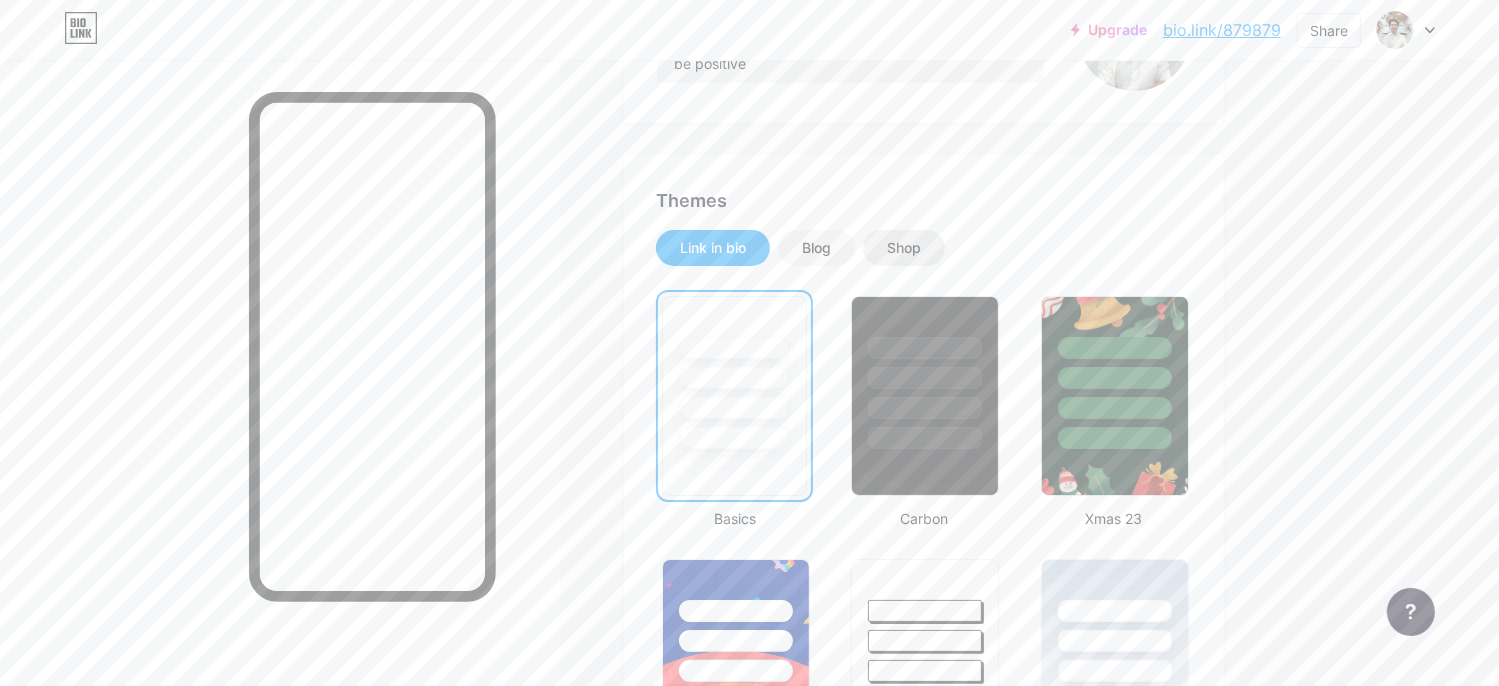 click on "Shop" at bounding box center (904, 248) 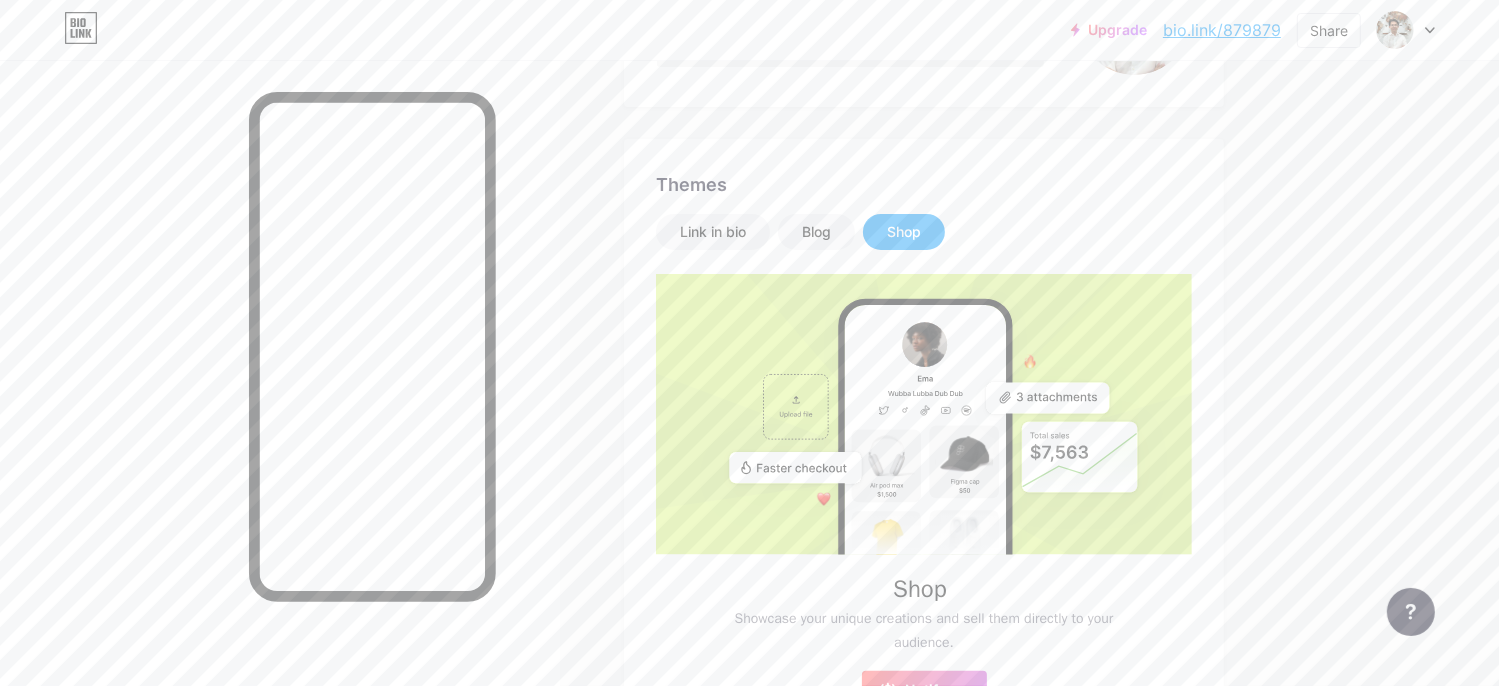 scroll, scrollTop: 312, scrollLeft: 0, axis: vertical 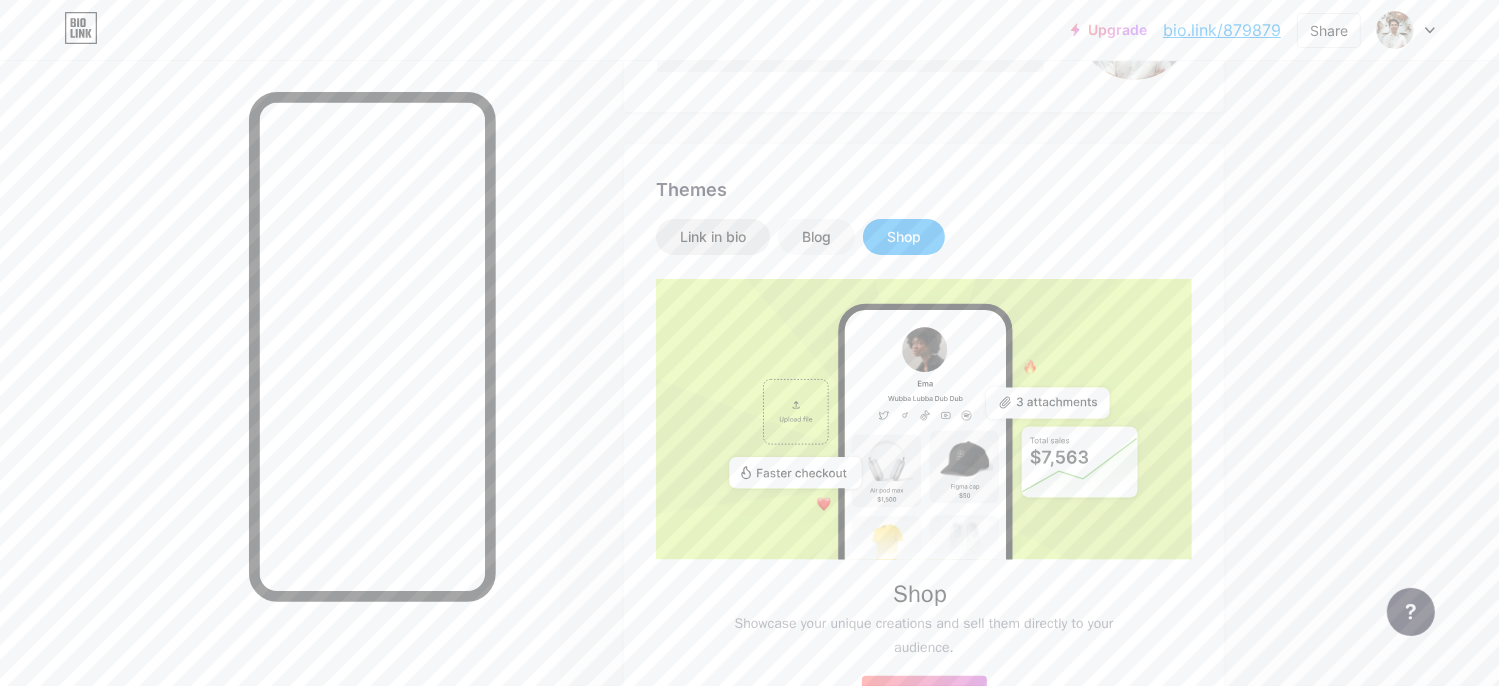 click on "Link in bio" at bounding box center (713, 237) 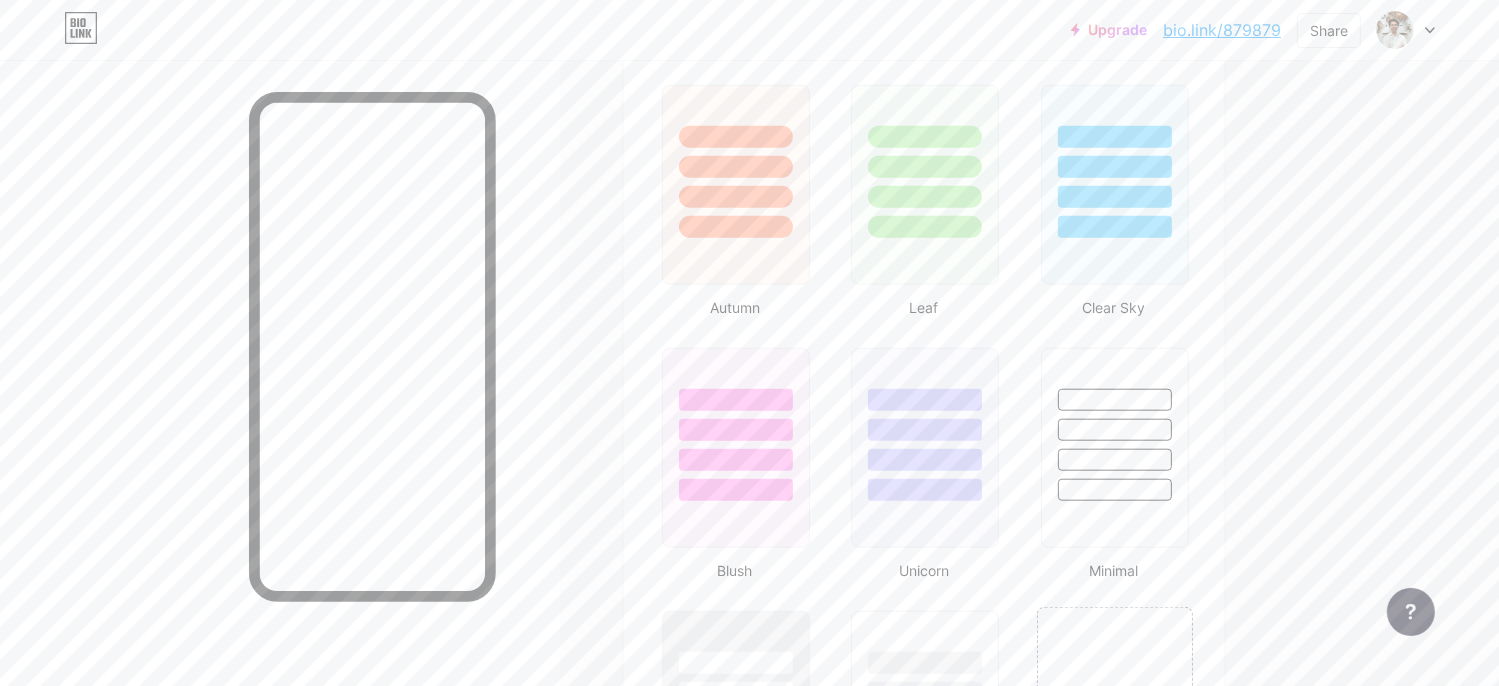 scroll, scrollTop: 1745, scrollLeft: 0, axis: vertical 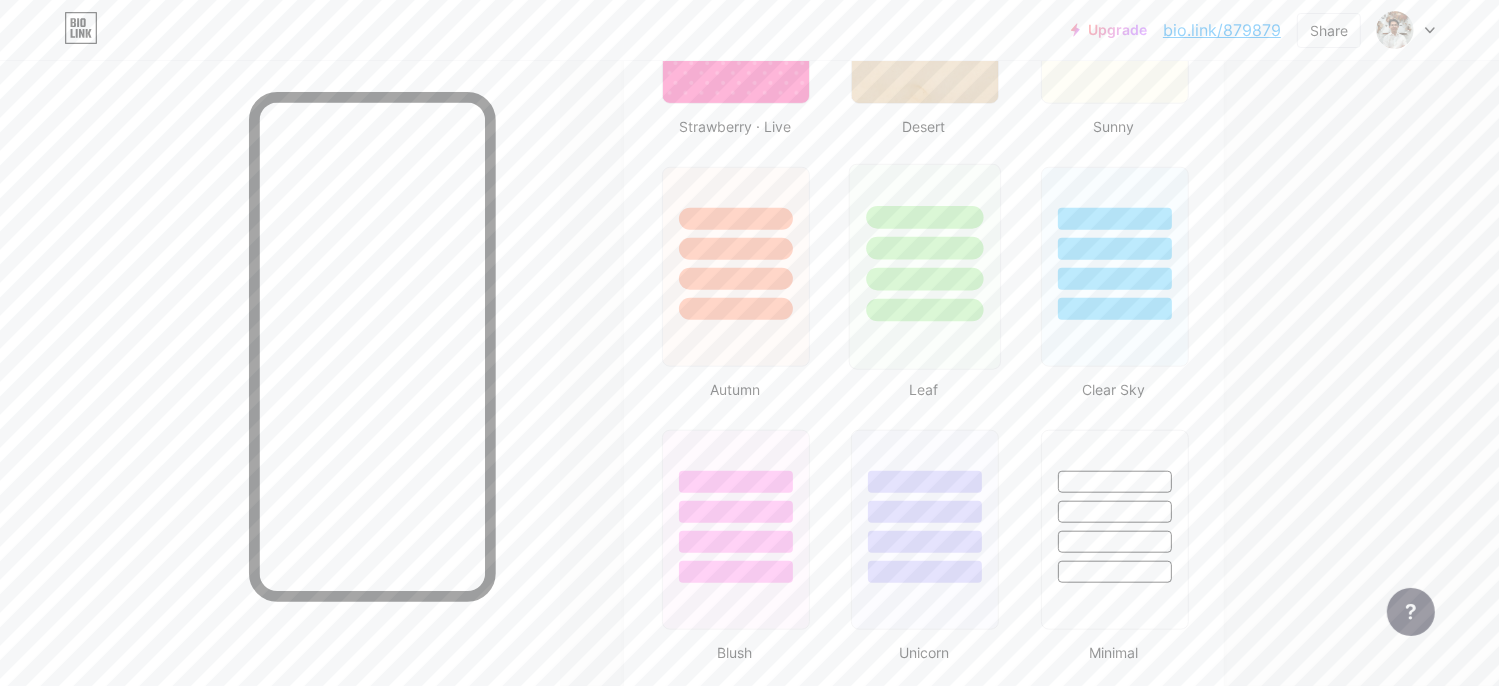 click at bounding box center [925, 267] 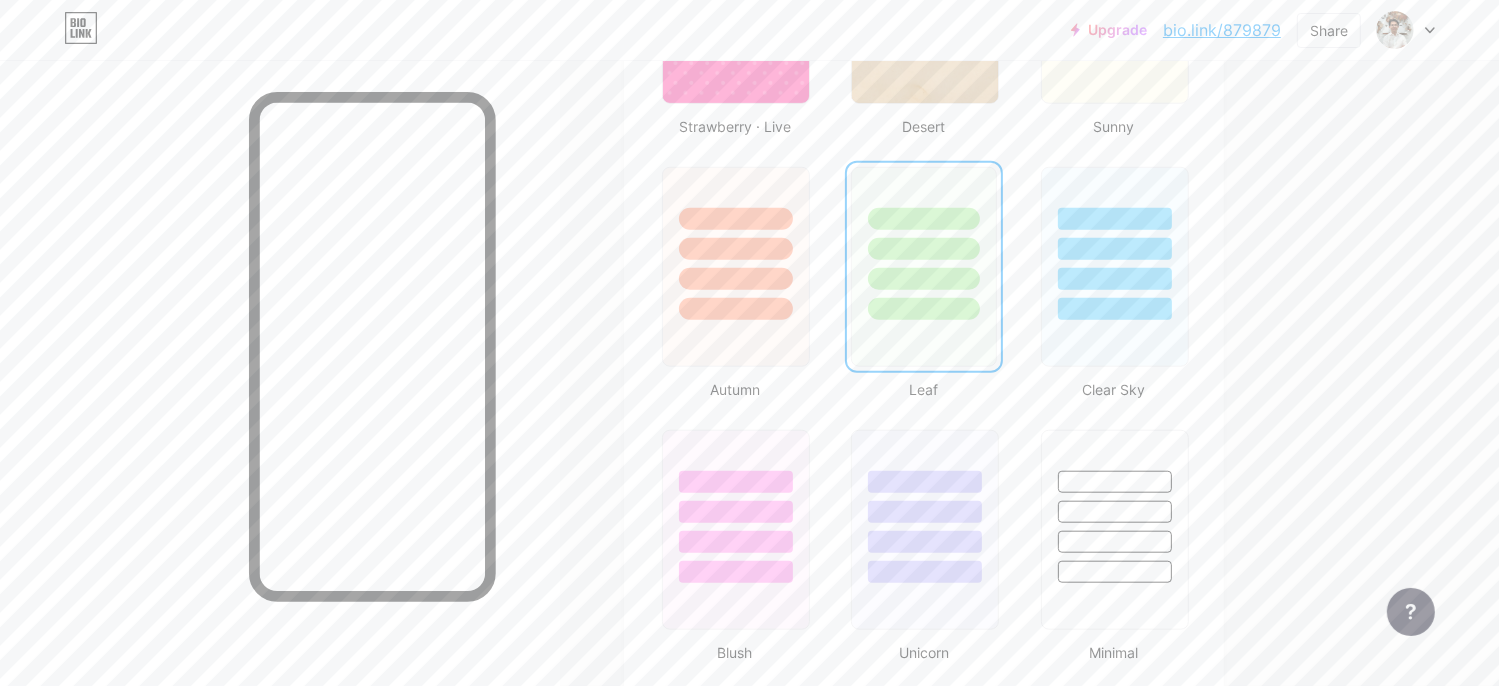 click at bounding box center (923, 267) 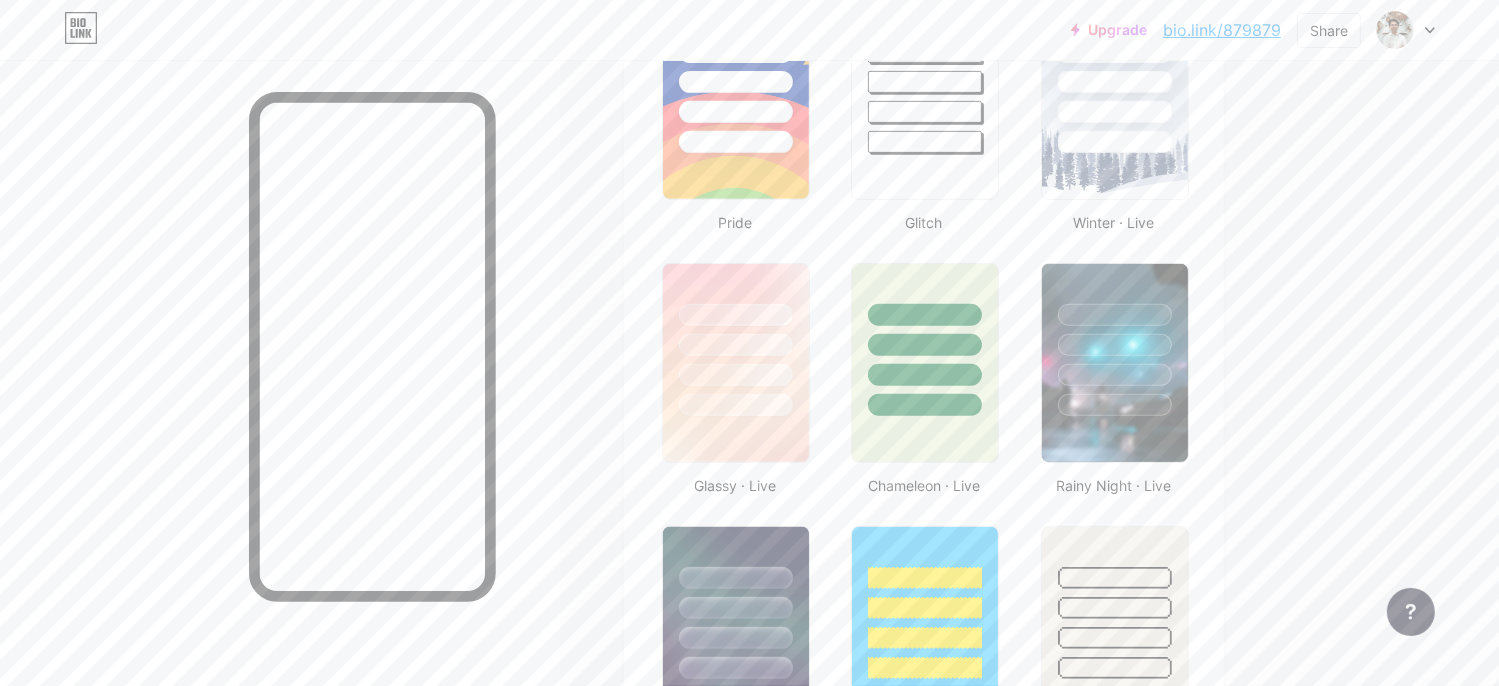 scroll, scrollTop: 856, scrollLeft: 0, axis: vertical 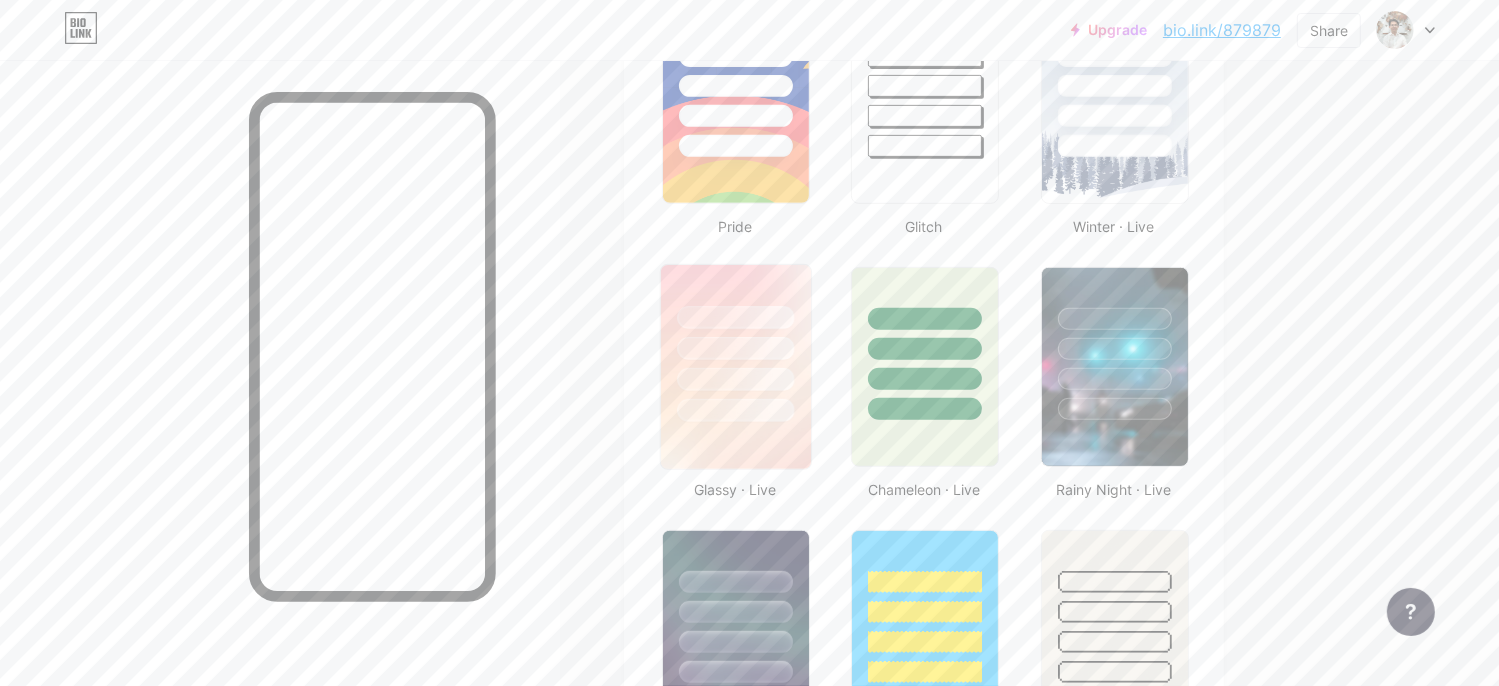 click at bounding box center [736, 343] 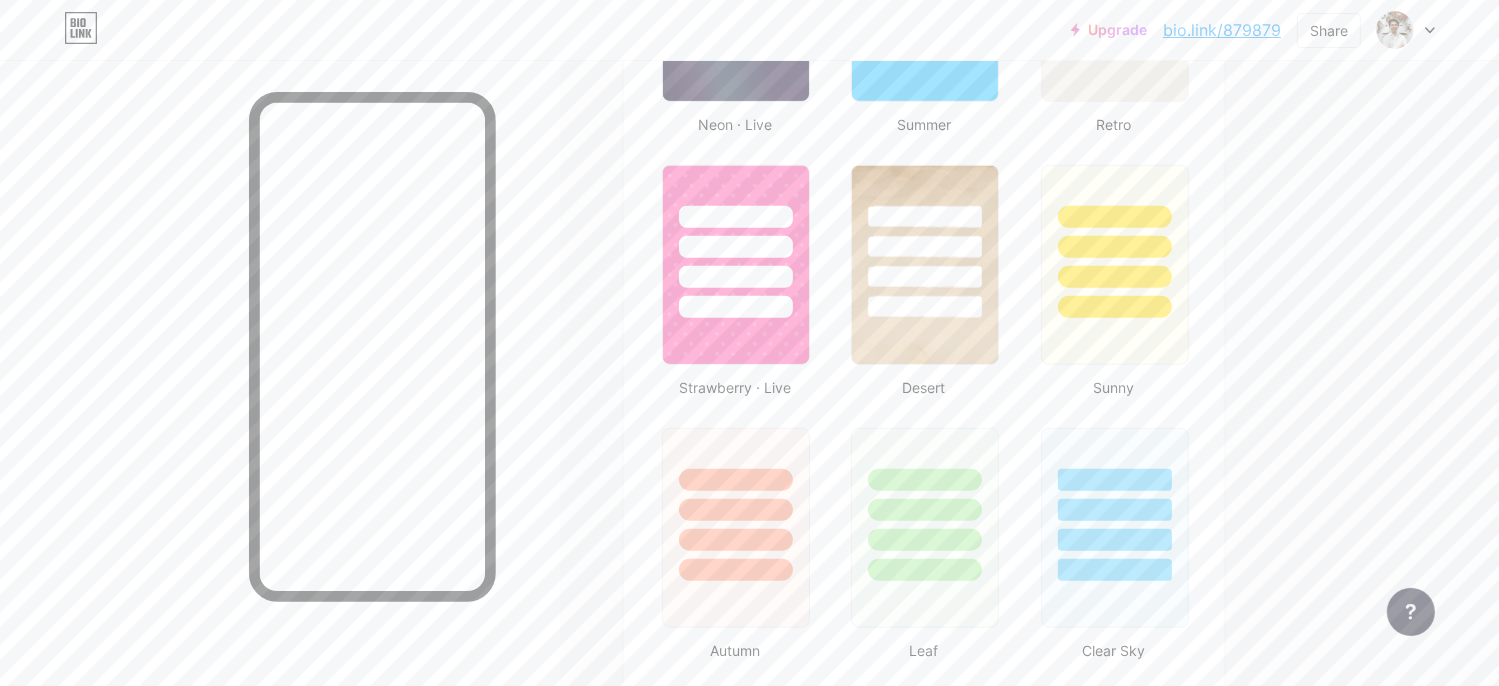 scroll, scrollTop: 1660, scrollLeft: 0, axis: vertical 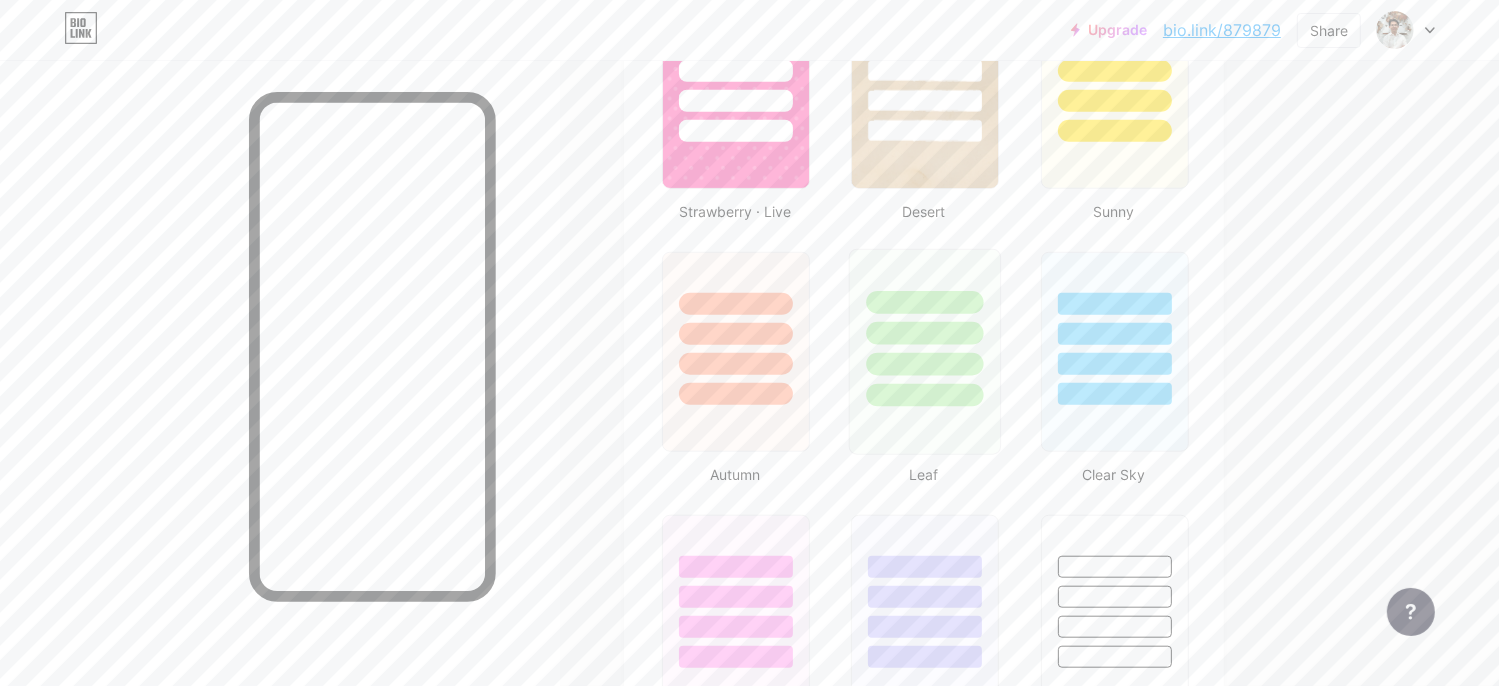 click at bounding box center [925, 328] 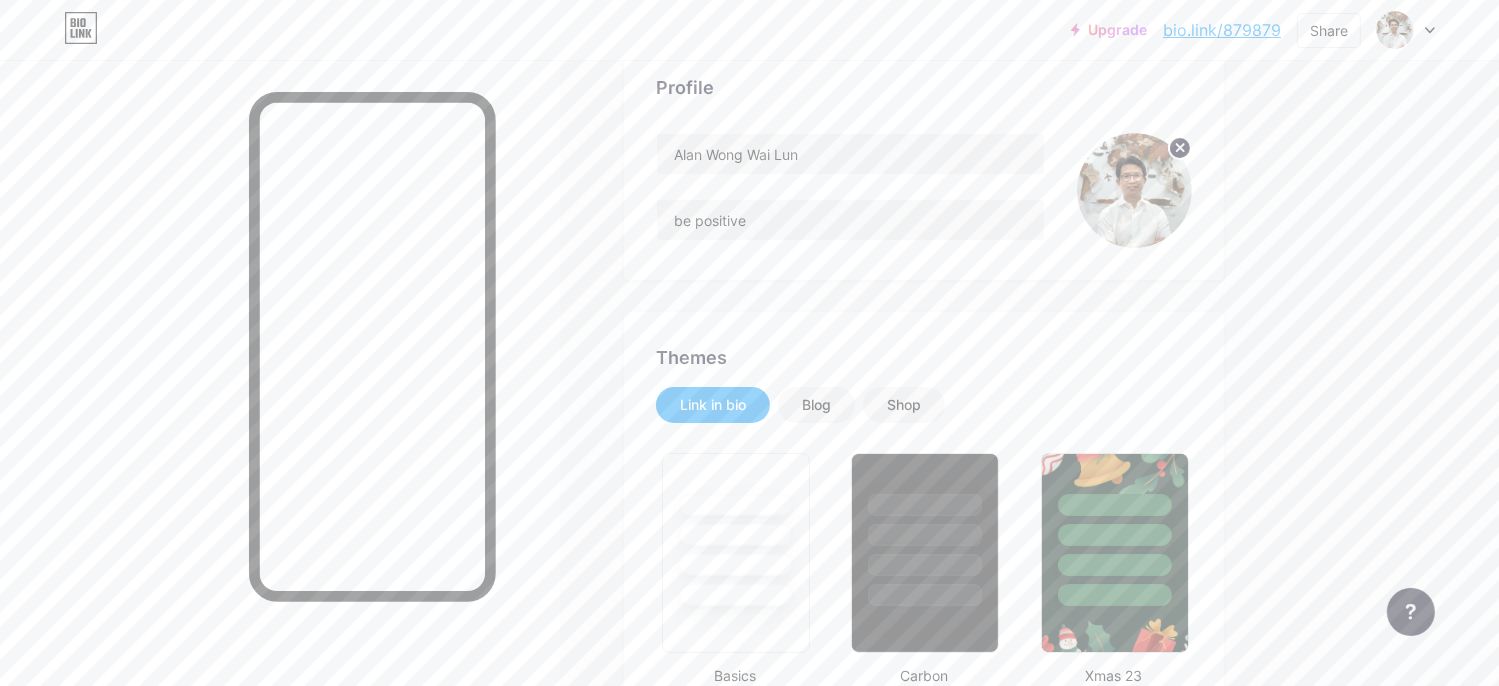scroll, scrollTop: 0, scrollLeft: 0, axis: both 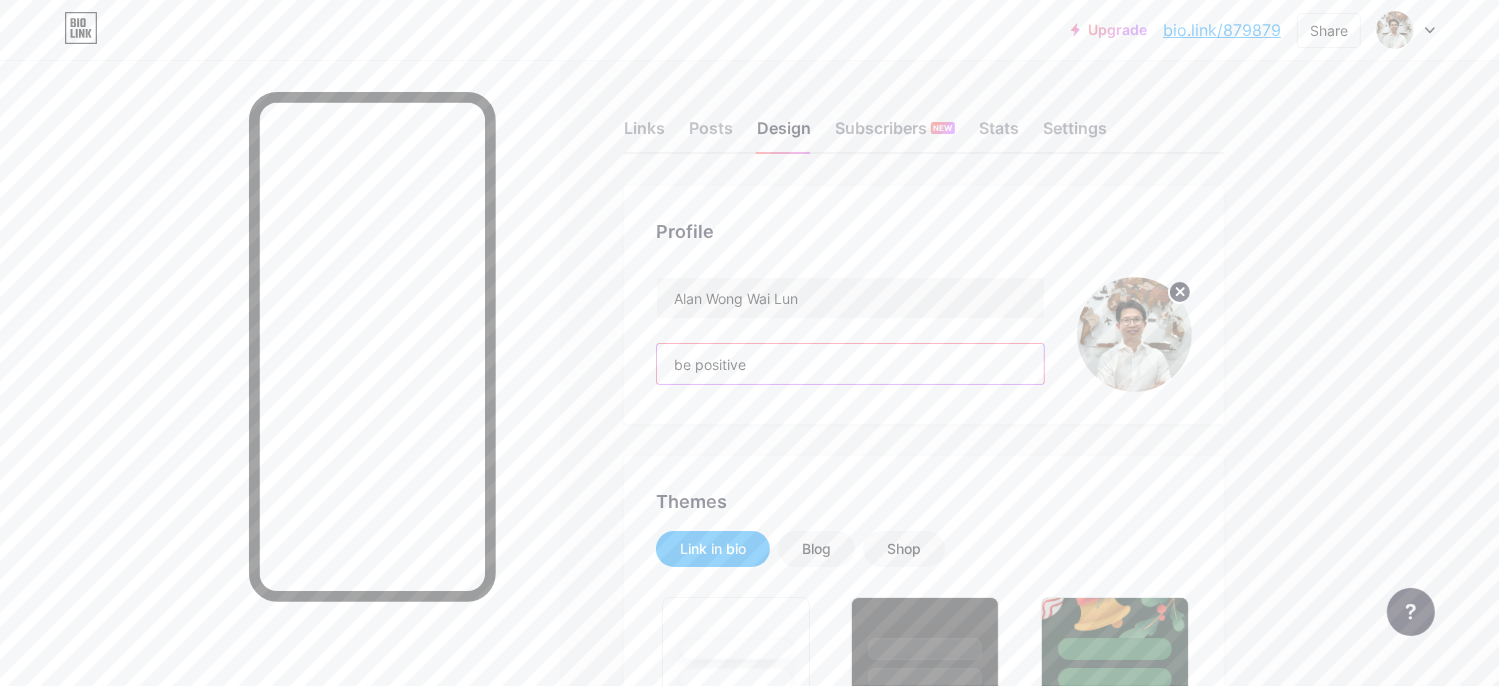 drag, startPoint x: 782, startPoint y: 356, endPoint x: 539, endPoint y: 333, distance: 244.08604 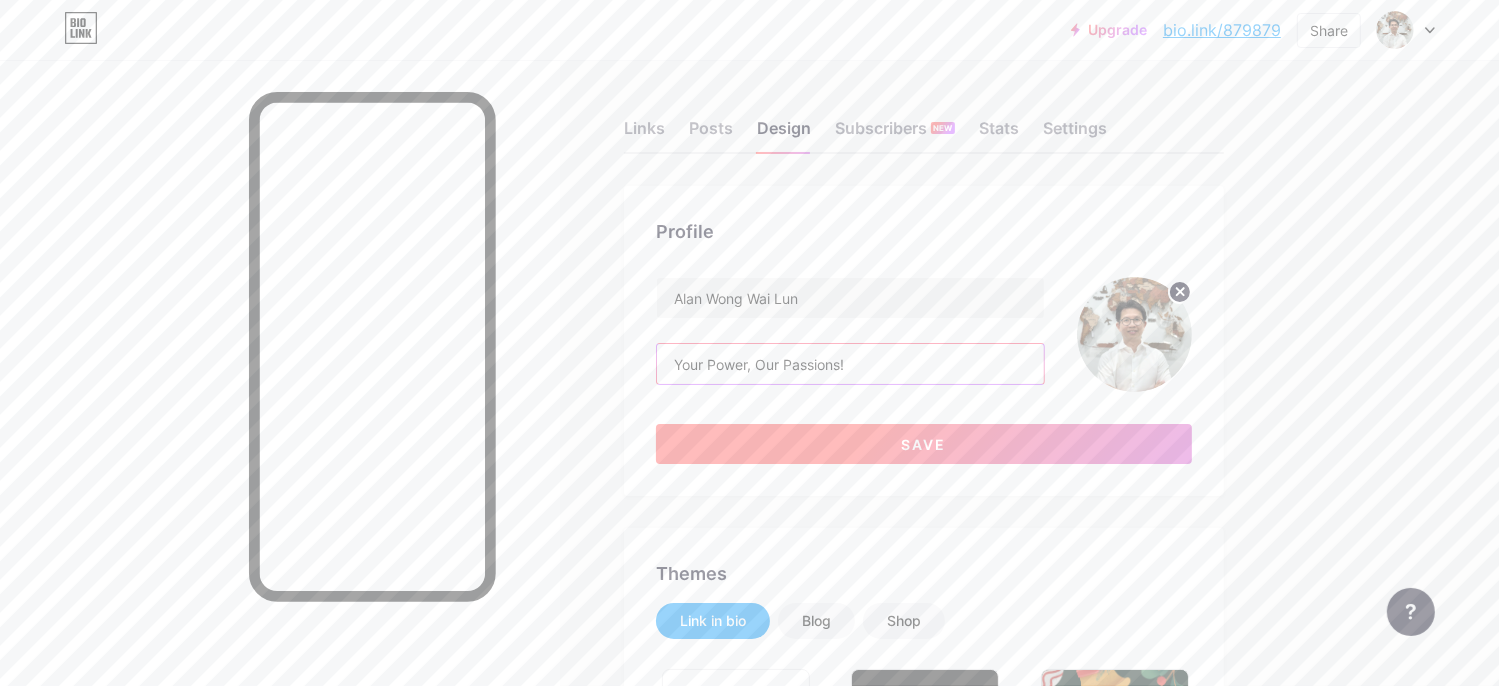 type on "Your Power, Our Passions!" 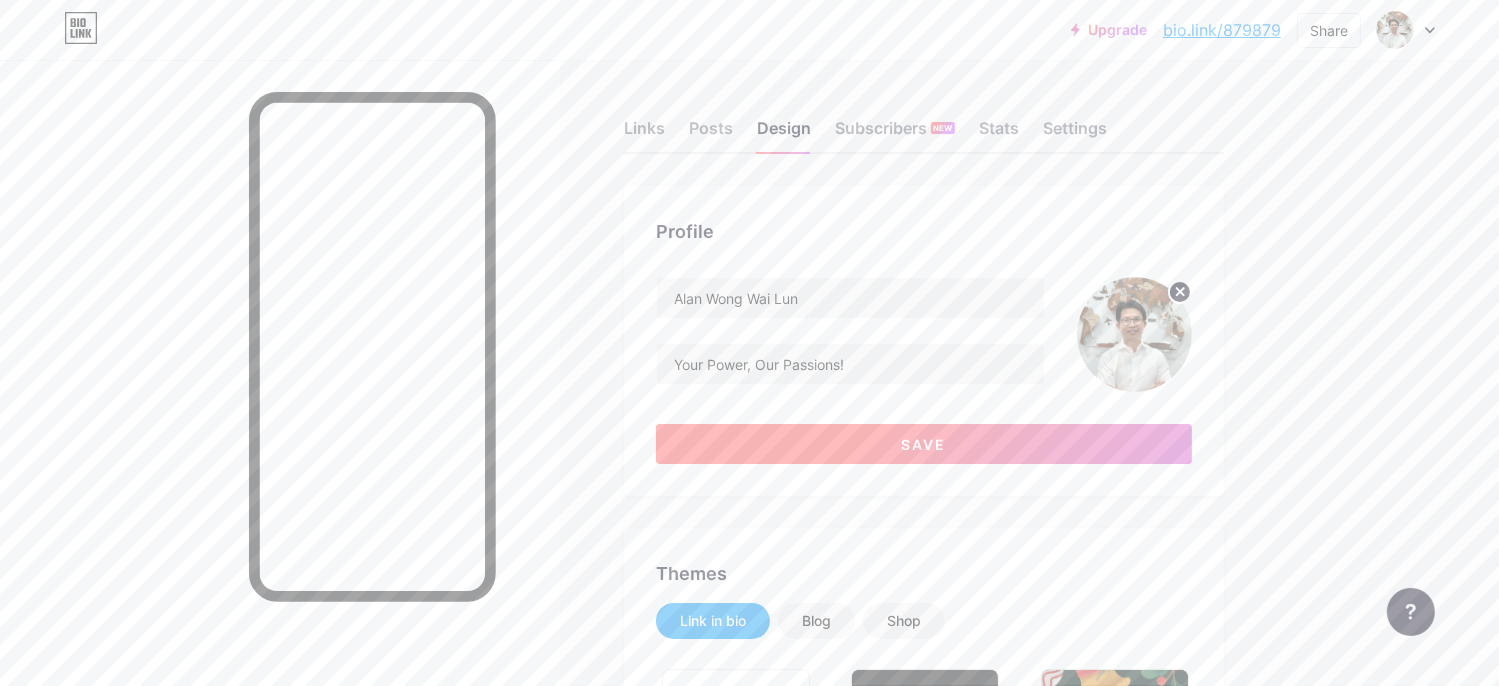 click on "Save" at bounding box center [924, 444] 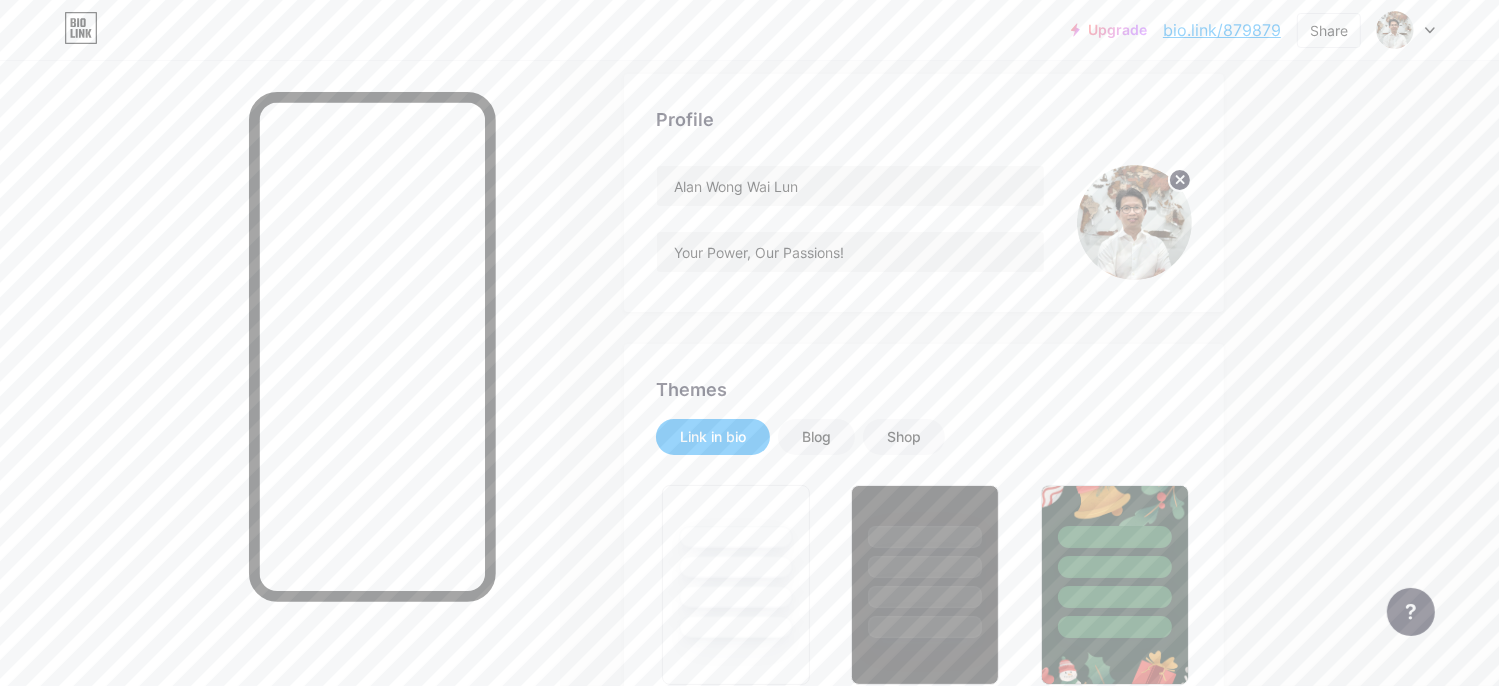 scroll, scrollTop: 0, scrollLeft: 0, axis: both 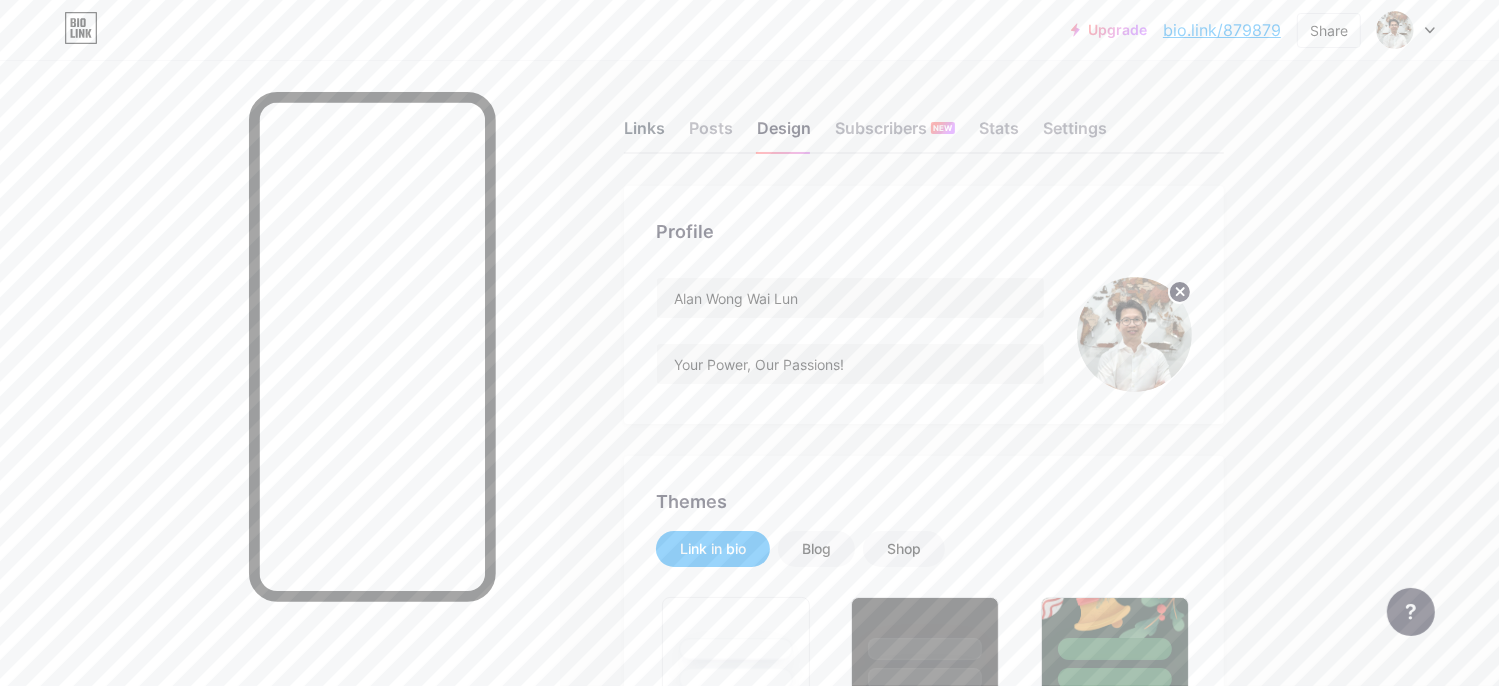 click on "Links" at bounding box center [644, 134] 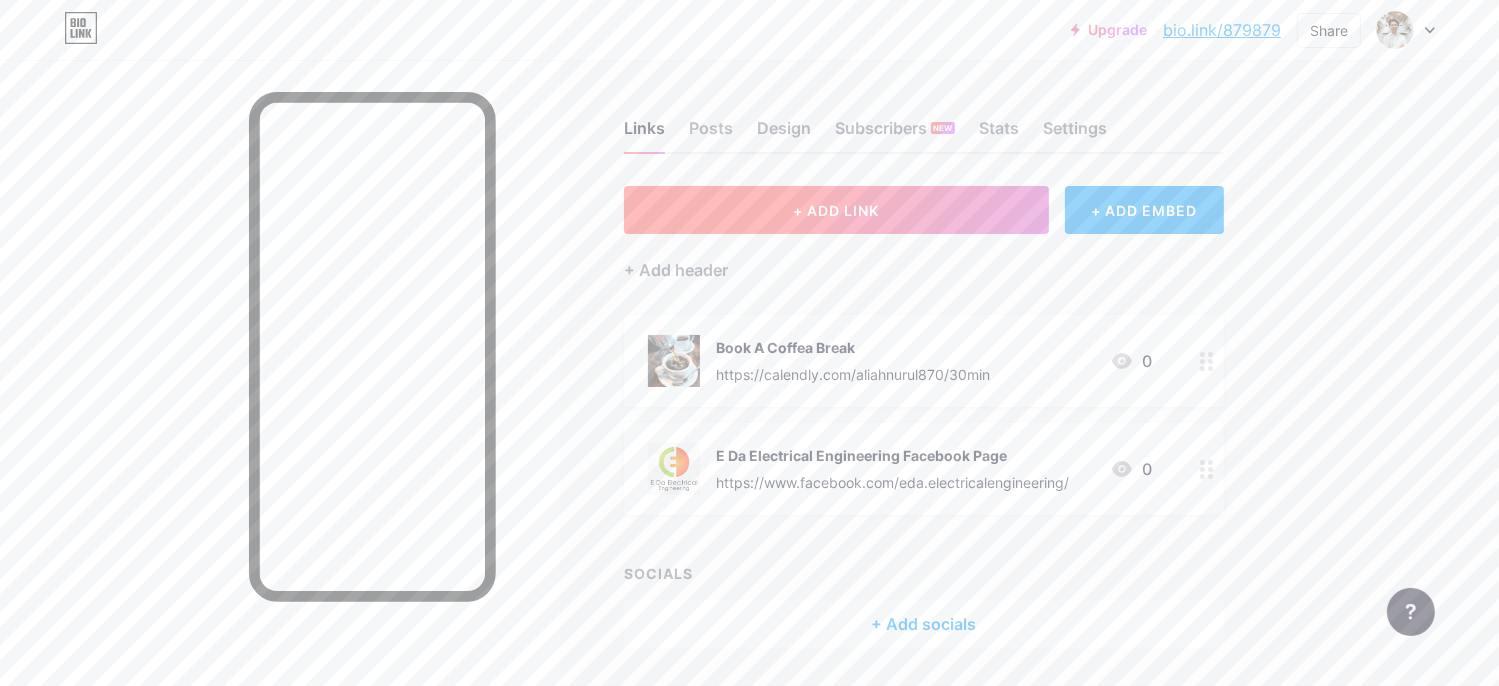 click on "+ ADD LINK" at bounding box center (836, 210) 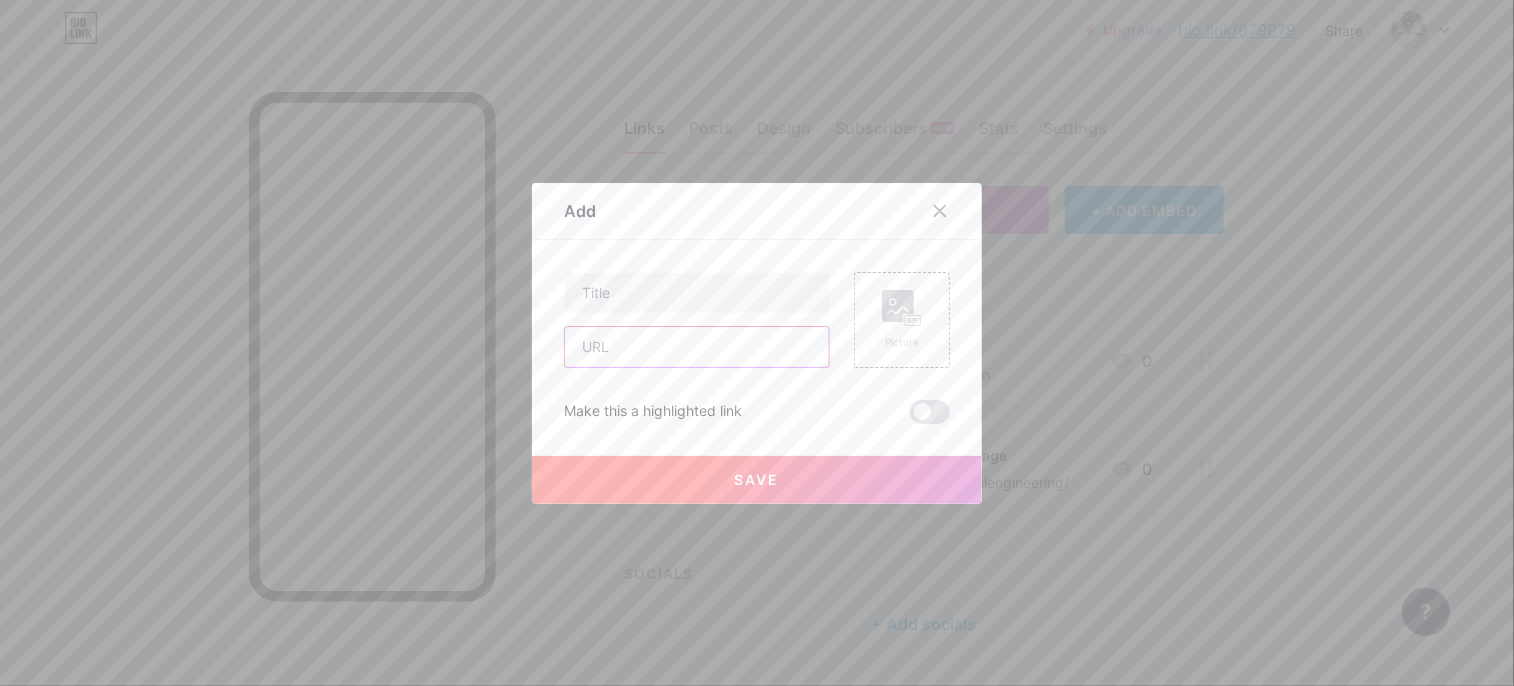 click at bounding box center (697, 347) 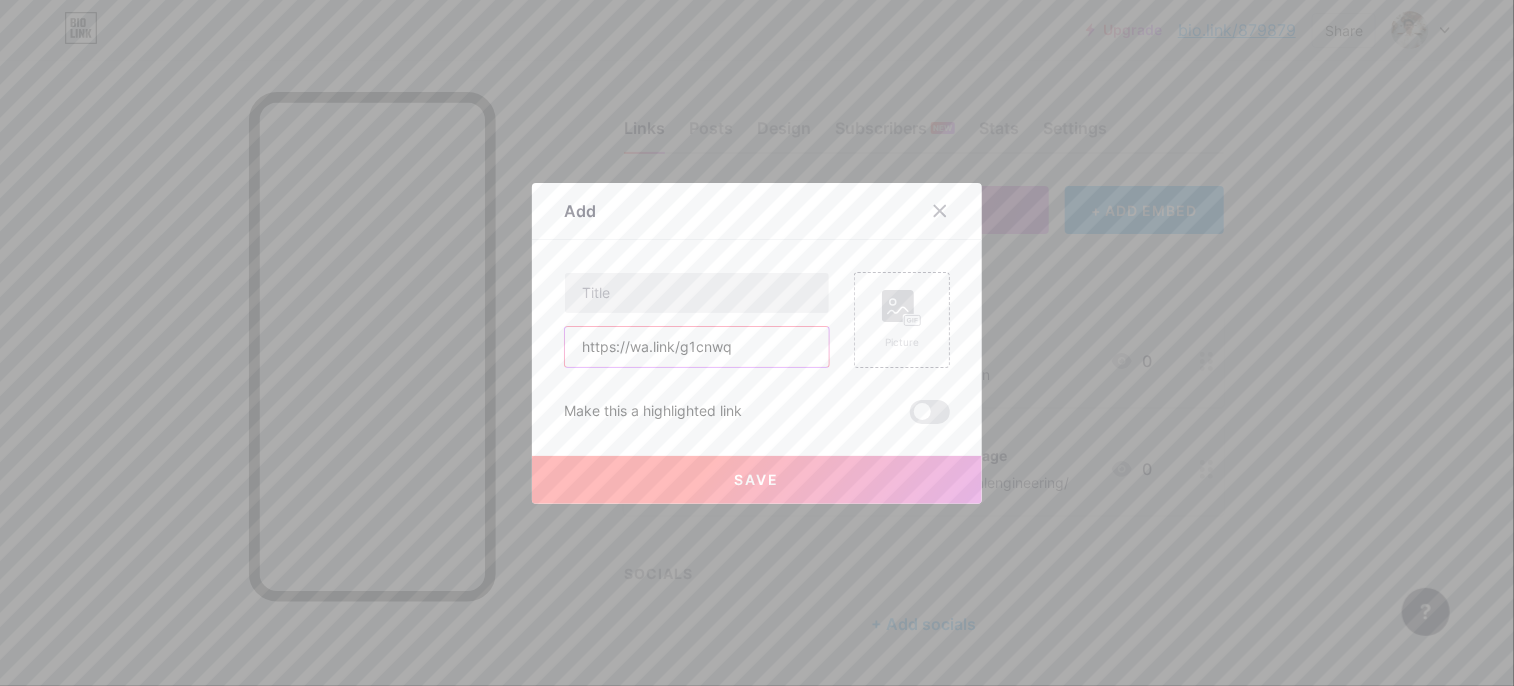 type on "https://wa.link/g1cnwq" 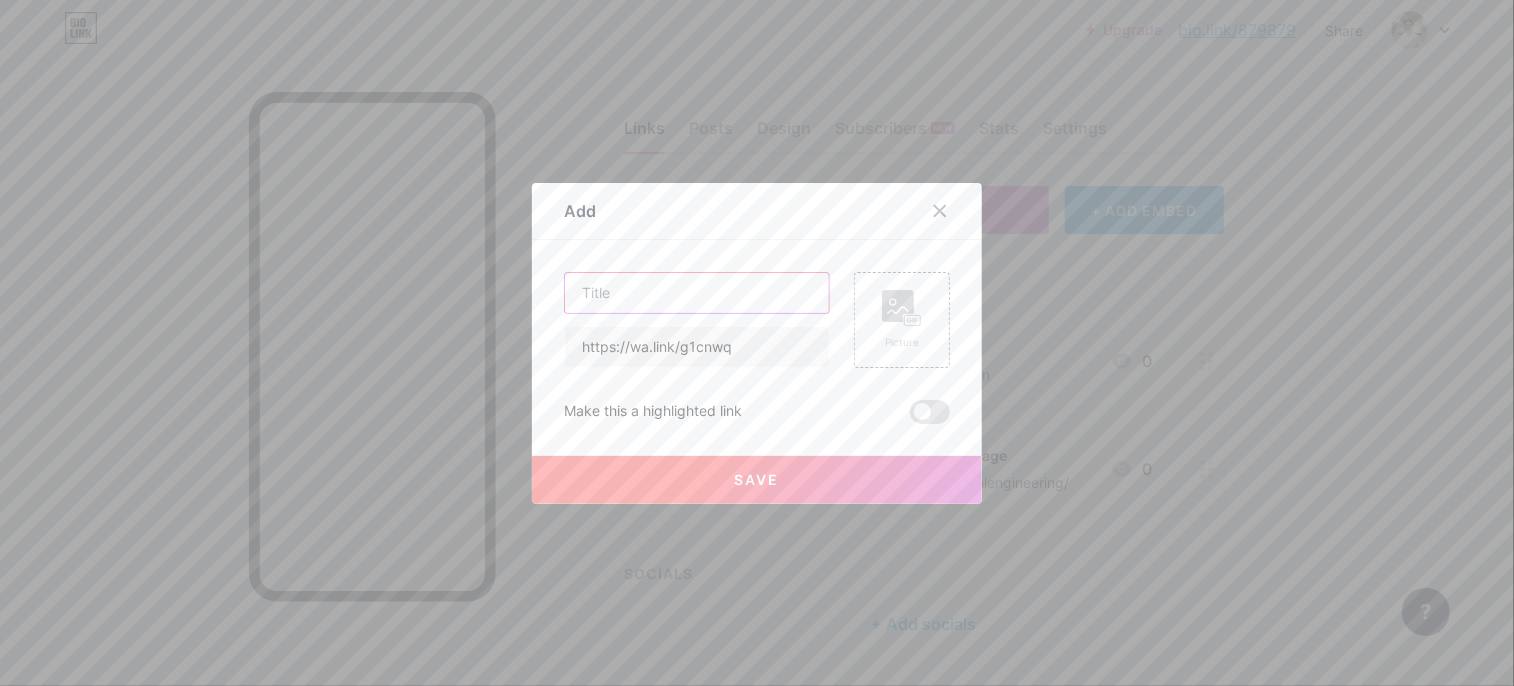 click at bounding box center [697, 293] 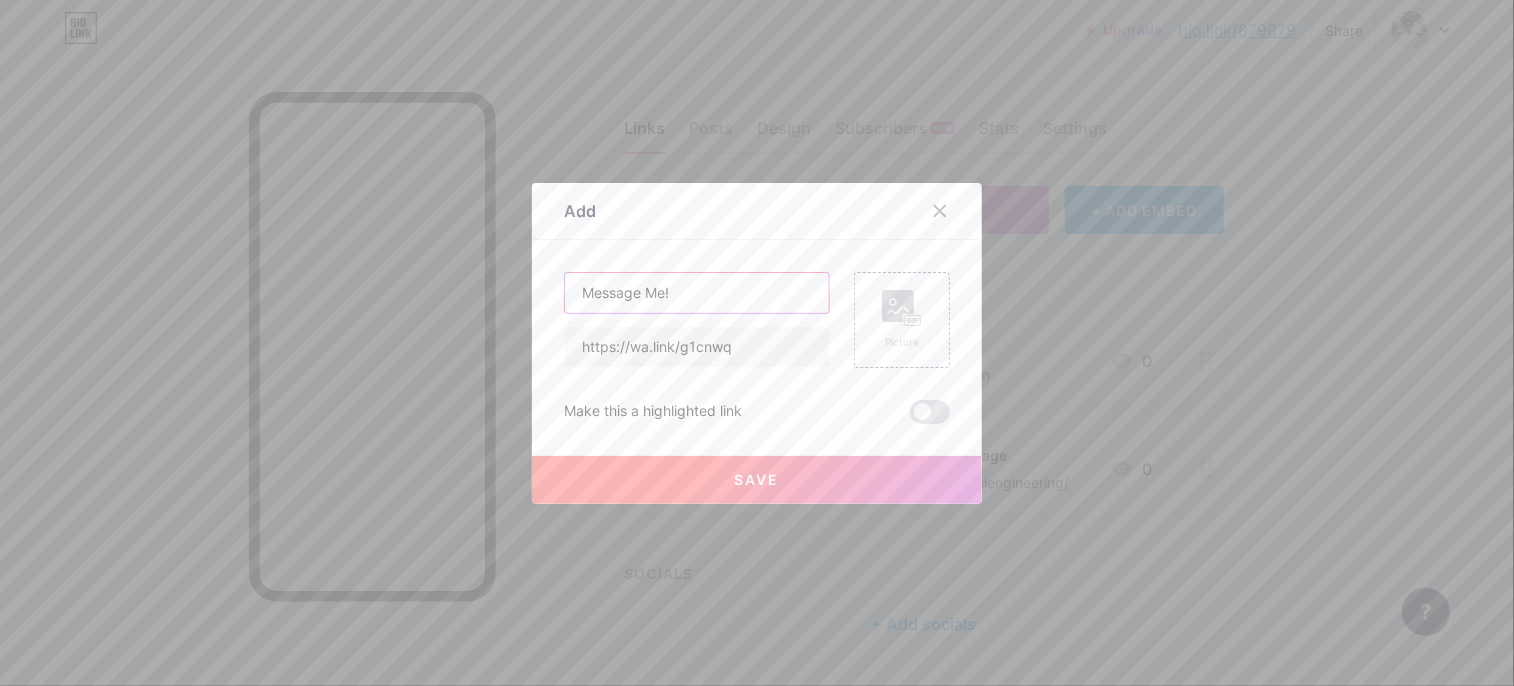 type on "Message Me!" 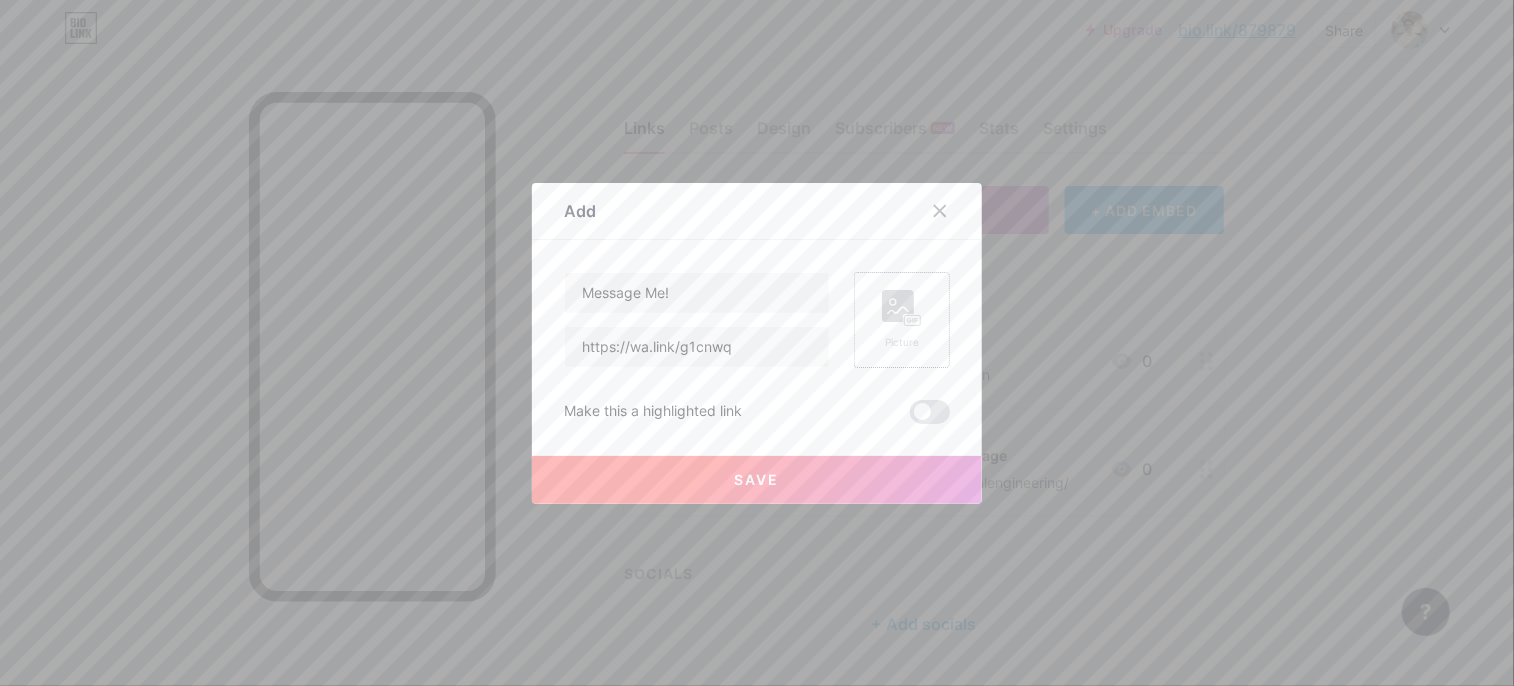 click 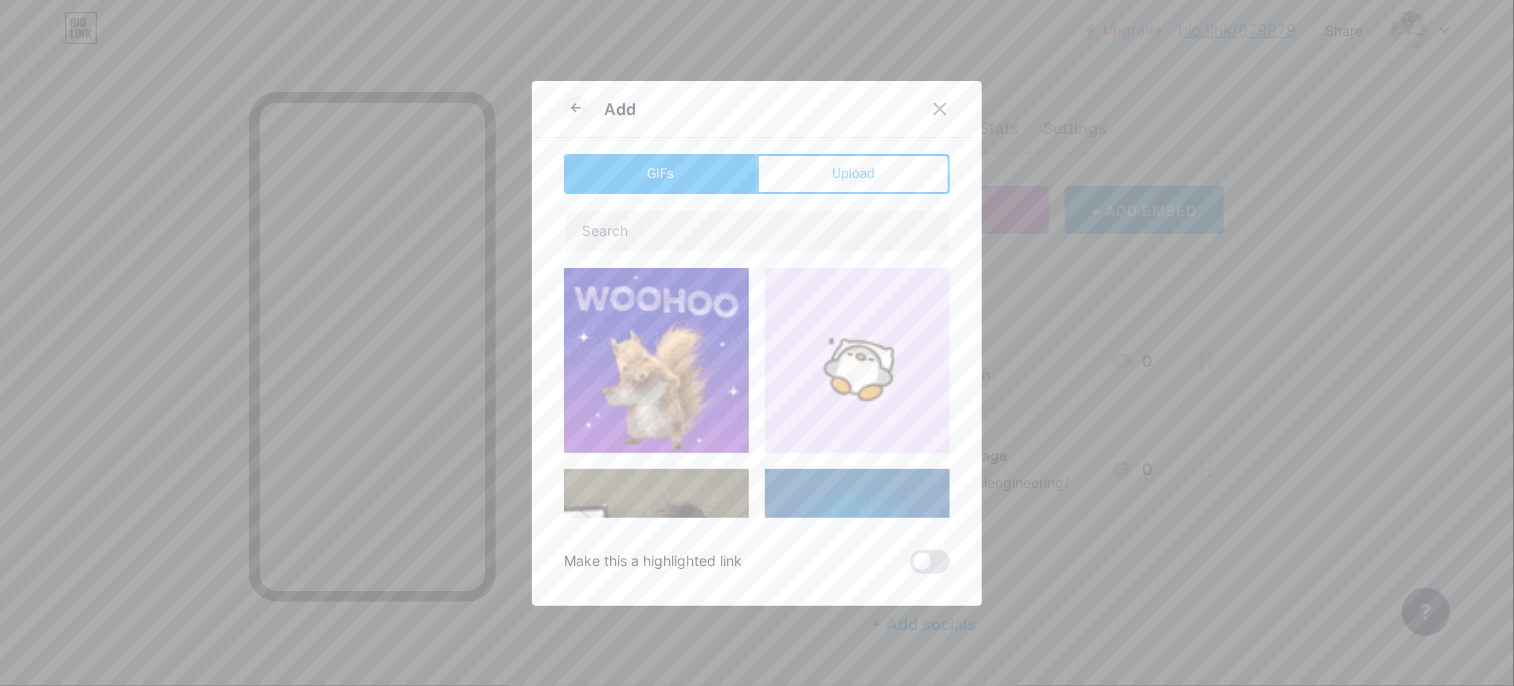 click on "GIFs     Upload       Content
YouTube
Play YouTube video without leaving your page.
ADD
Vimeo
Play Vimeo video without leaving your page.
ADD
Tiktok
Grow your TikTok following
ADD
Tweet
Embed a tweet.
ADD
Reddit
Showcase your Reddit profile
ADD
Spotify
Embed Spotify to play the preview of a track.
ADD
Twitch
Play Twitch video without leaving your page.
ADD
ADD
ADD" at bounding box center (757, 364) 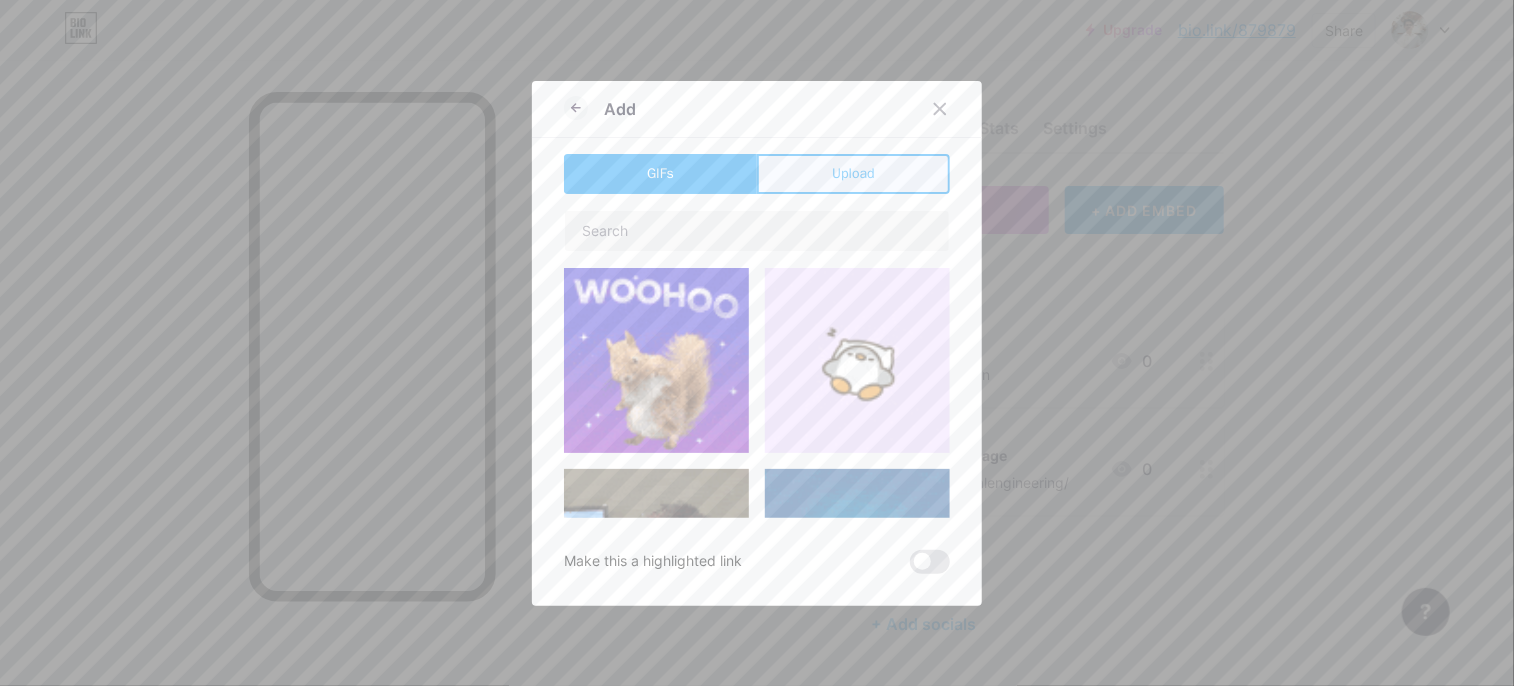 click on "Upload" at bounding box center [853, 173] 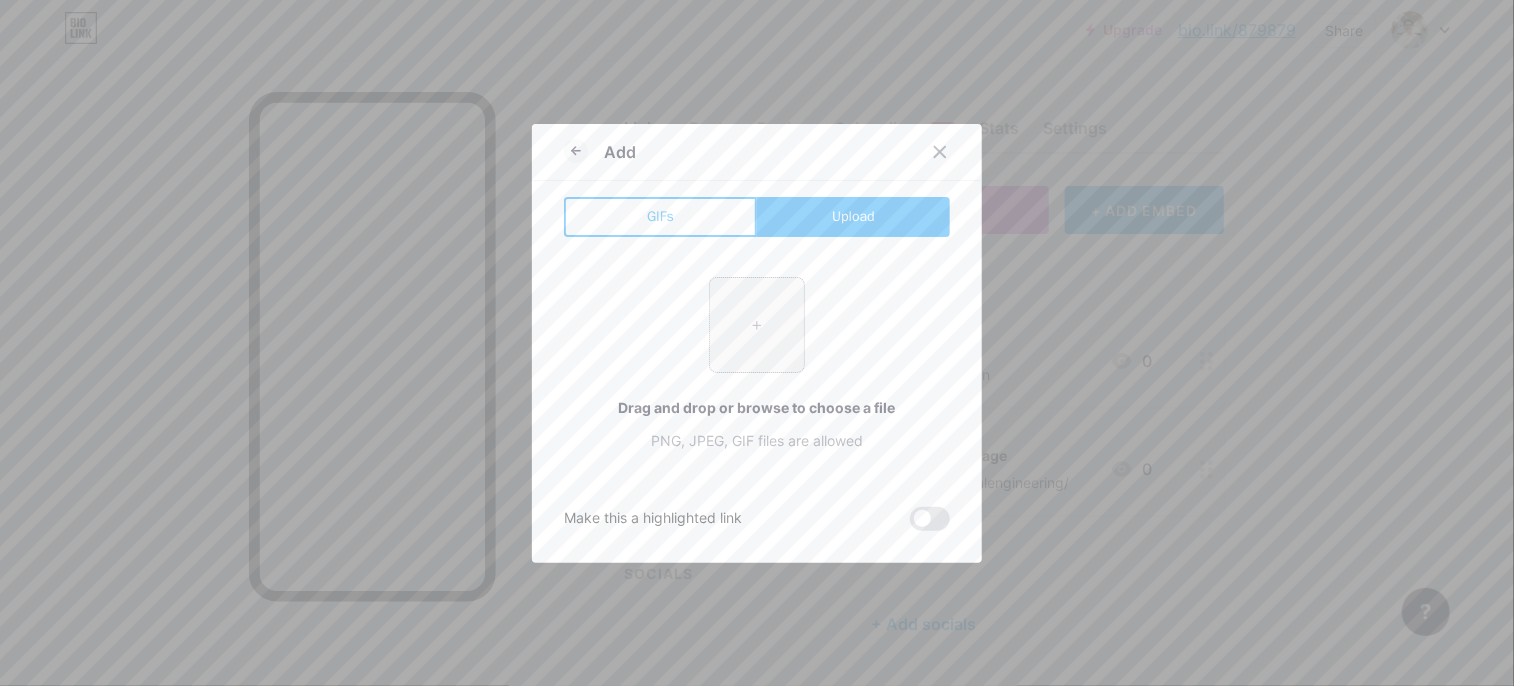 click at bounding box center (757, 325) 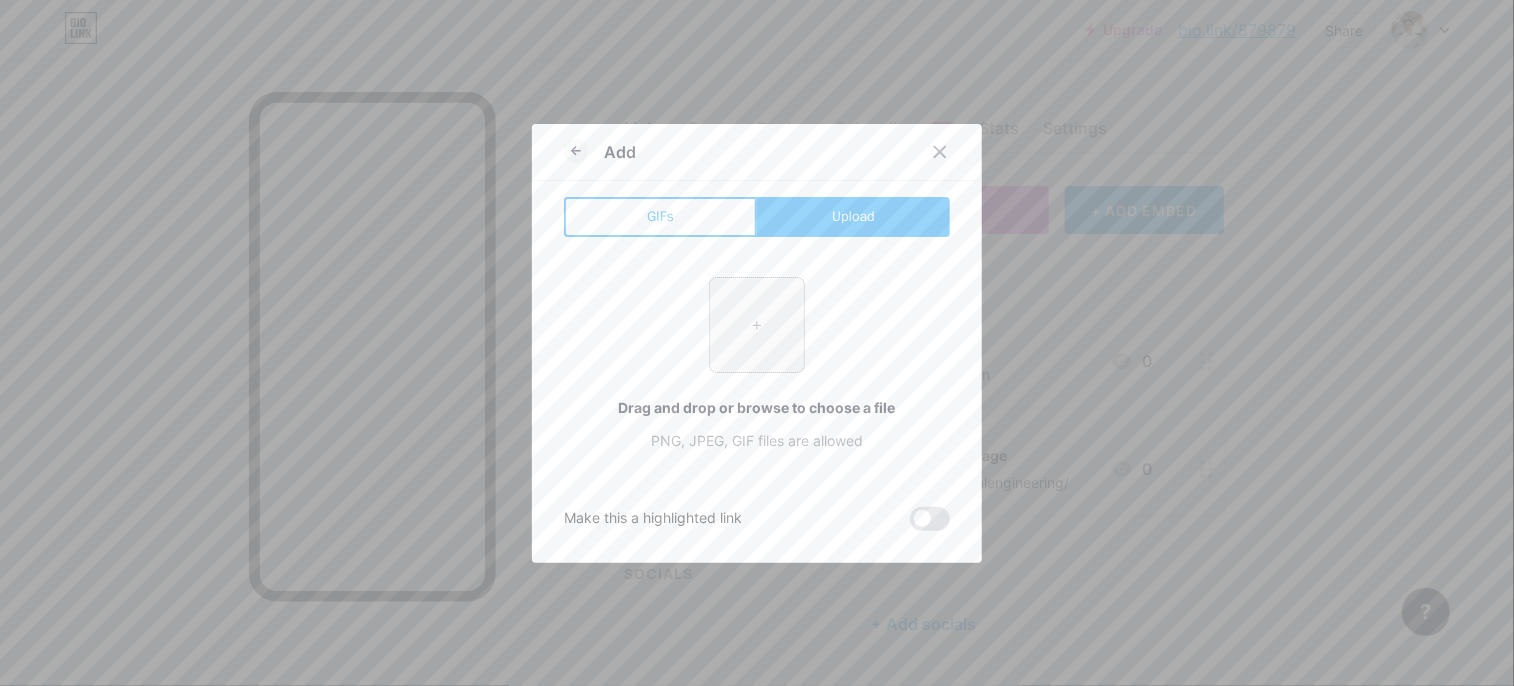 type on "C:\fakepath\R.png" 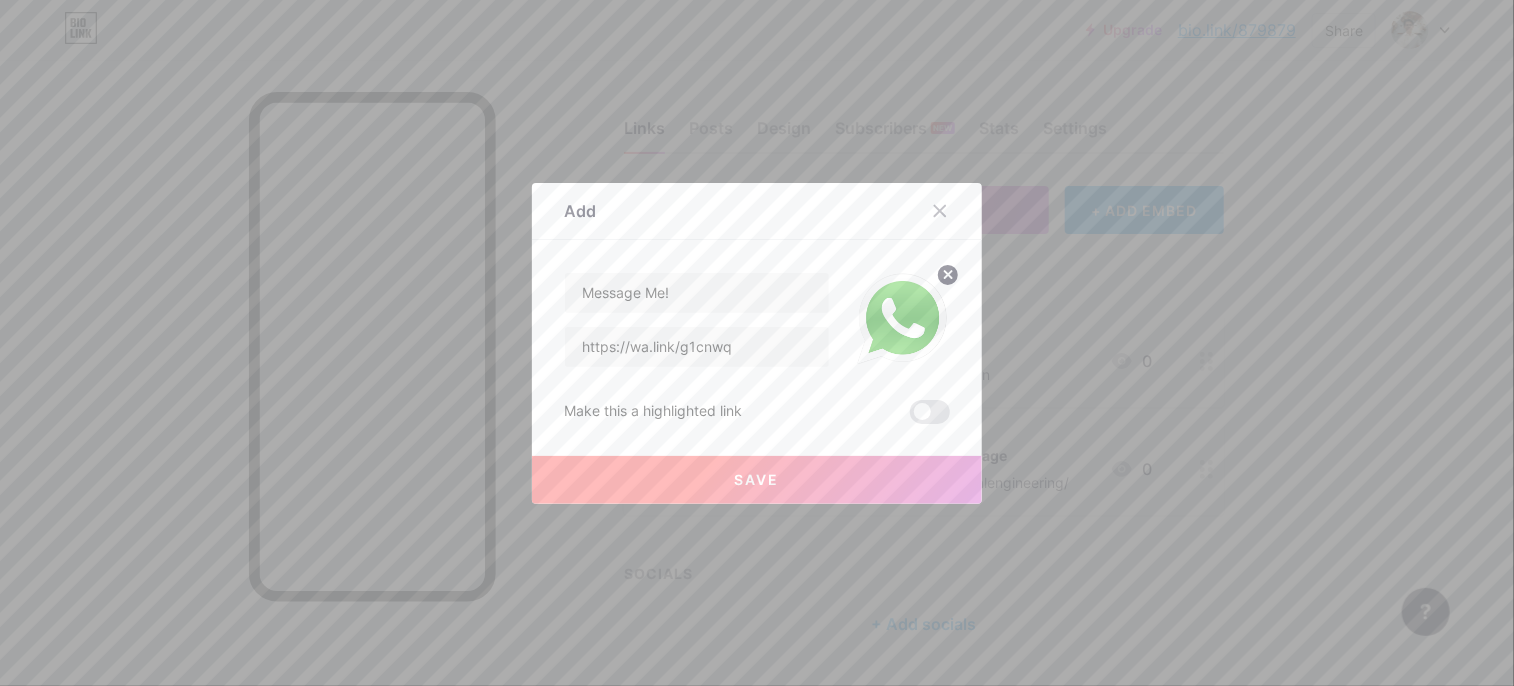 click on "Save" at bounding box center [757, 480] 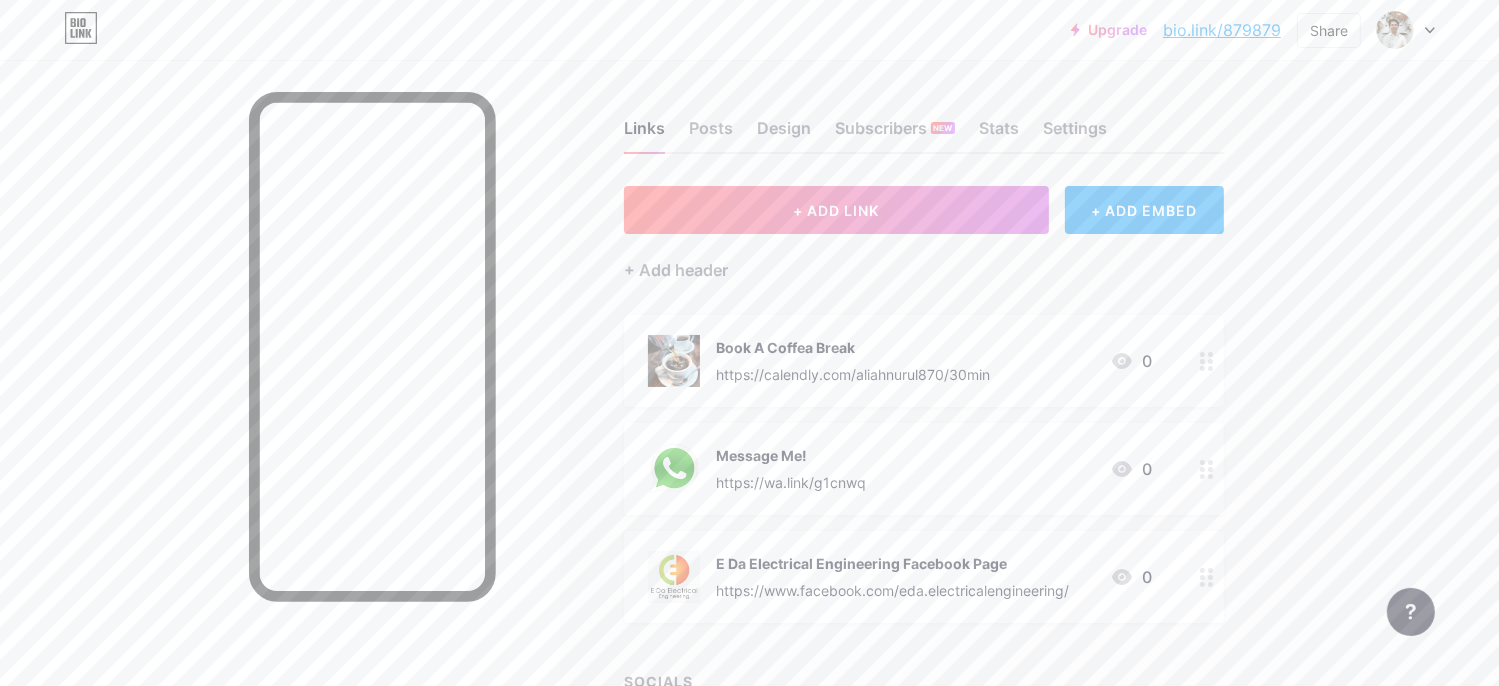 click on "Upgrade   bio.link/879879...   bio.link/879879   Share               Switch accounts     Alan Wong Wai Lun   bio.link/879879       + Add a new page        Account settings   Logout   Link Copied
Links
Posts
Design
Subscribers
NEW
Stats
Settings       + ADD LINK     + ADD EMBED
+ Add header
Book A Coffea Break
https://calendly.com/aliahnurul870/30min
0
Message Me!
https://wa.link/g1cnwq
0
E Da Electrical Engineering Facebook Page
https://www.facebook.com/eda.electricalengineering/
0
SOCIALS     + Add socials                       Feature requests             Help center         Contact support" at bounding box center [749, 428] 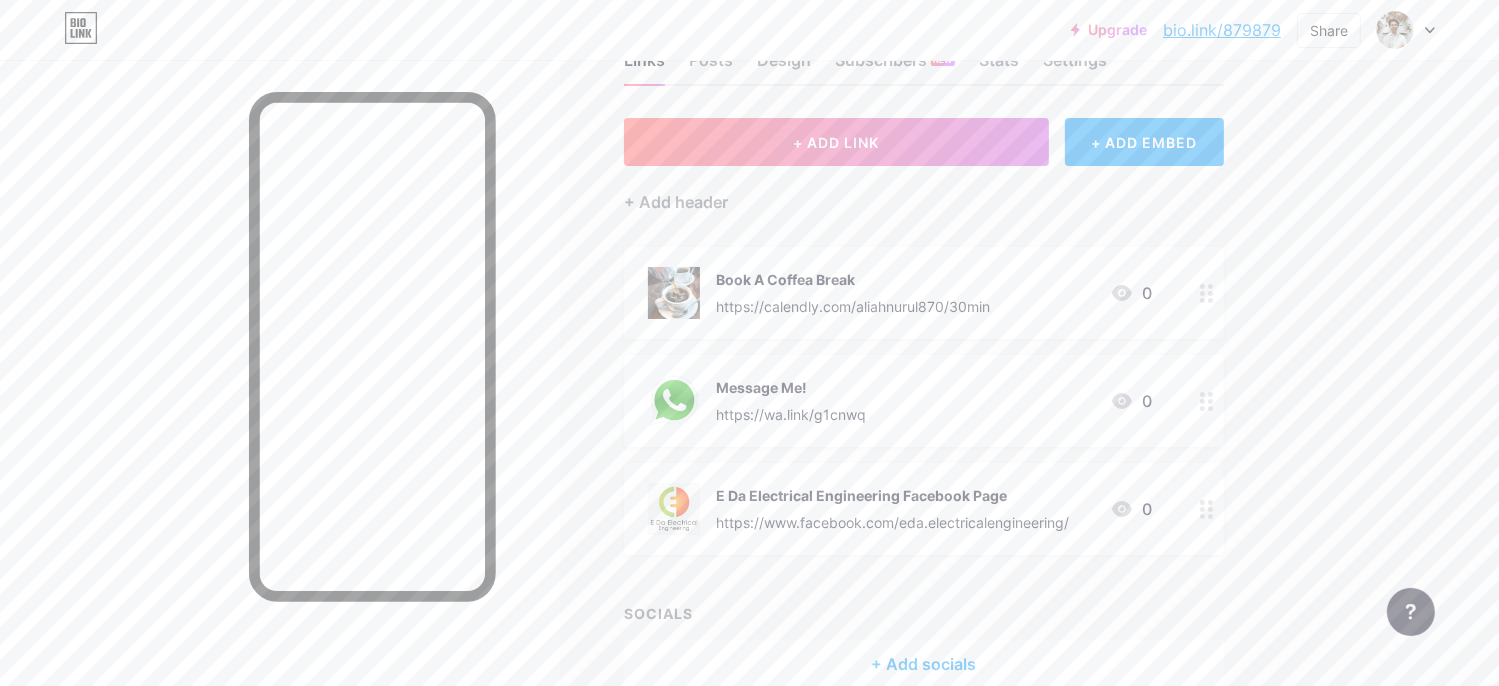 scroll, scrollTop: 0, scrollLeft: 0, axis: both 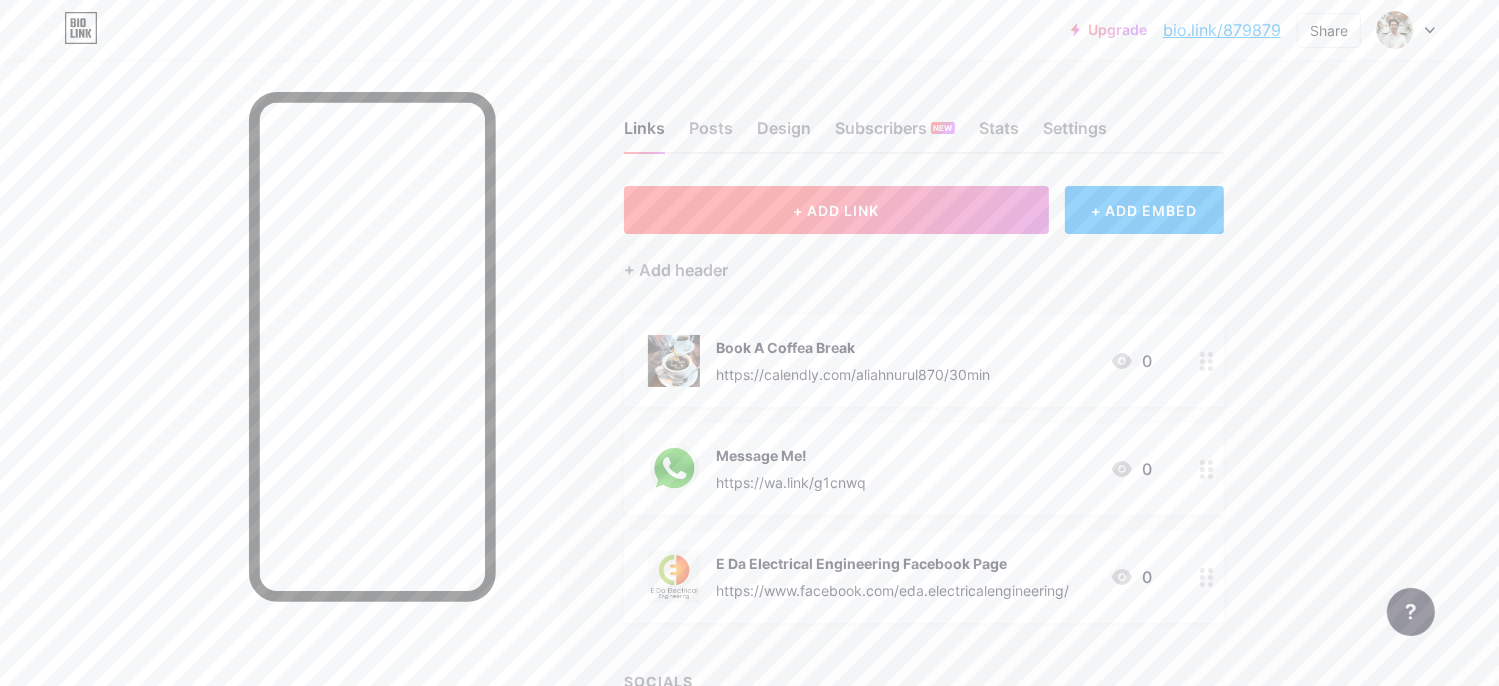 click on "+ ADD LINK" at bounding box center (836, 210) 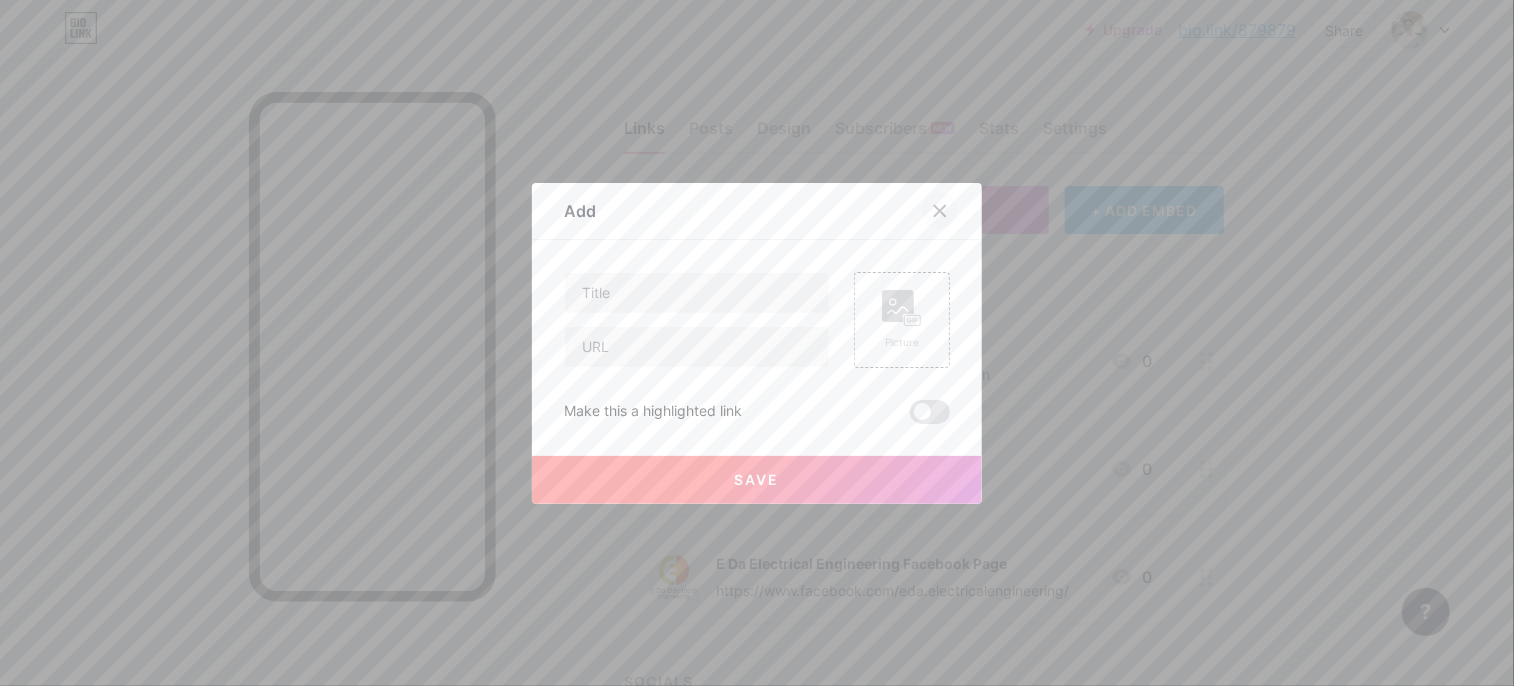 click 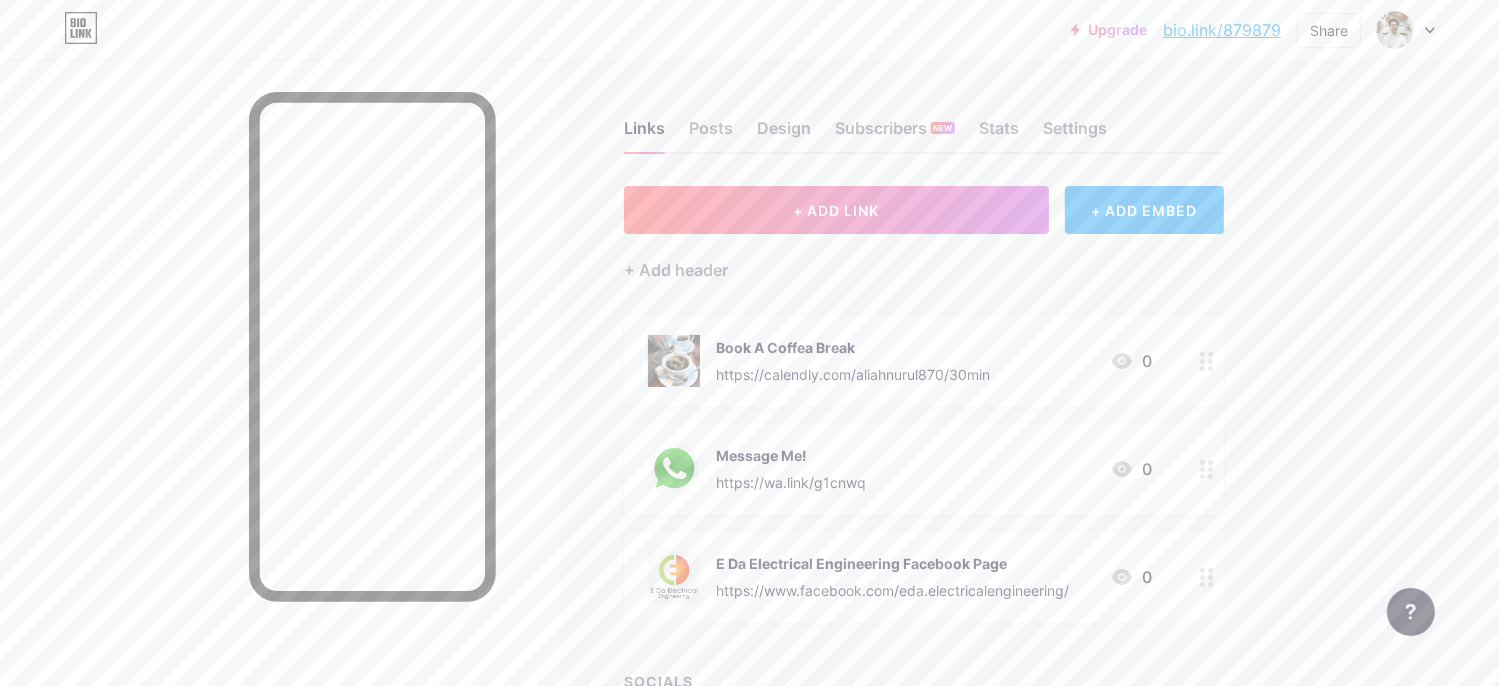 click on "+ ADD EMBED" at bounding box center [1144, 210] 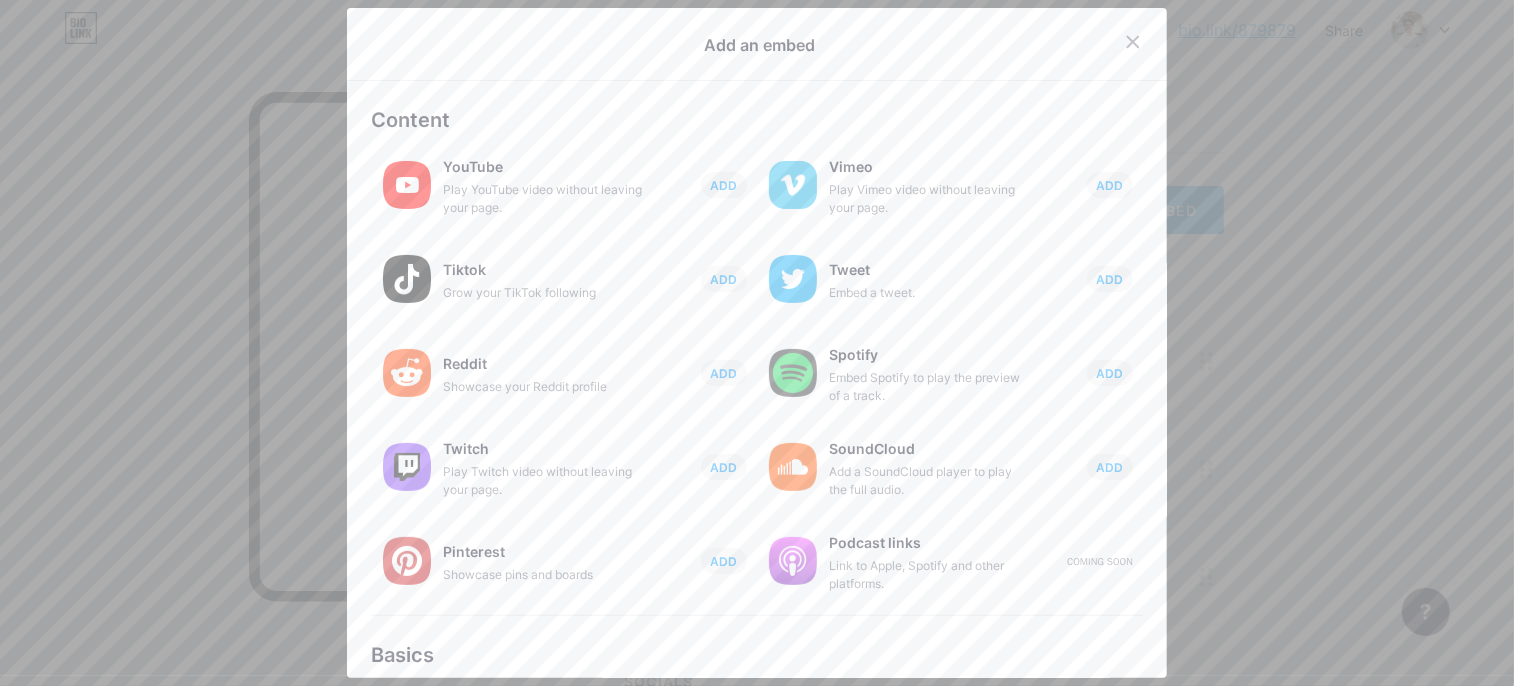 click at bounding box center [757, 343] 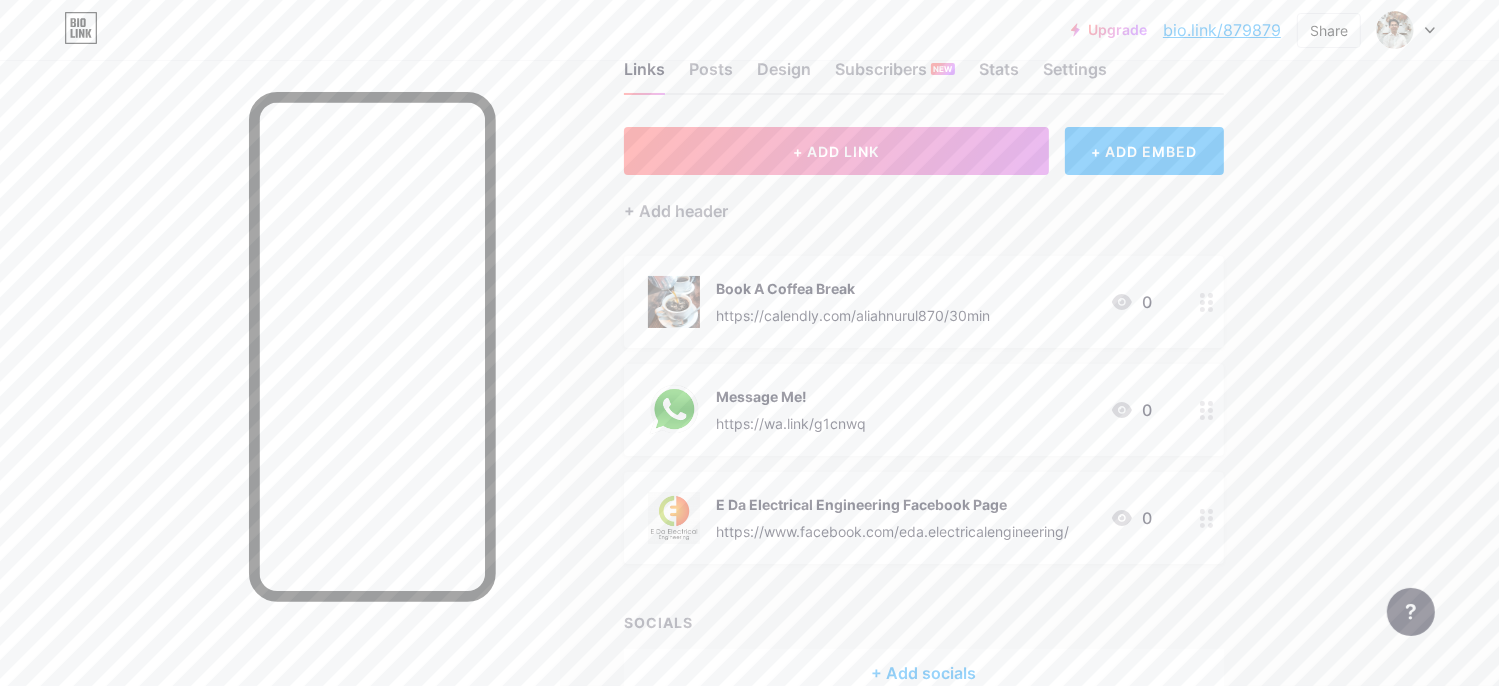 scroll, scrollTop: 0, scrollLeft: 0, axis: both 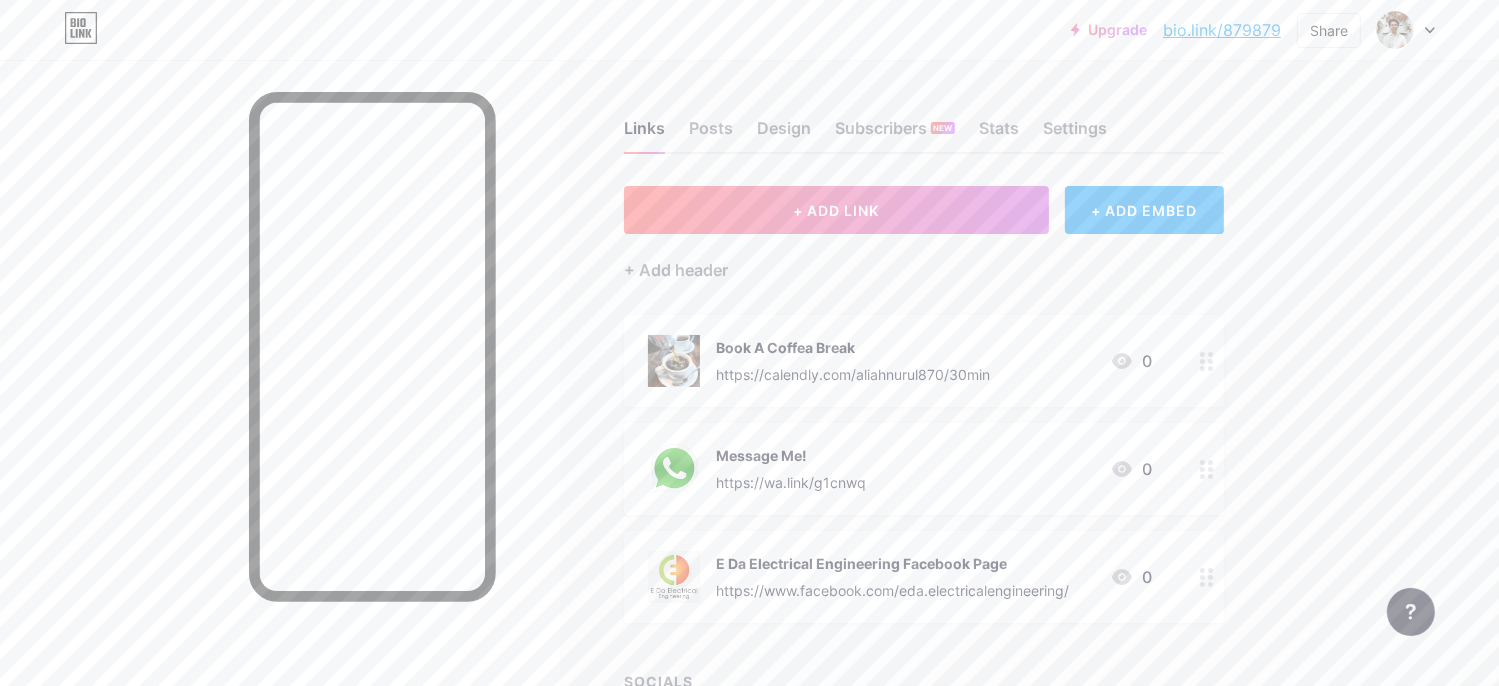 click on "bio.link/879879" at bounding box center (1222, 30) 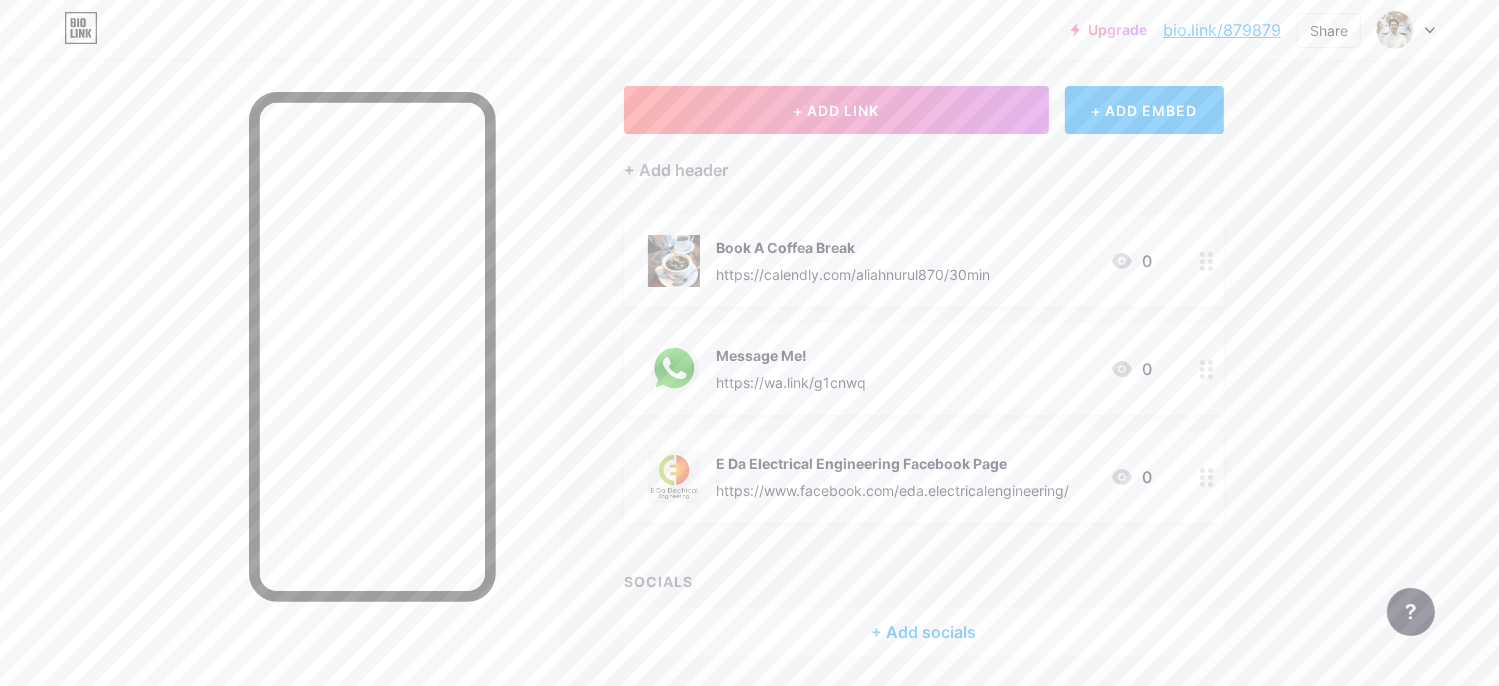 scroll, scrollTop: 168, scrollLeft: 0, axis: vertical 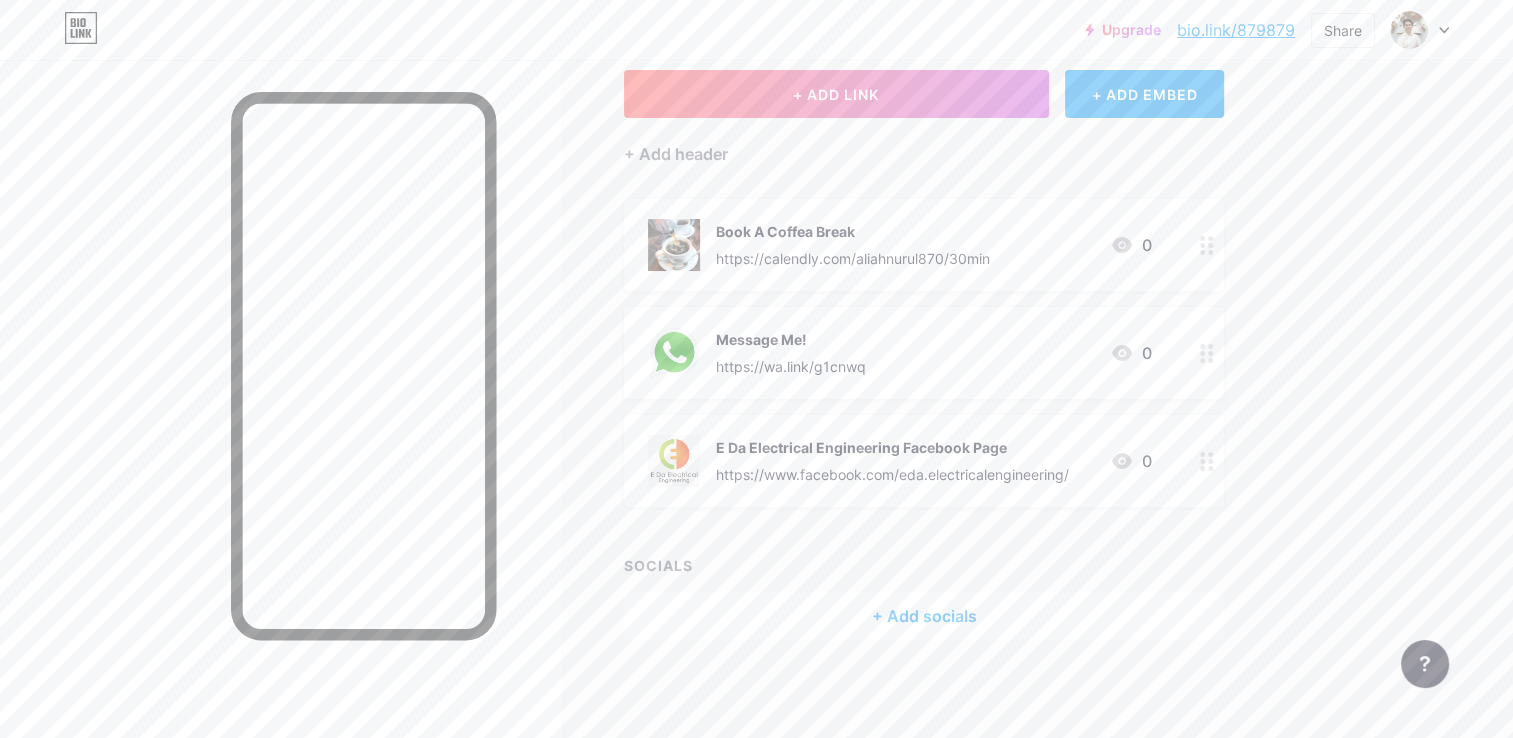 click on "+ Add socials" at bounding box center (924, 616) 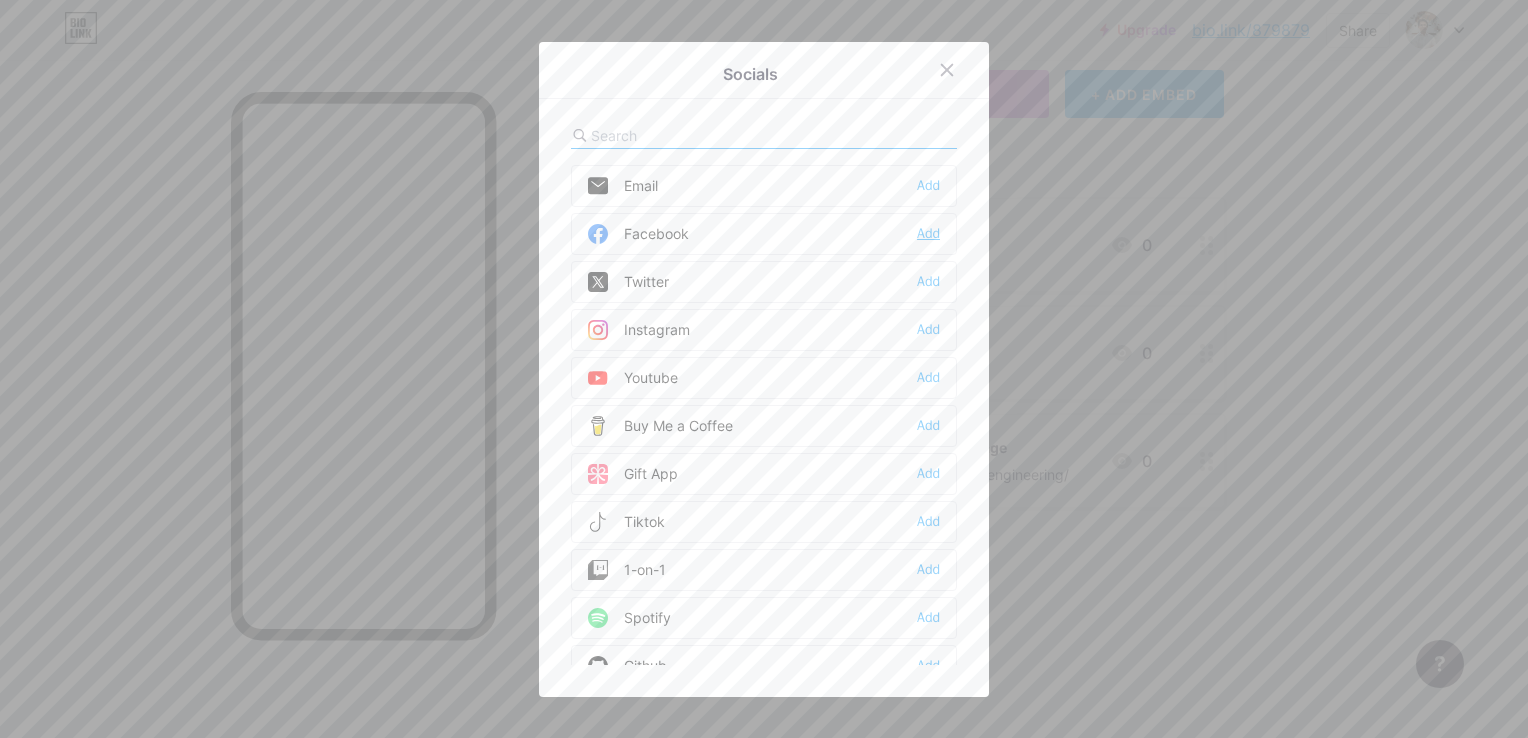 click on "Add" at bounding box center [928, 234] 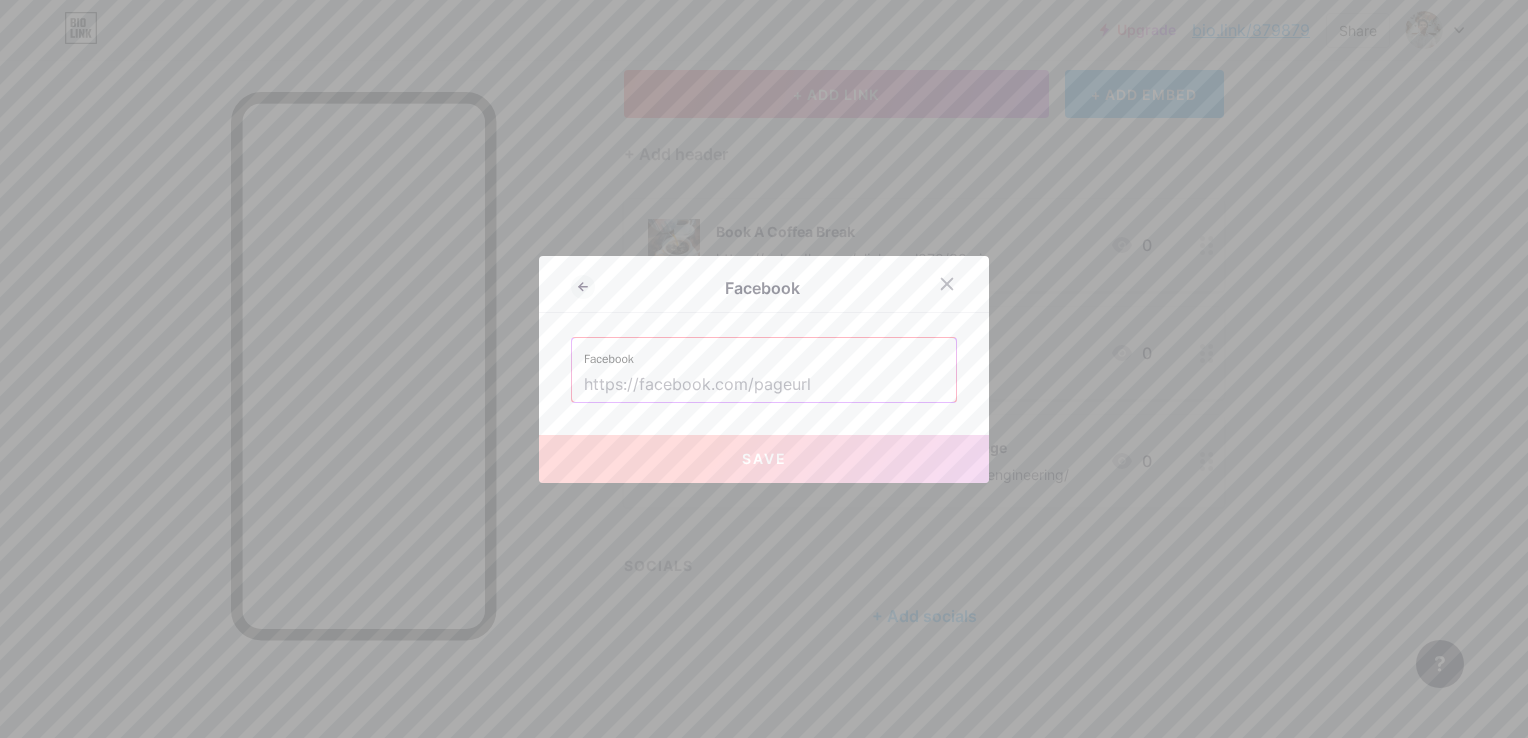 click at bounding box center (764, 385) 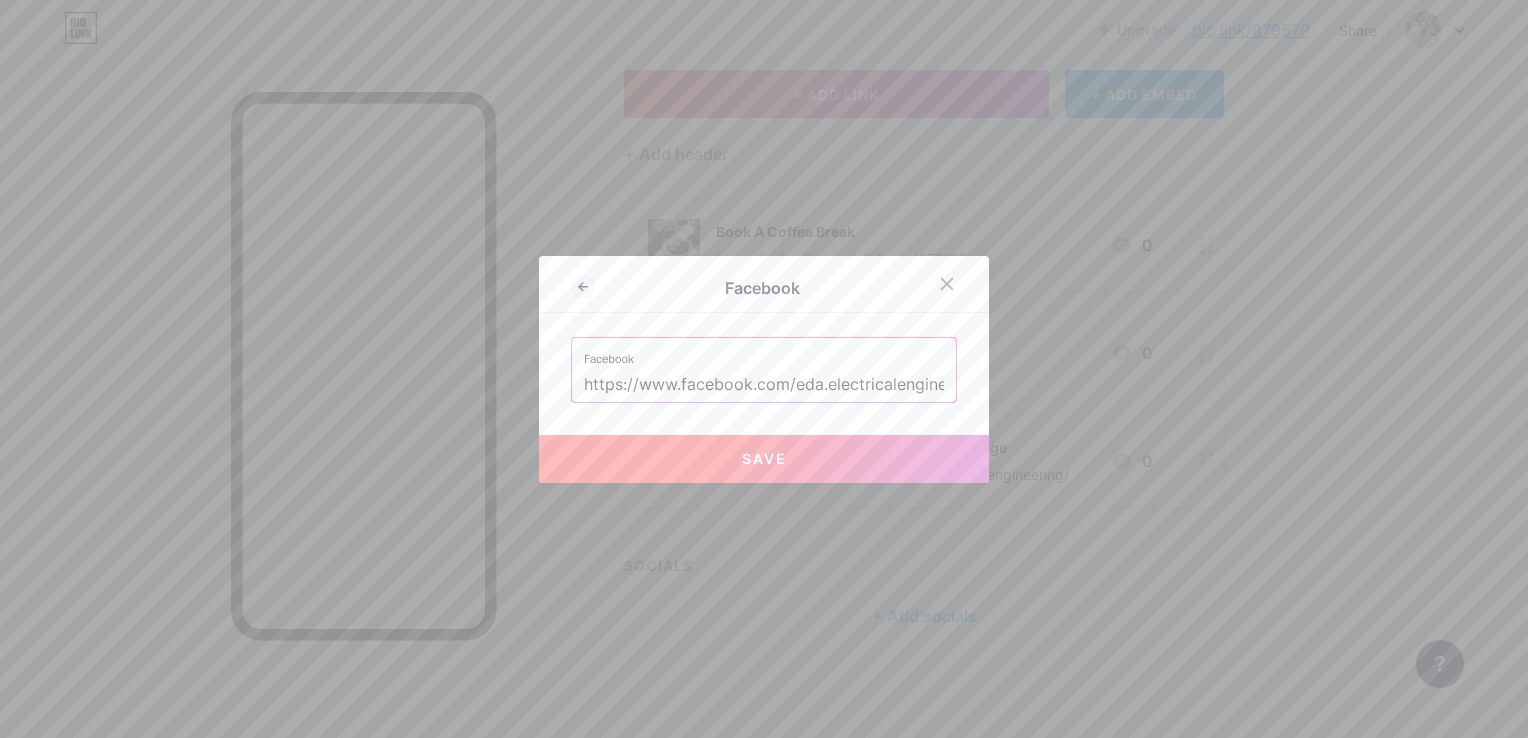 scroll, scrollTop: 0, scrollLeft: 45, axis: horizontal 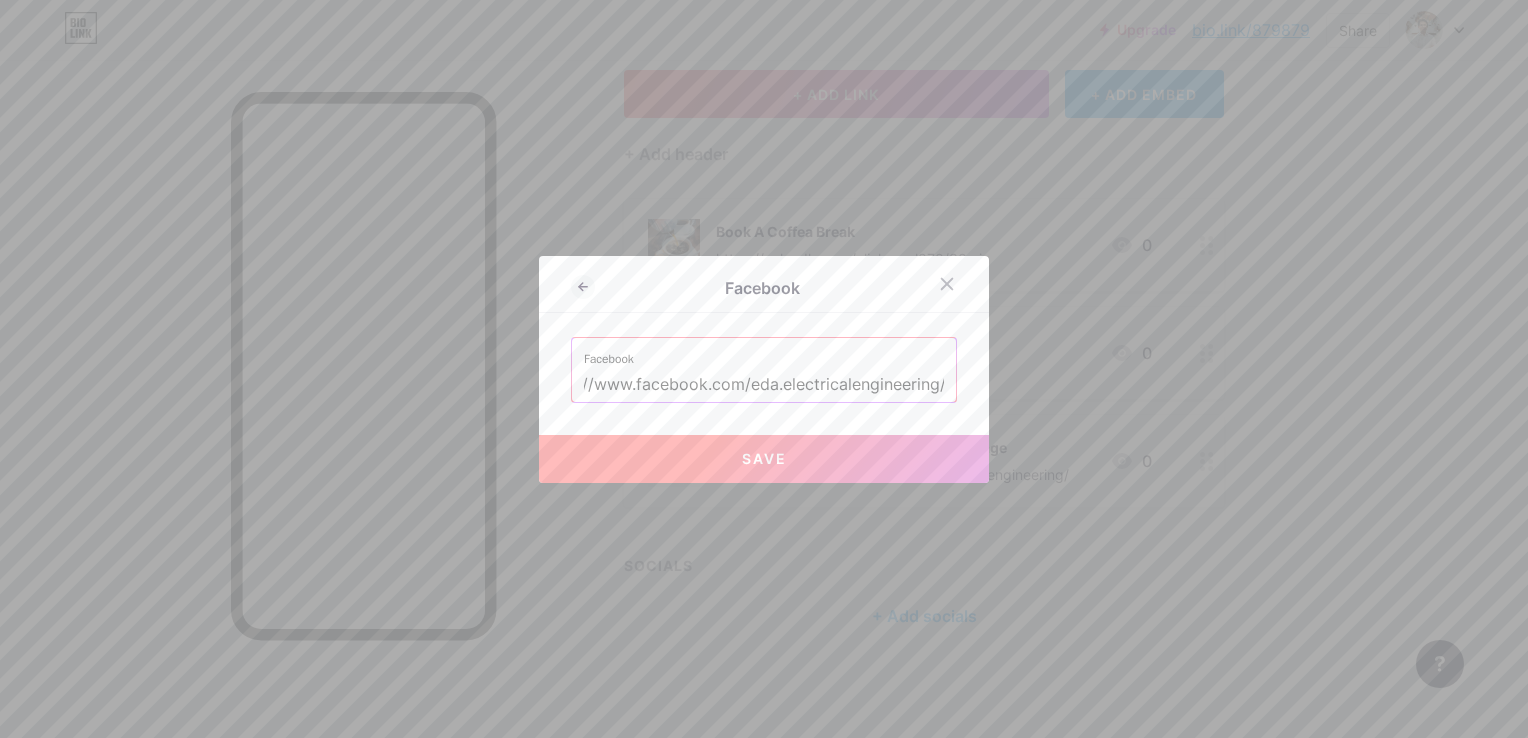 type on "https://www.facebook.com/eda.electricalengineering/" 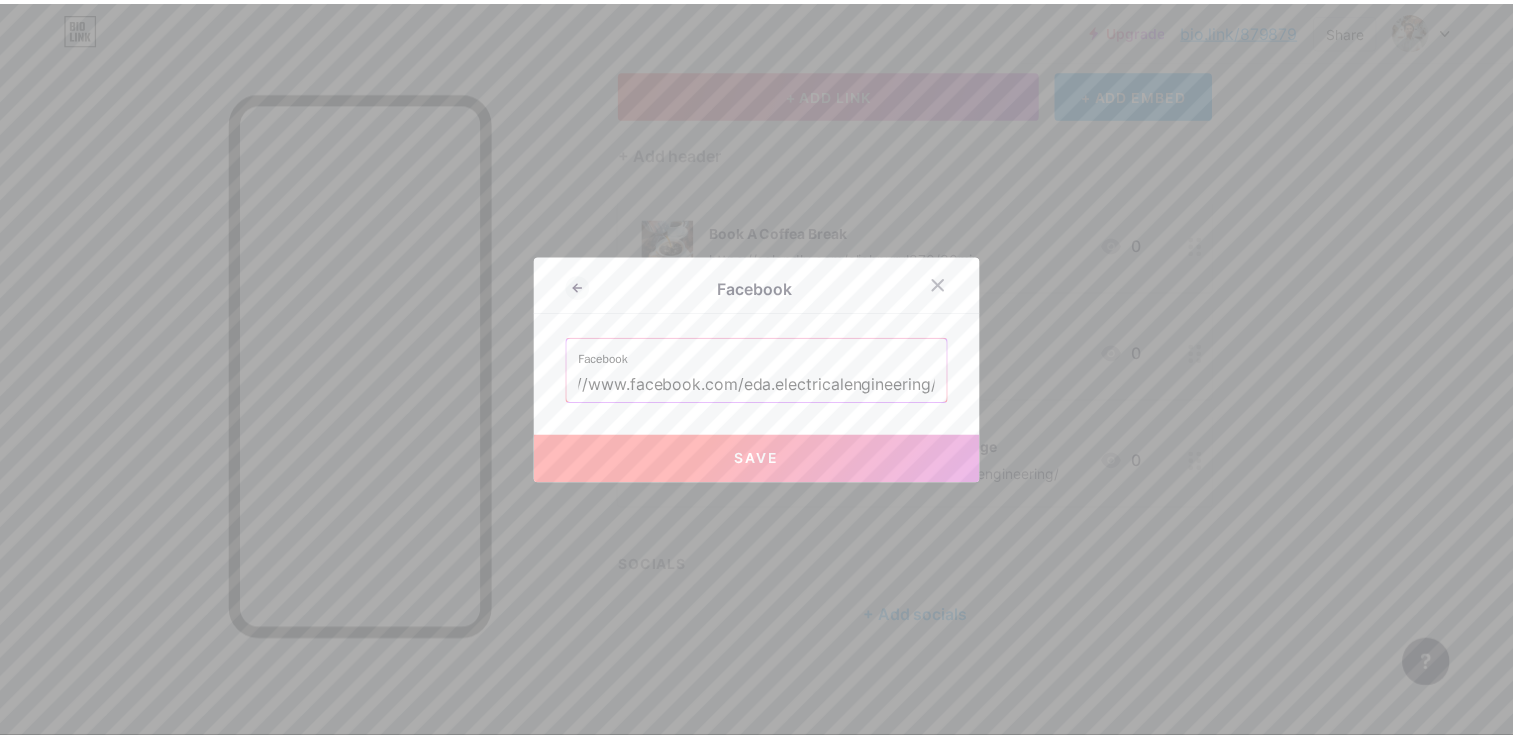 scroll, scrollTop: 0, scrollLeft: 0, axis: both 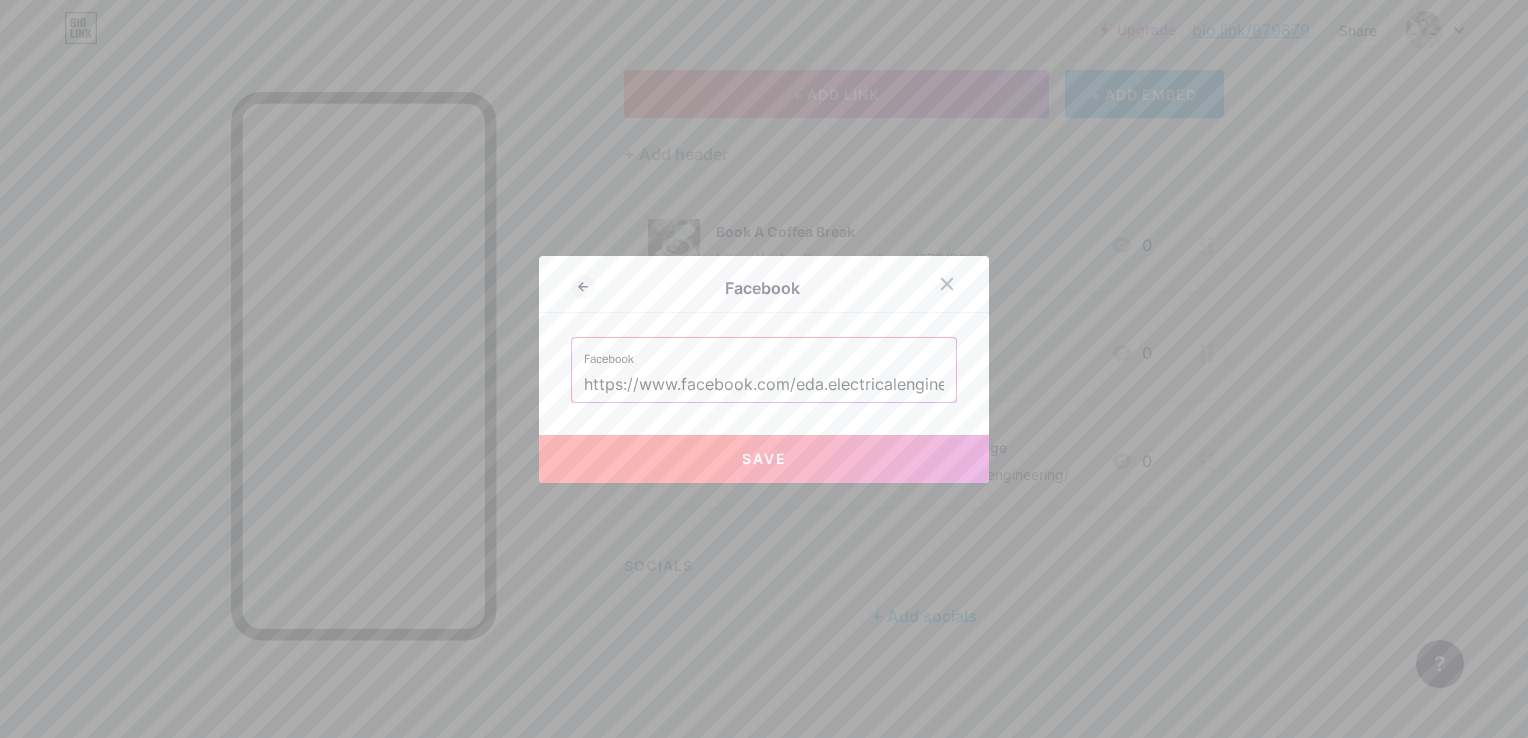 click on "Save" at bounding box center [764, 459] 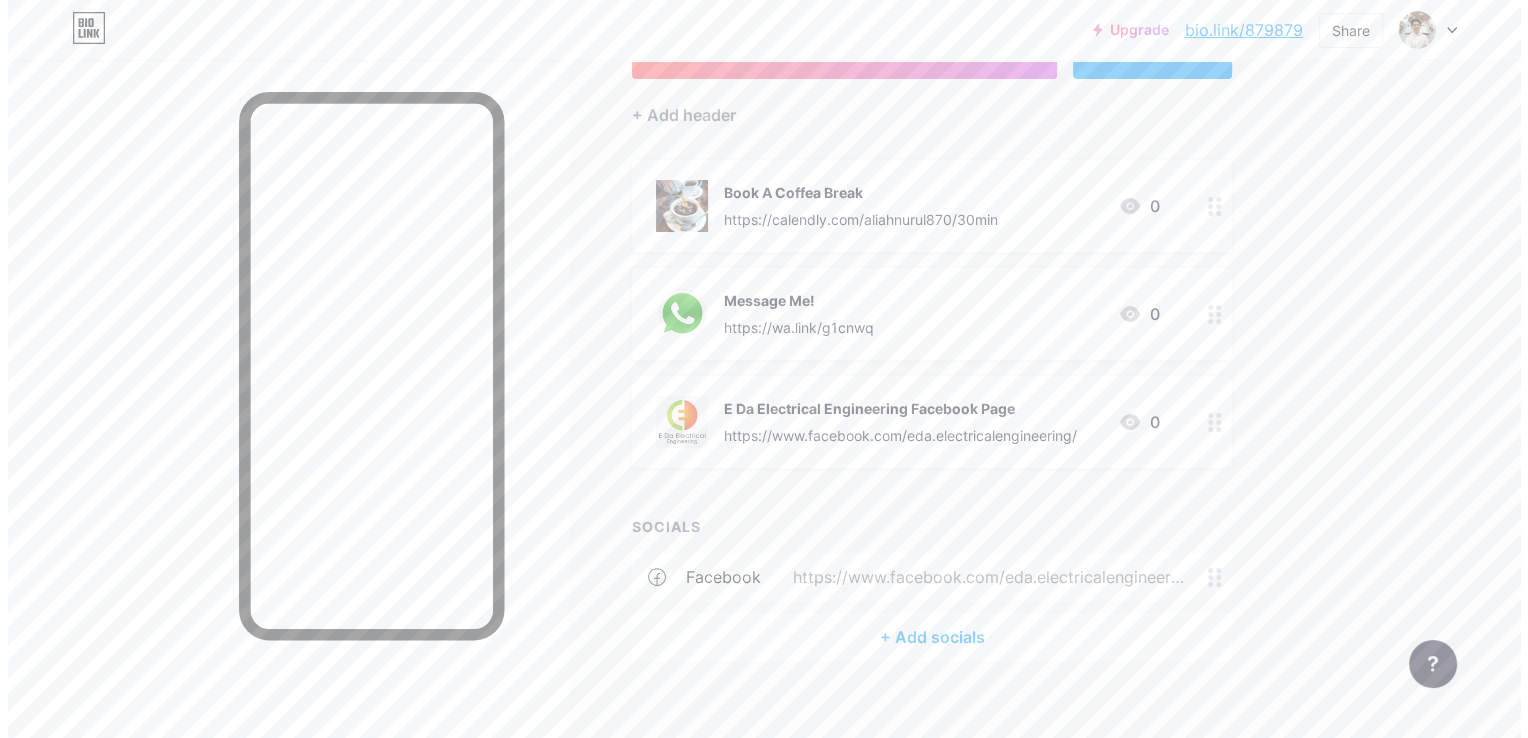 scroll, scrollTop: 176, scrollLeft: 0, axis: vertical 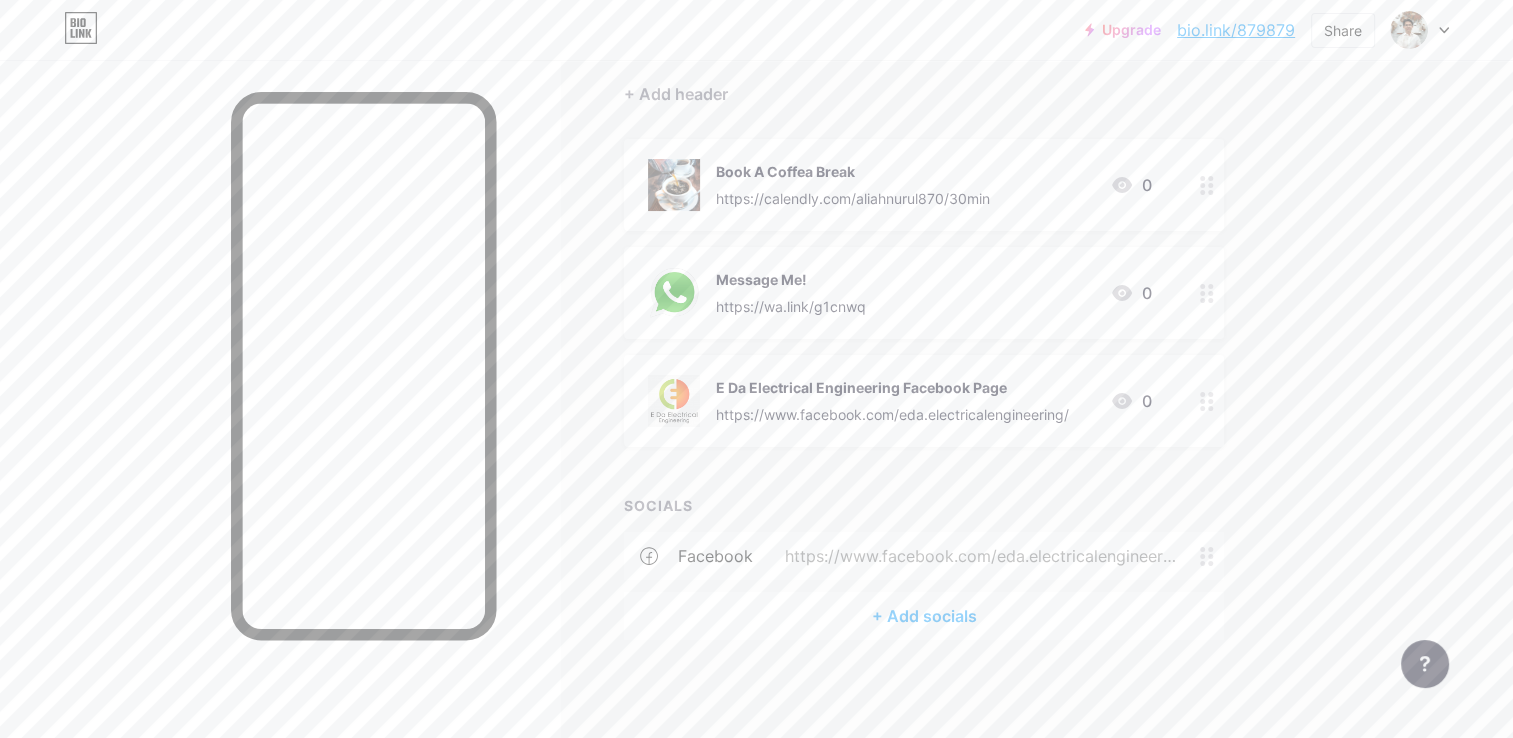 click on "+ Add socials" at bounding box center (924, 616) 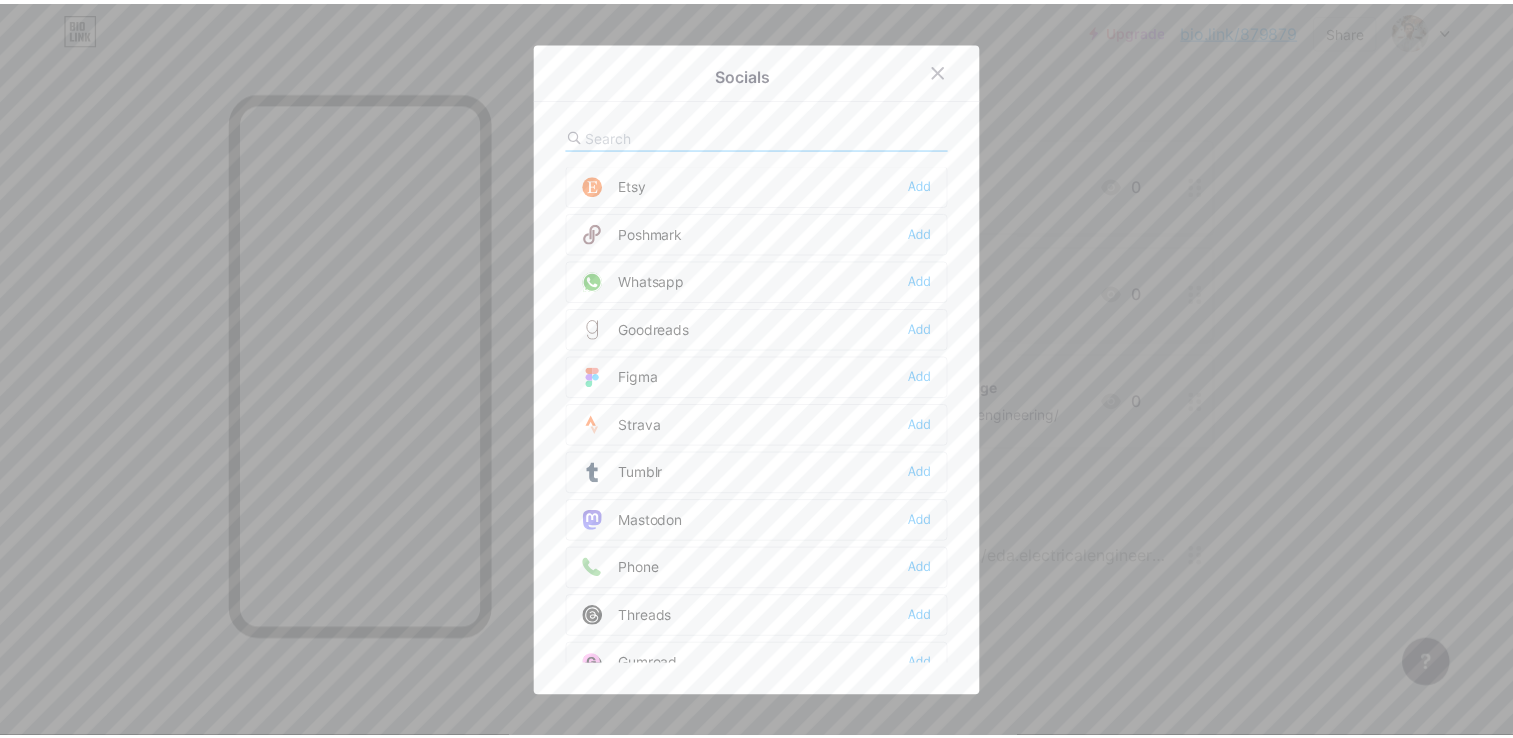 scroll, scrollTop: 1584, scrollLeft: 0, axis: vertical 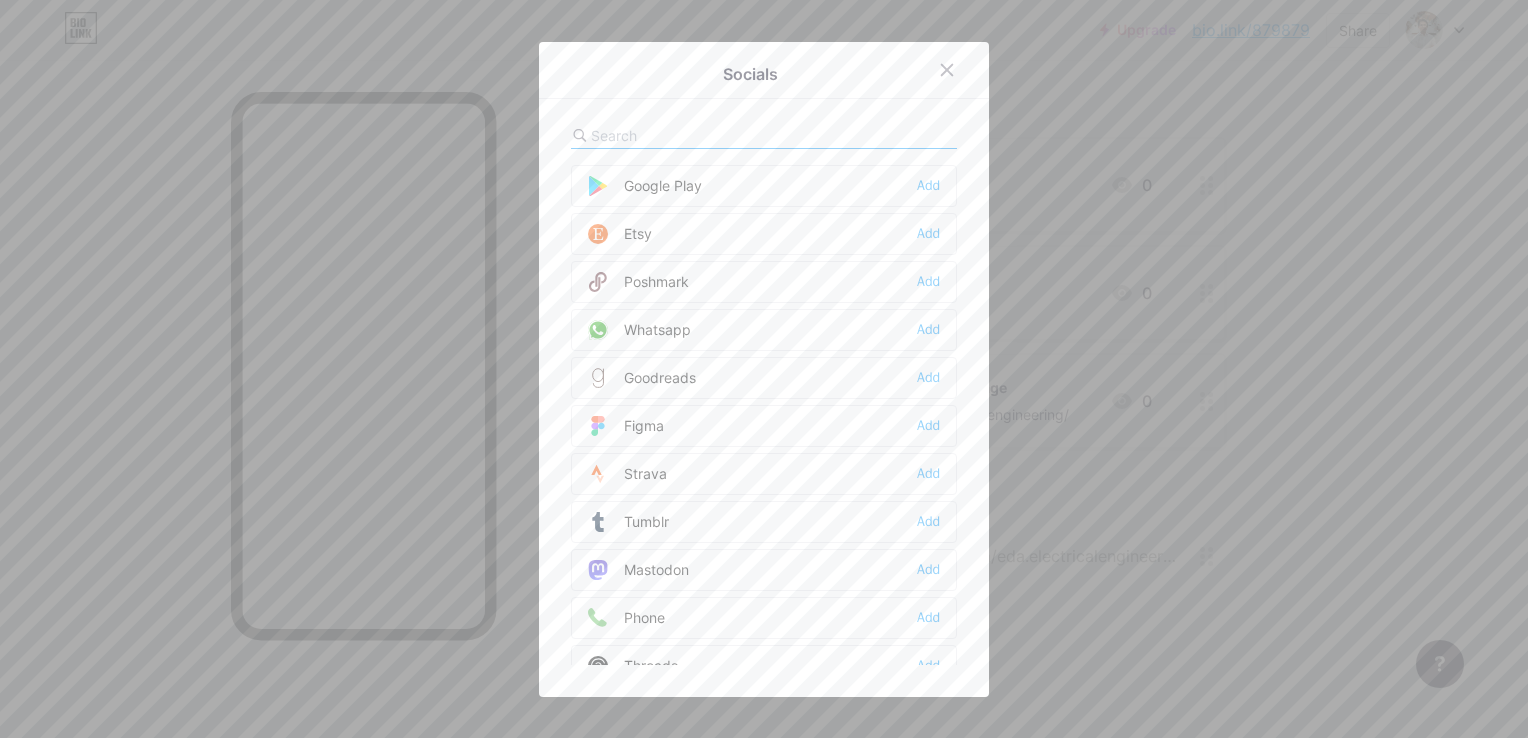click on "Whatsapp
Add" at bounding box center (764, 330) 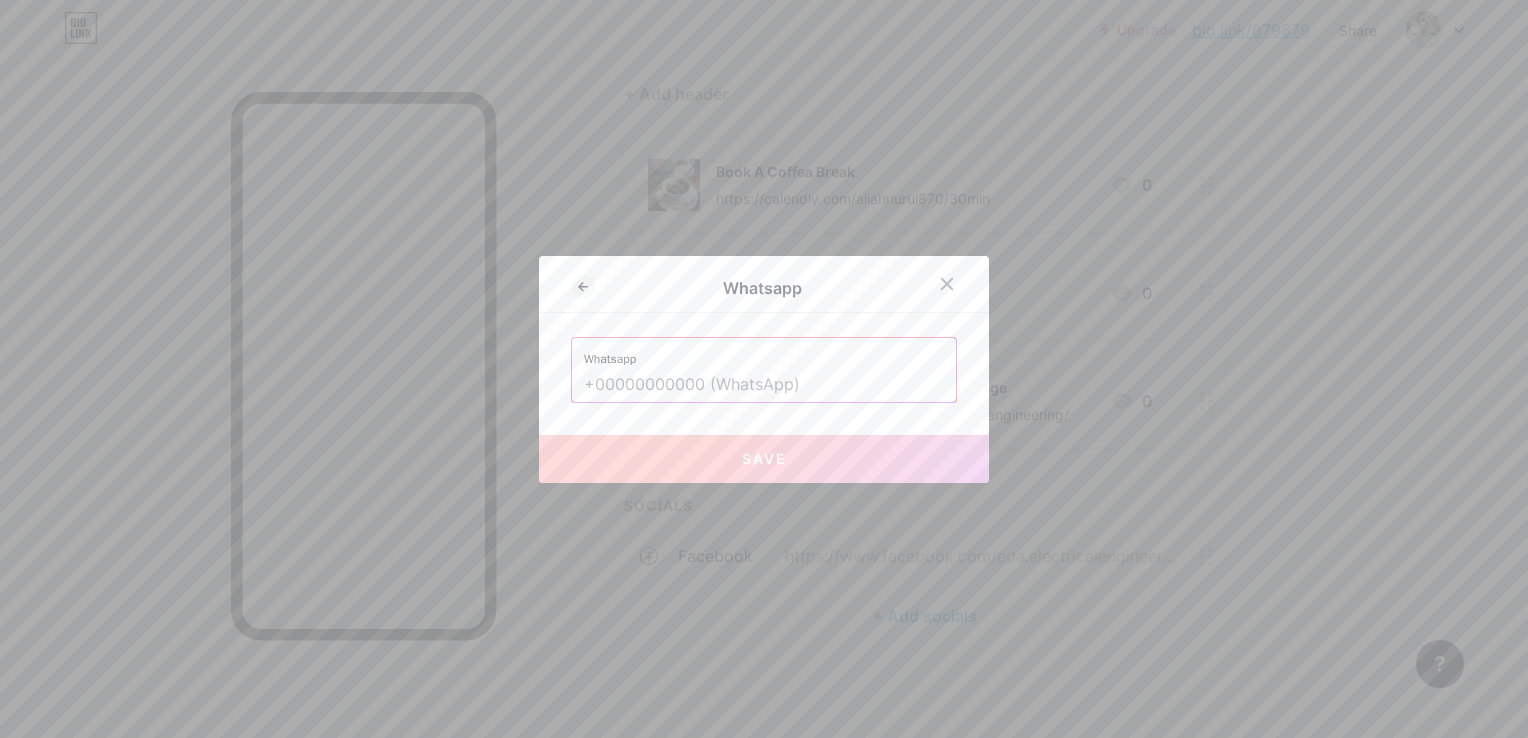 click at bounding box center [764, 385] 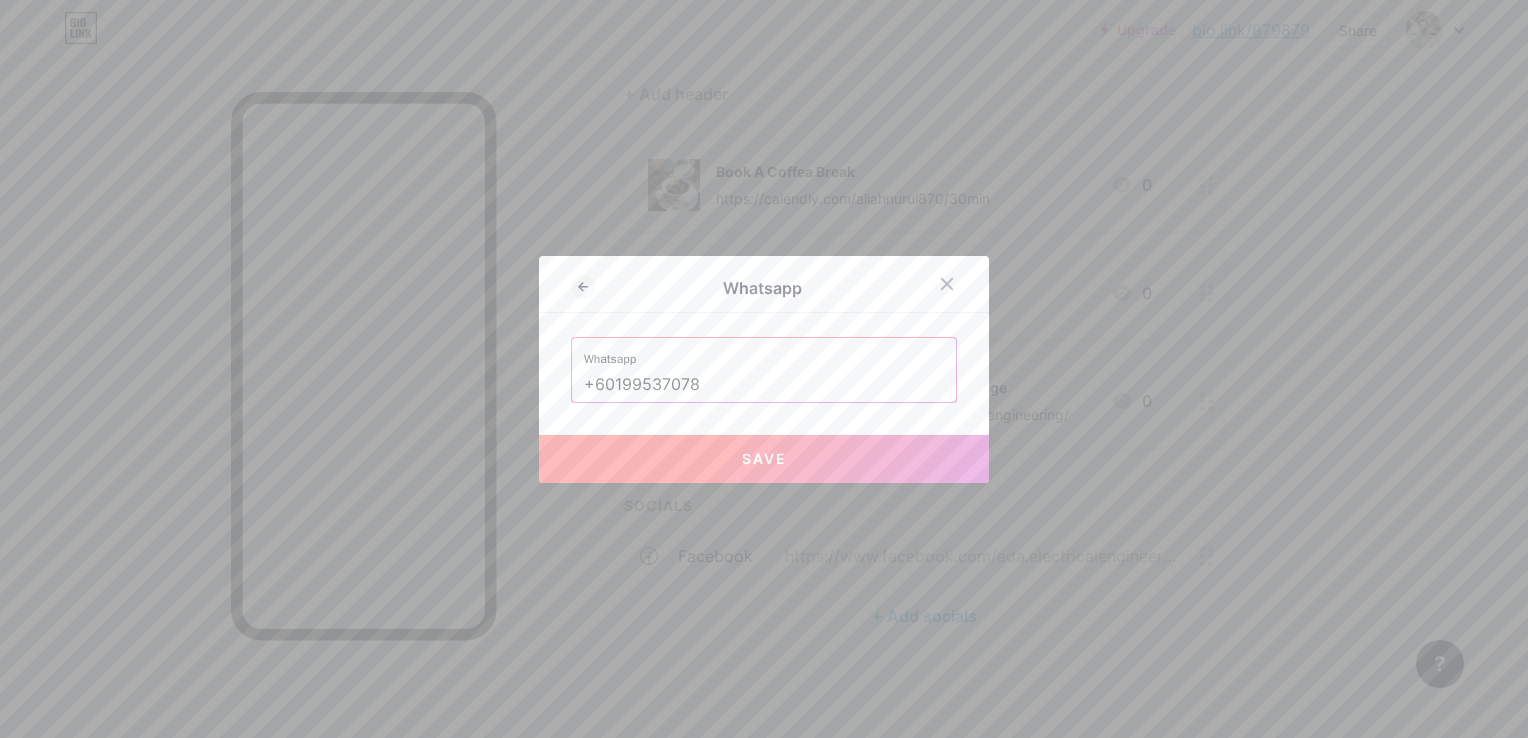 click on "Save" at bounding box center (764, 459) 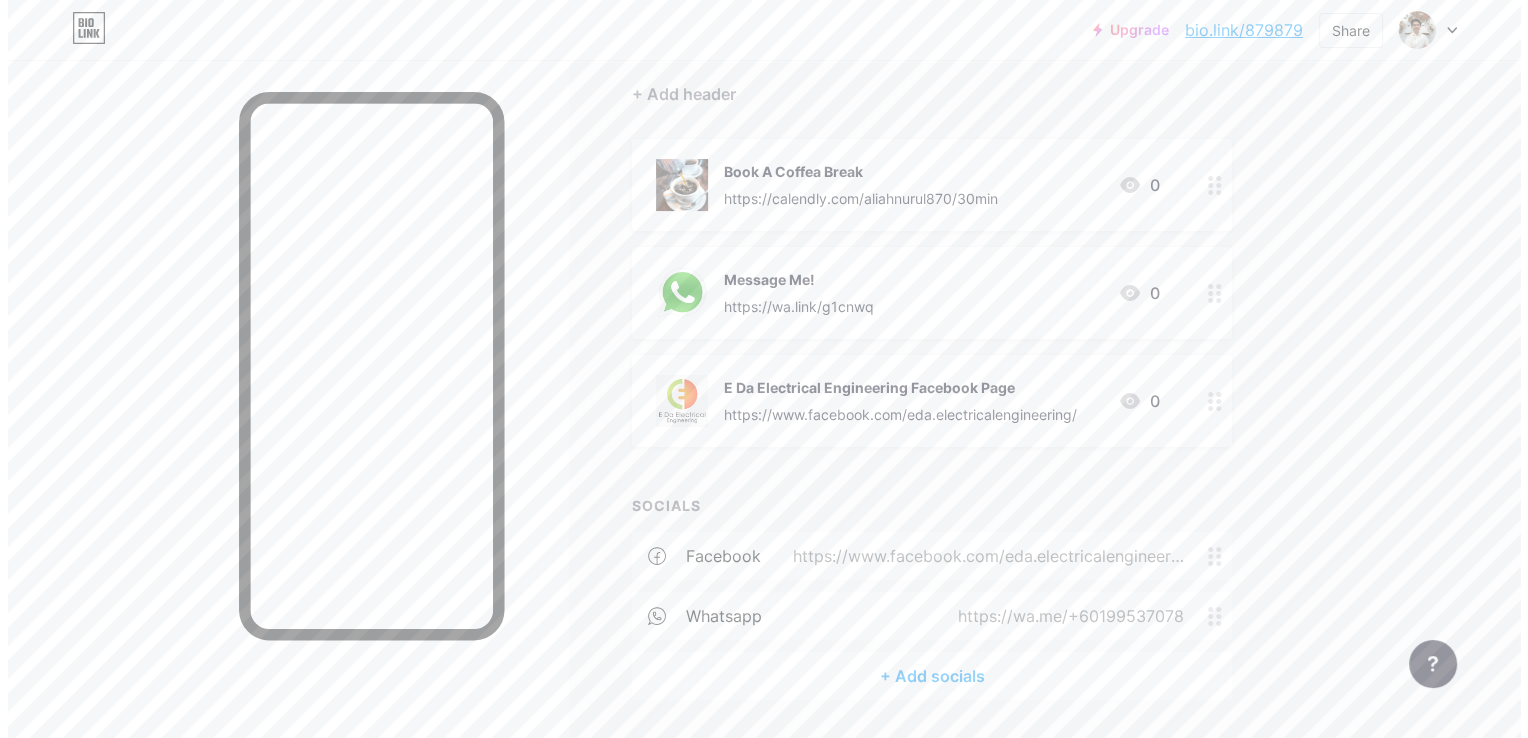 scroll, scrollTop: 236, scrollLeft: 0, axis: vertical 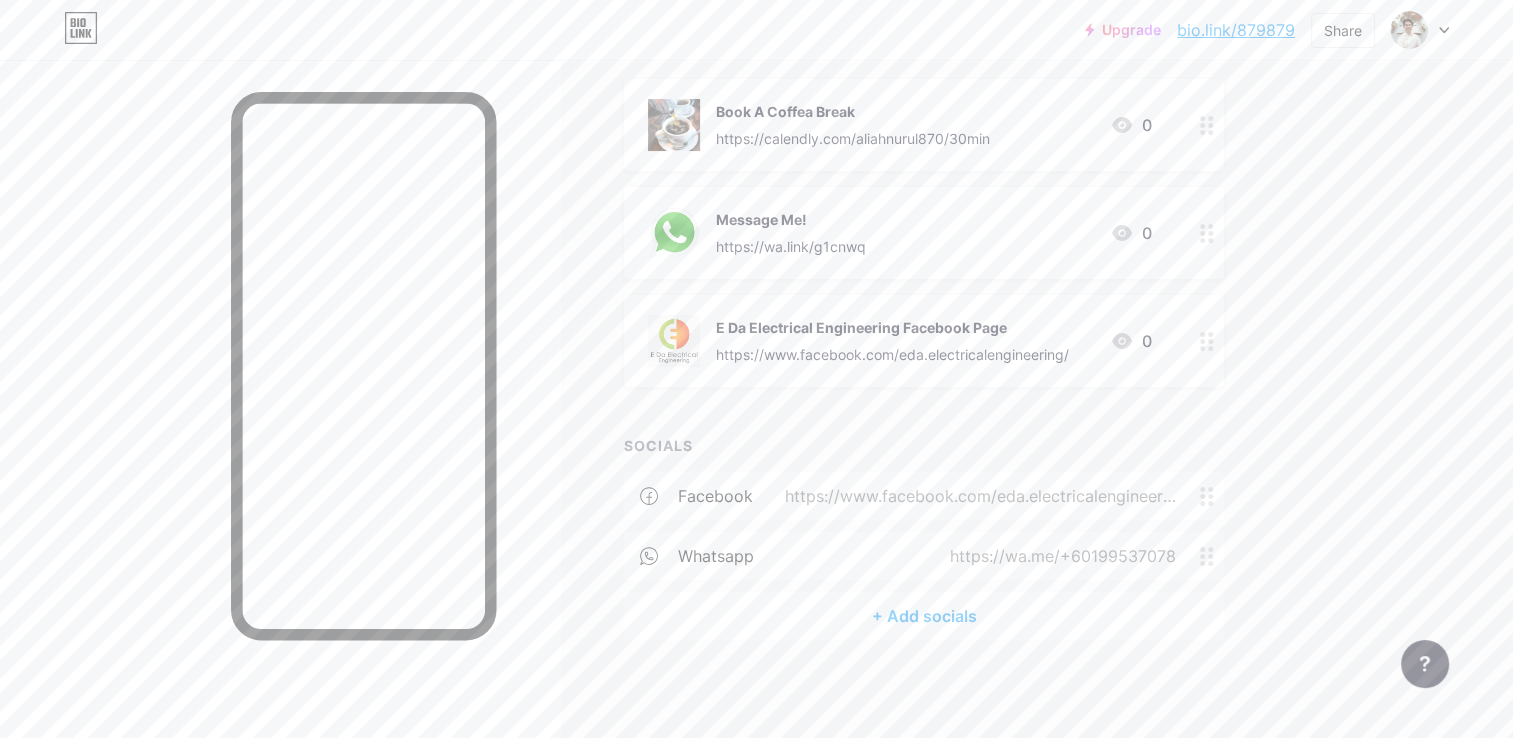 click on "+ Add socials" at bounding box center (924, 616) 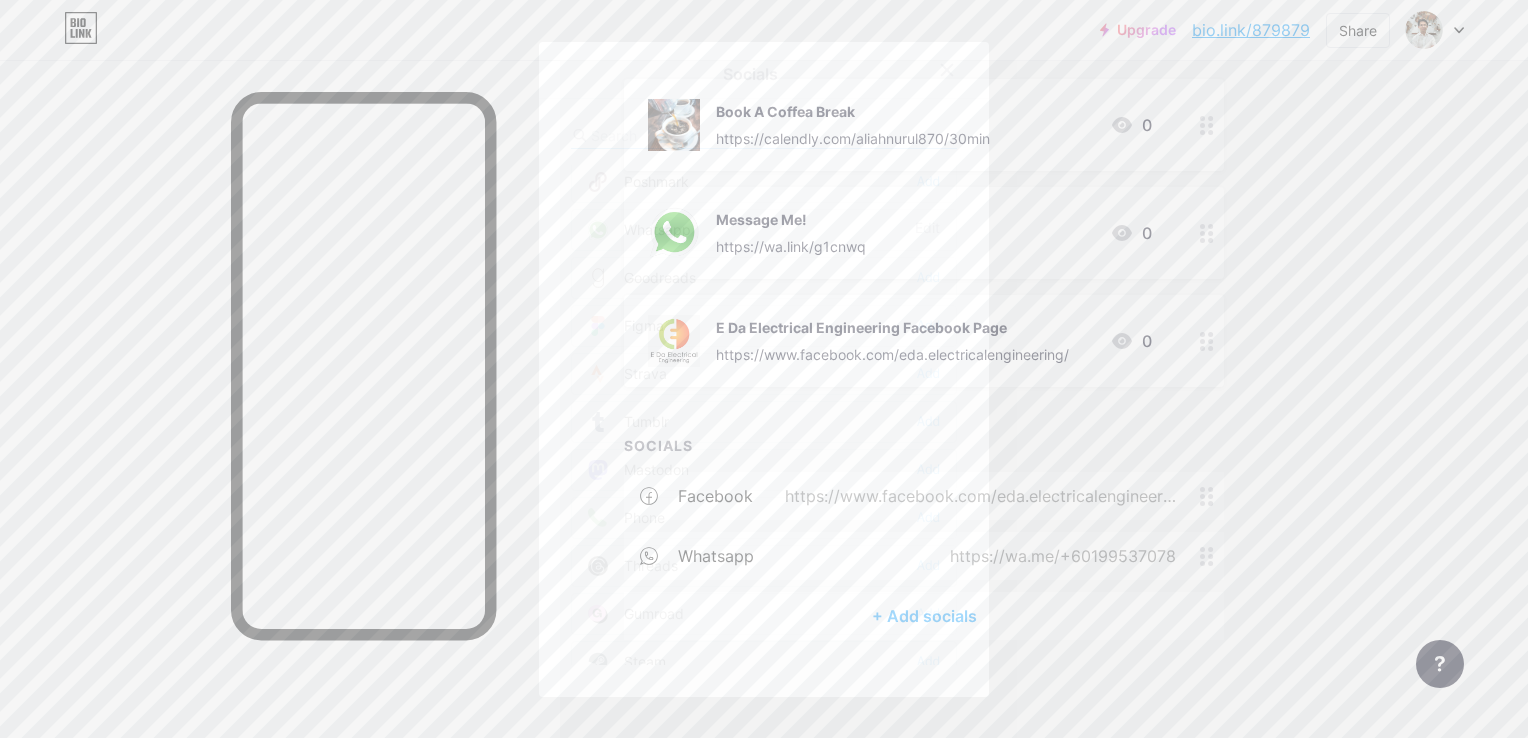 scroll, scrollTop: 1584, scrollLeft: 0, axis: vertical 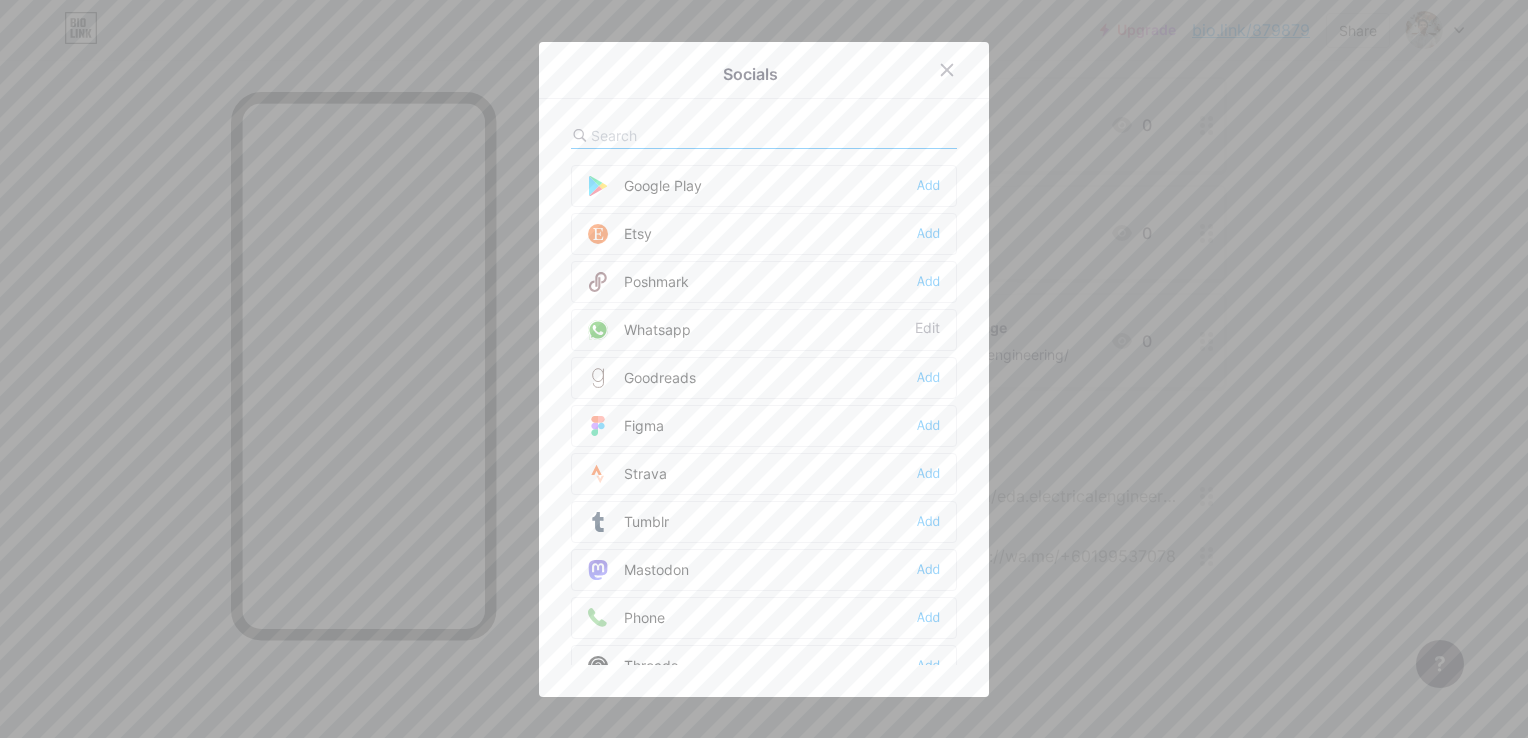 click at bounding box center (701, 135) 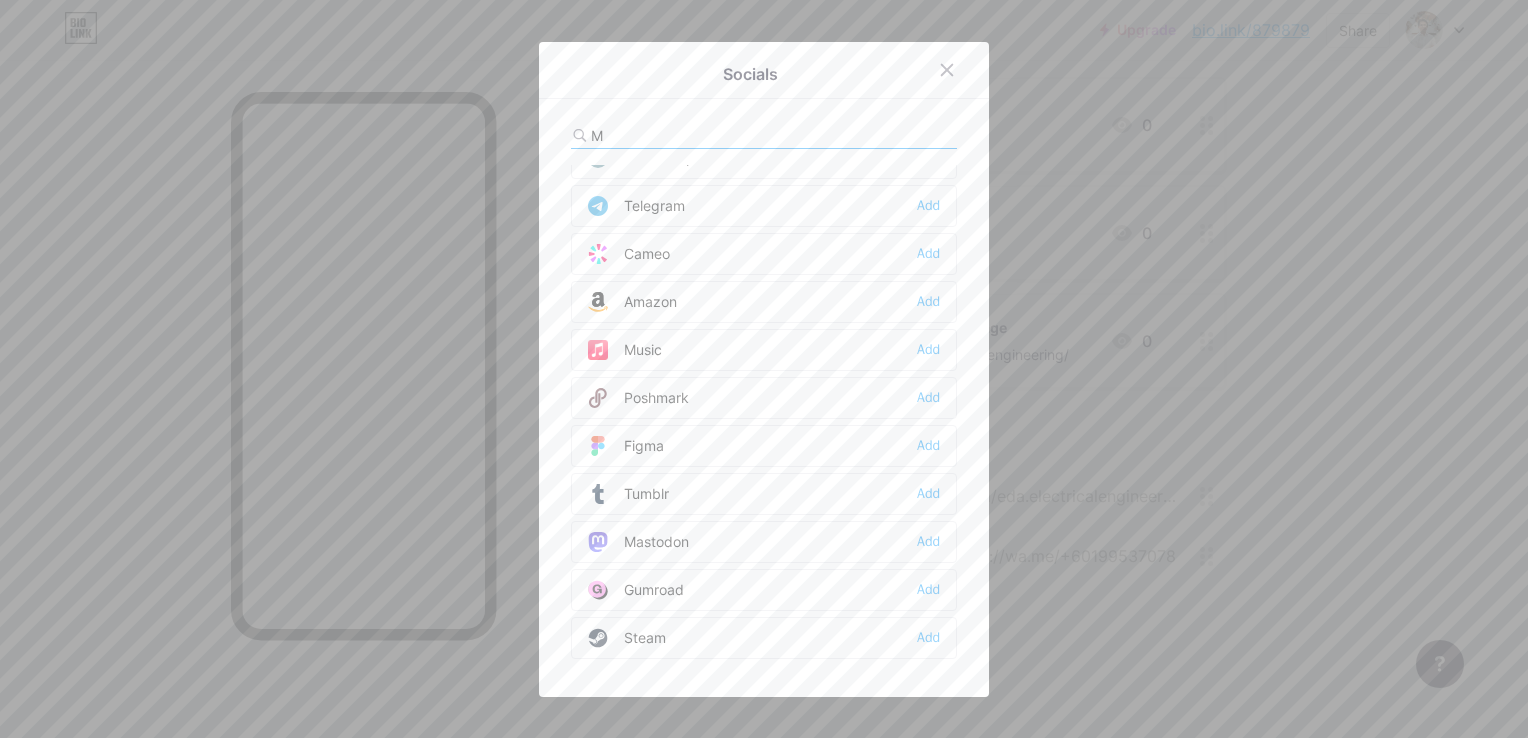 scroll, scrollTop: 214, scrollLeft: 0, axis: vertical 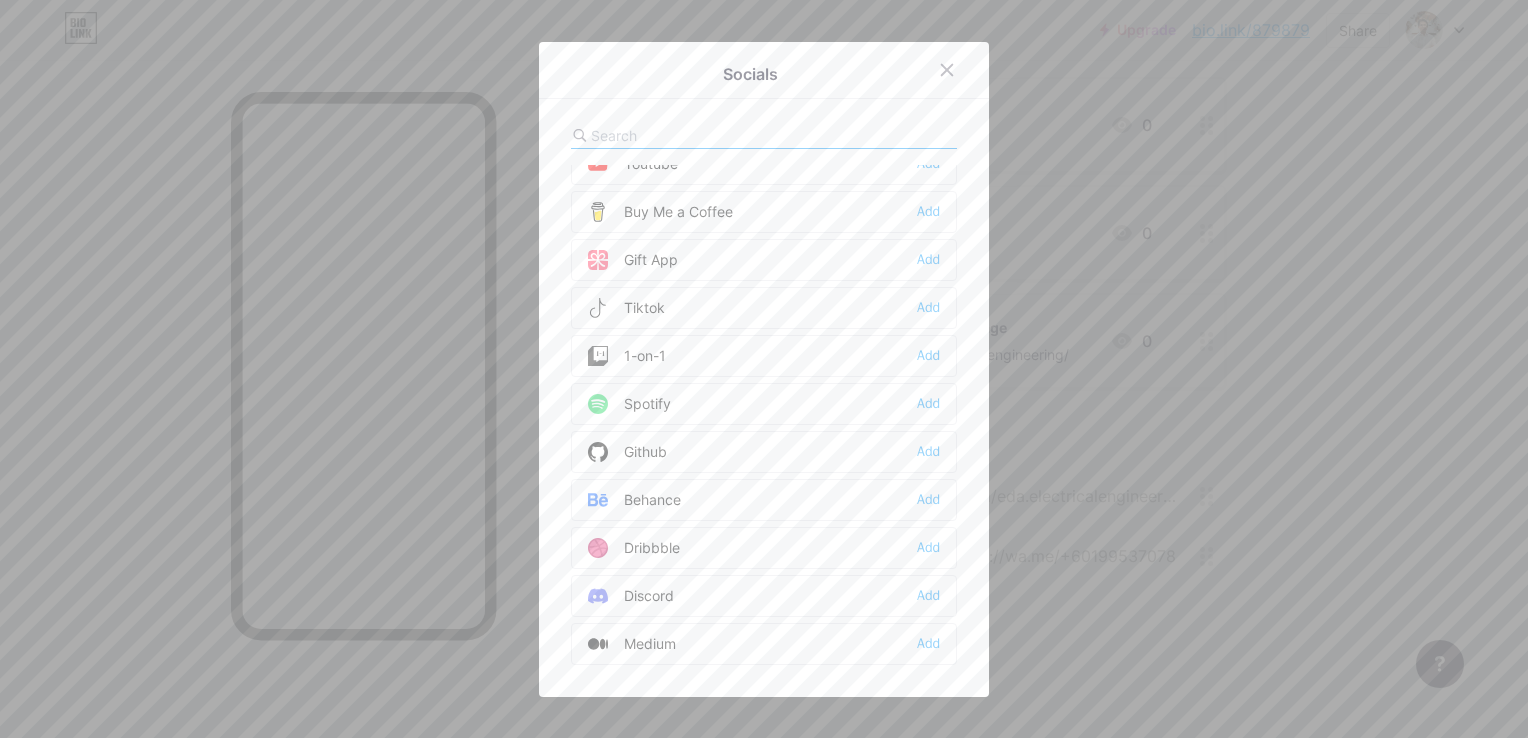 type on "H" 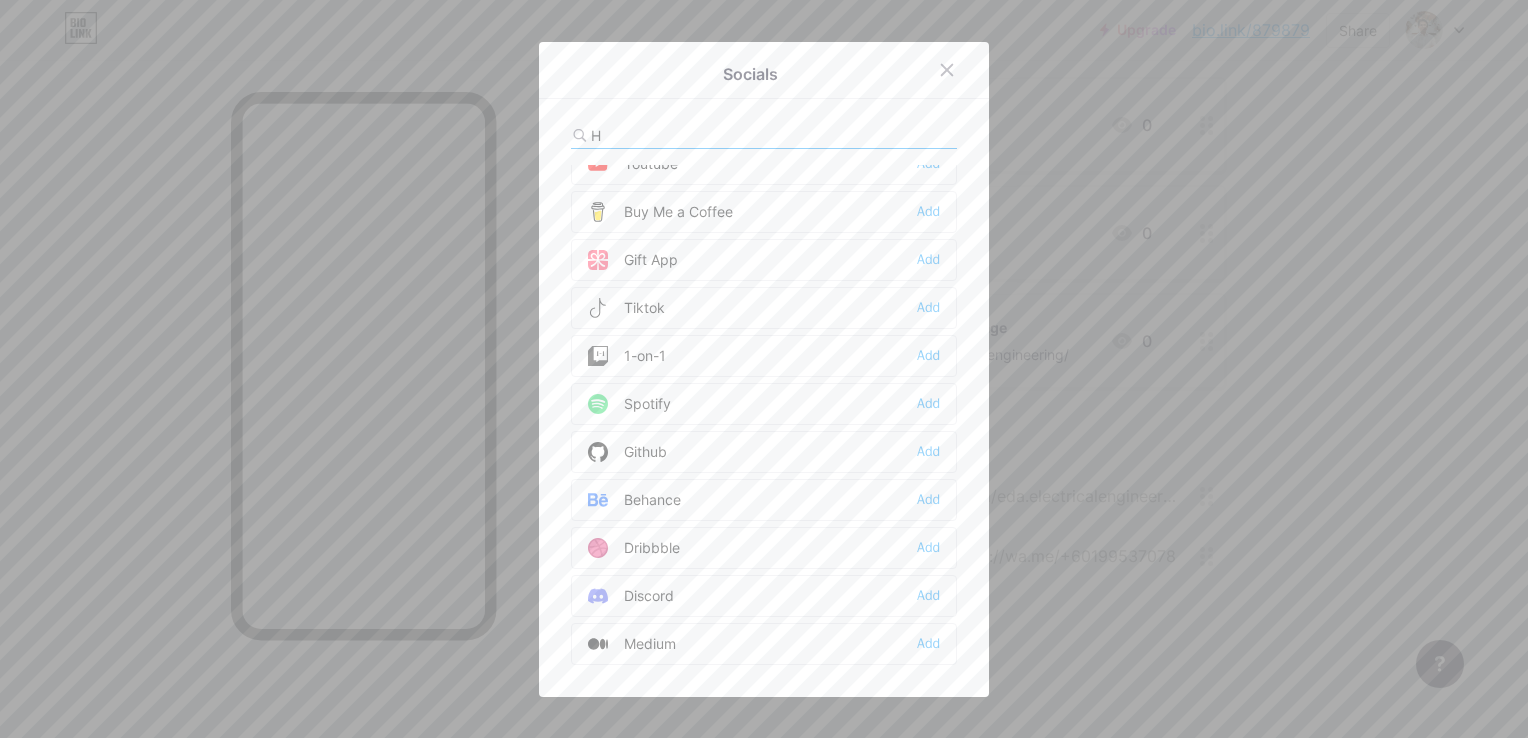 scroll, scrollTop: 0, scrollLeft: 0, axis: both 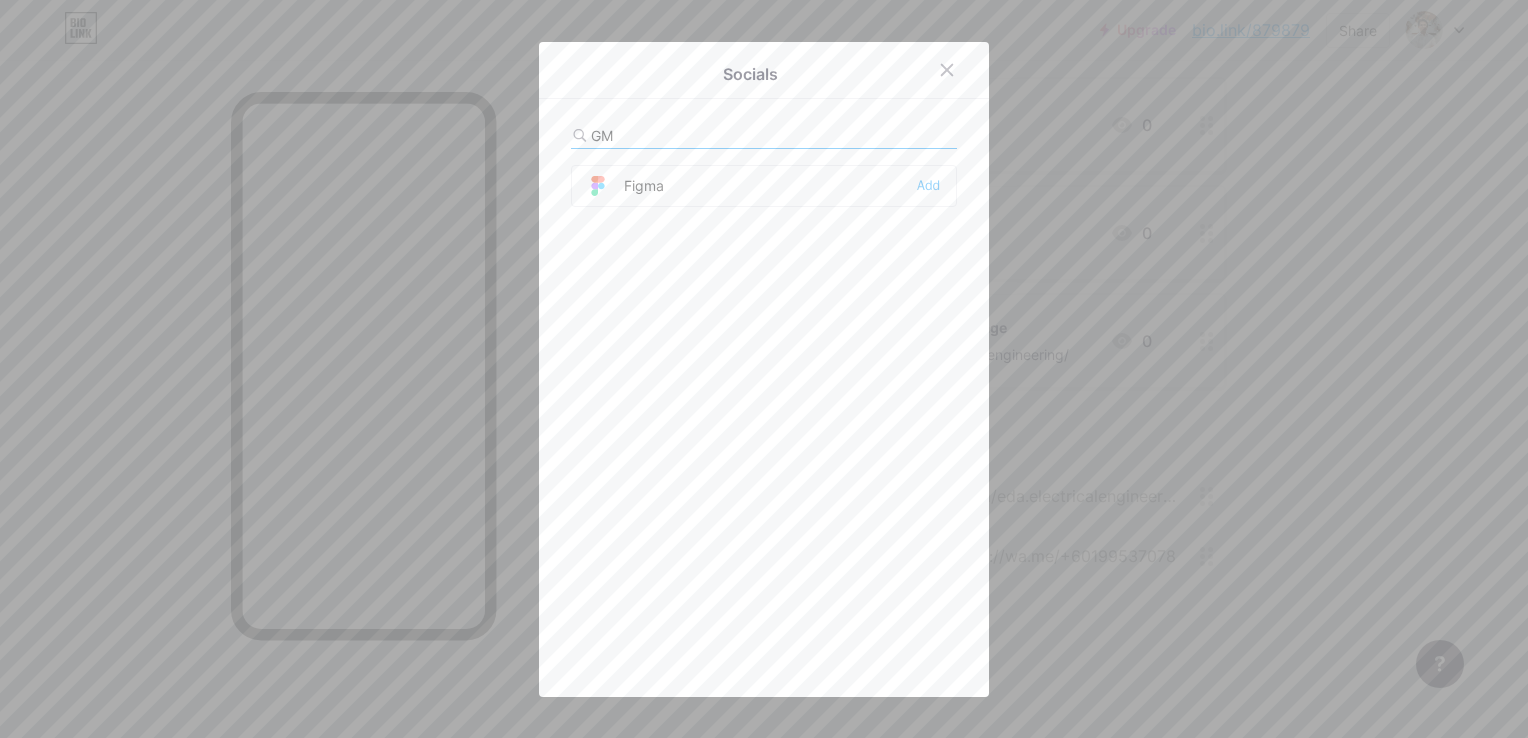 type on "G" 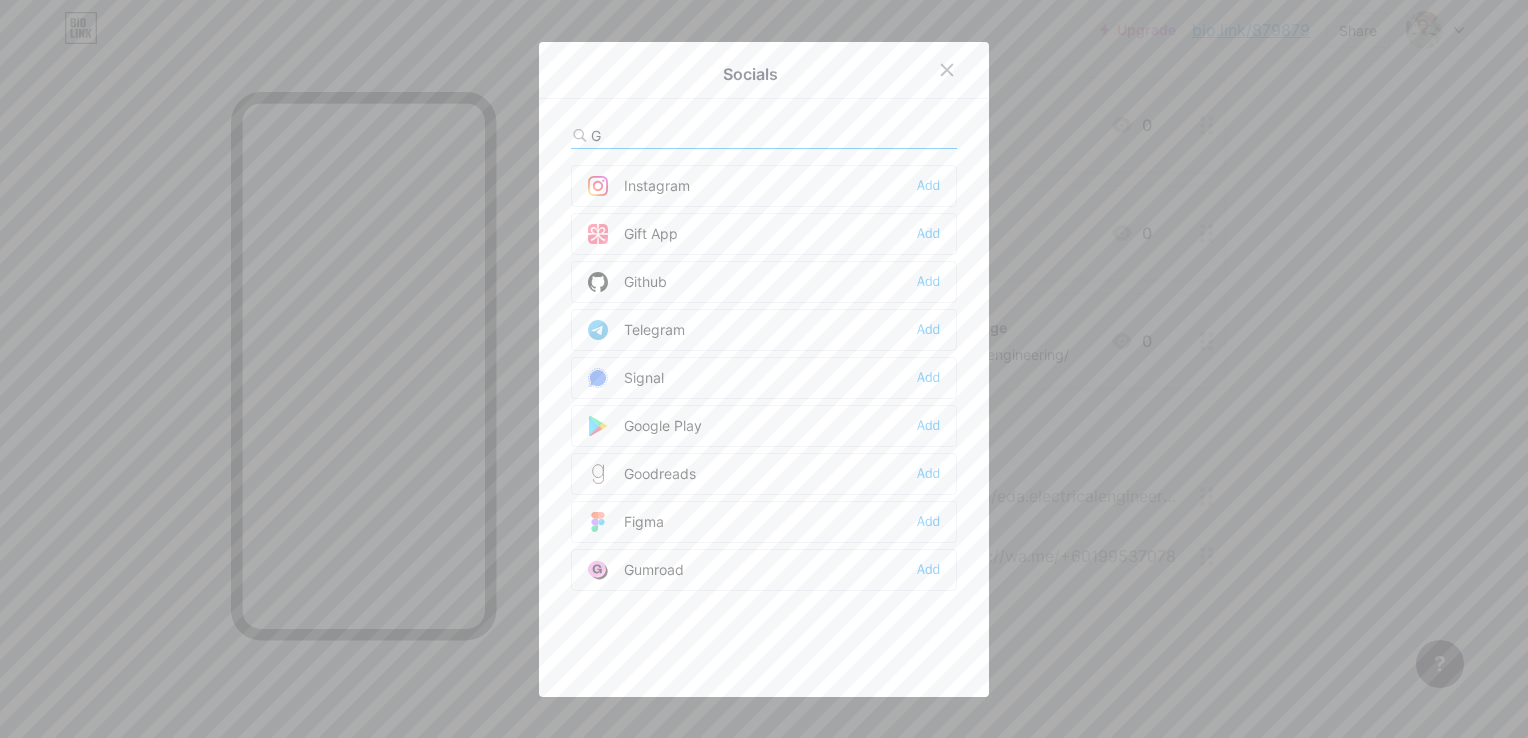 type 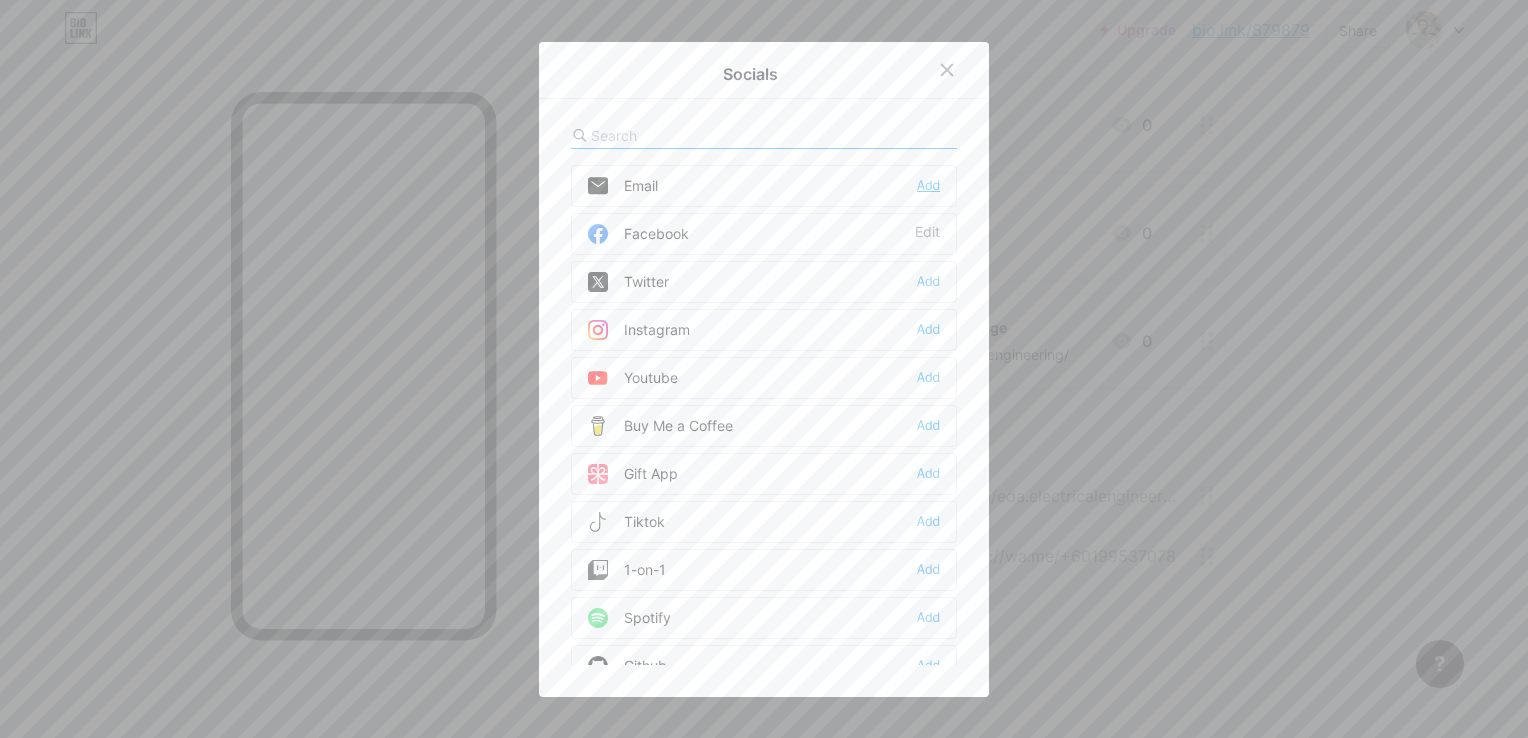 click on "Add" at bounding box center (928, 186) 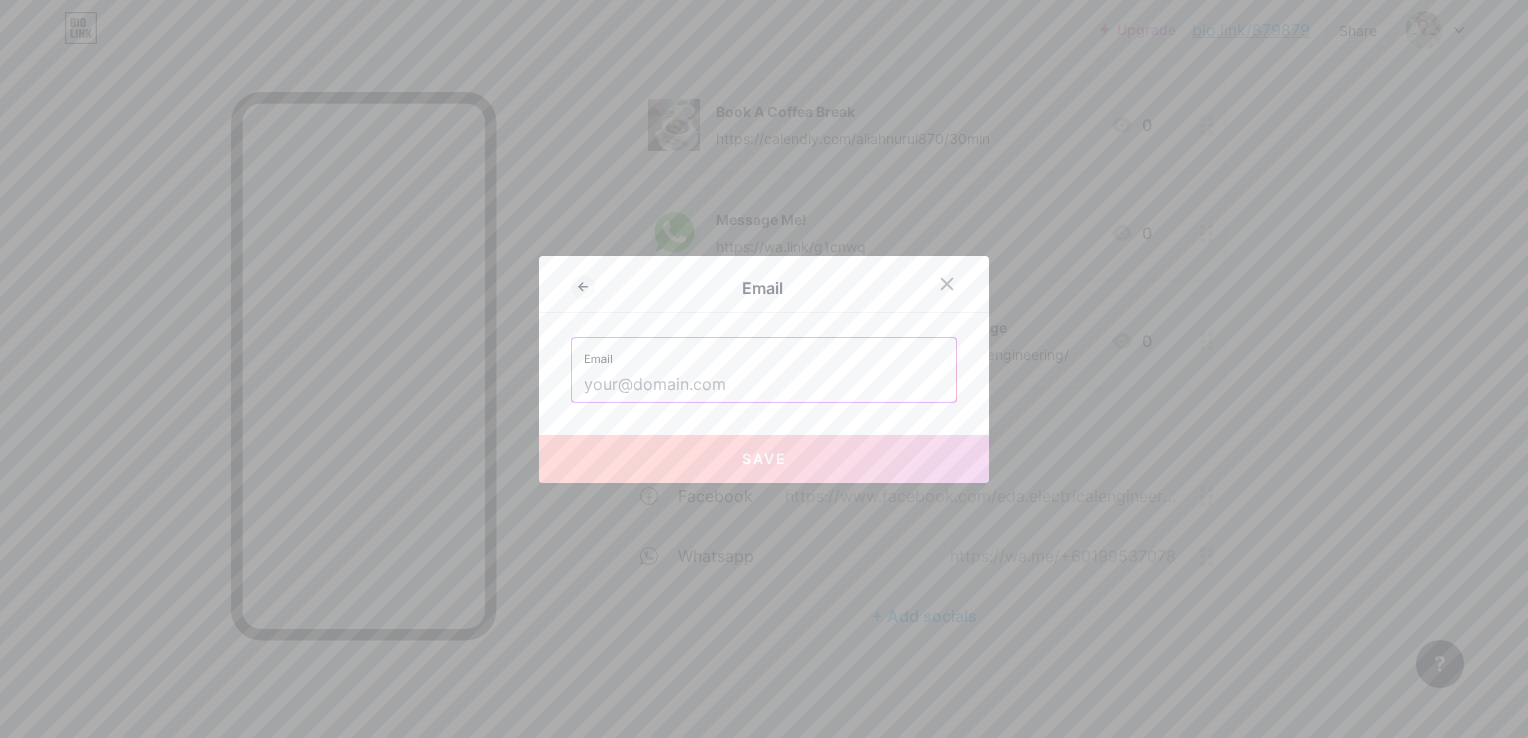 click at bounding box center (764, 385) 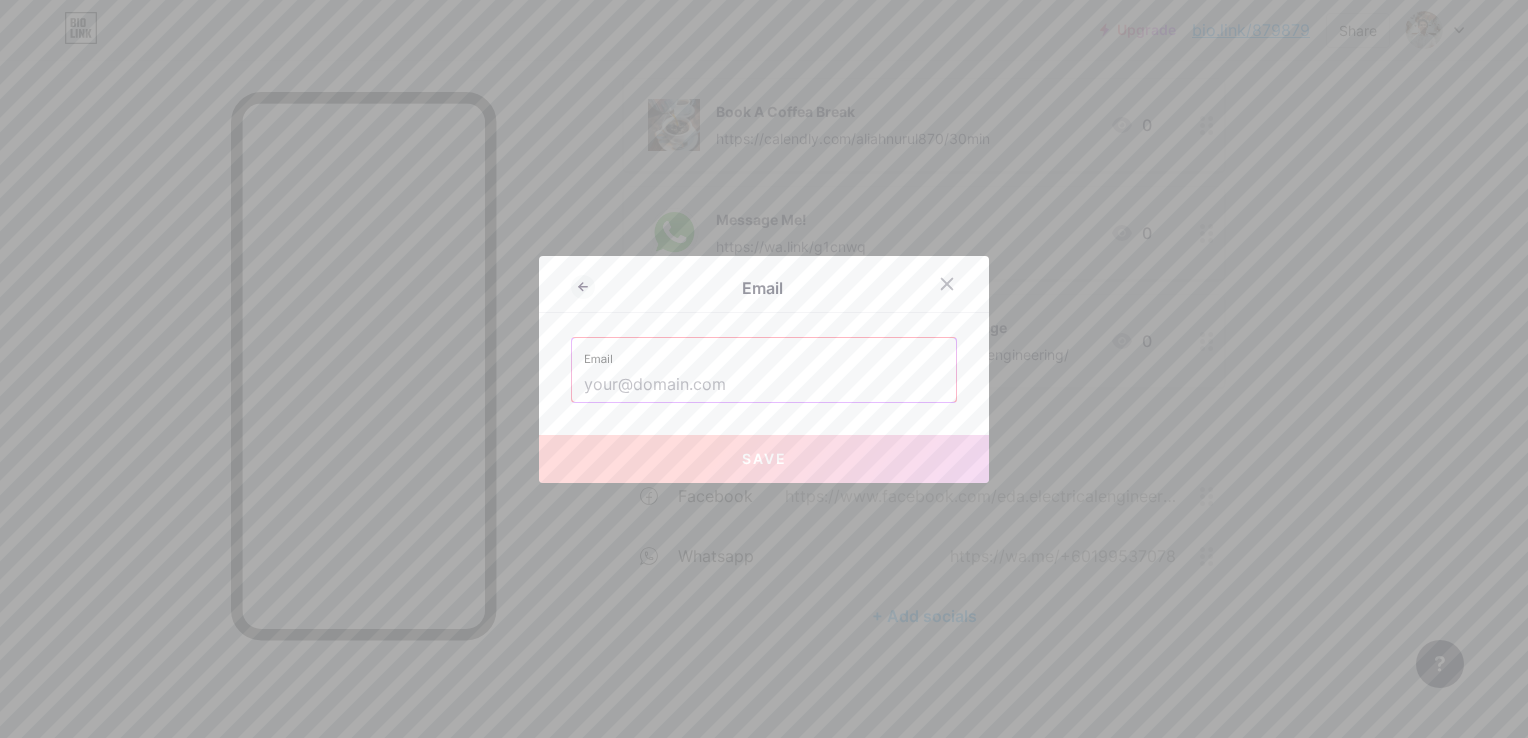 paste on "alanwong@edaee.com" 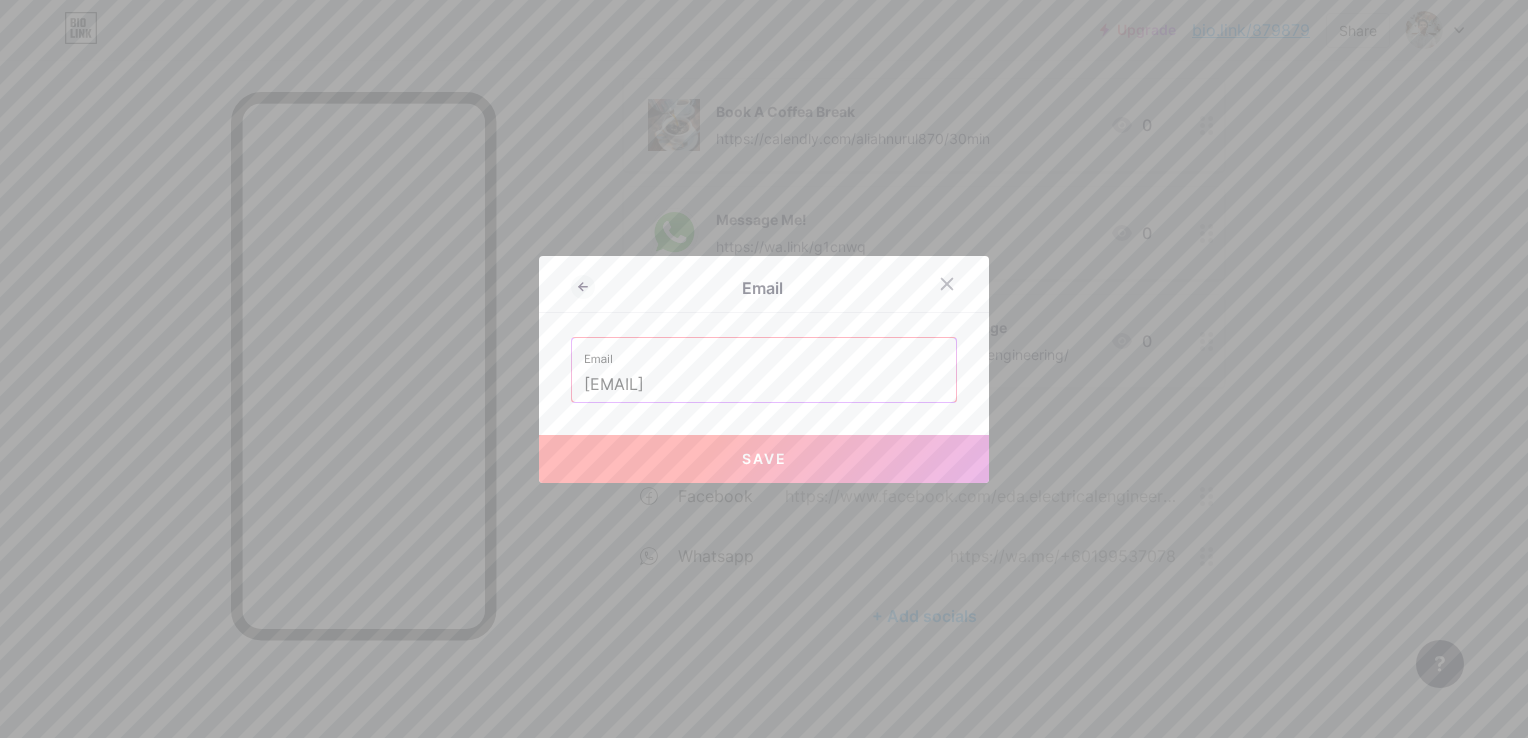 click on "Save" at bounding box center (764, 459) 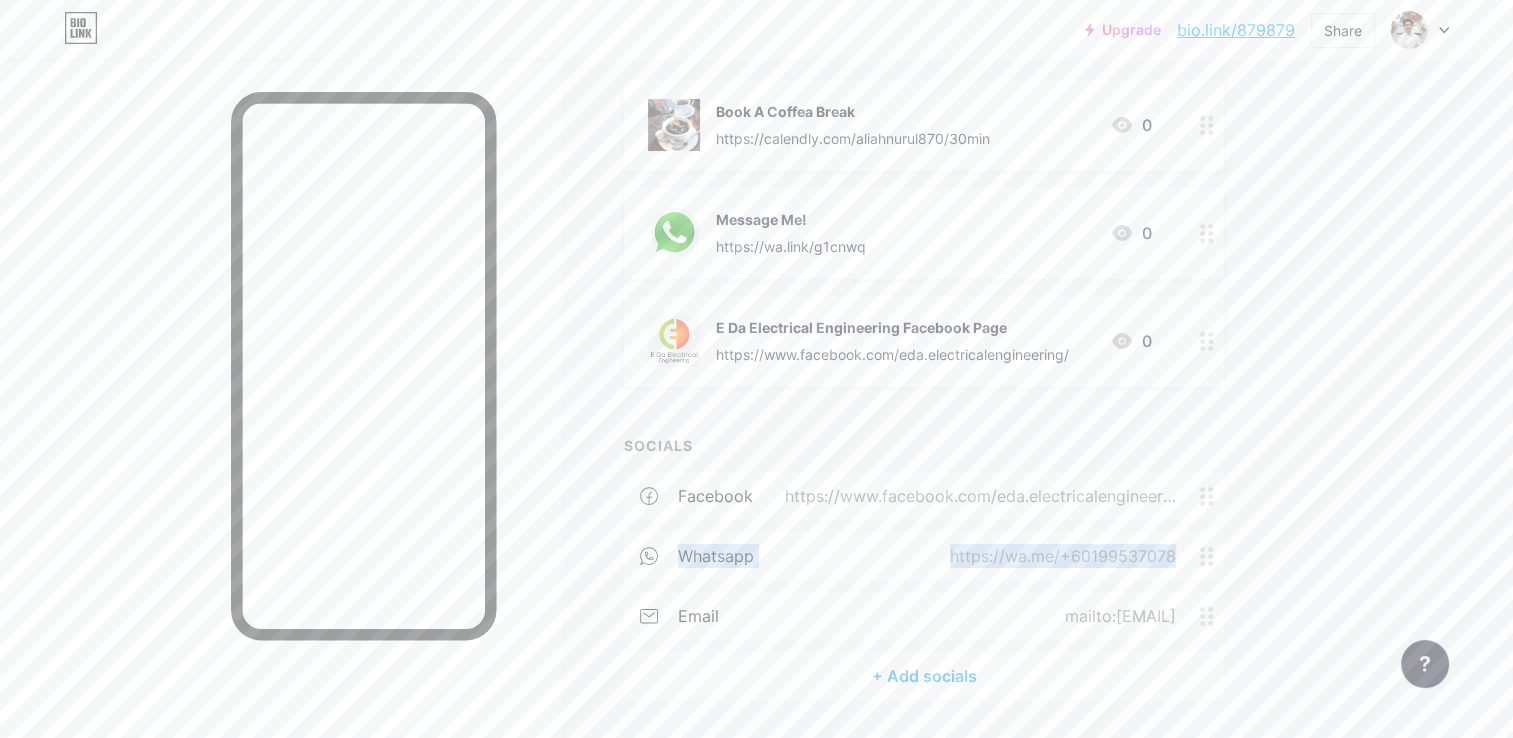 drag, startPoint x: 1213, startPoint y: 569, endPoint x: 1213, endPoint y: 485, distance: 84 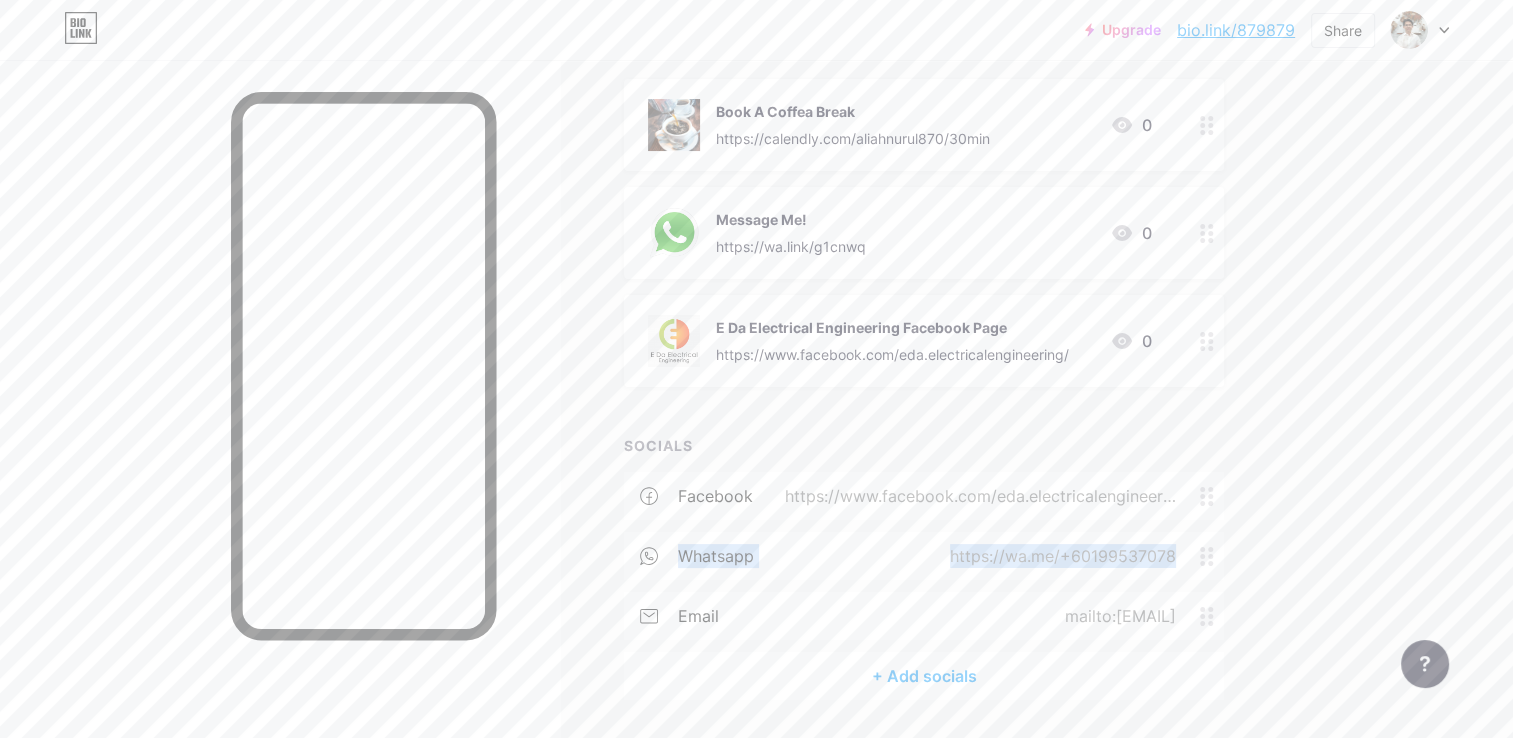 click on "facebook
https://www.facebook.com/eda.electricalengineering/
whatsapp
https://wa.me/+60199537078
email
mailto:alanwong@edaee.com" at bounding box center (924, 562) 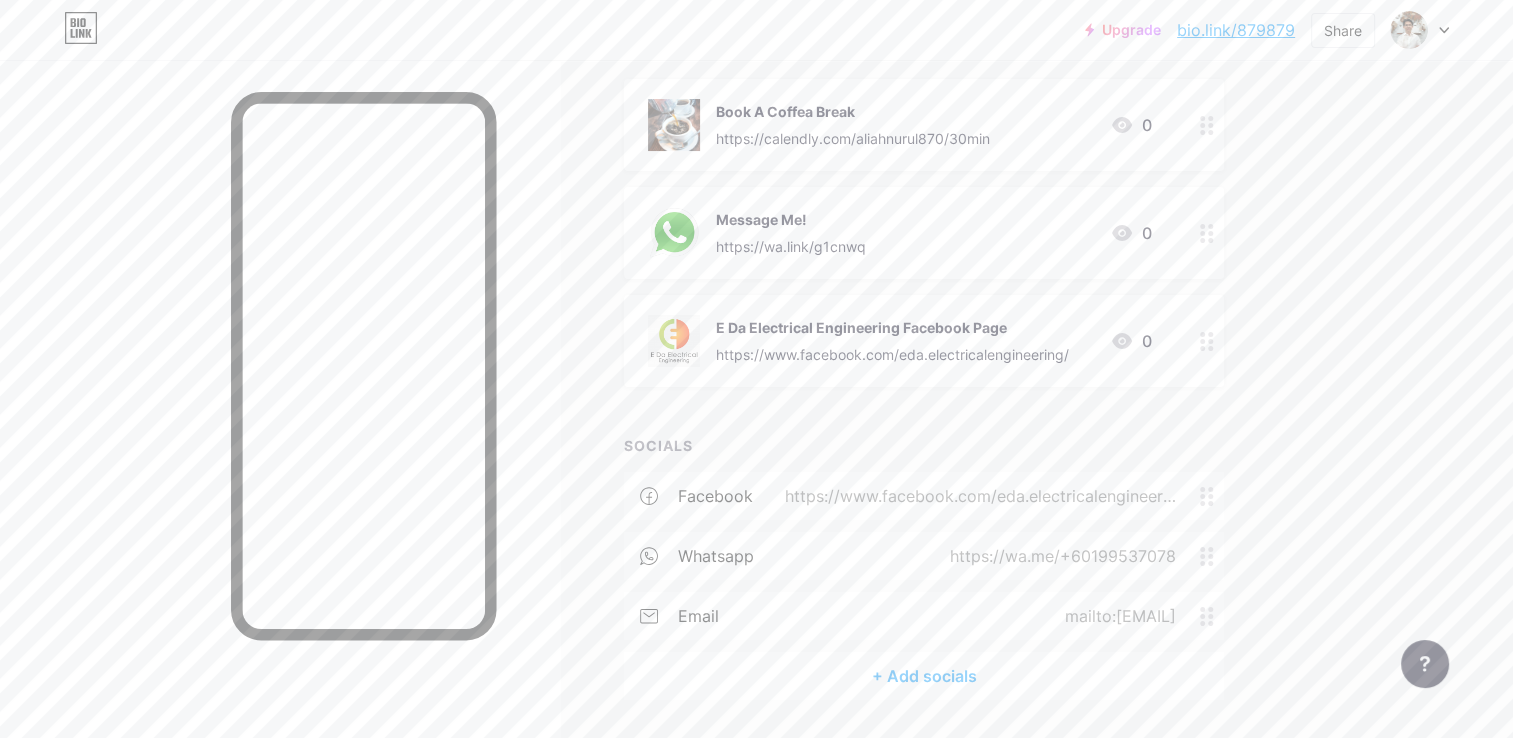 type 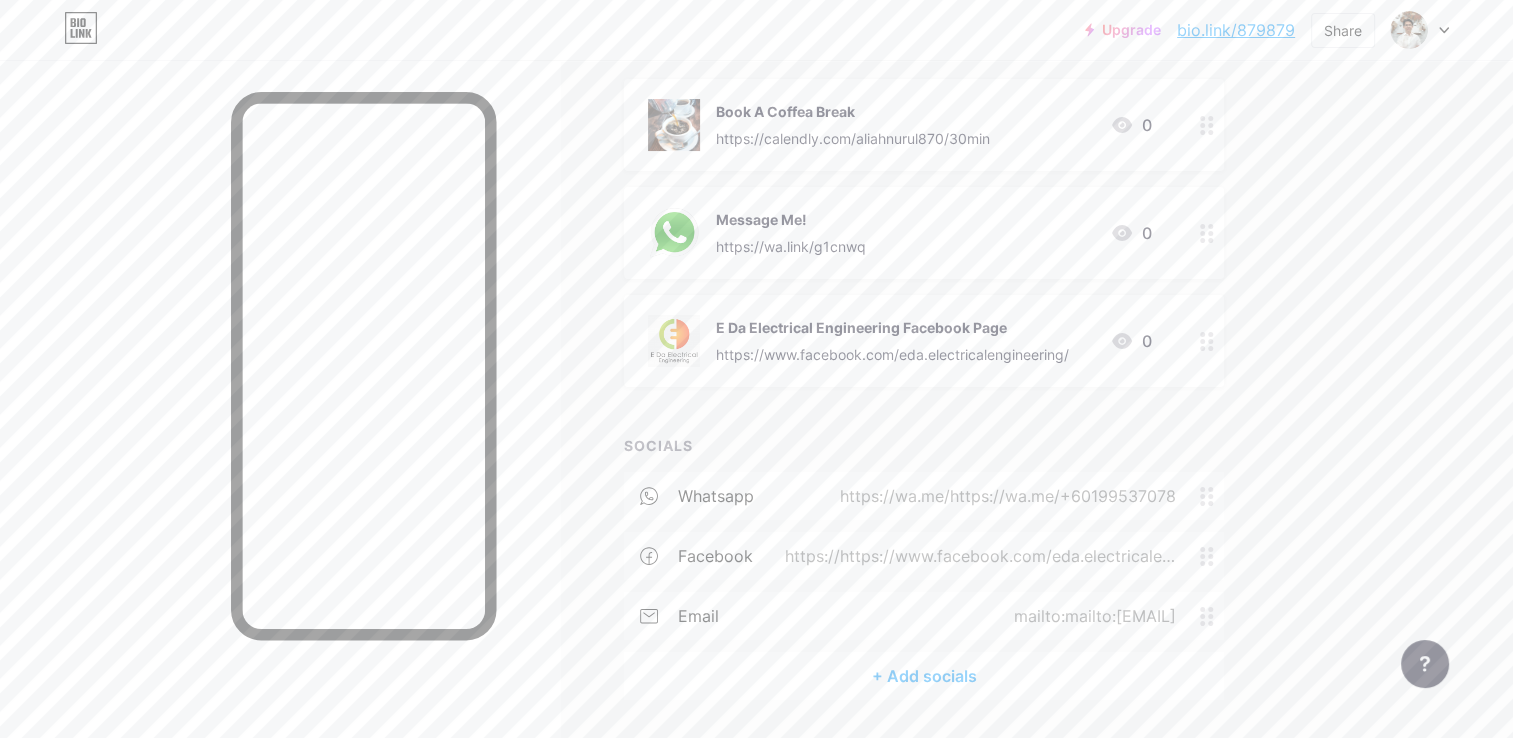click on "Links
Posts
Design
Subscribers
NEW
Stats
Settings       + ADD LINK     + ADD EMBED
+ Add header
Book A Coffea Break
https://calendly.com/aliahnurul870/30min
0
Message Me!
https://wa.link/g1cnwq
0
E Da Electrical Engineering Facebook Page
https://www.facebook.com/eda.electricalengineering/
0
SOCIALS
whatsapp
https://wa.me/https://wa.me/+60199537078
facebook
https://https://www.facebook.com/eda.electricalengineering/
email
mailto:mailto:alanwong@edaee.com               + Add socials                       Feature requests             Help center" at bounding box center (654, 312) 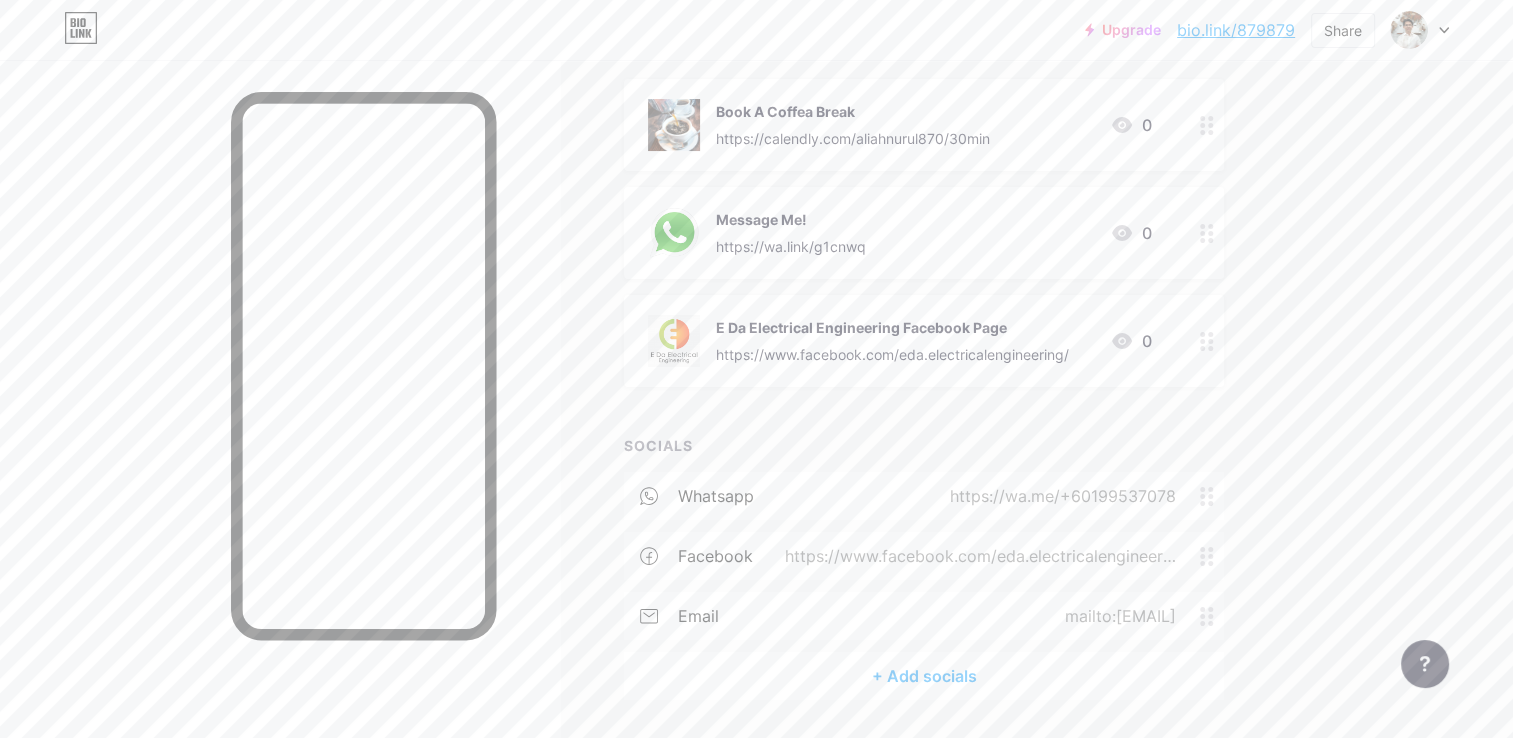 click on "+ Add socials" at bounding box center [924, 676] 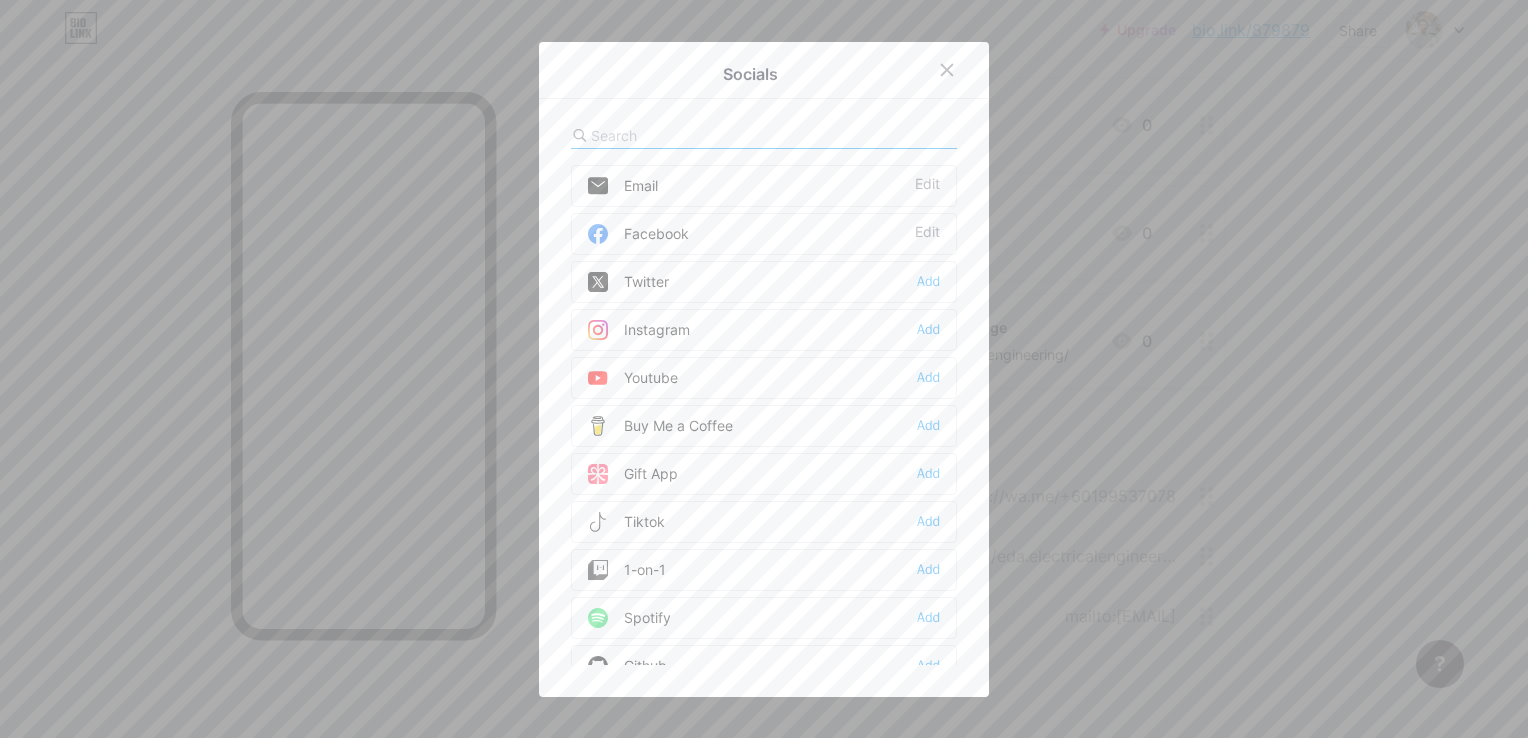click on "Socials
Email
Edit
Facebook
Edit
Twitter
Add
Instagram
Add
Youtube
Add
Buy Me a Coffee
Add
Gift App
Add
Tiktok
Add
1-on-1
Add
Spotify
Add
Github
Add
Behance
Add
Dribbble
Add
Discord
Add
Medium
Add
Reddit
Add
Sound Cloud
Add
Bandcamp
Add
Linkedin
Add
Clubhouse
Add
Substack
Add
Telegram
Add
Signal
Add" at bounding box center [764, 369] 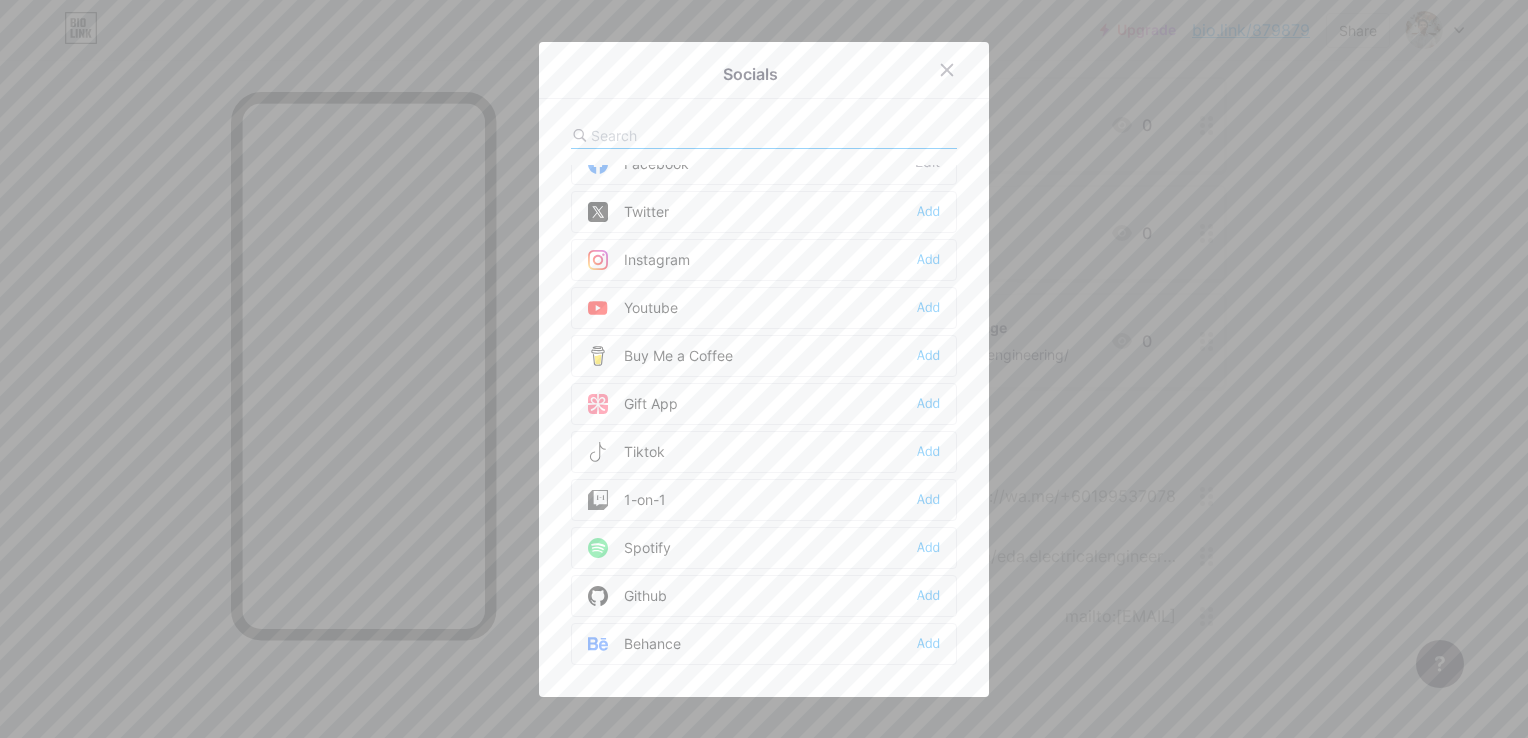 scroll, scrollTop: 100, scrollLeft: 0, axis: vertical 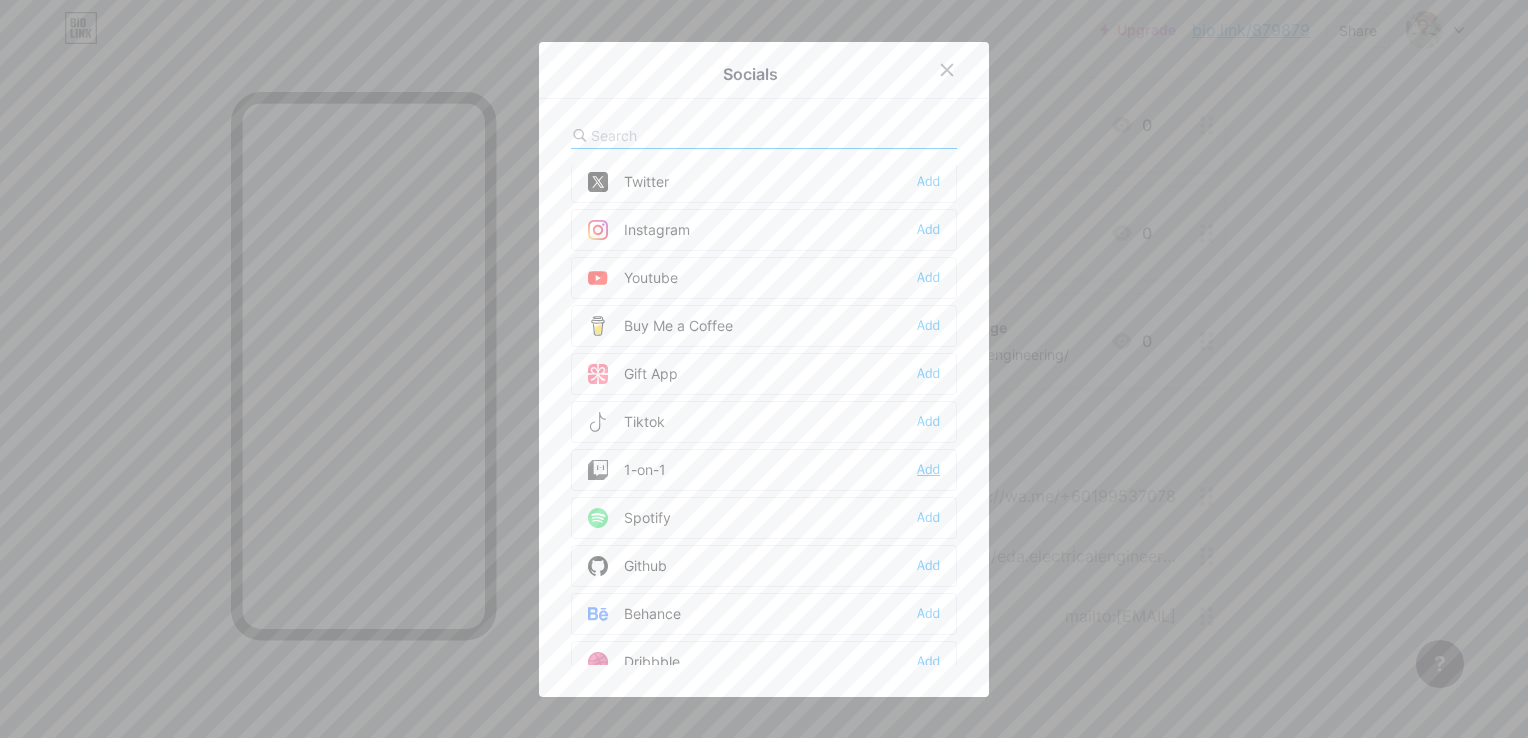 click on "Add" at bounding box center [928, 470] 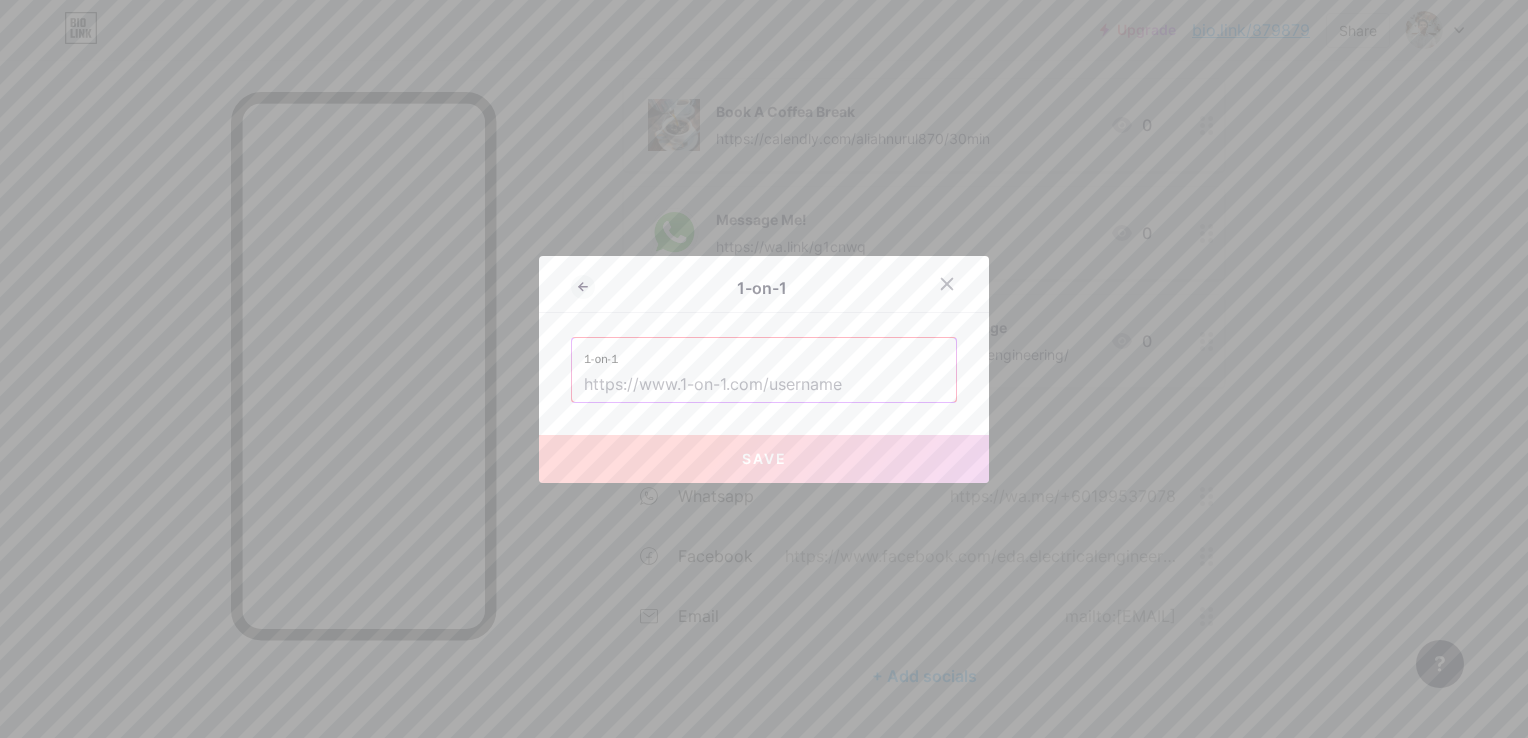 click at bounding box center (947, 284) 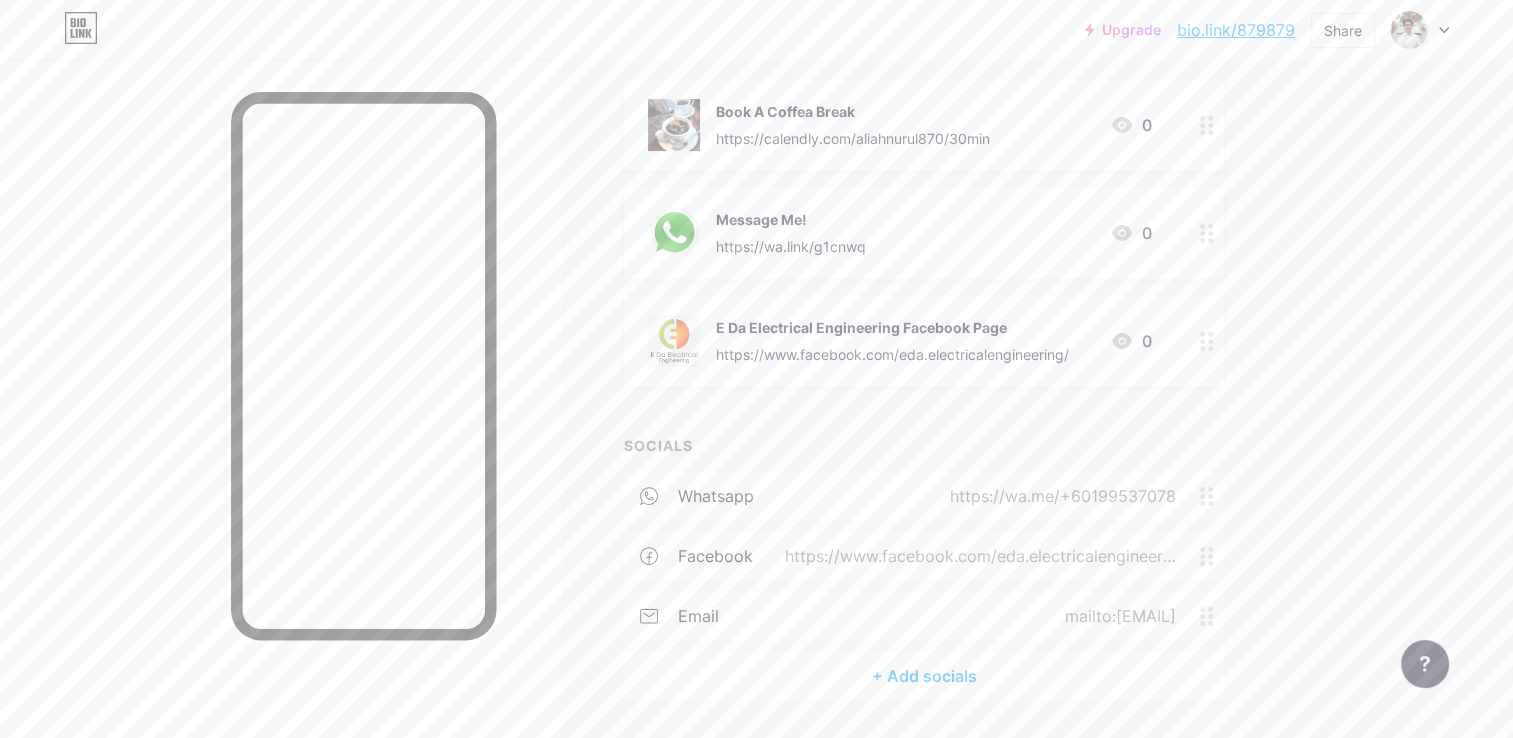 click on "+ Add socials" at bounding box center (924, 676) 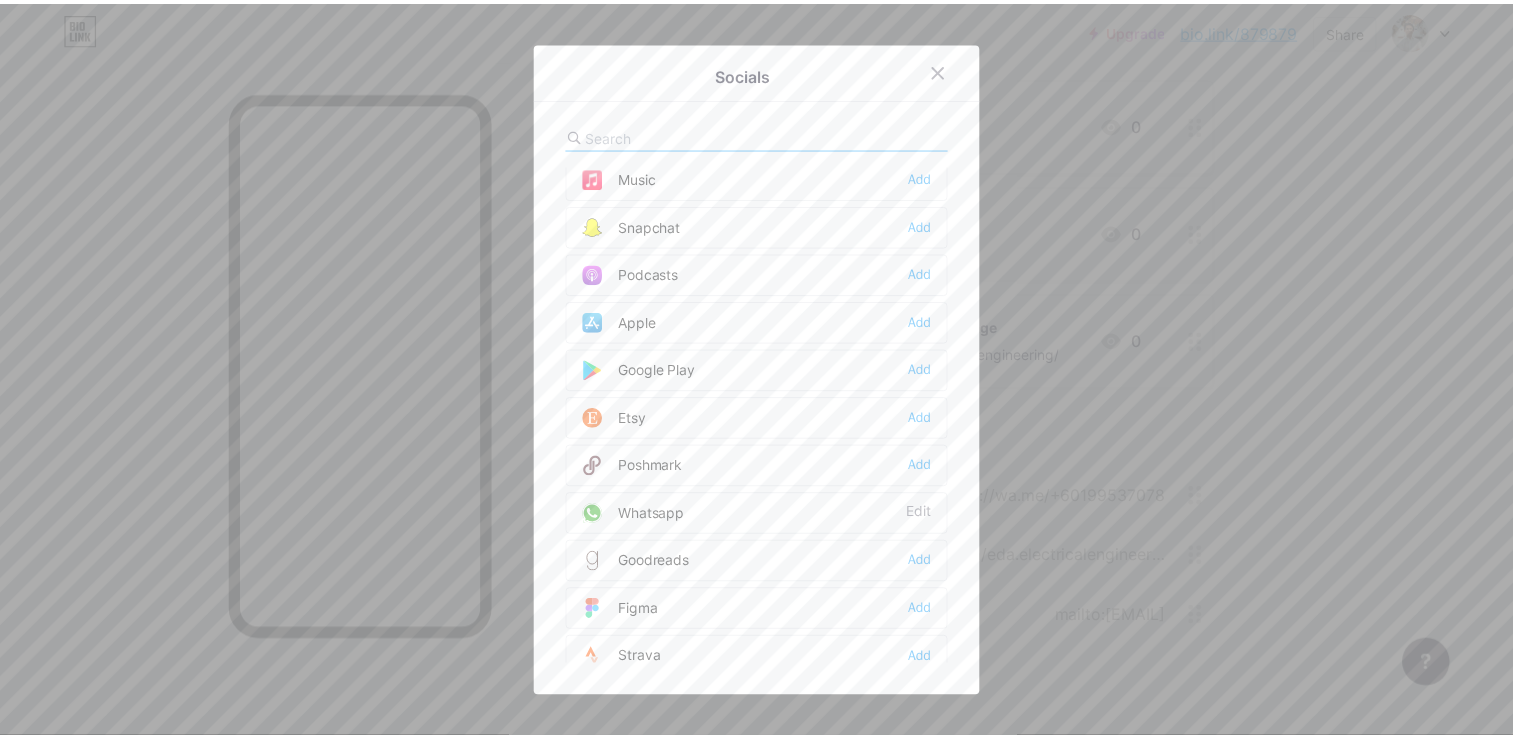 scroll, scrollTop: 1600, scrollLeft: 0, axis: vertical 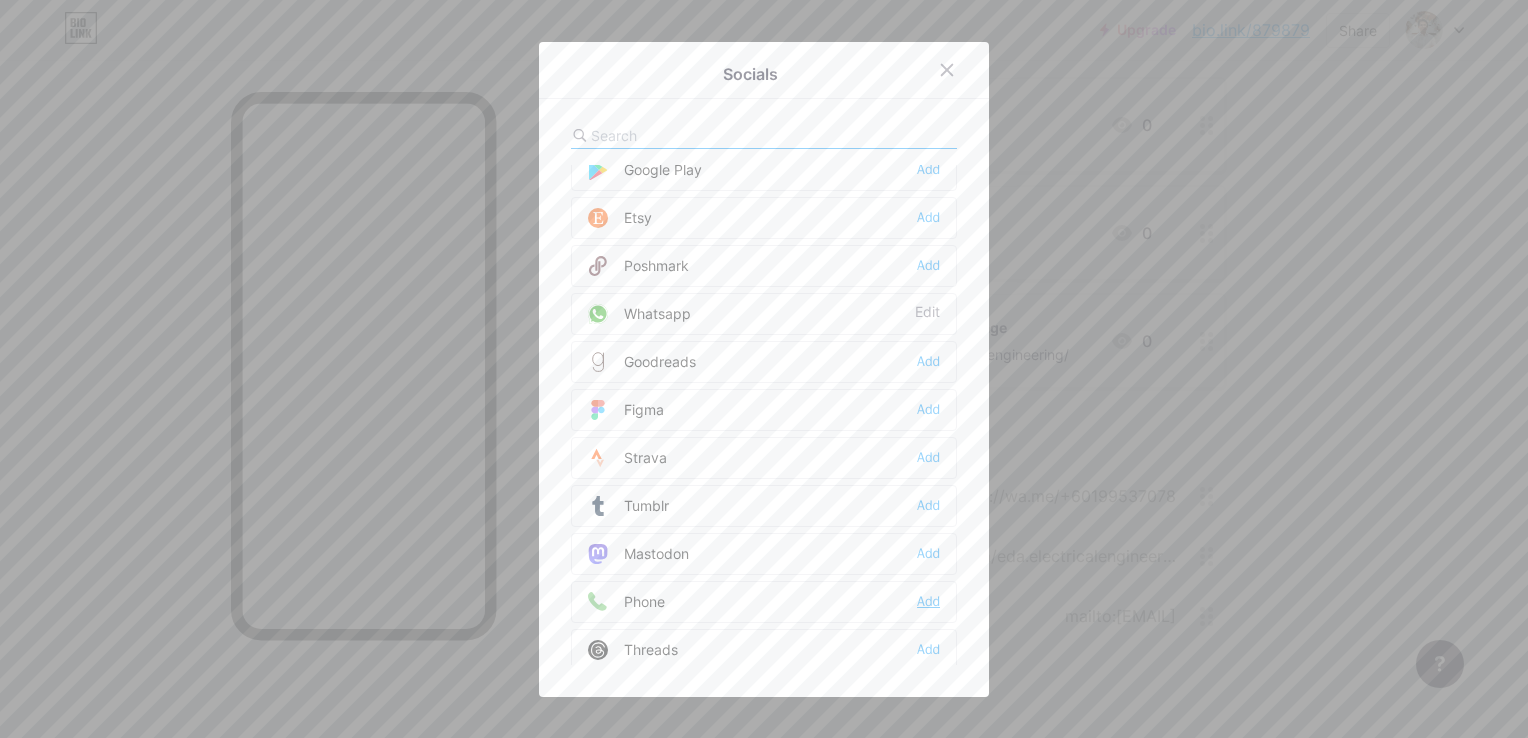 click on "Add" at bounding box center [928, 602] 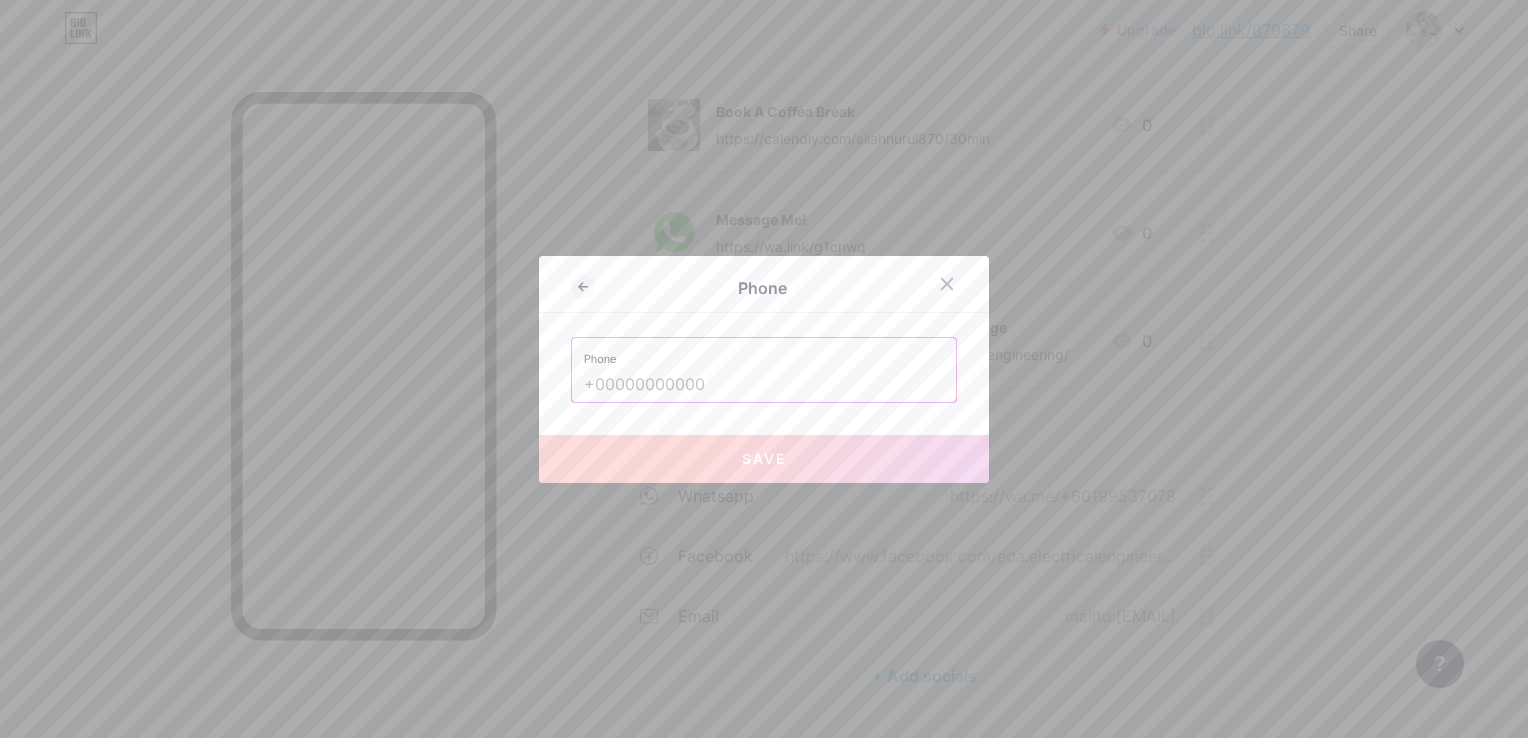 click at bounding box center (764, 385) 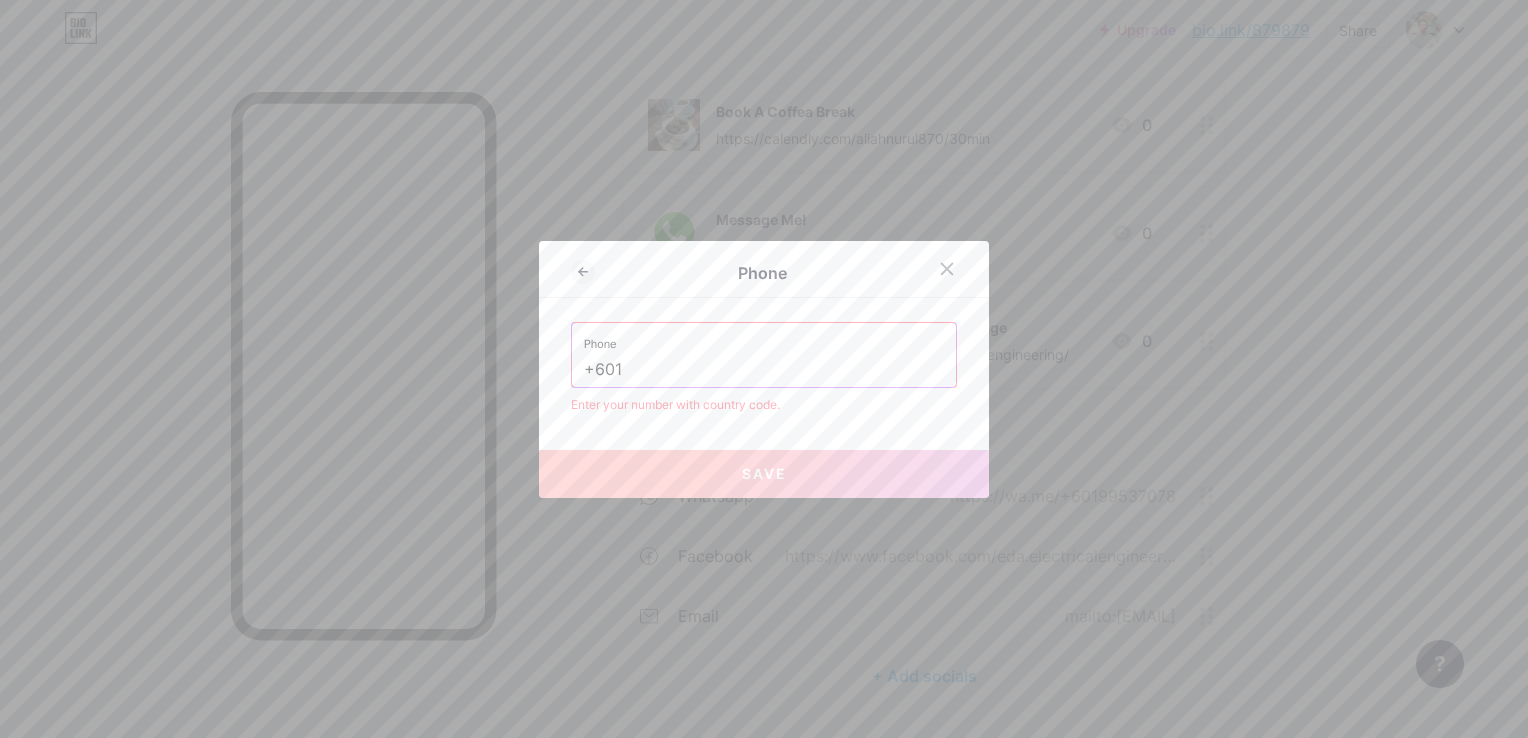 click on "+601" at bounding box center (764, 370) 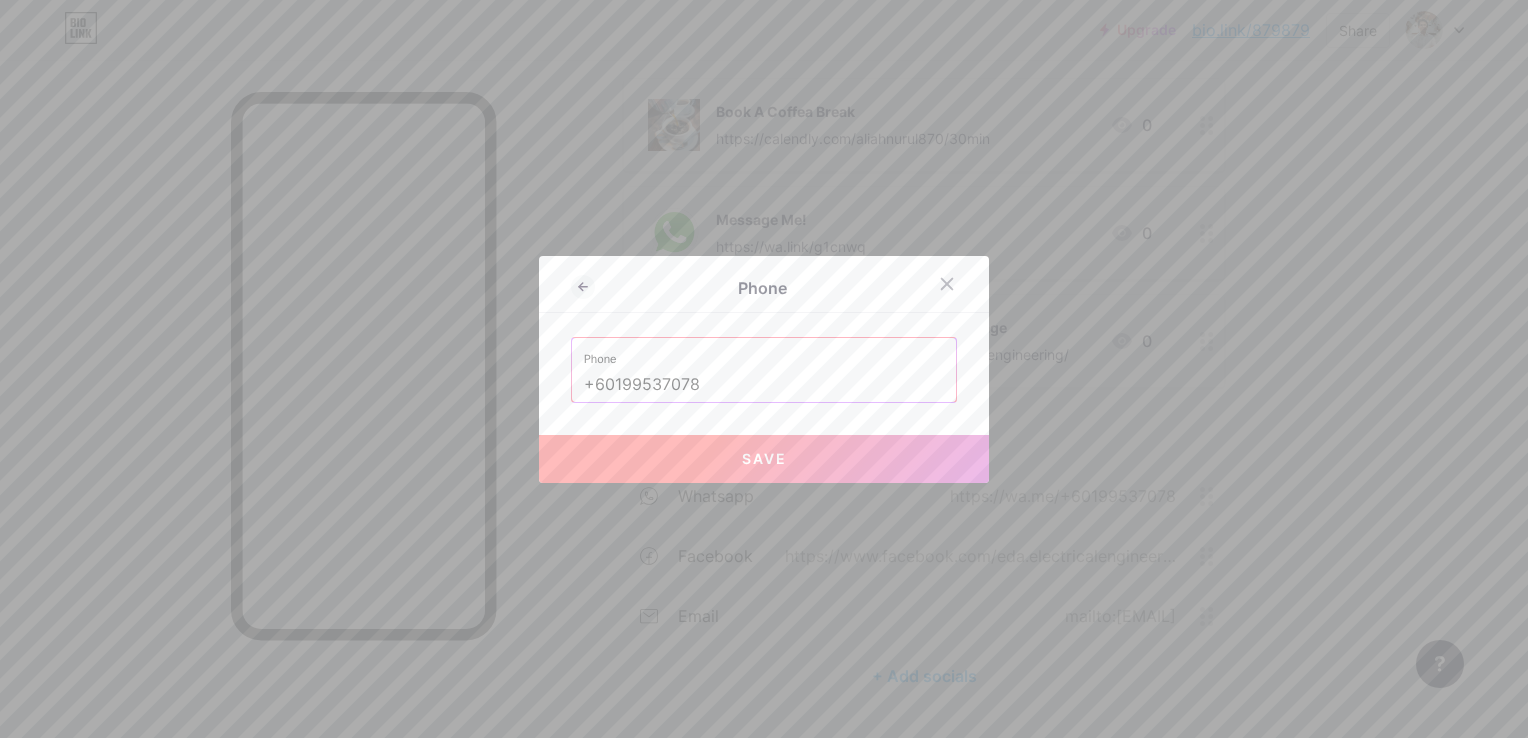 click on "Save" at bounding box center (764, 459) 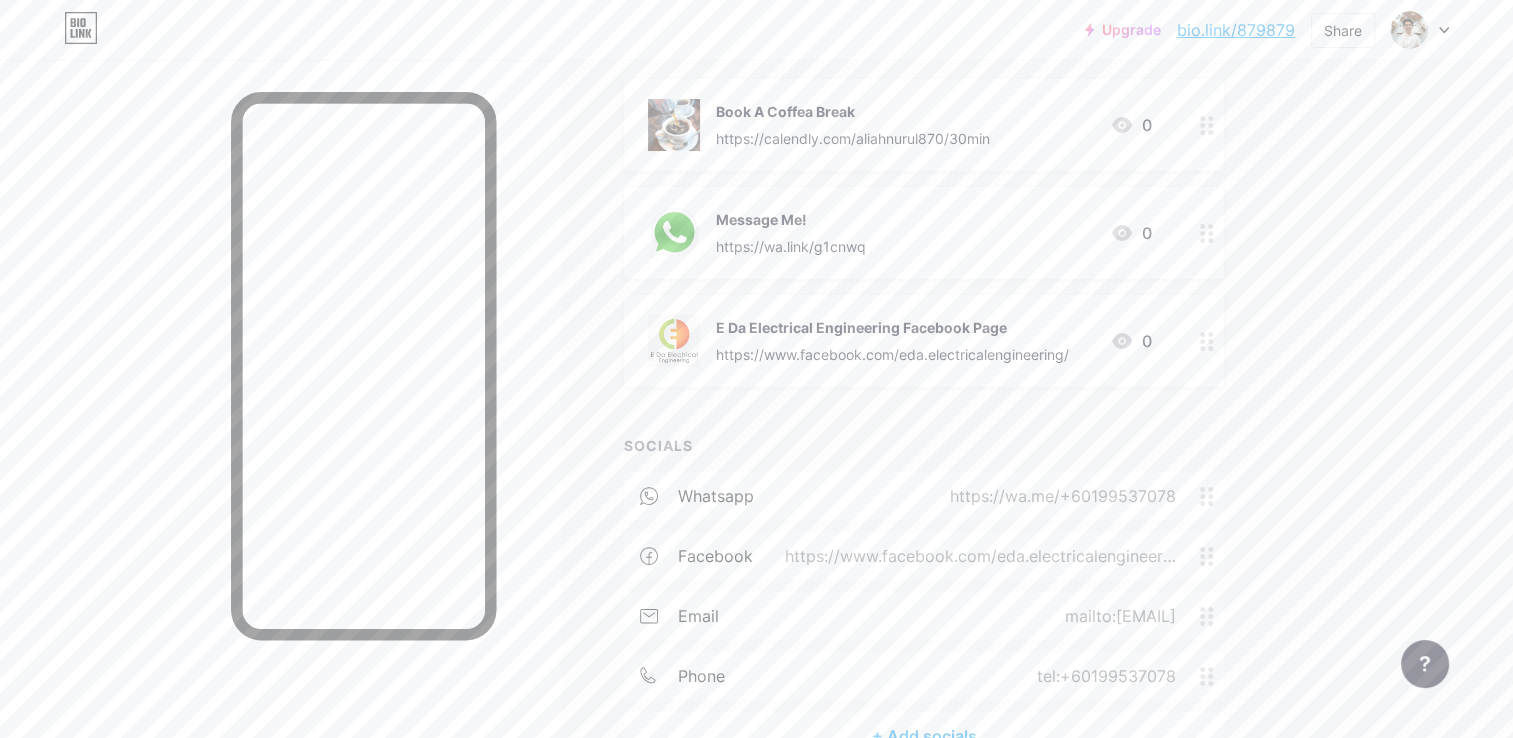 click 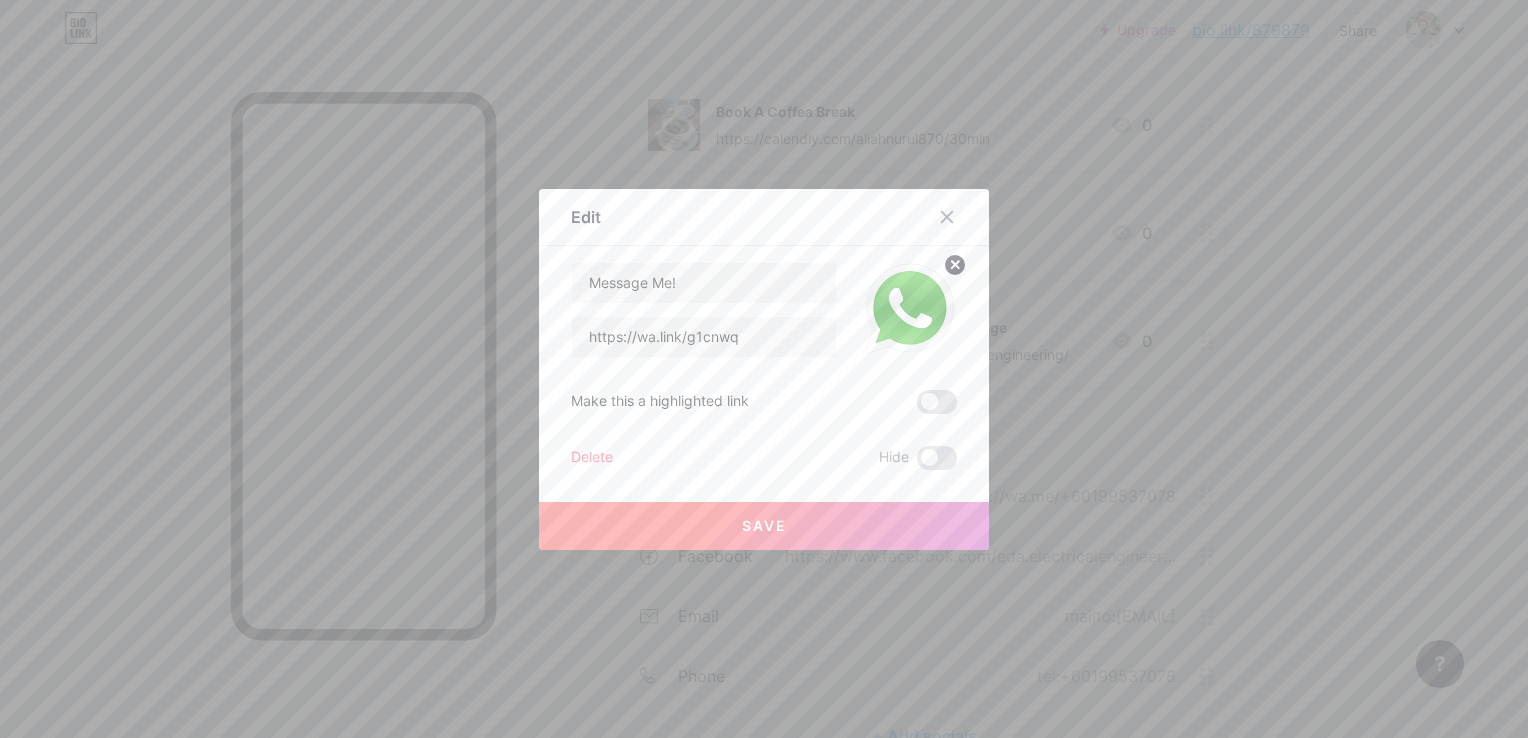 click on "Delete" at bounding box center (592, 458) 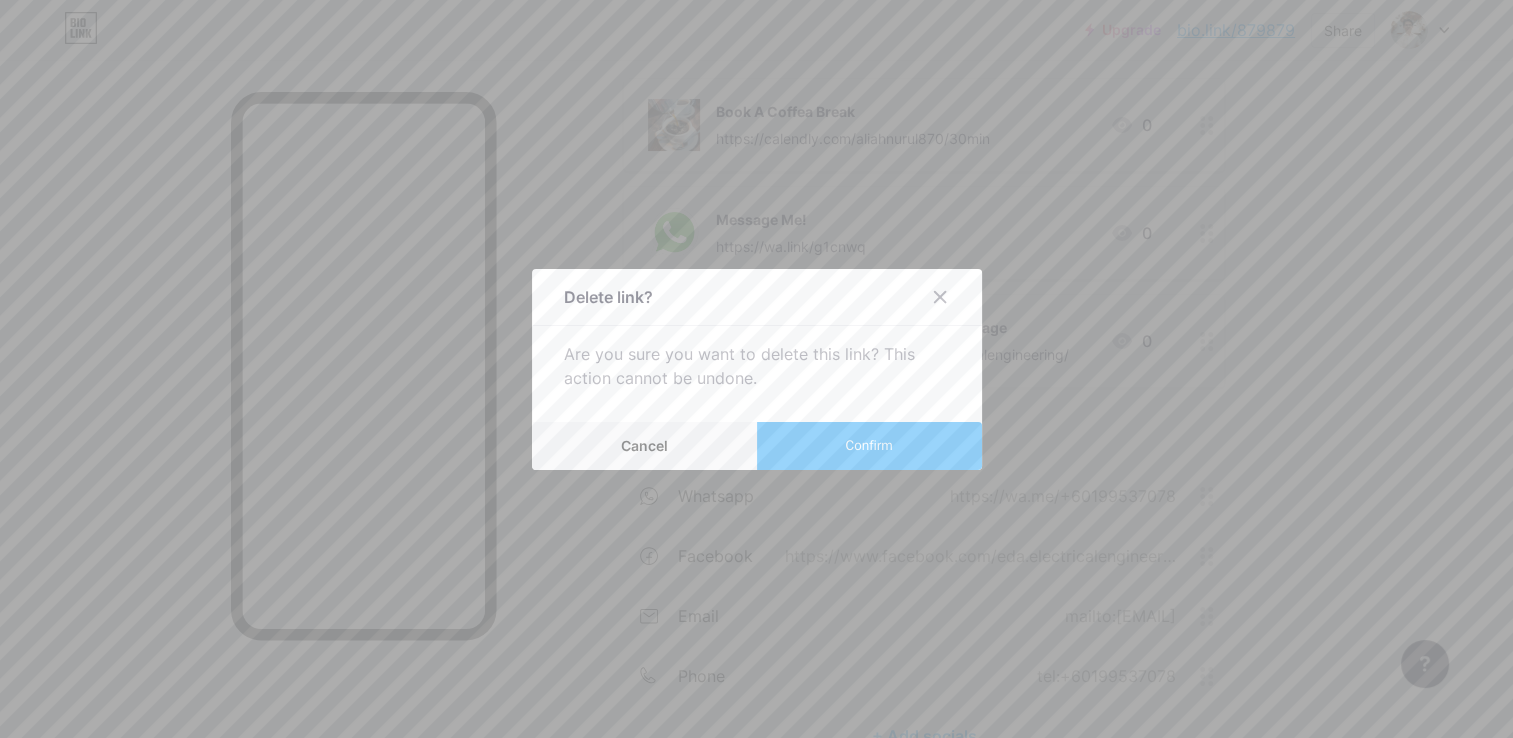 click on "Confirm" at bounding box center (869, 446) 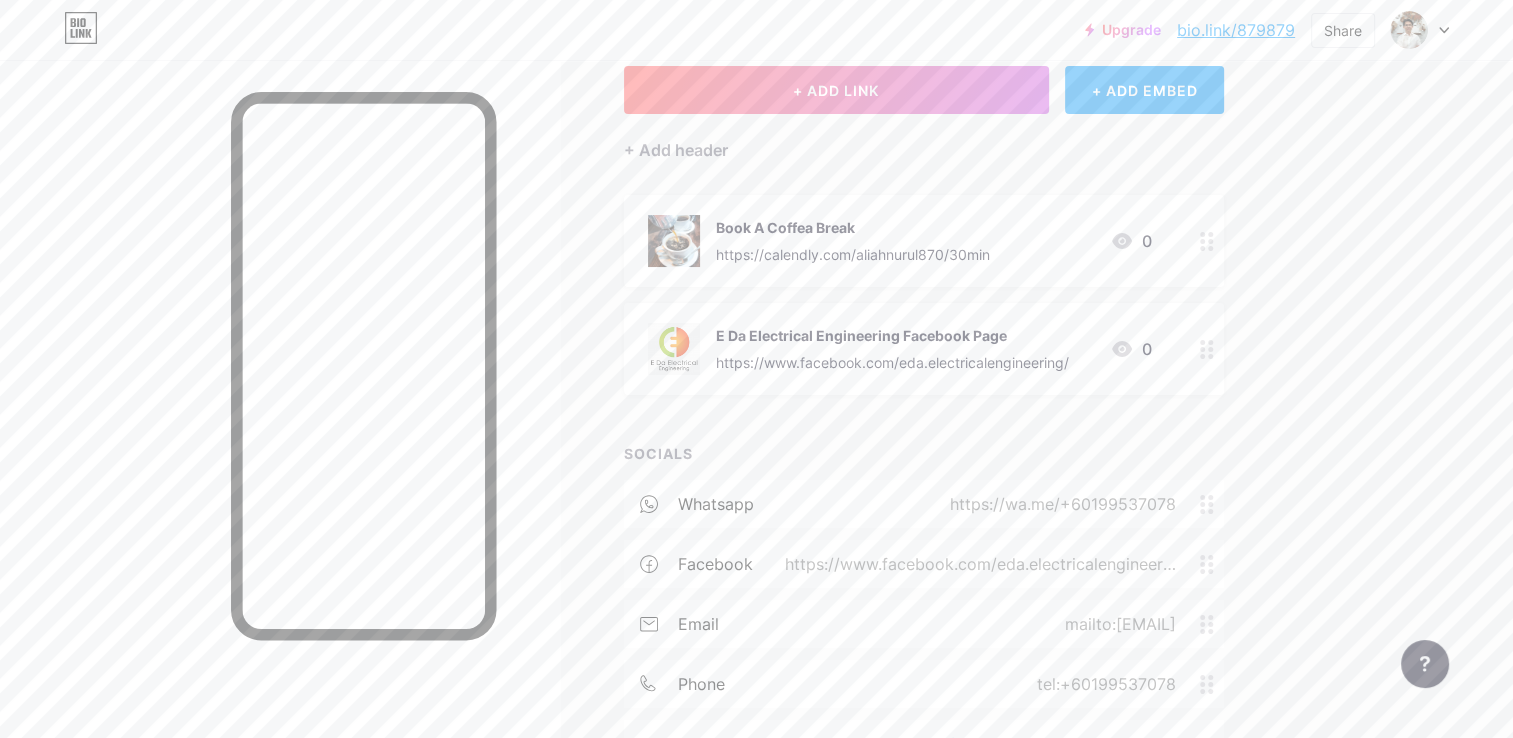 scroll, scrollTop: 0, scrollLeft: 0, axis: both 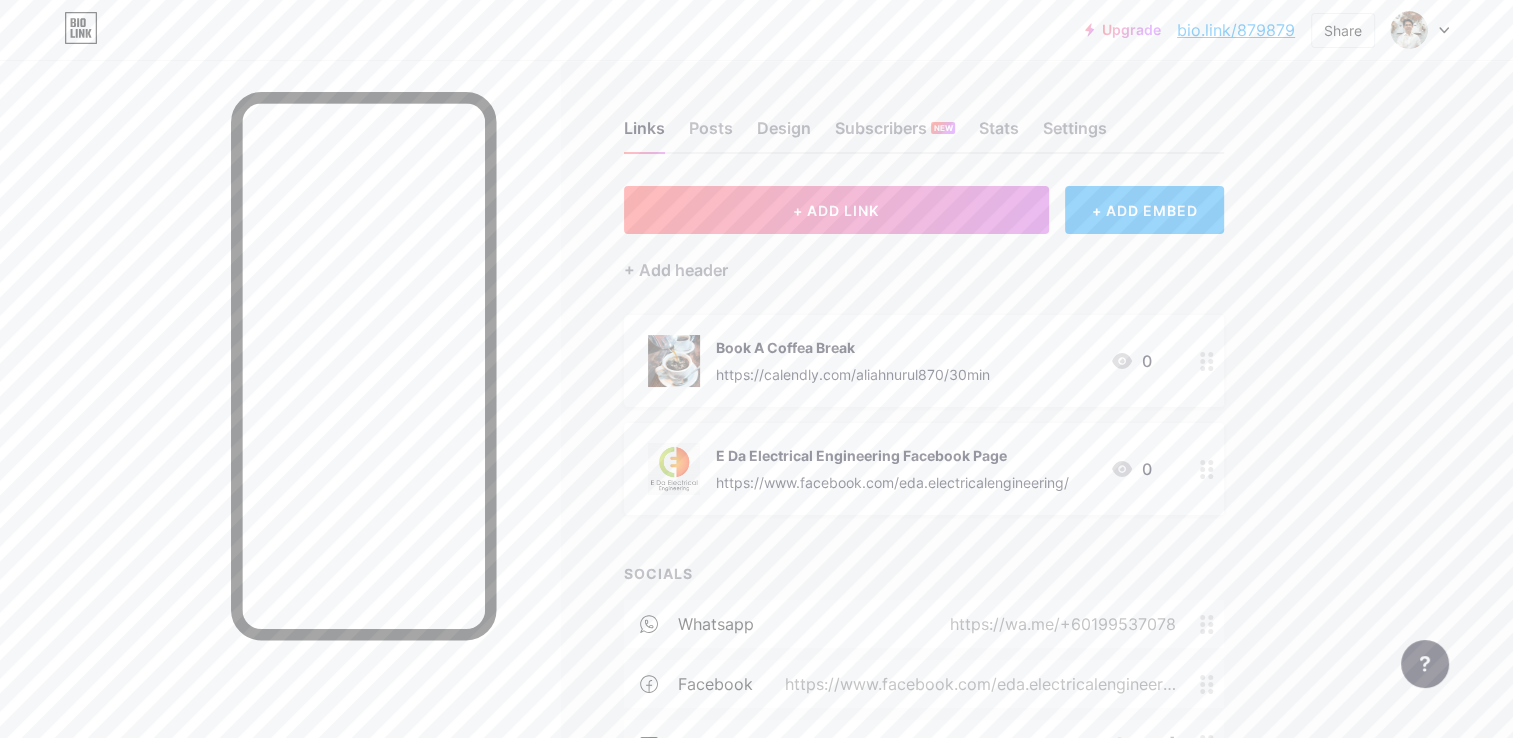 click on "+ ADD EMBED" at bounding box center [1144, 210] 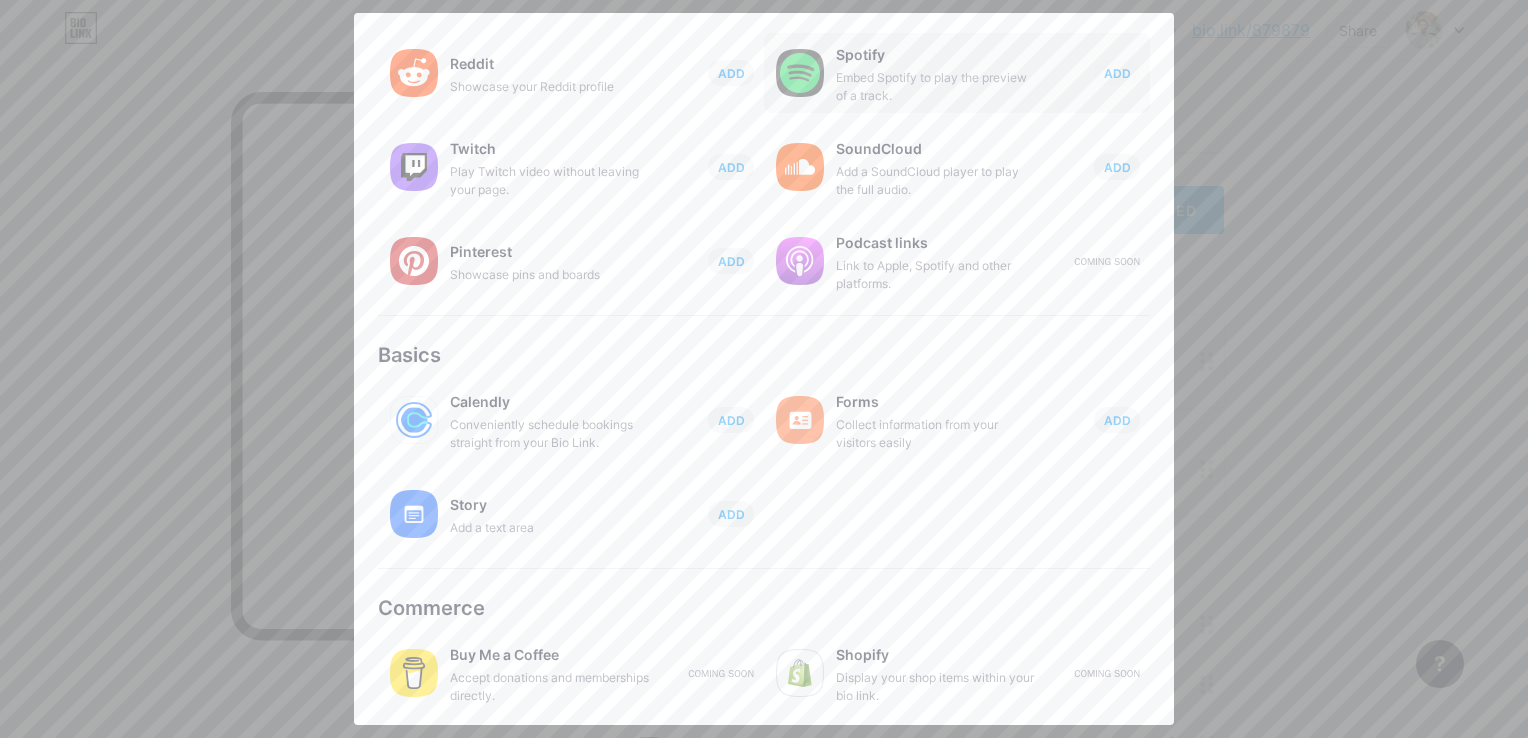 scroll, scrollTop: 307, scrollLeft: 0, axis: vertical 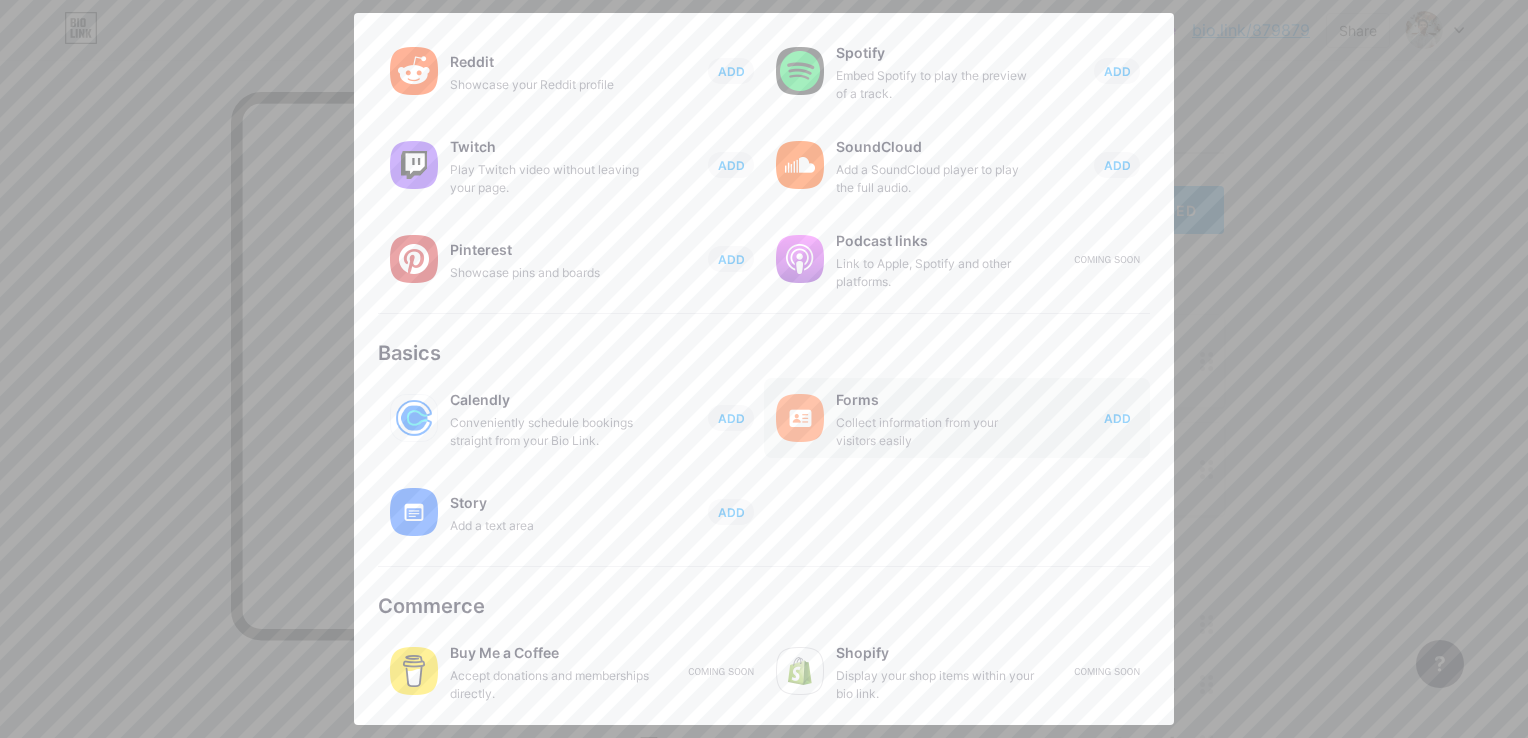 click on "ADD" at bounding box center (1117, 418) 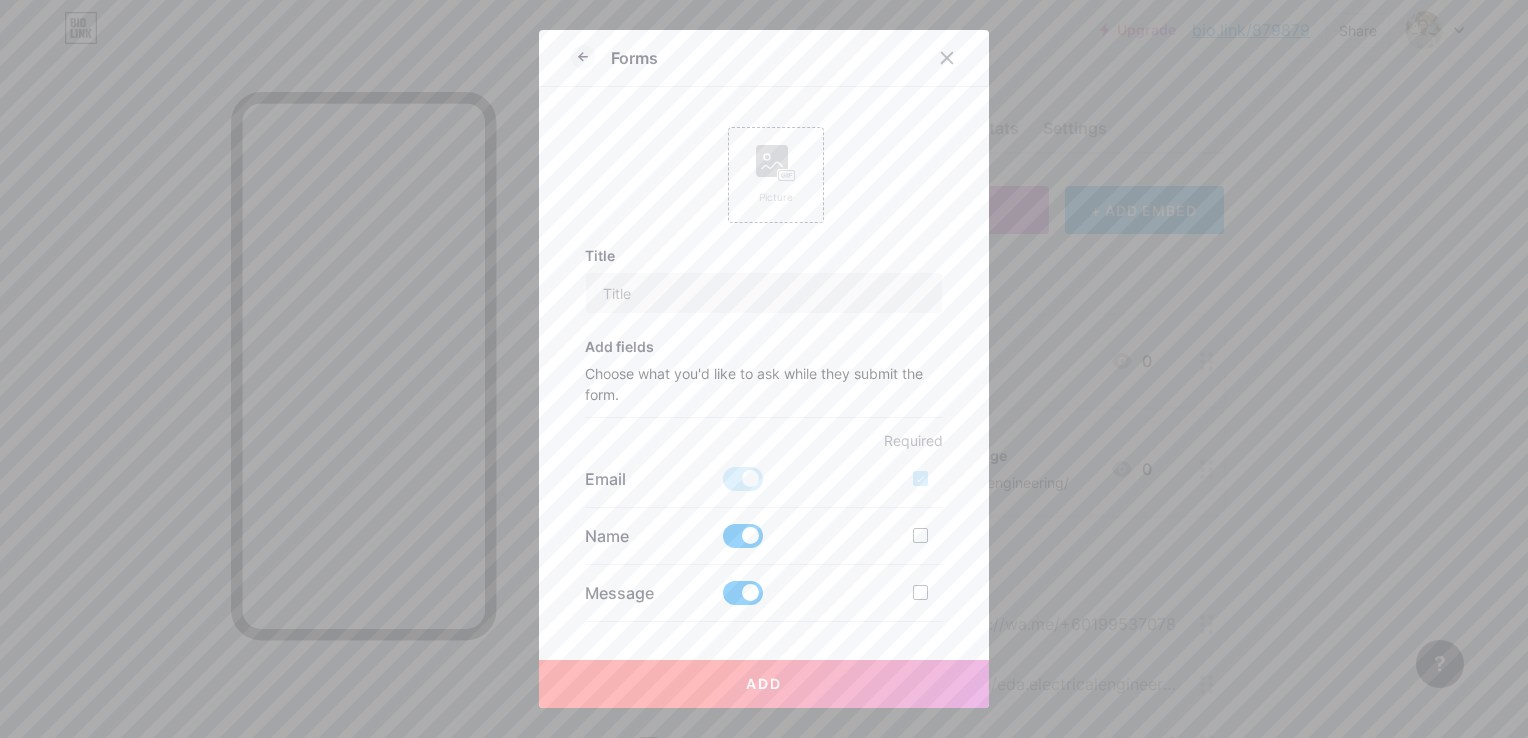 scroll, scrollTop: 0, scrollLeft: 0, axis: both 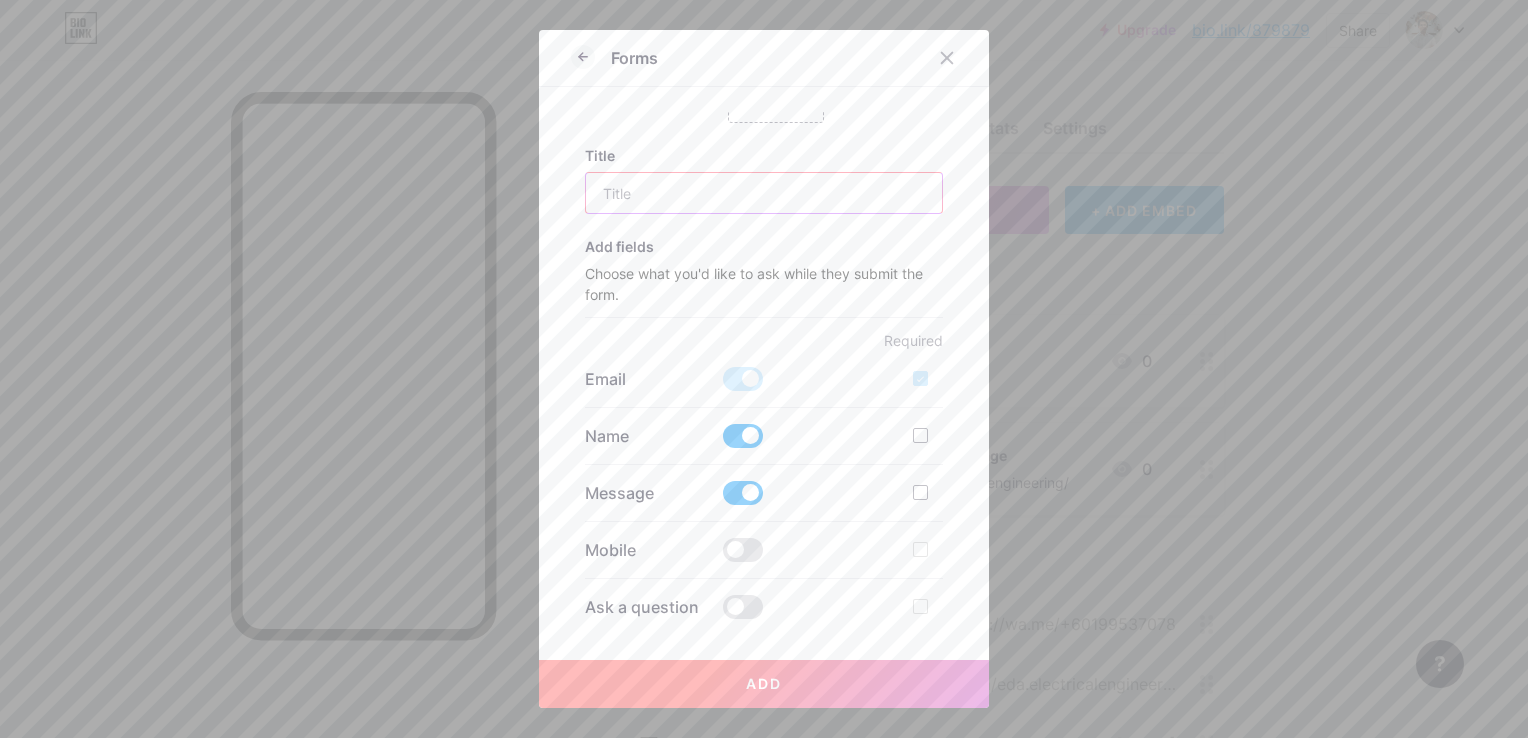 click at bounding box center [764, 193] 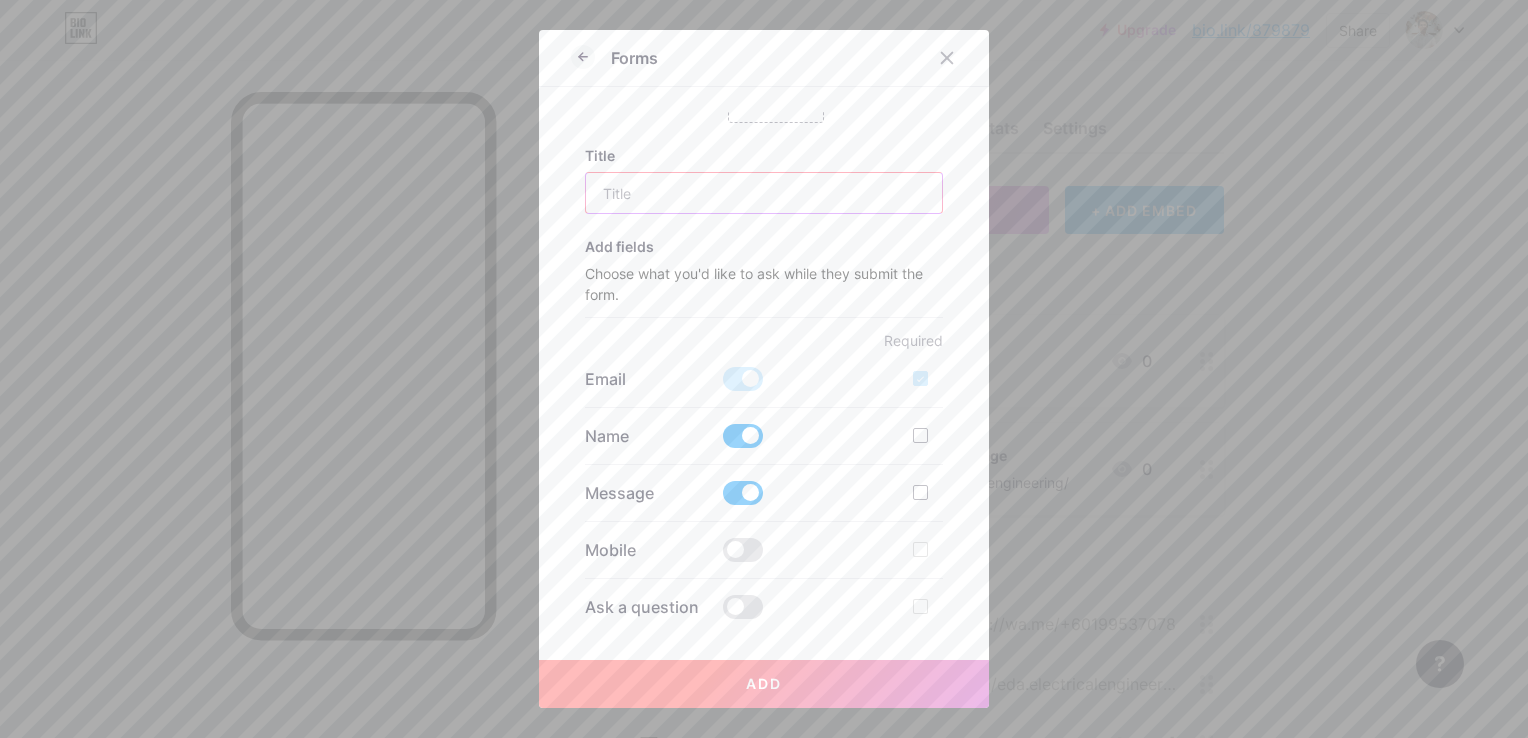 scroll, scrollTop: 0, scrollLeft: 0, axis: both 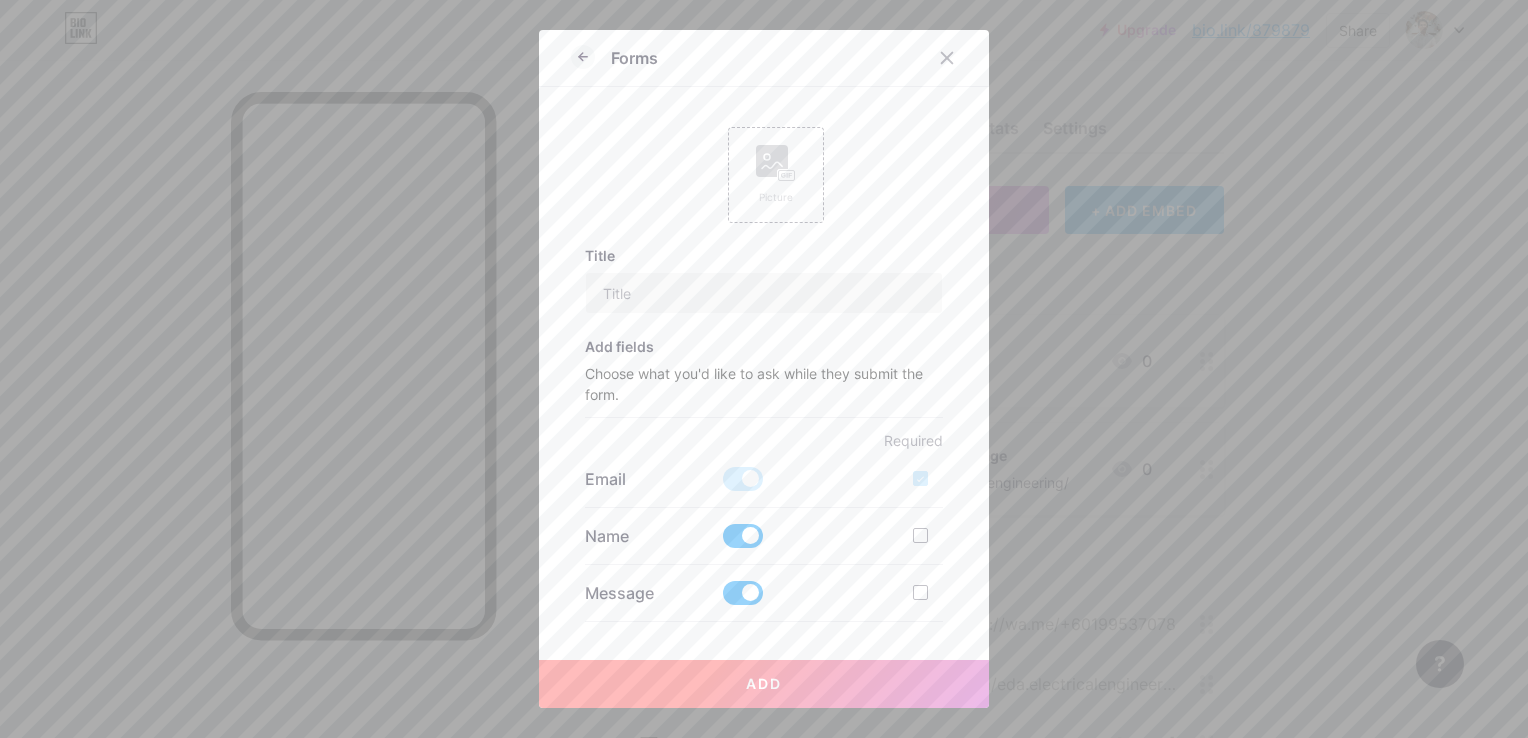 click at bounding box center [764, 369] 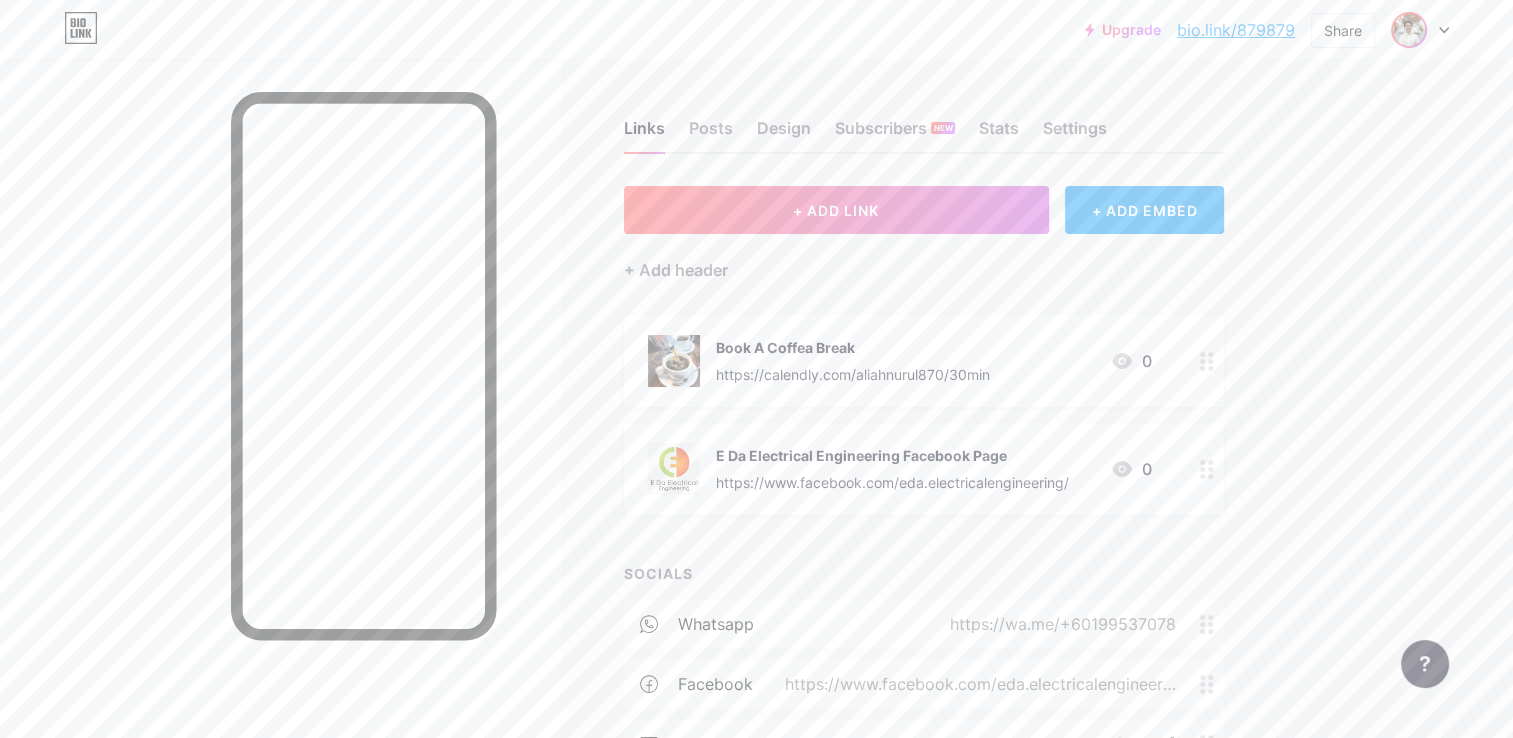 click at bounding box center (1409, 30) 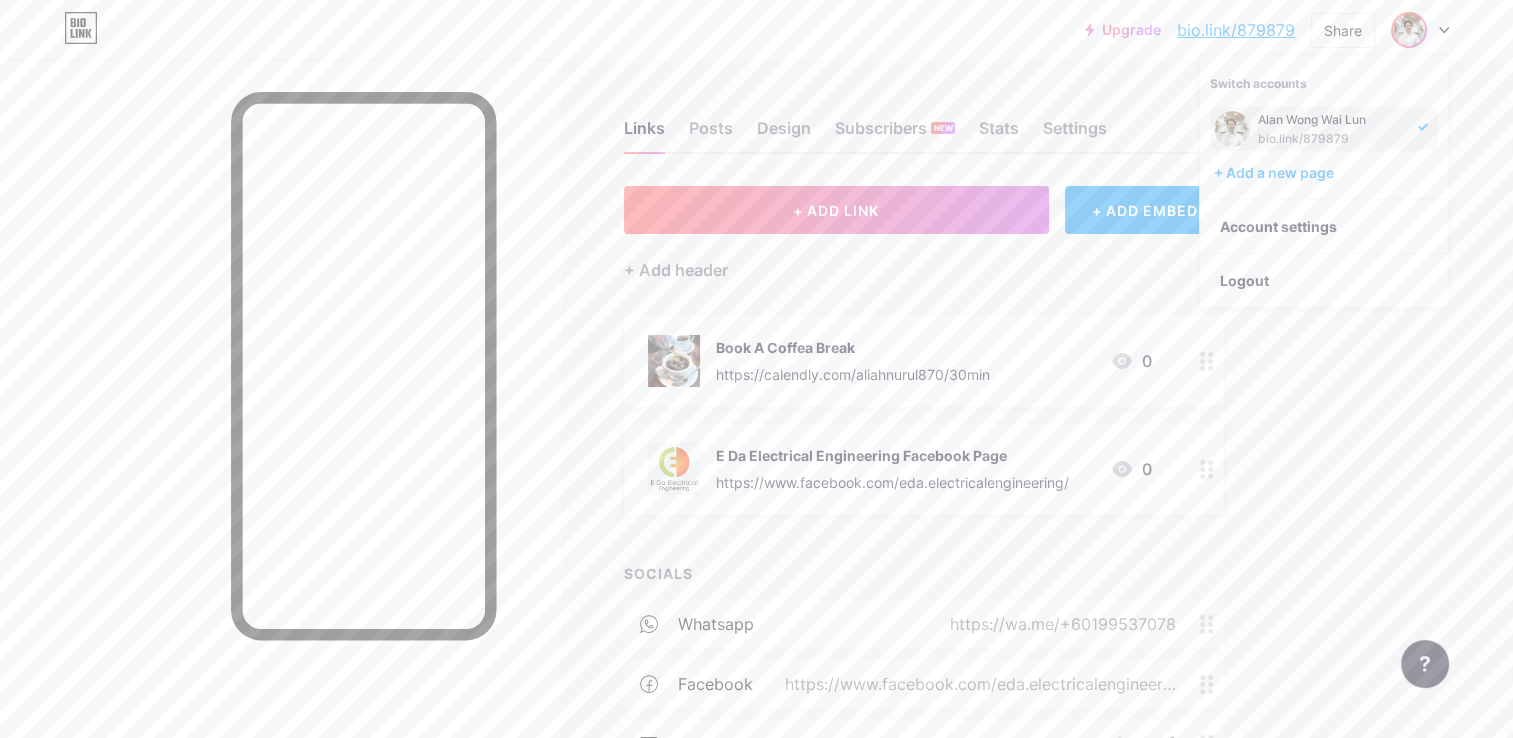drag, startPoint x: 1241, startPoint y: 38, endPoint x: 1178, endPoint y: 74, distance: 72.56032 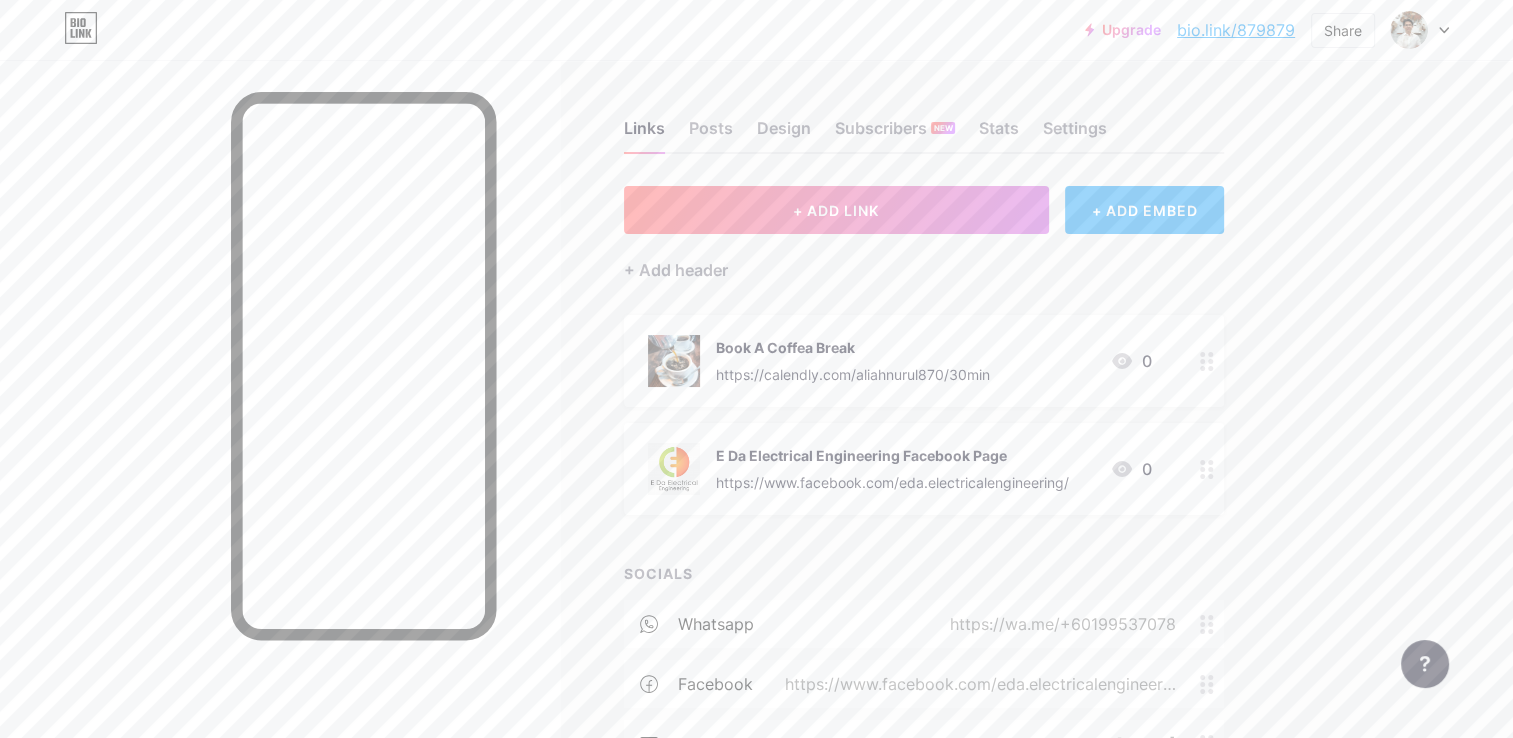 click on "+ ADD EMBED" at bounding box center [1144, 210] 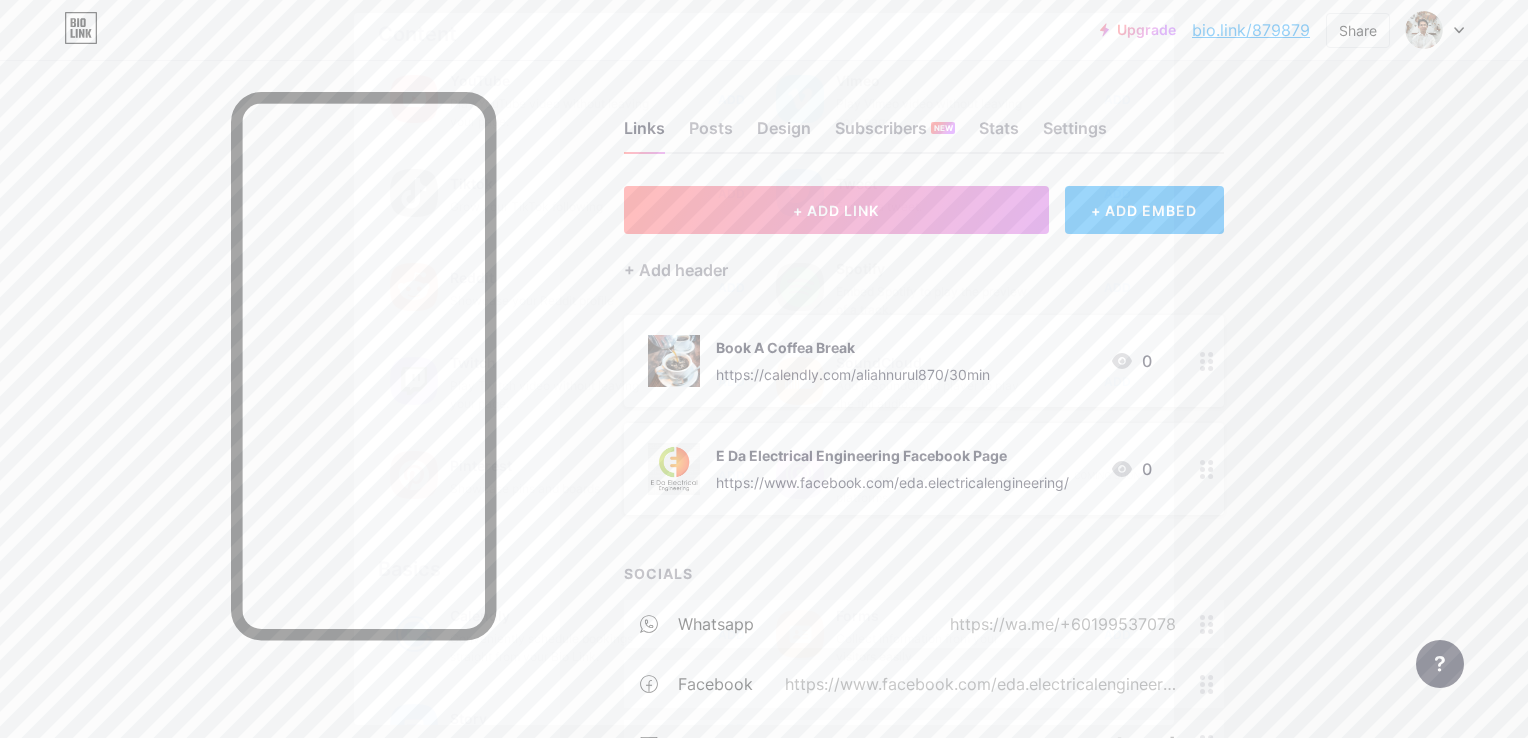 scroll, scrollTop: 307, scrollLeft: 0, axis: vertical 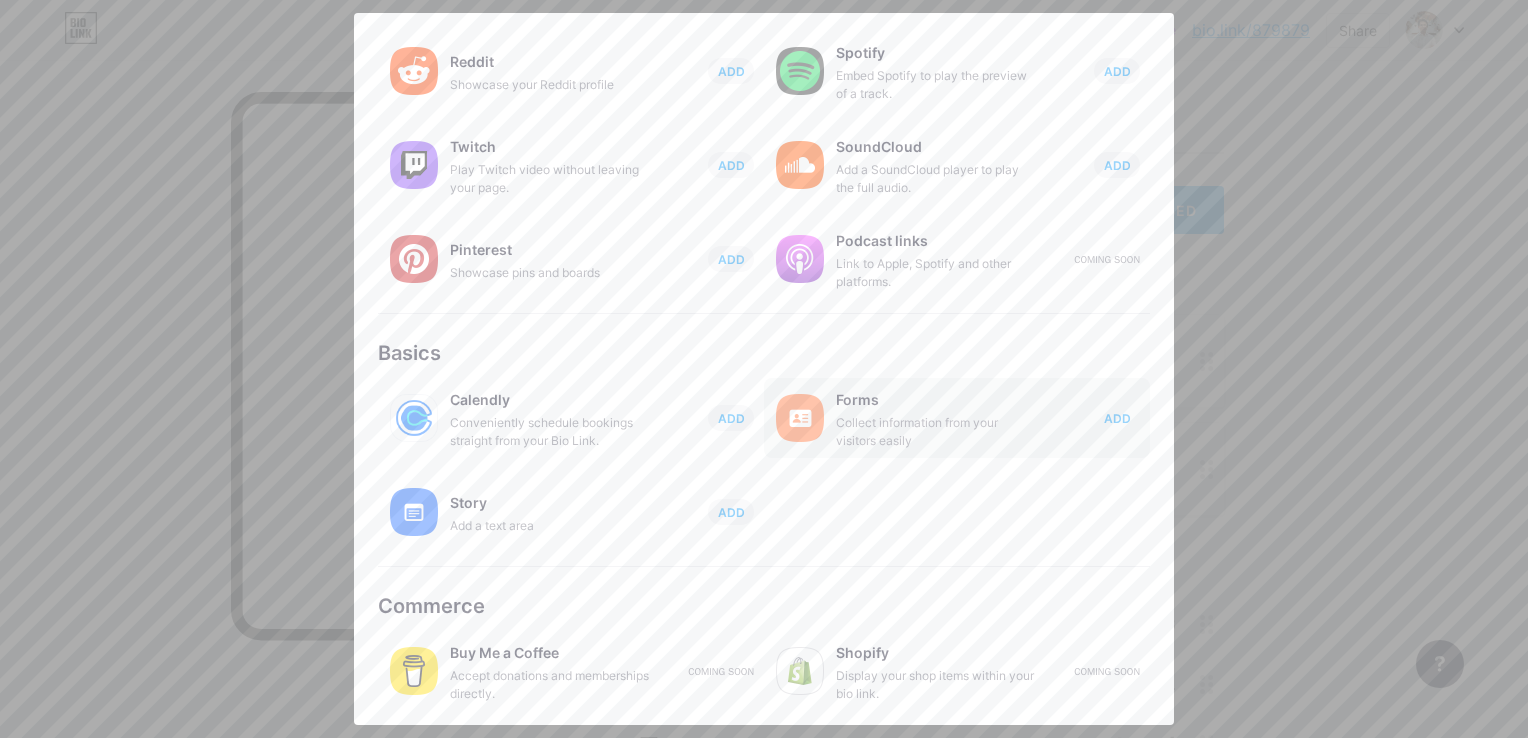 click on "ADD" at bounding box center [1117, 418] 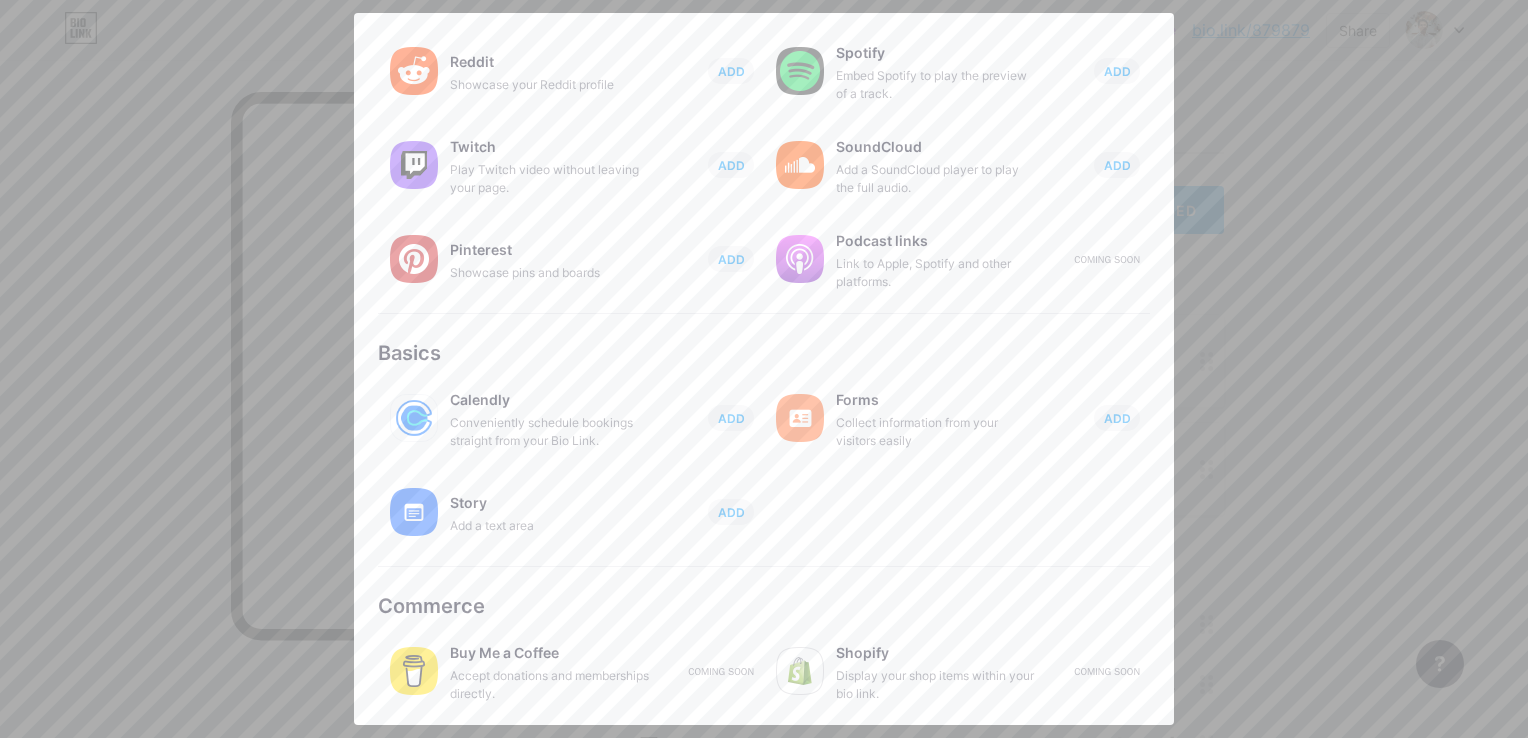 scroll, scrollTop: 0, scrollLeft: 0, axis: both 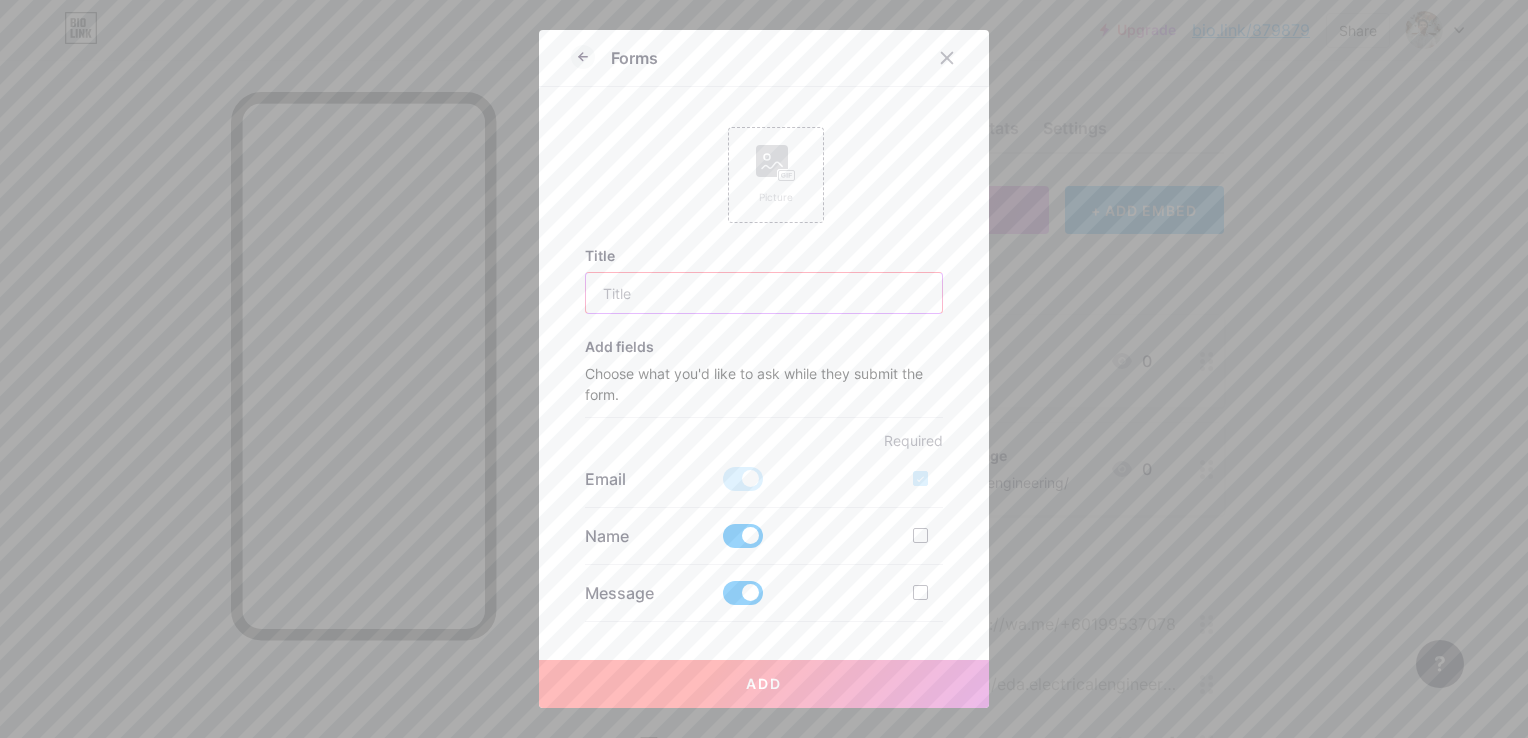 click at bounding box center [764, 293] 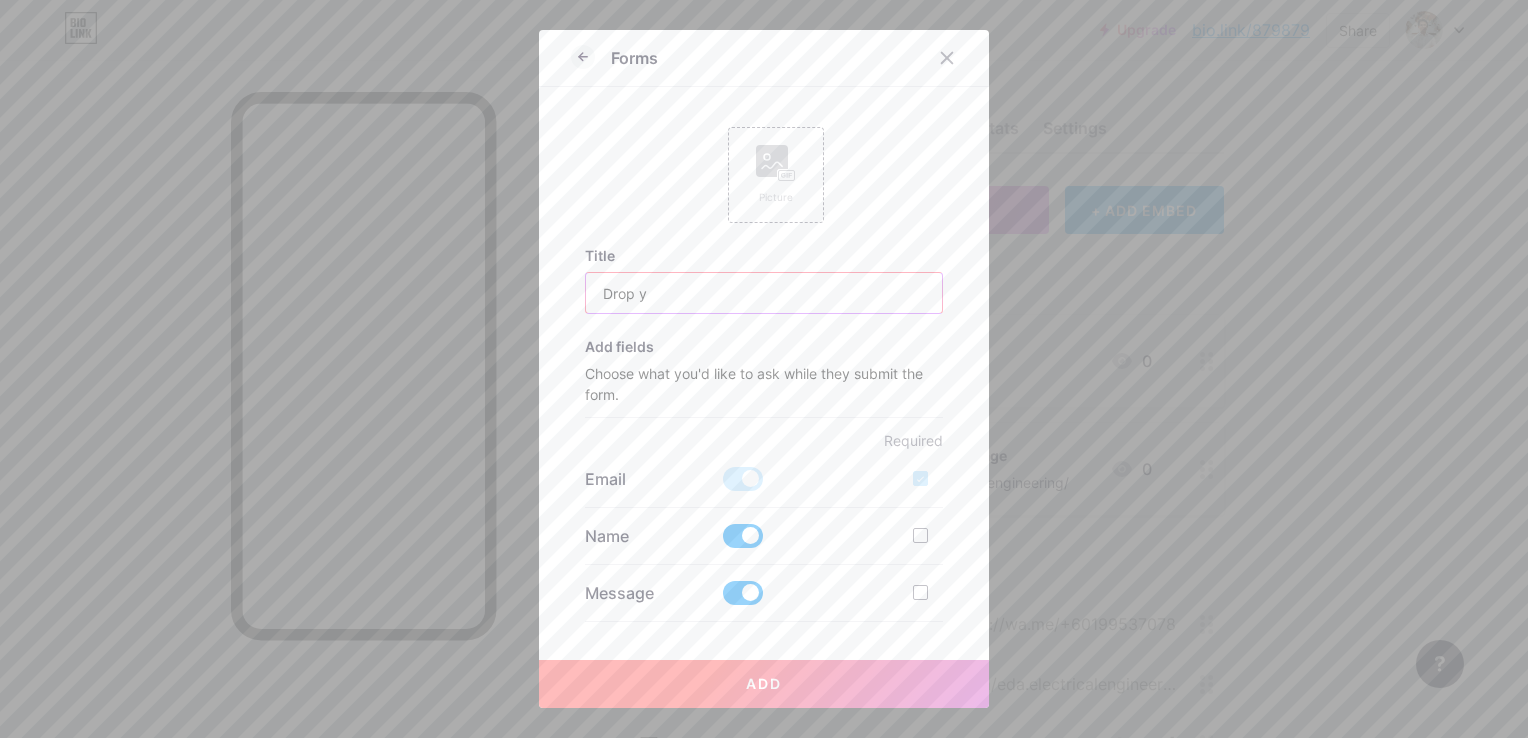 click on "Drop y" at bounding box center (764, 293) 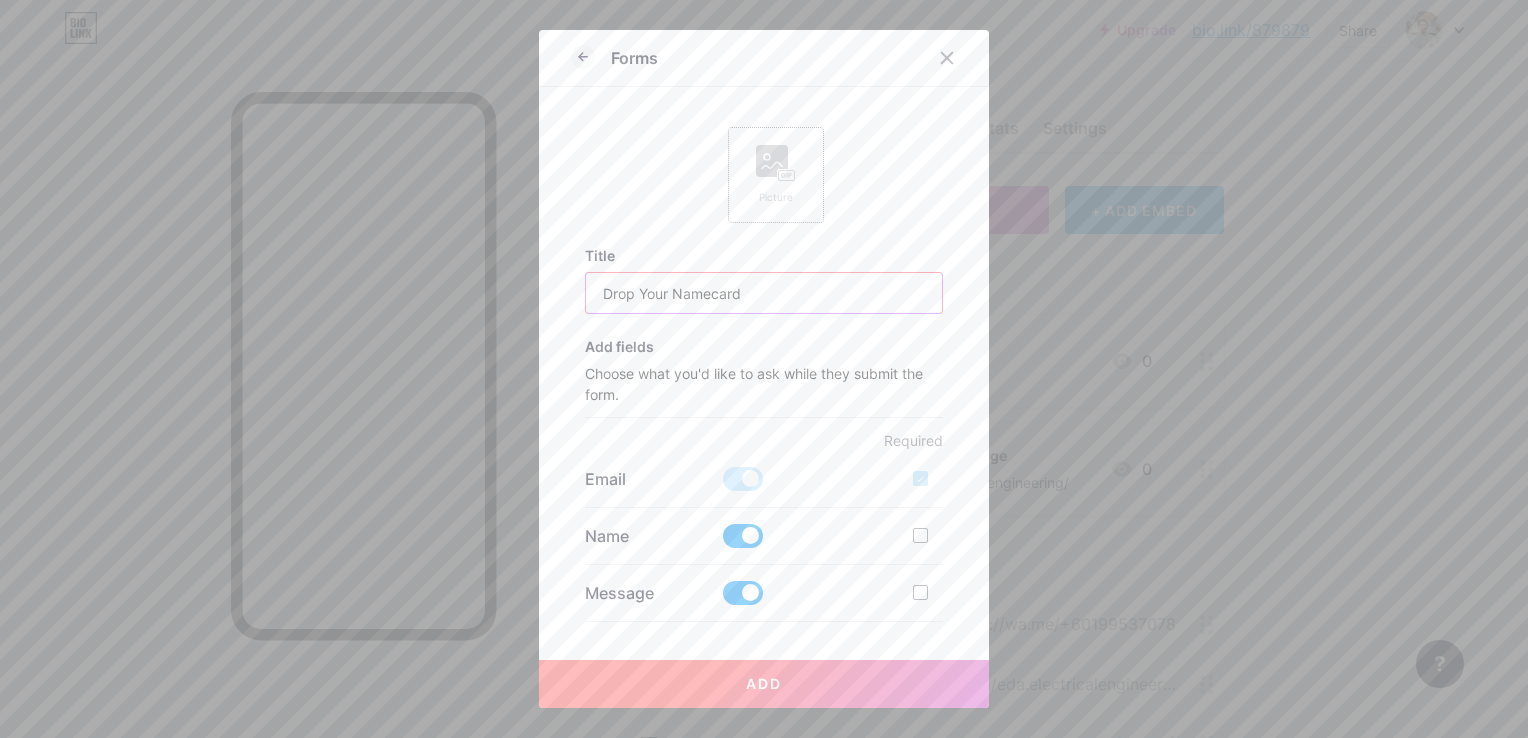 type on "Drop Your Namecard" 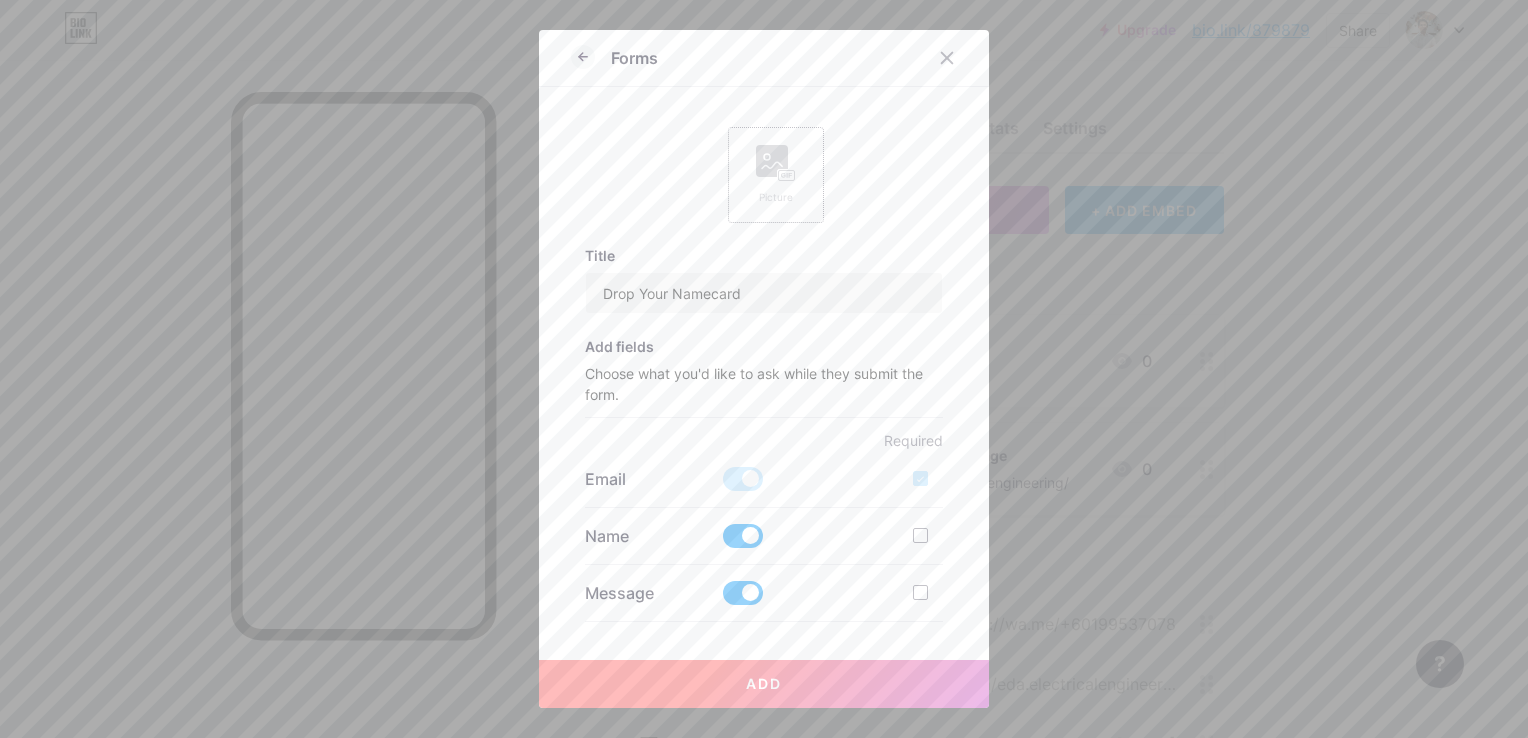 click 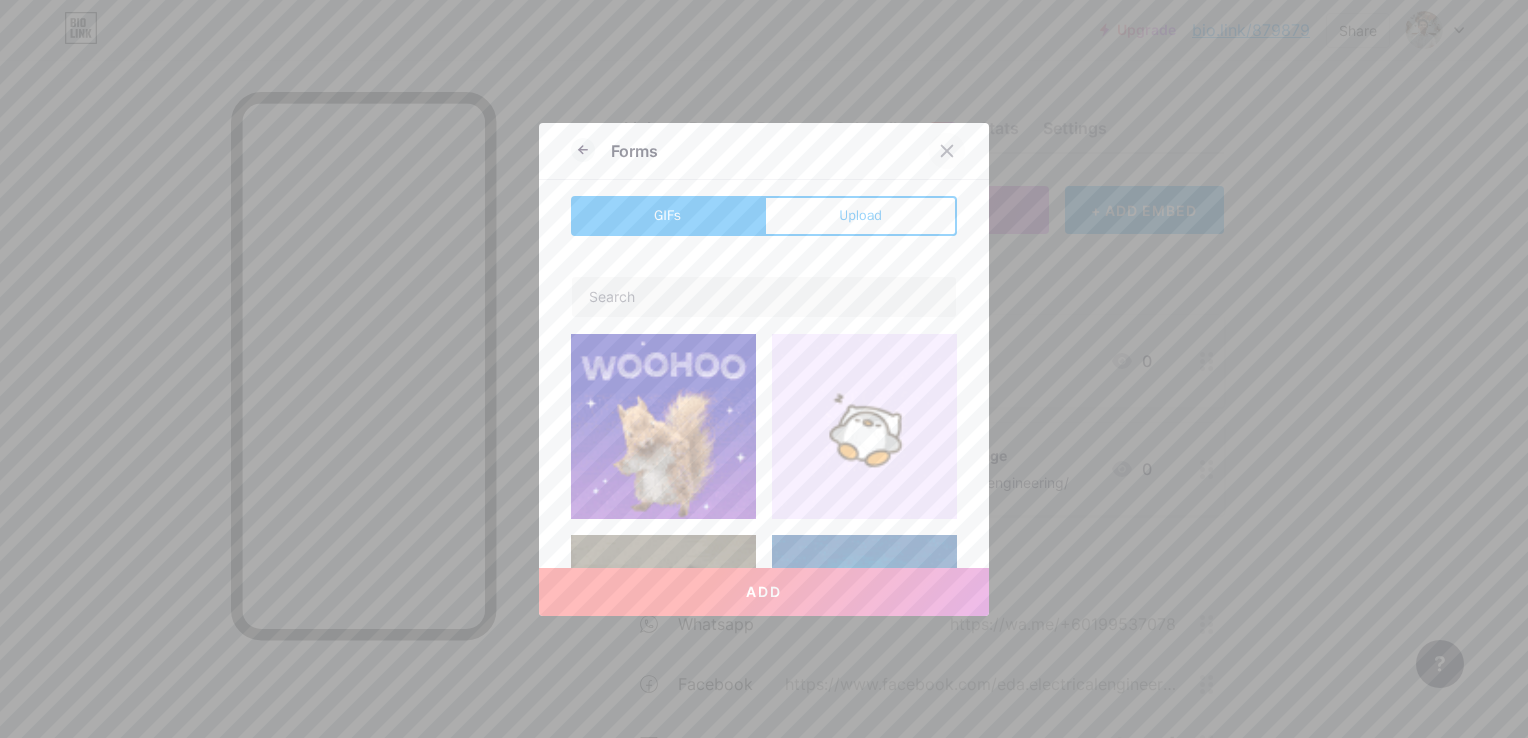 click 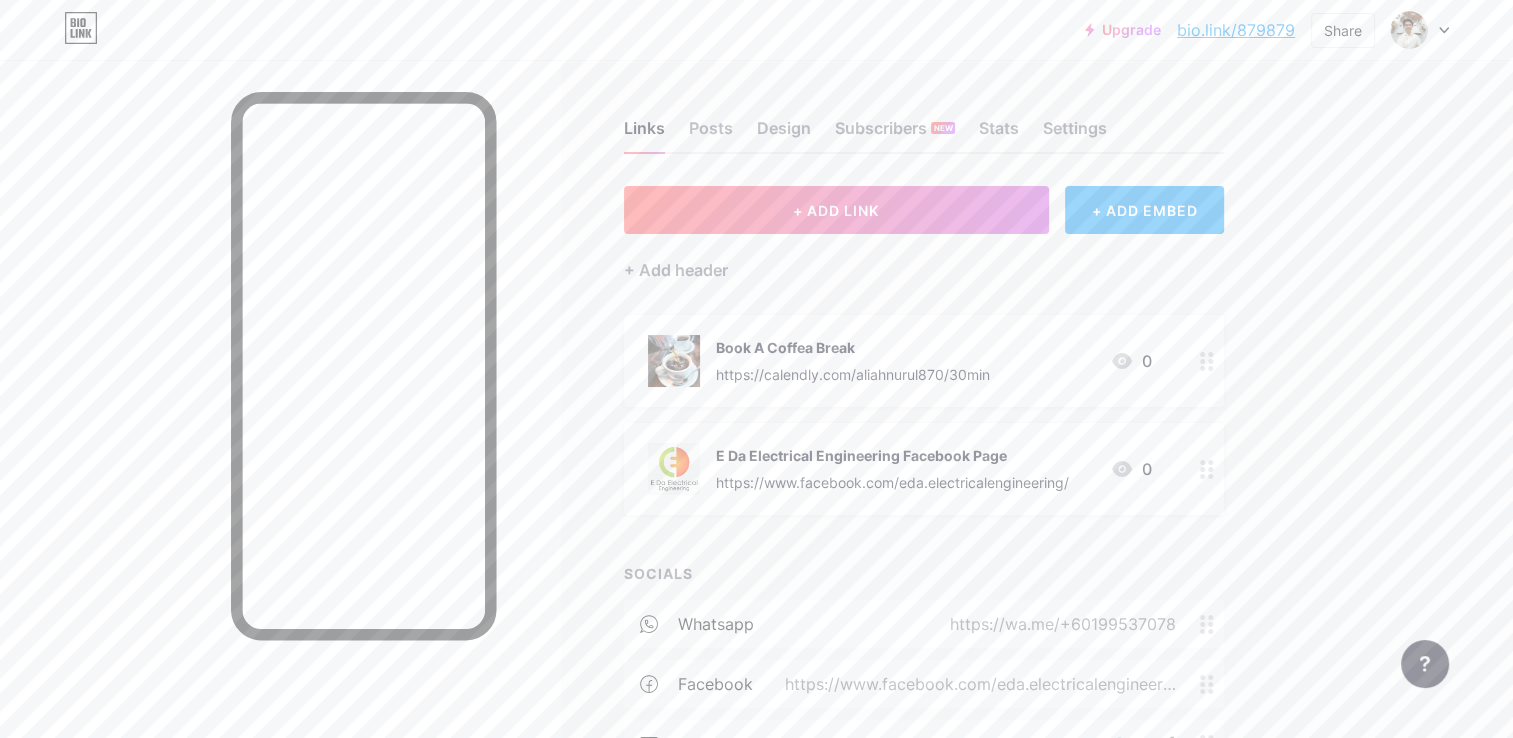 click on "+ ADD EMBED" at bounding box center (1144, 210) 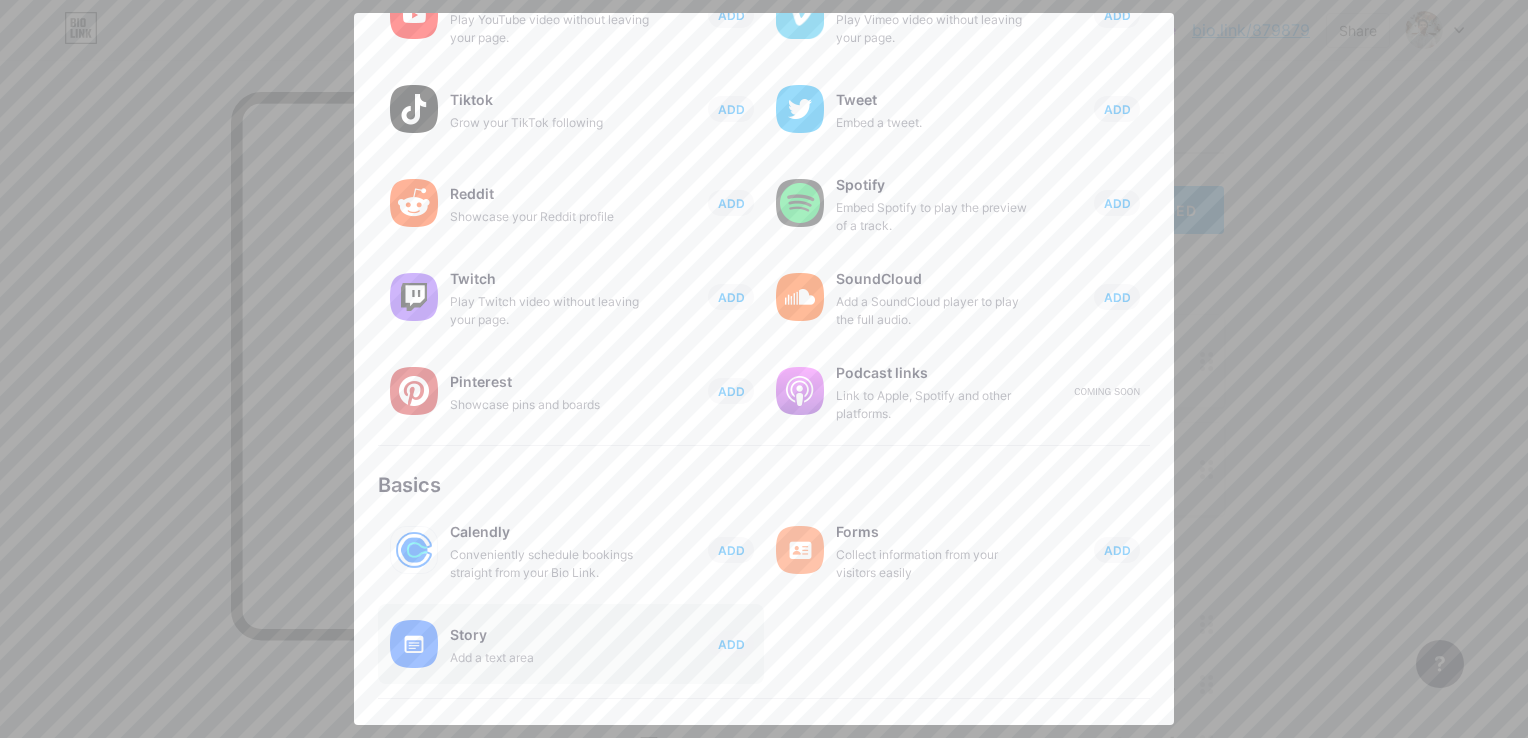scroll, scrollTop: 300, scrollLeft: 0, axis: vertical 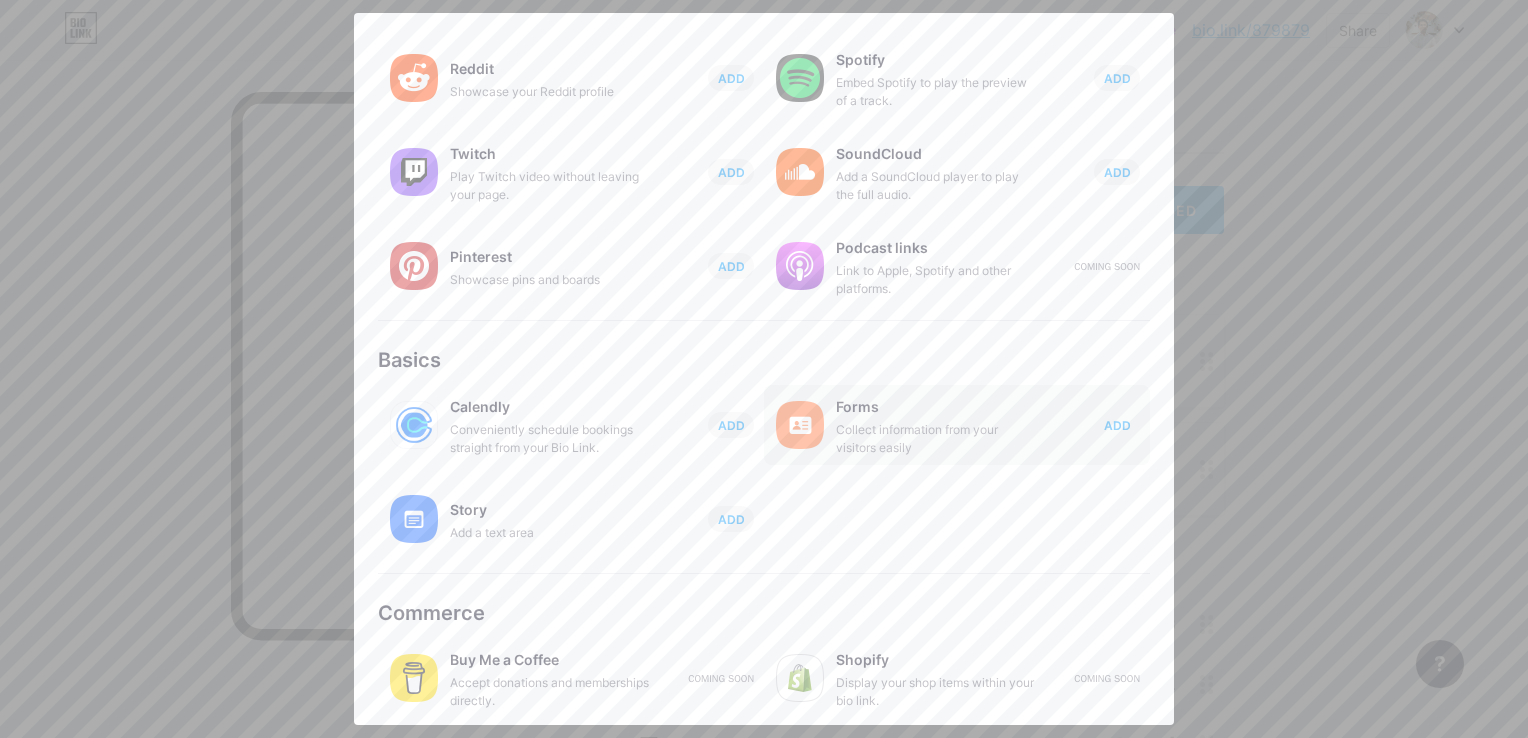 click on "ADD" at bounding box center (1117, 425) 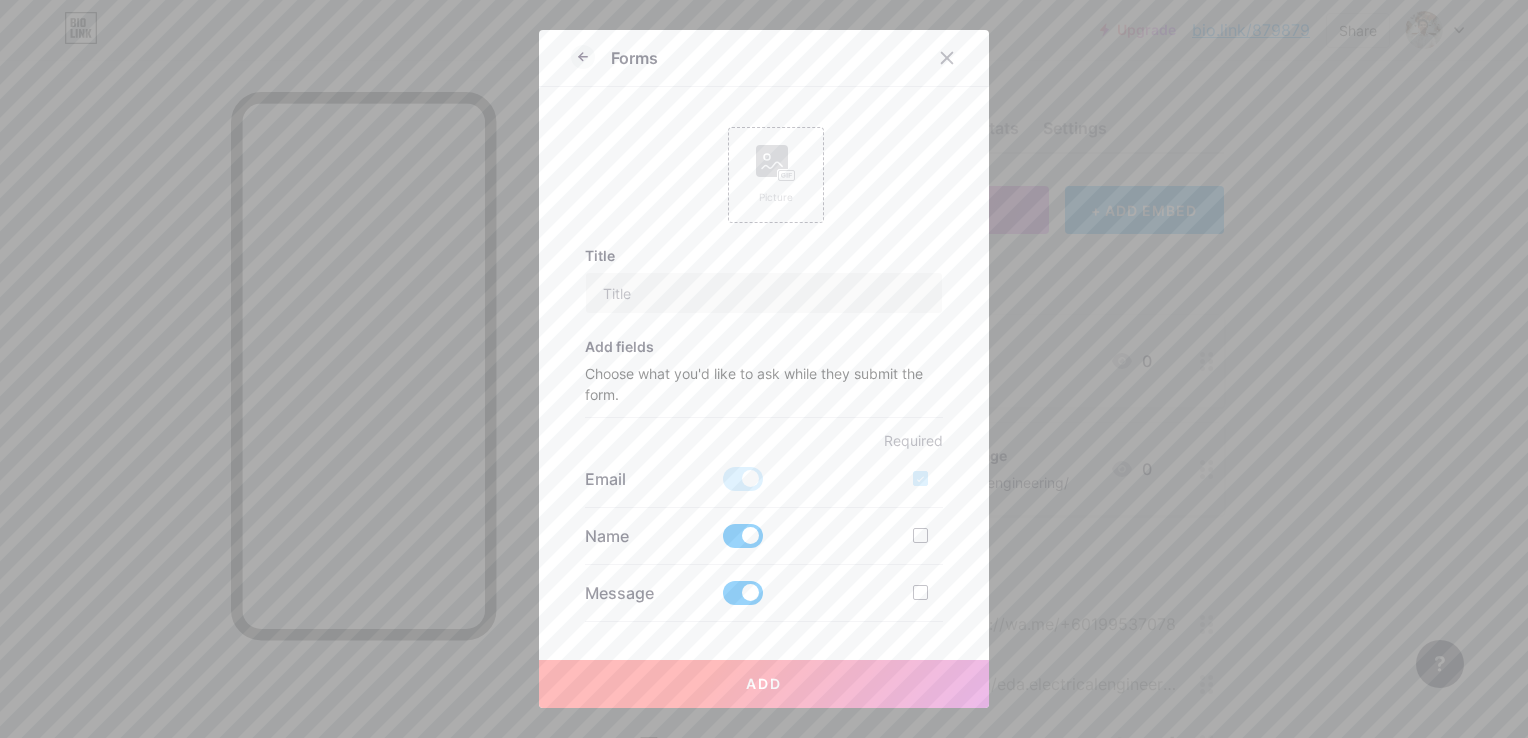 scroll, scrollTop: 0, scrollLeft: 0, axis: both 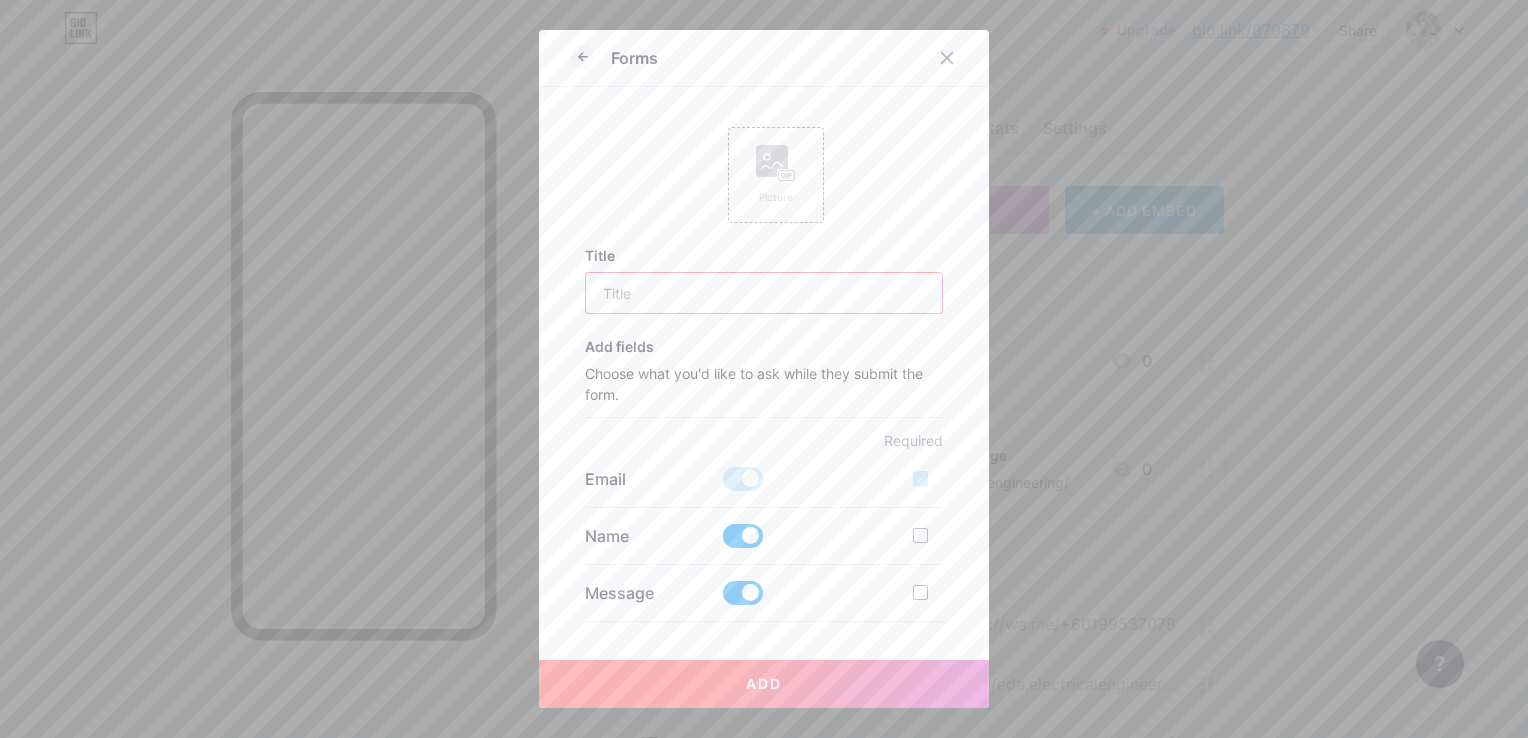 click at bounding box center [764, 293] 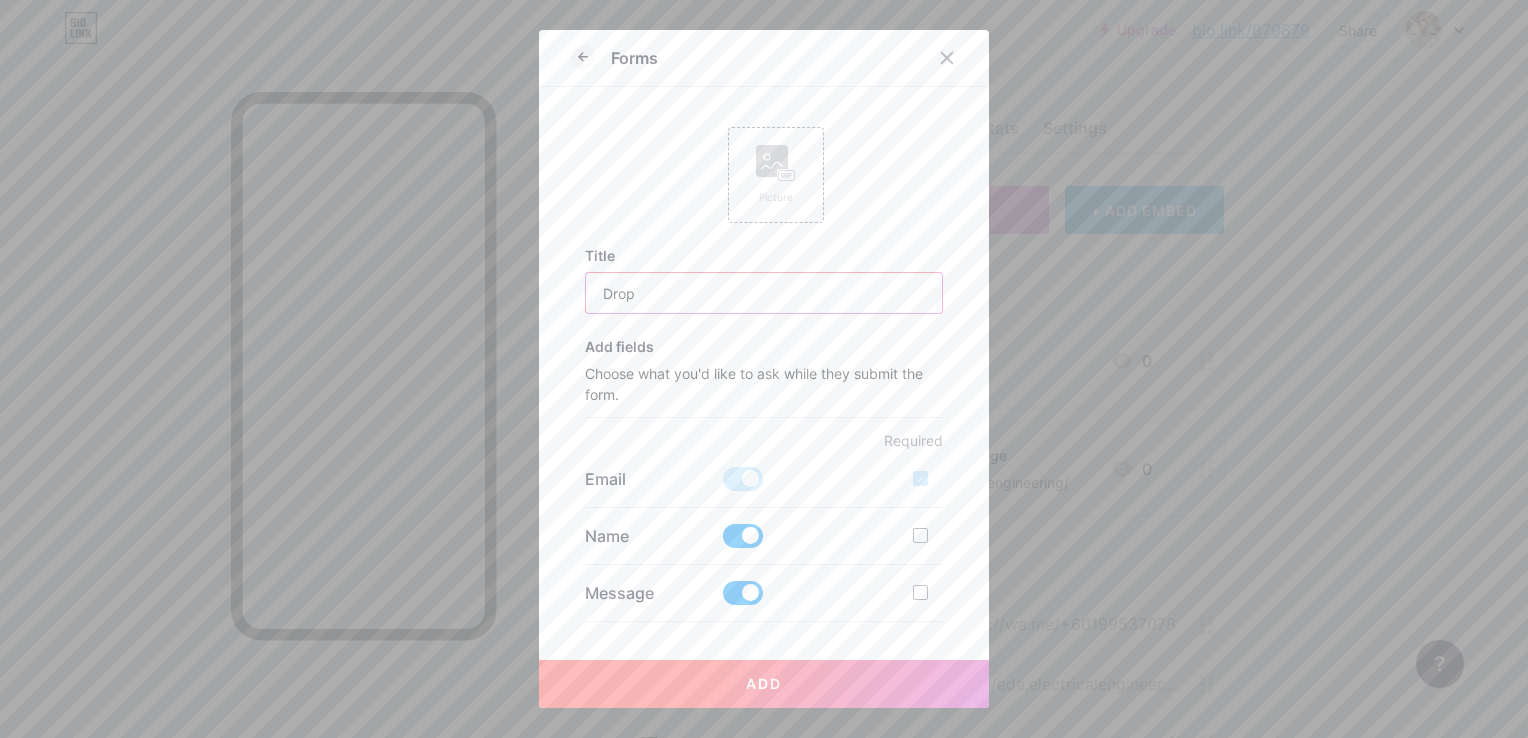 type on "Drop Your Namecard" 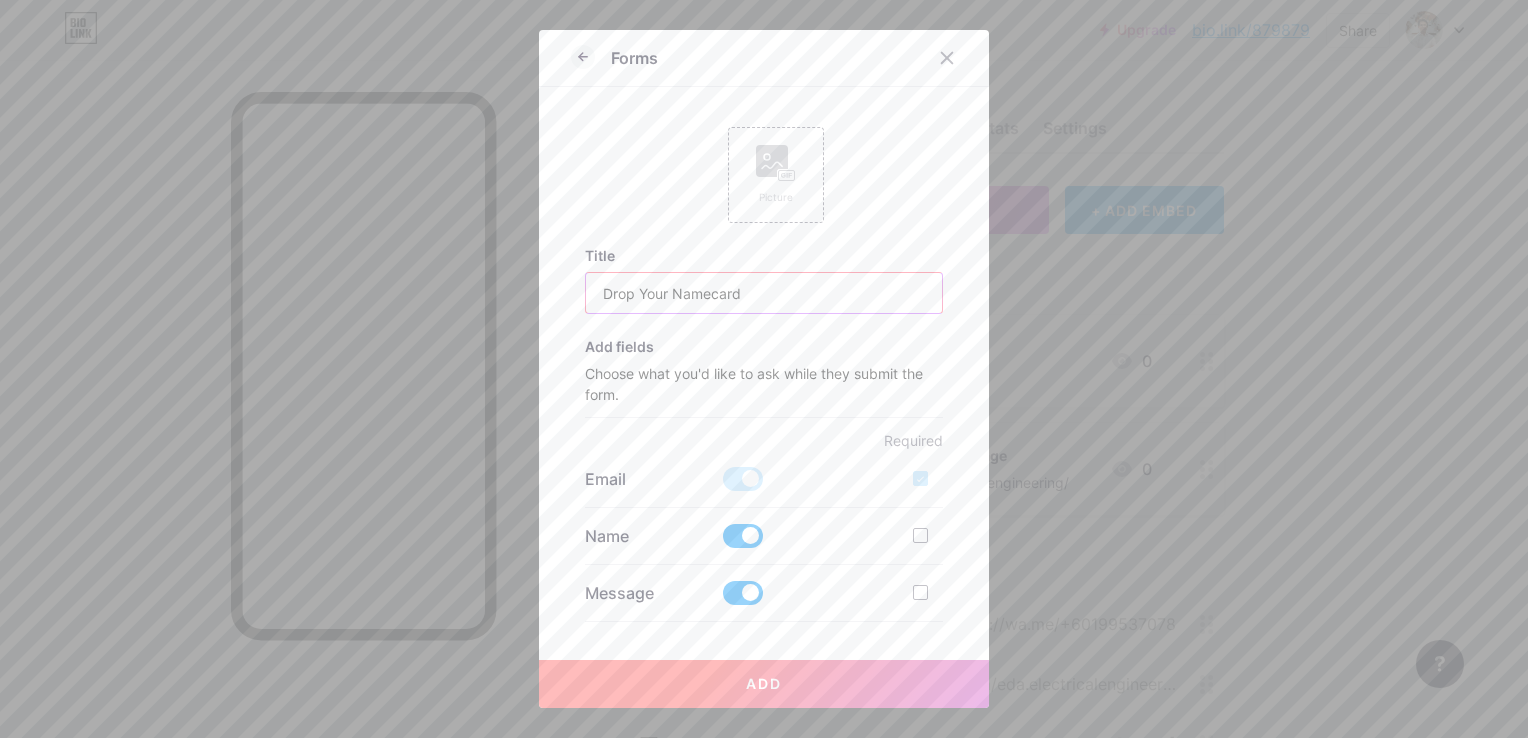 scroll, scrollTop: 100, scrollLeft: 0, axis: vertical 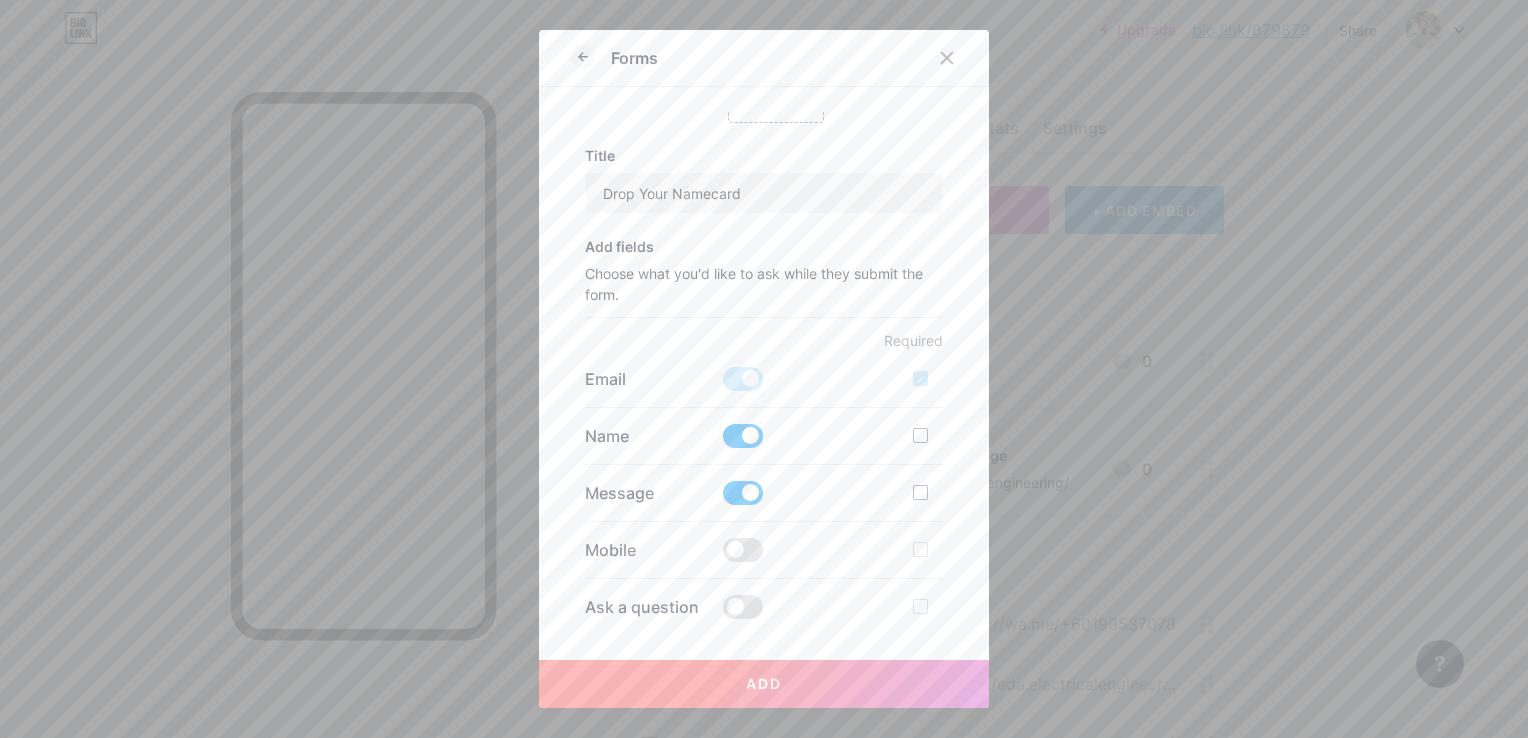 click on "Message" at bounding box center (764, 493) 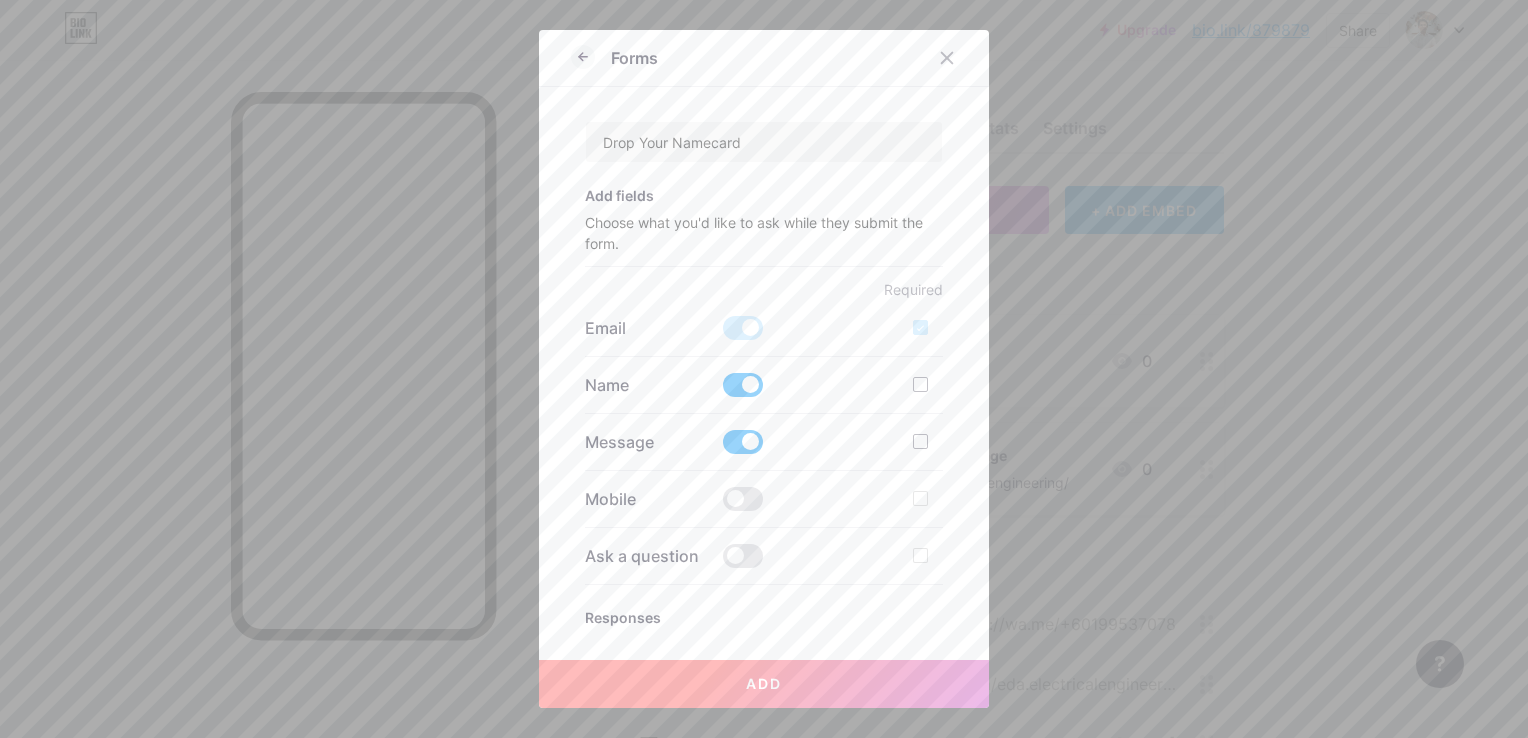 scroll, scrollTop: 200, scrollLeft: 0, axis: vertical 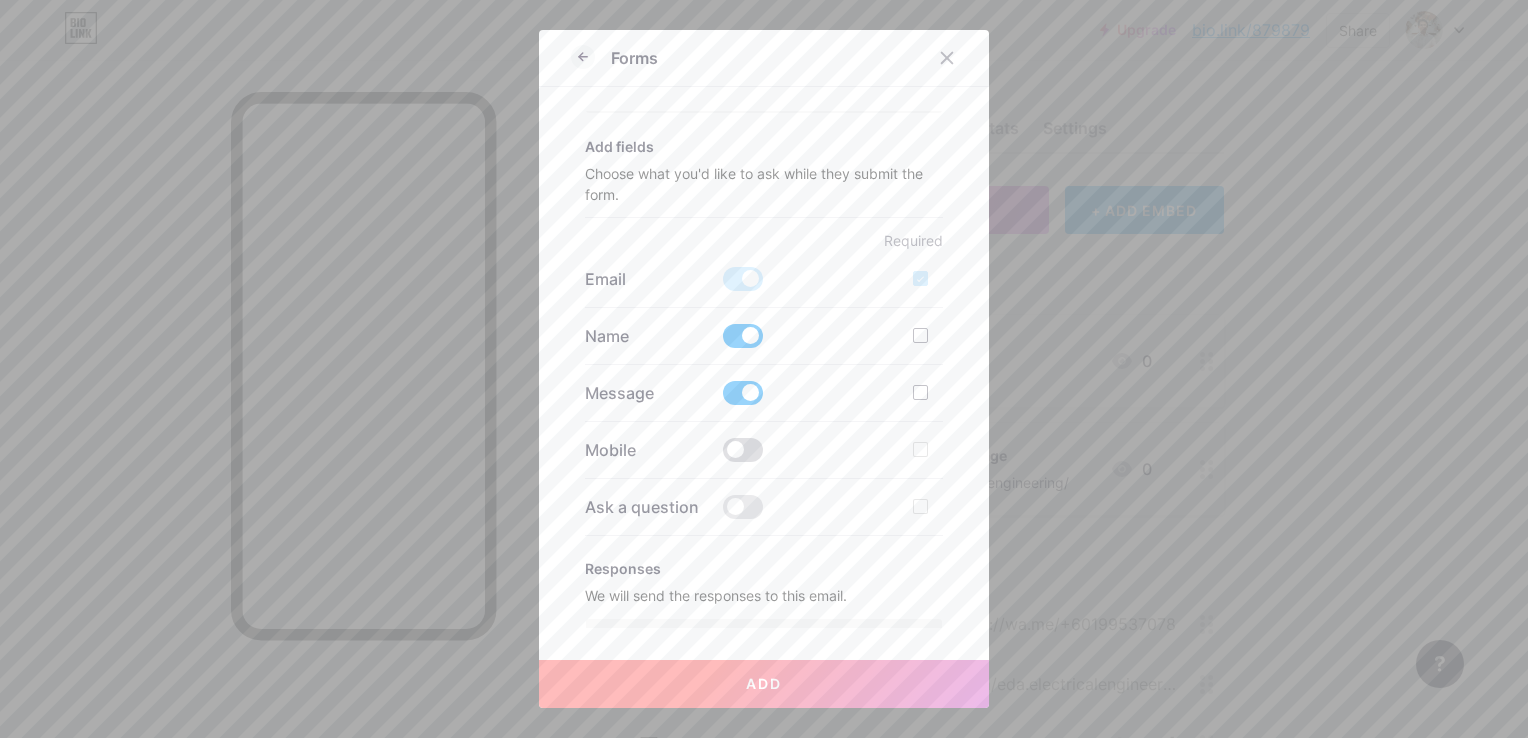 click at bounding box center [743, 450] 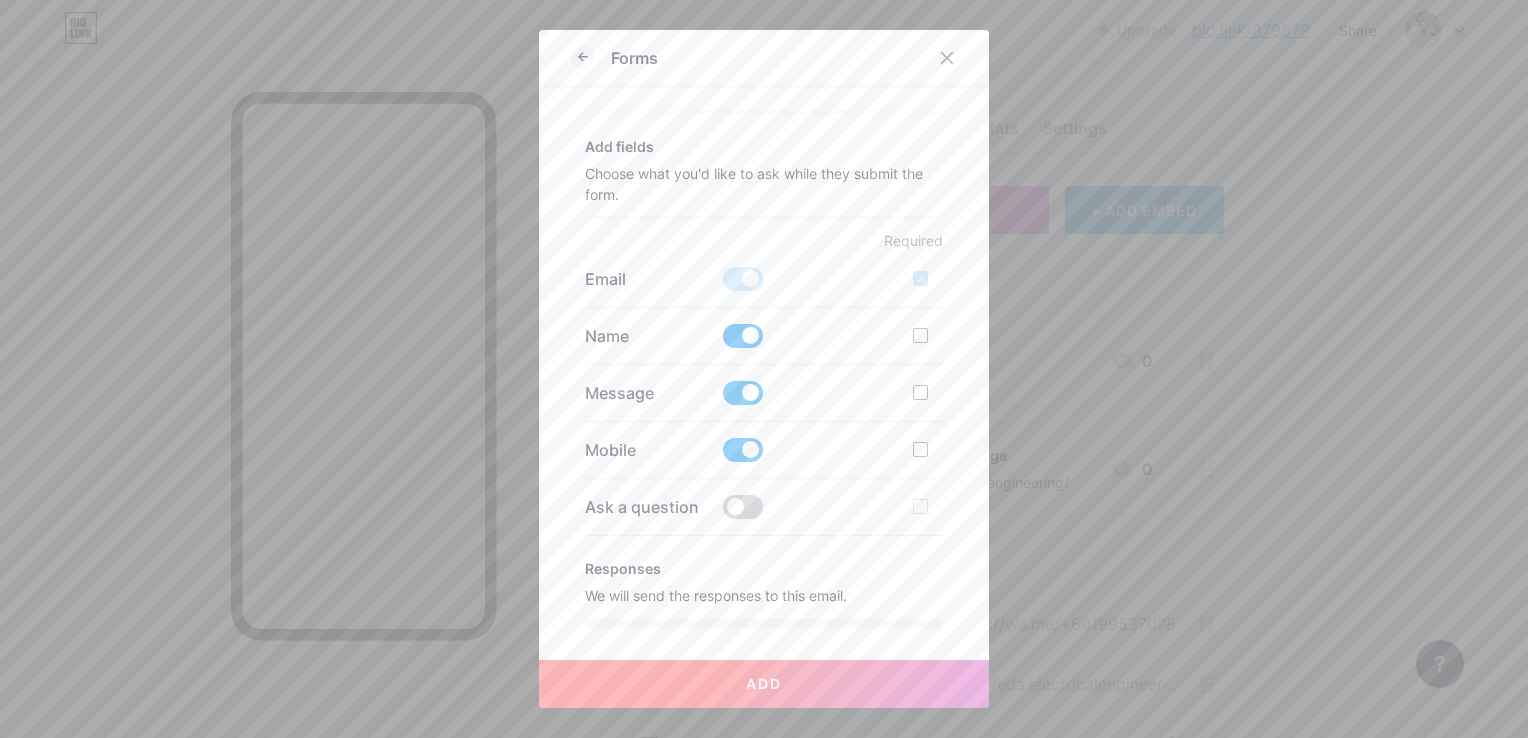 click at bounding box center [743, 507] 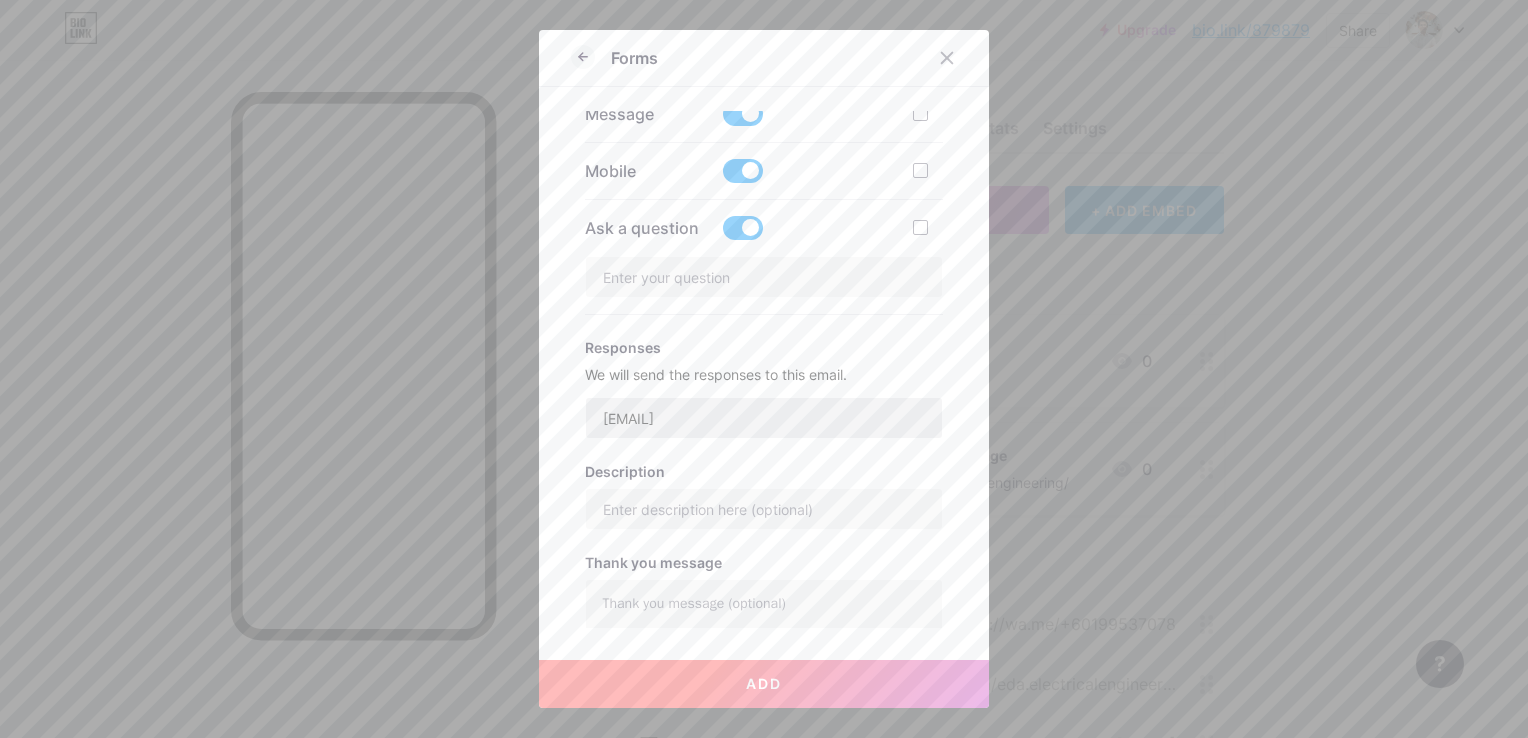 scroll, scrollTop: 563, scrollLeft: 0, axis: vertical 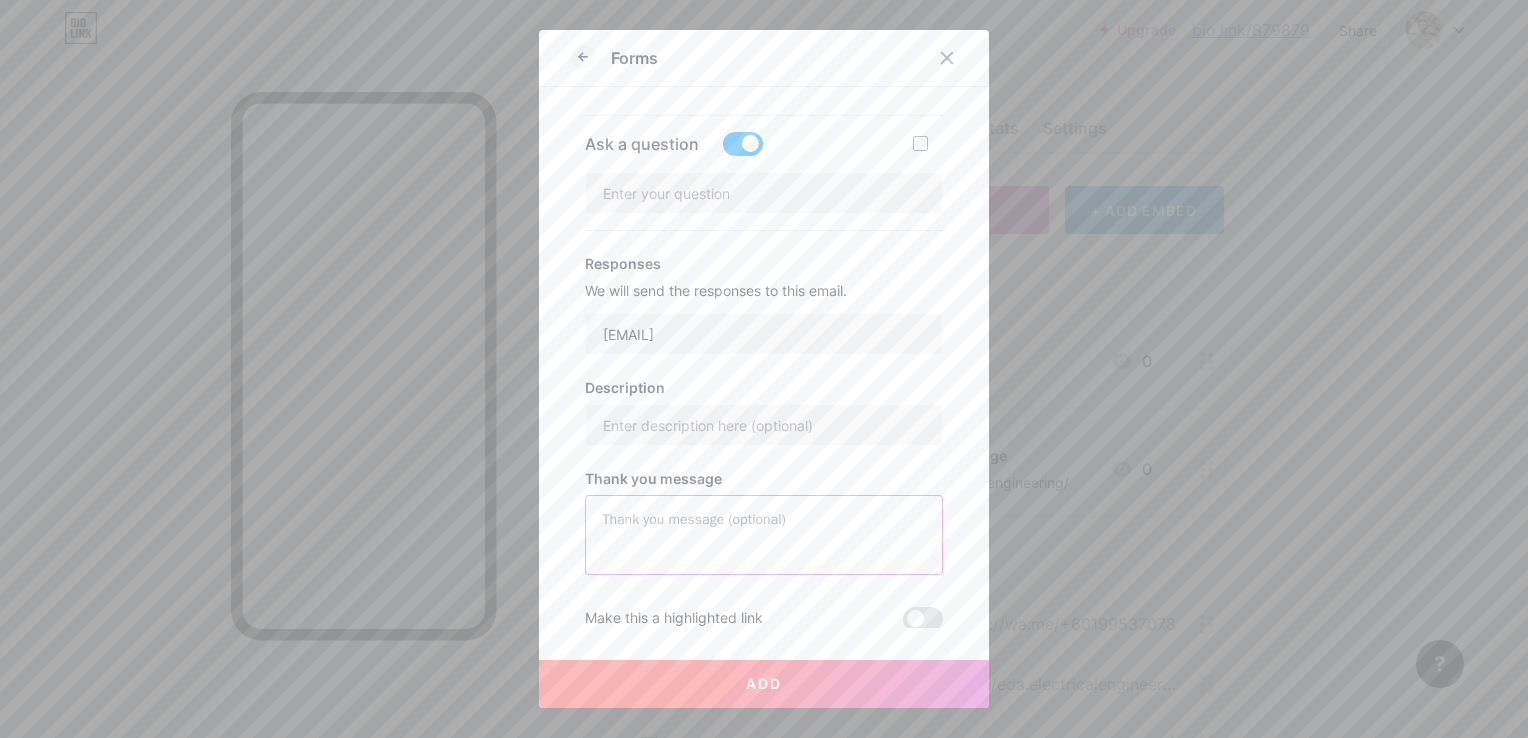 click at bounding box center [764, 536] 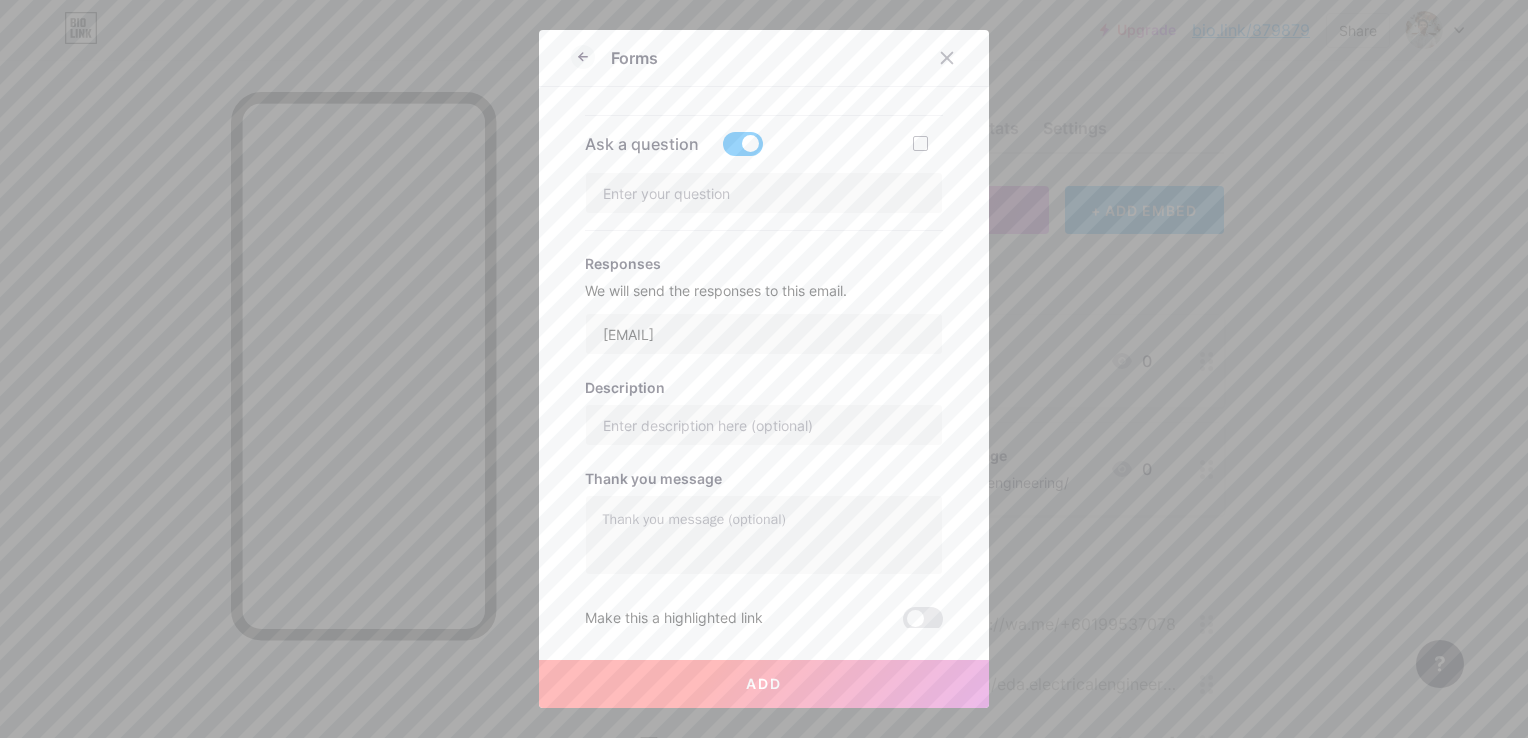 click on "Add" at bounding box center (764, 684) 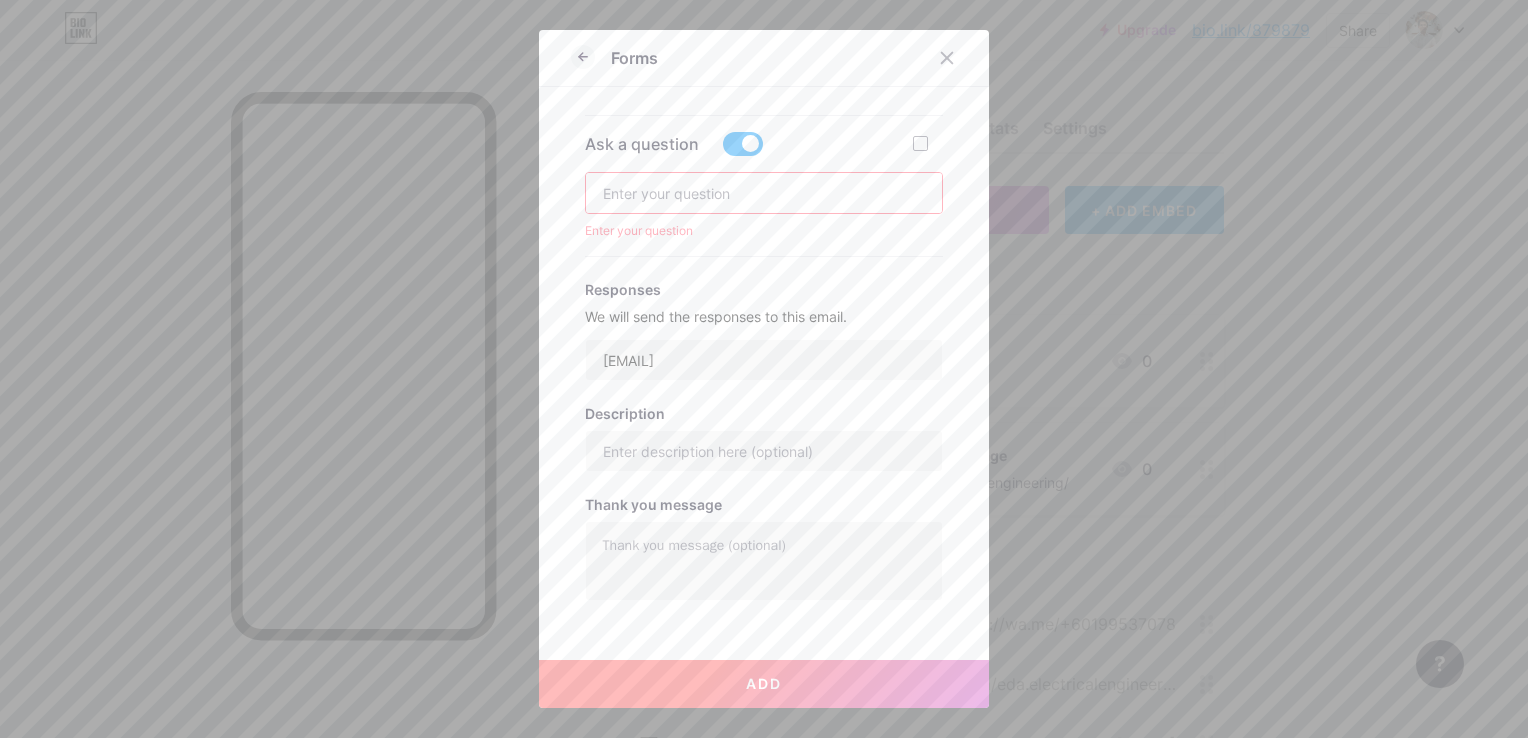 click at bounding box center (764, 193) 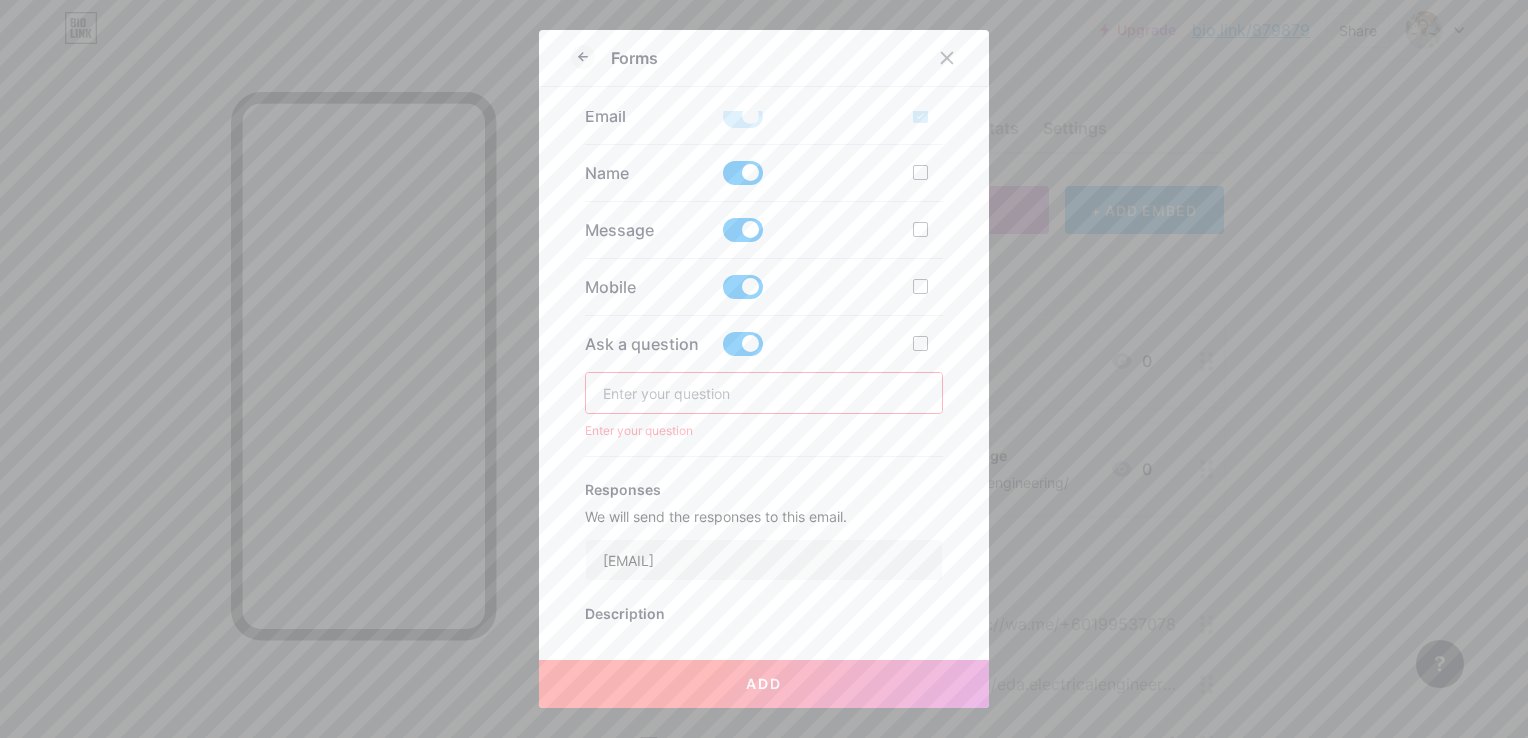 click at bounding box center [743, 344] 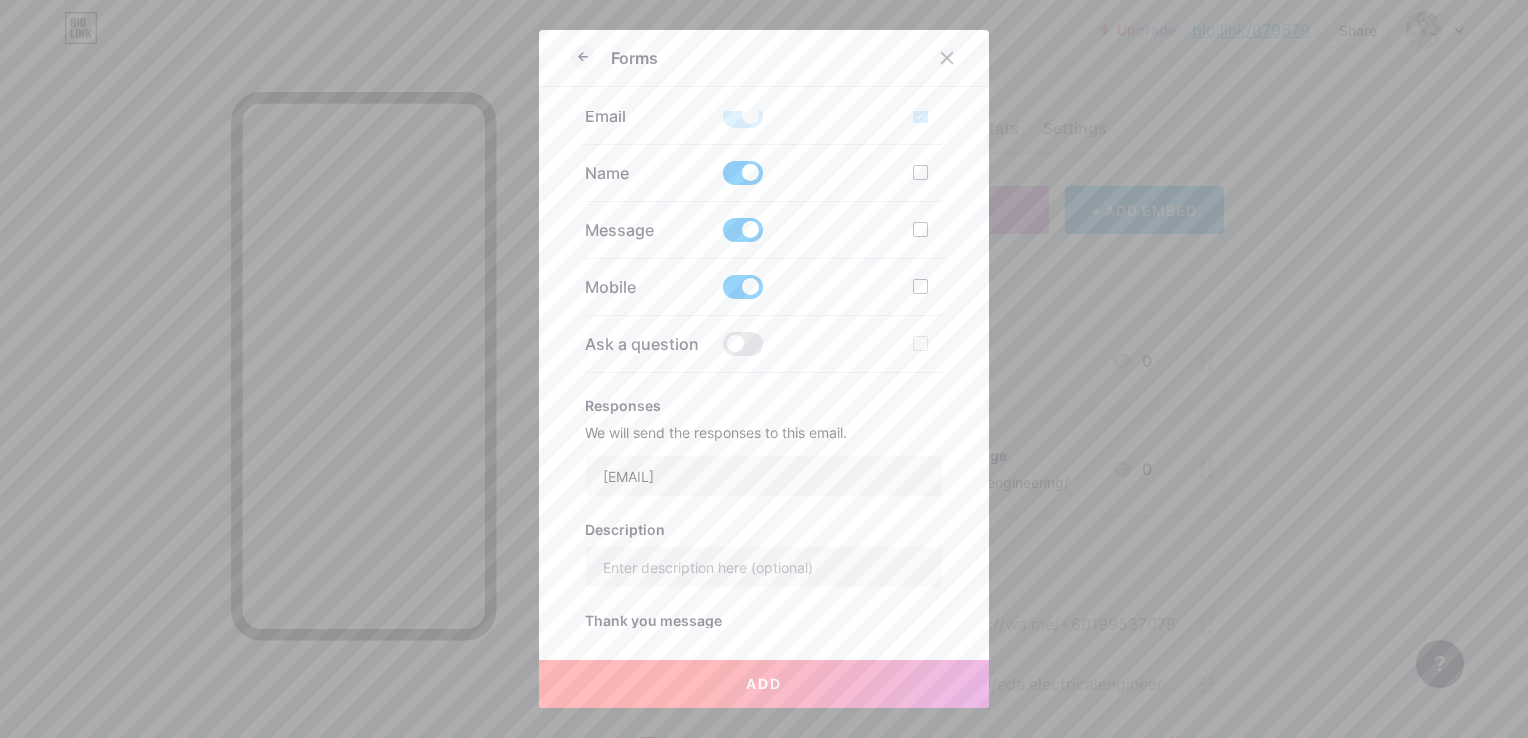 click on "Add" at bounding box center (764, 684) 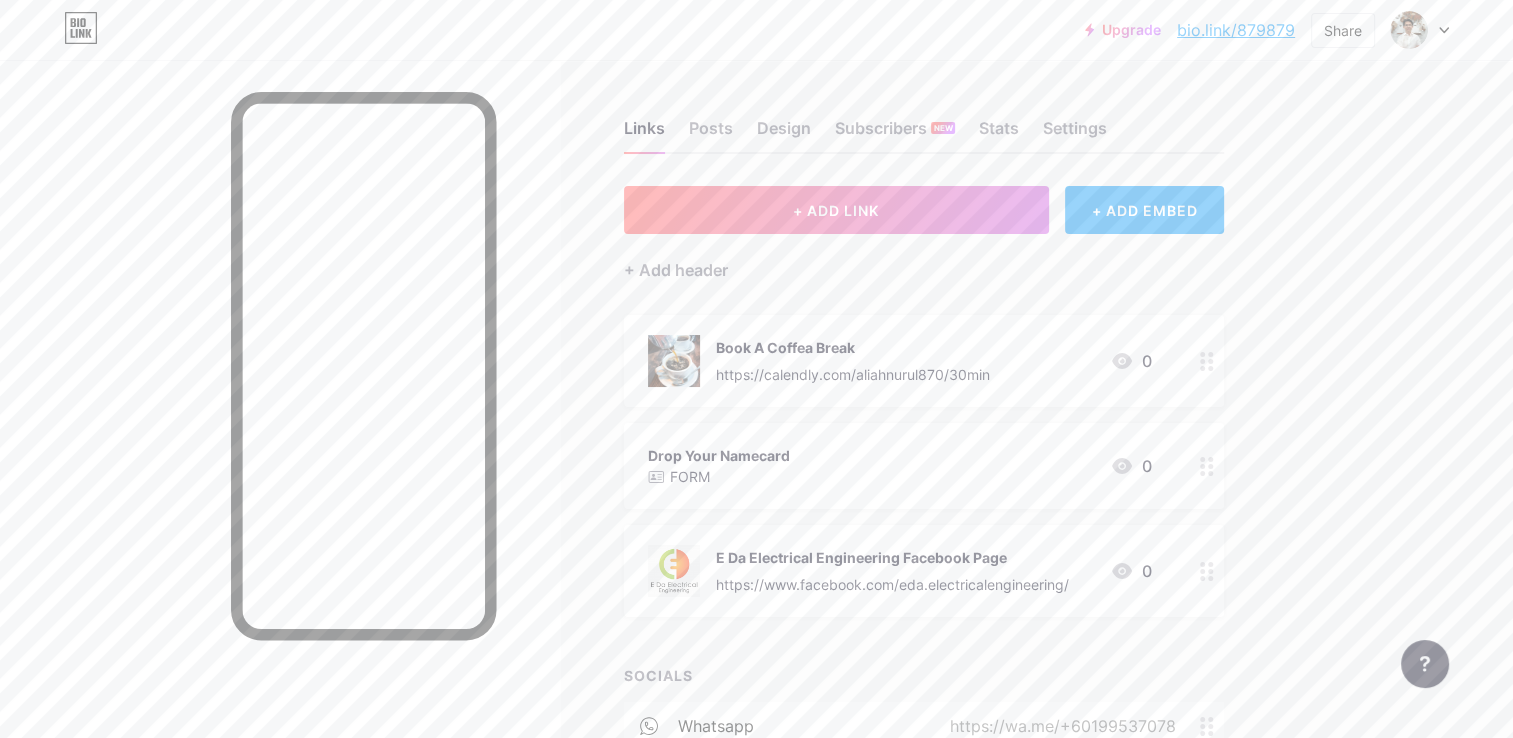 click on "FORM" at bounding box center (690, 476) 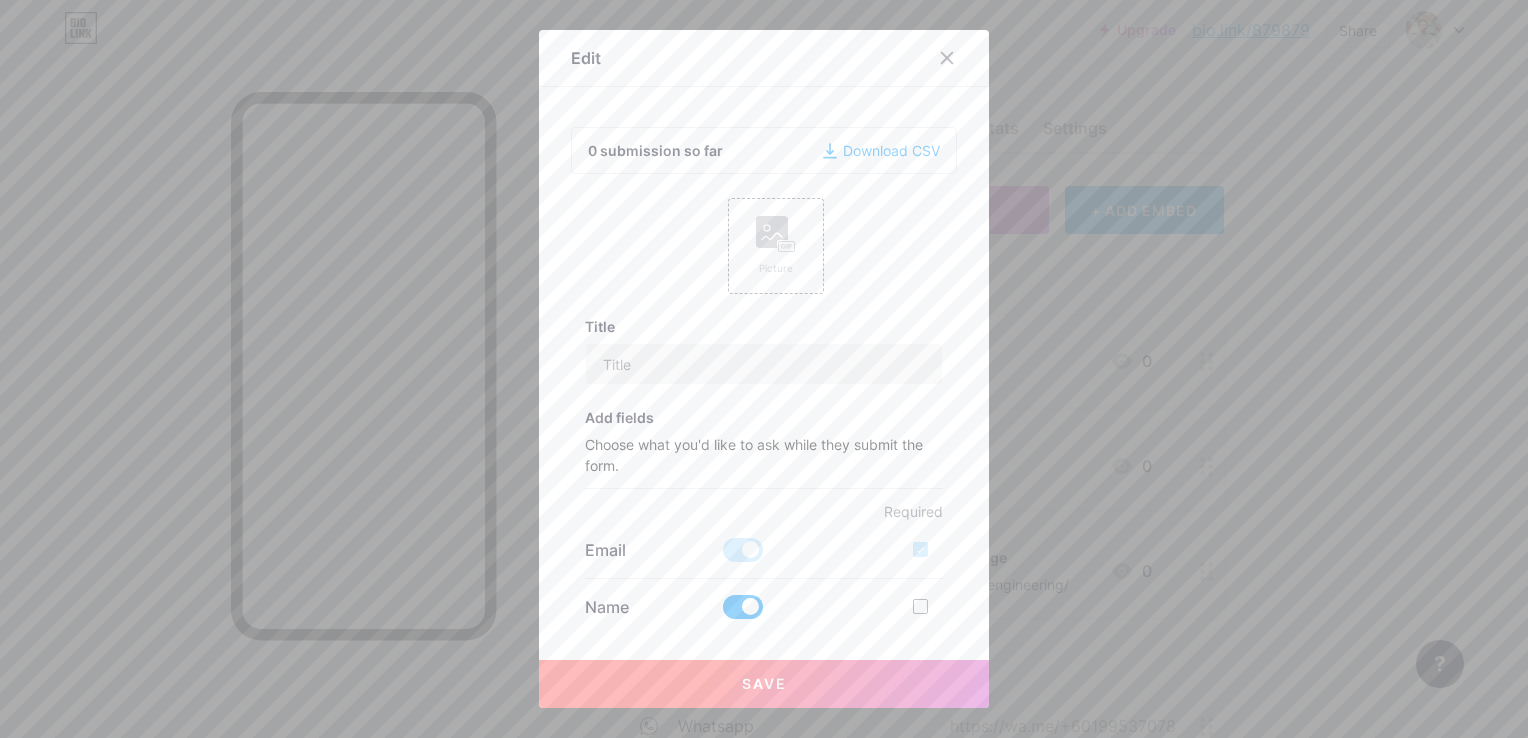 type on "Drop Your Namecard" 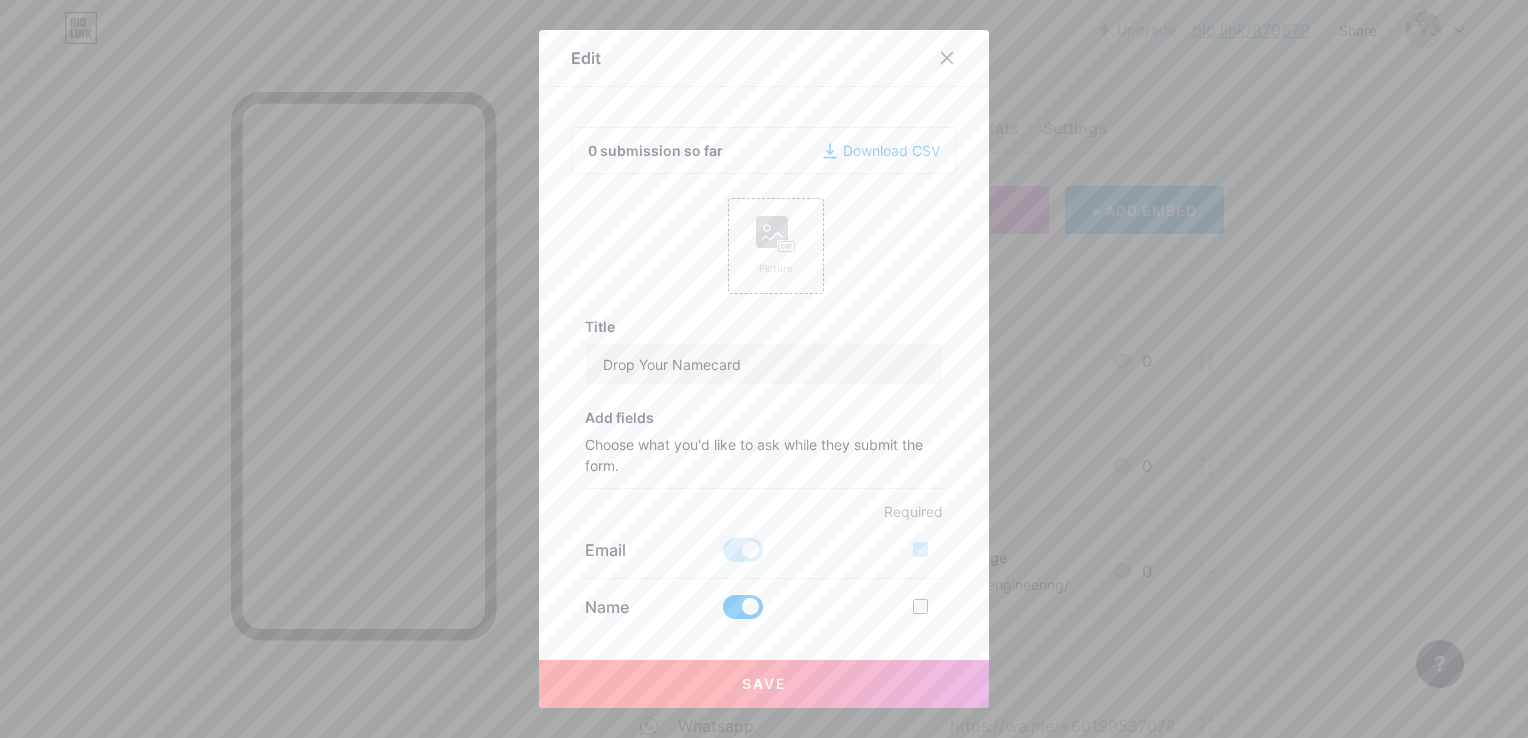 drag, startPoint x: 880, startPoint y: 674, endPoint x: 884, endPoint y: 642, distance: 32.24903 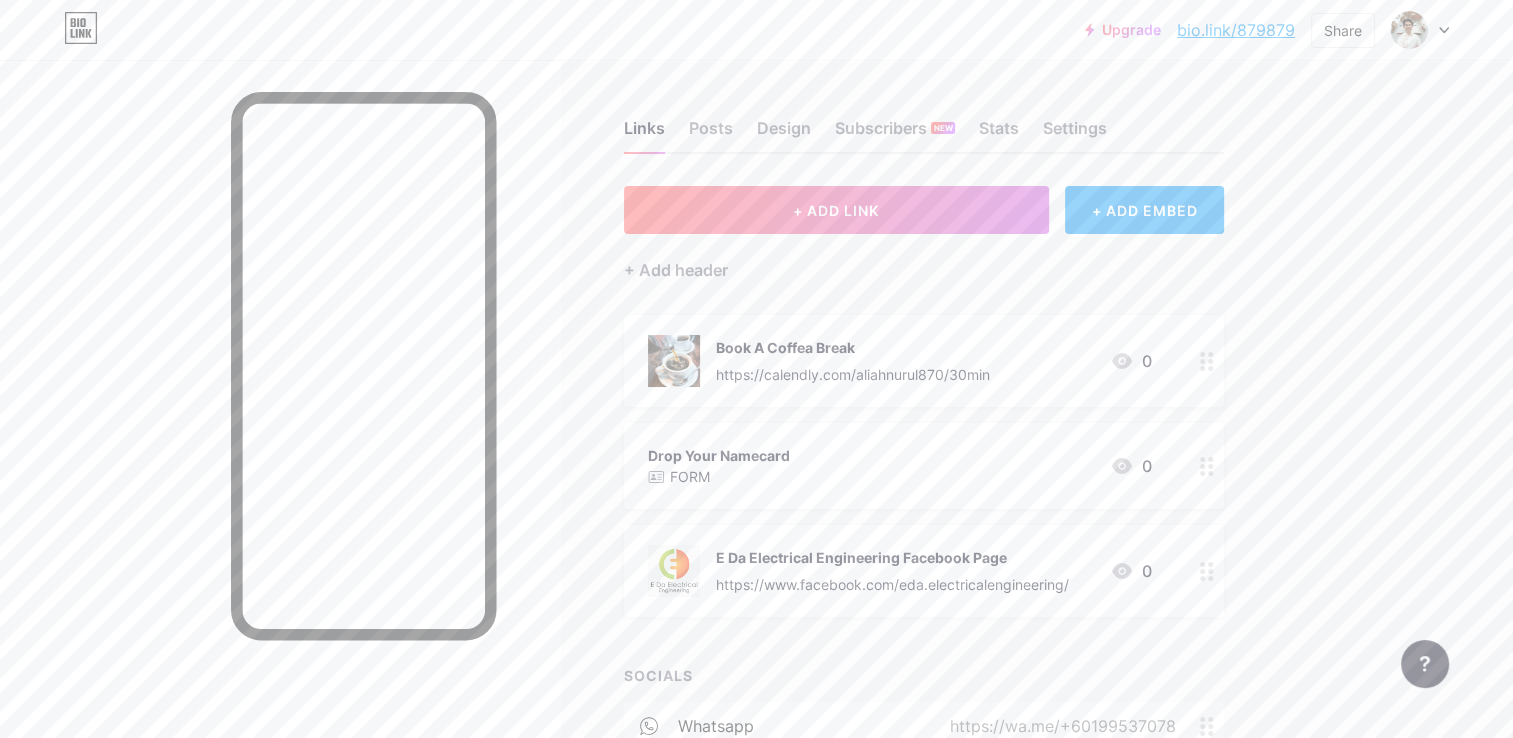 type 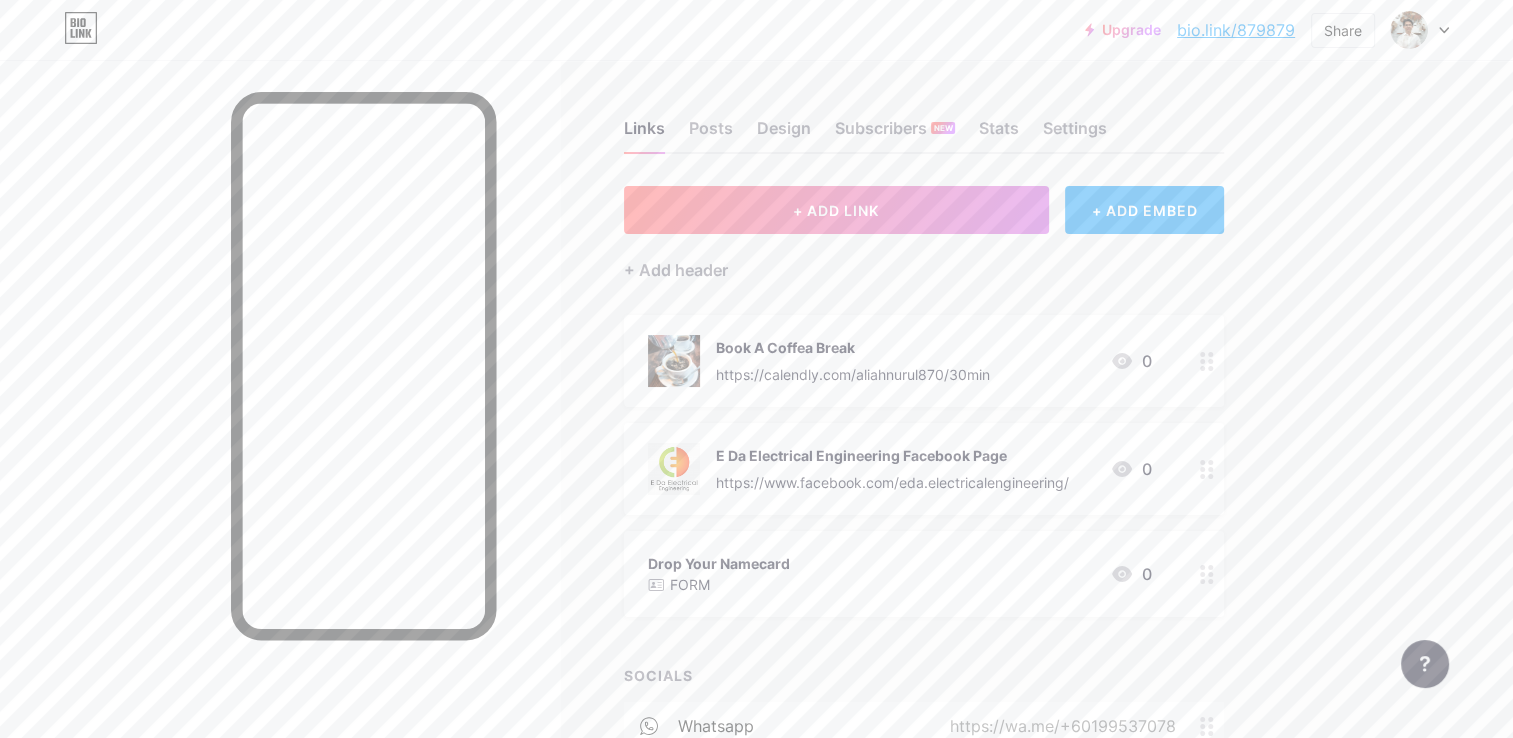 click on "Upgrade   bio.link/879879...   bio.link/879879   Share               Switch accounts     Alan Wong Wai Lun   bio.link/879879       + Add a new page        Account settings   Logout   Link Copied
Links
Posts
Design
Subscribers
NEW
Stats
Settings       + ADD LINK     + ADD EMBED
+ Add header
Book A Coffea Break
https://calendly.com/aliahnurul870/30min
0
E Da Electrical Engineering Facebook Page
https://www.facebook.com/eda.electricalengineering/
0
Drop Your Namecard
FORM
0
SOCIALS
whatsapp
https://wa.me/+60199537078
facebook
email                 phone" at bounding box center [756, 545] 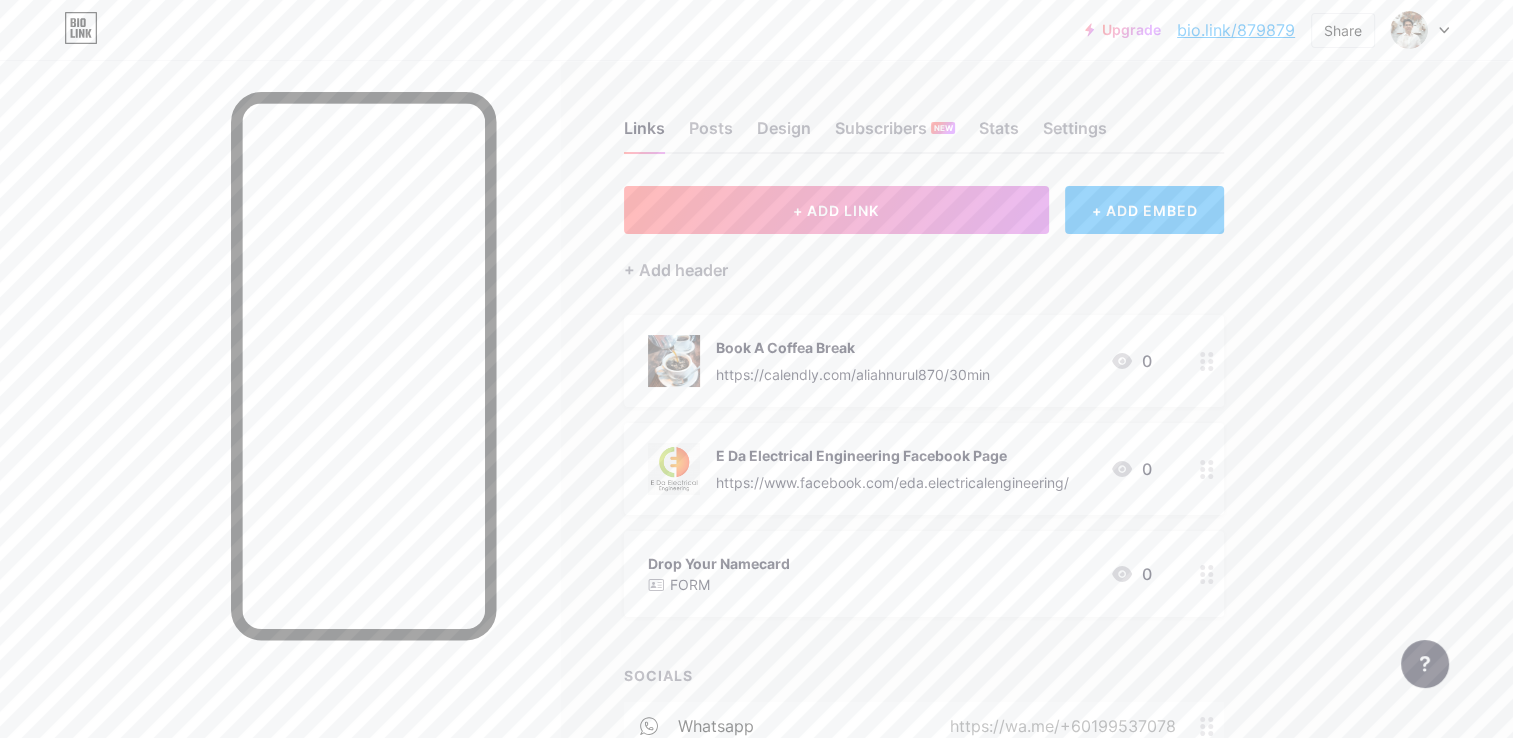 click on "+ ADD EMBED" at bounding box center [1144, 210] 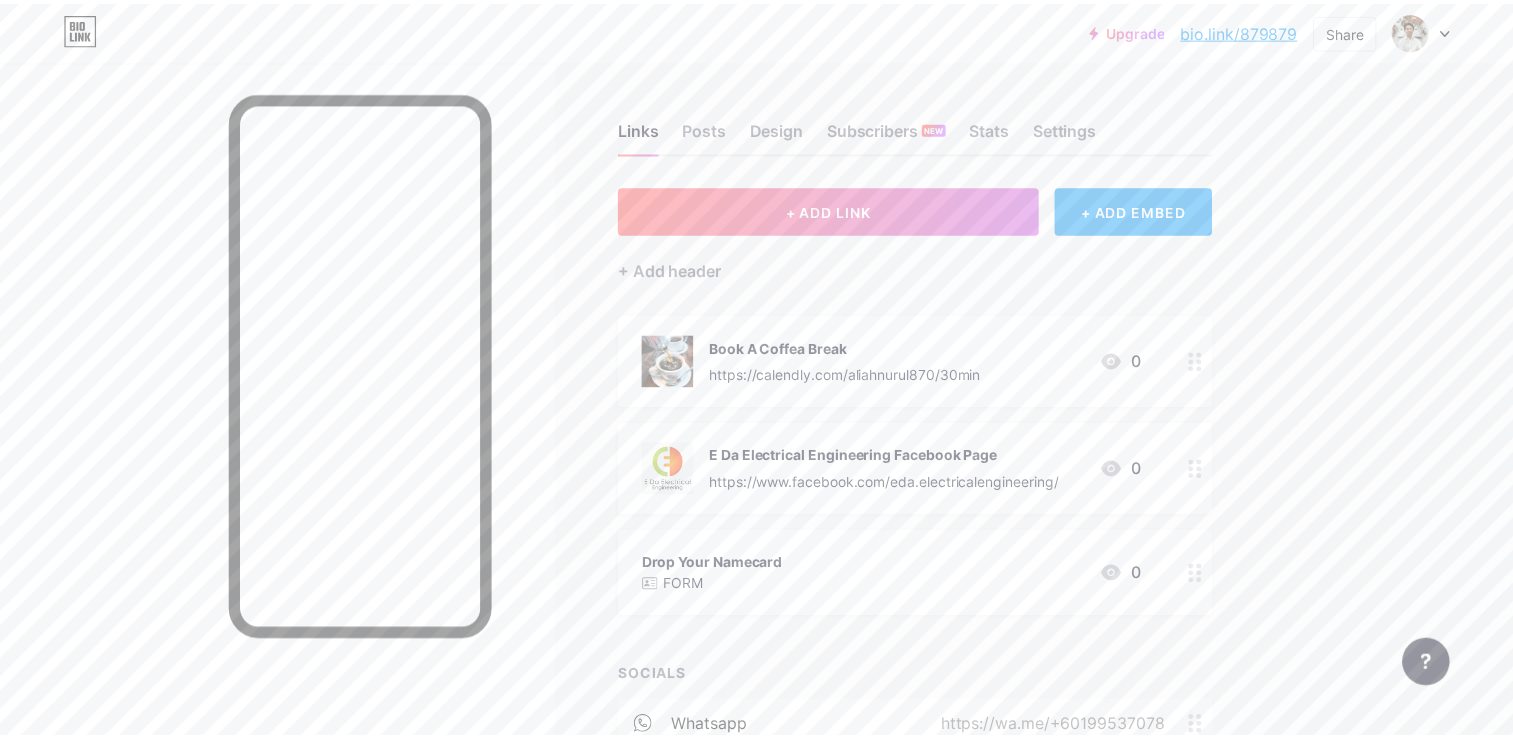 scroll, scrollTop: 0, scrollLeft: 0, axis: both 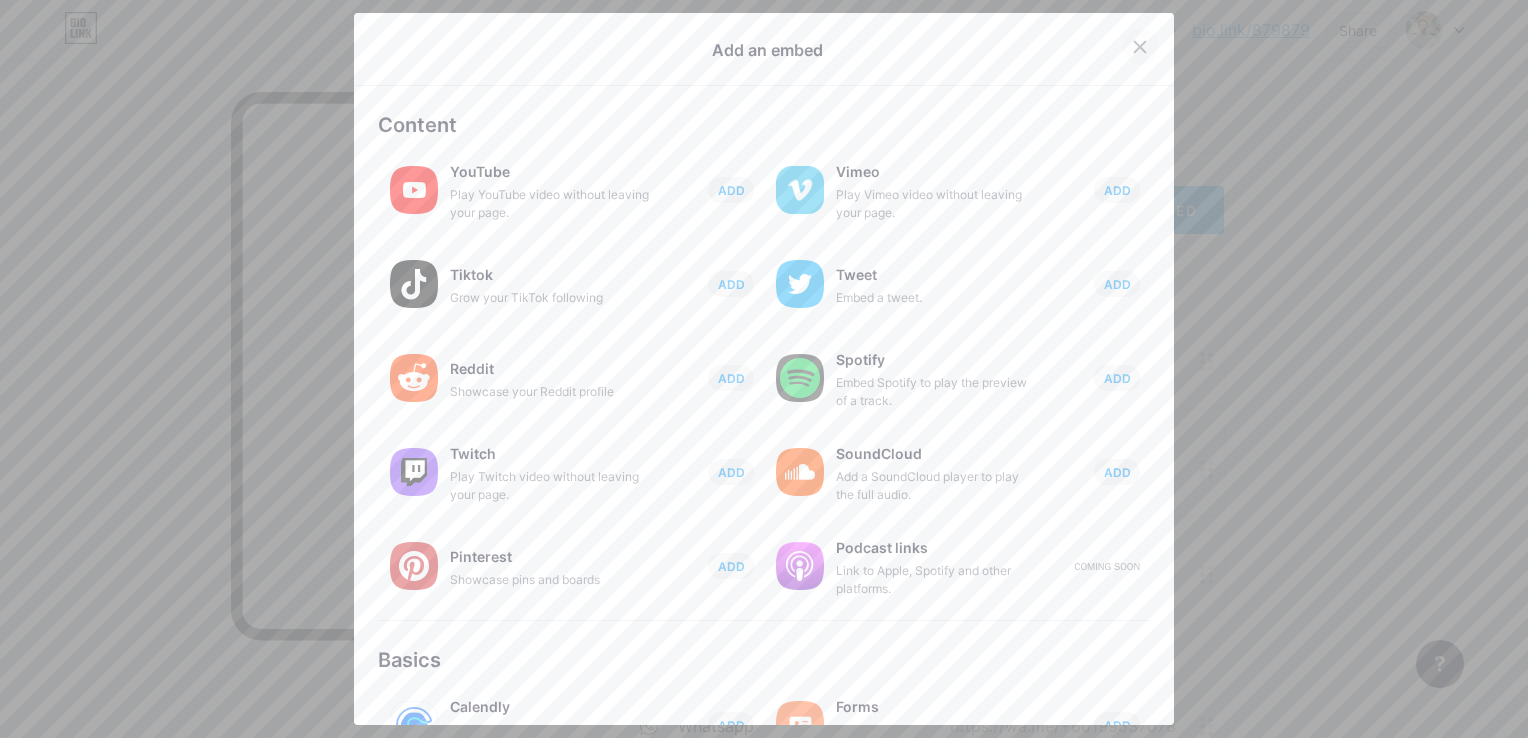 click 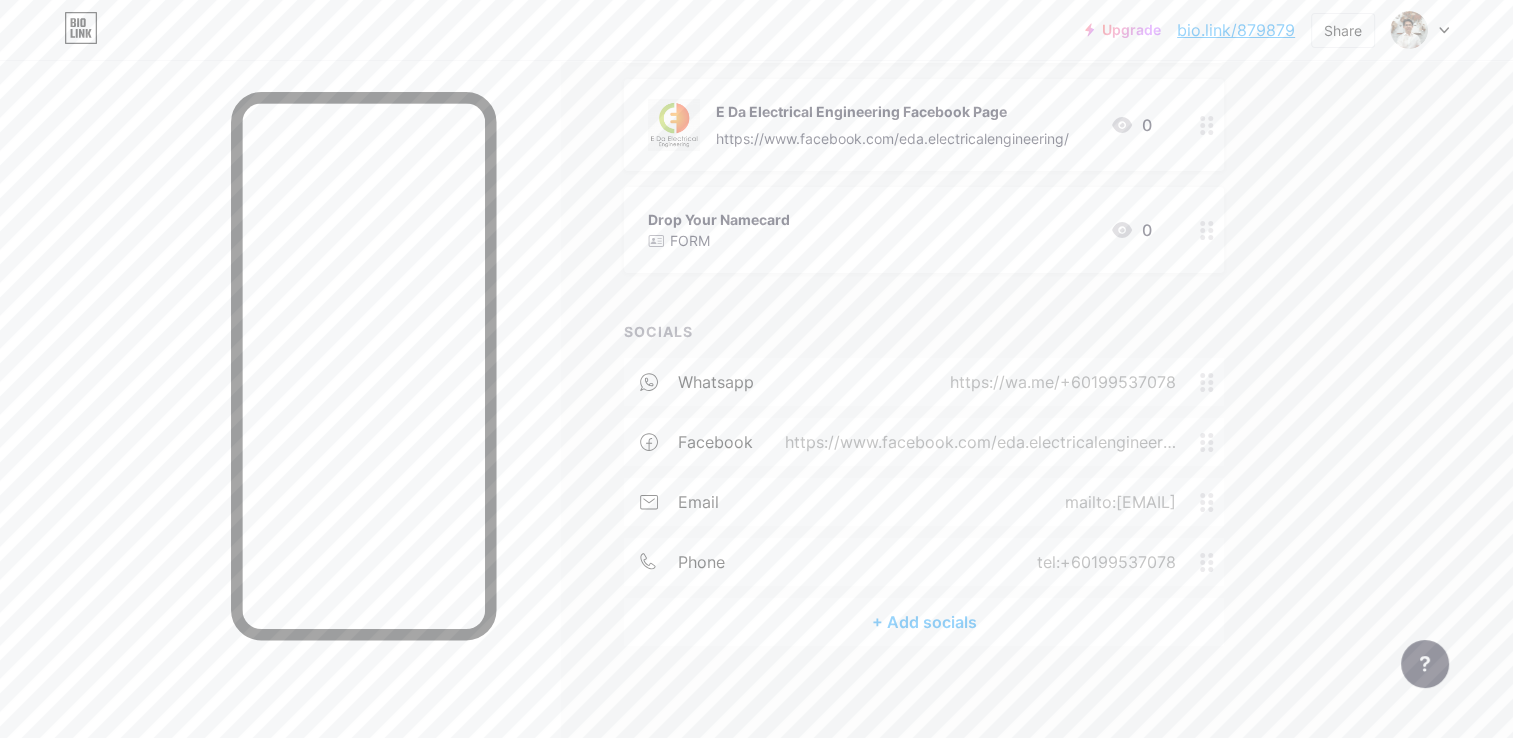 scroll, scrollTop: 350, scrollLeft: 0, axis: vertical 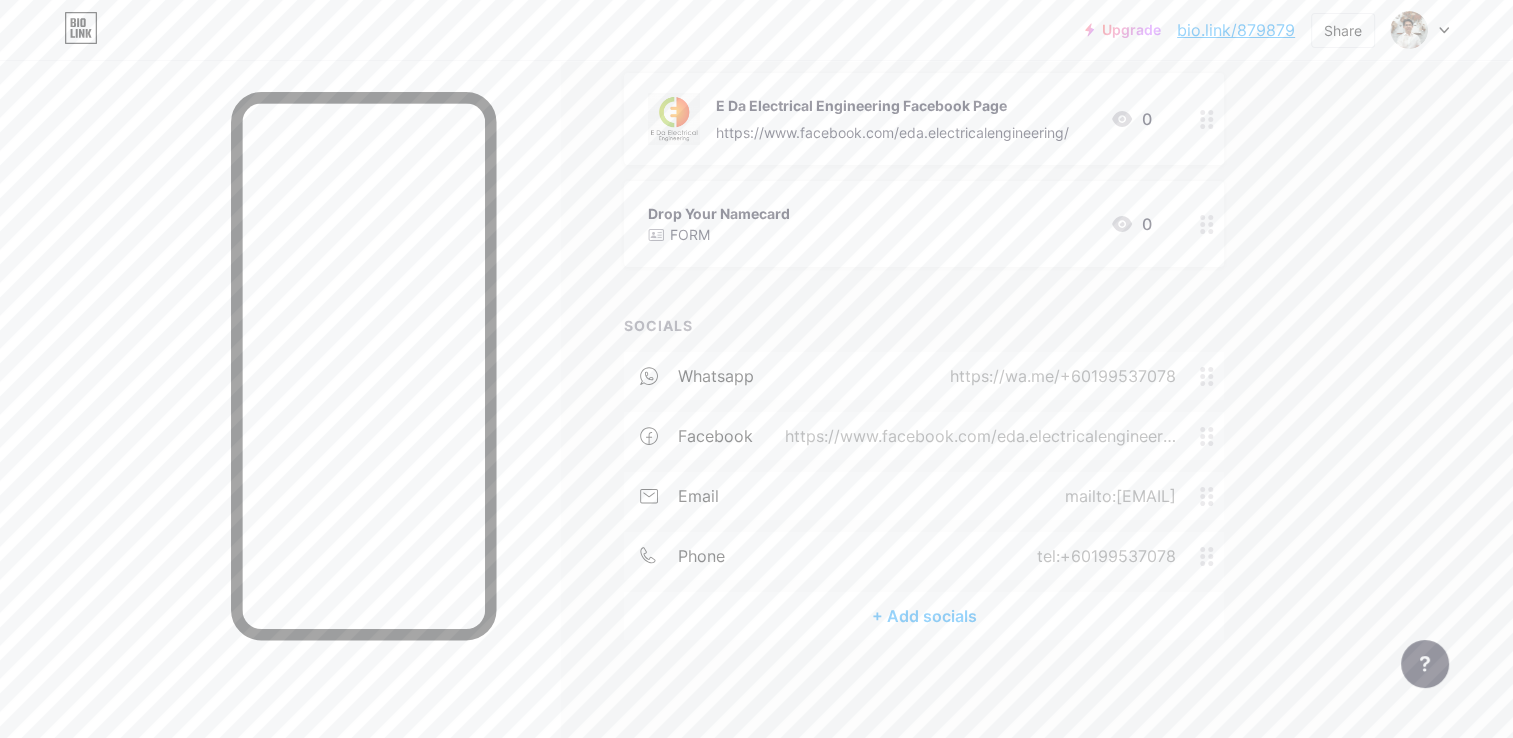 click on "bio.link/879879" at bounding box center [1236, 30] 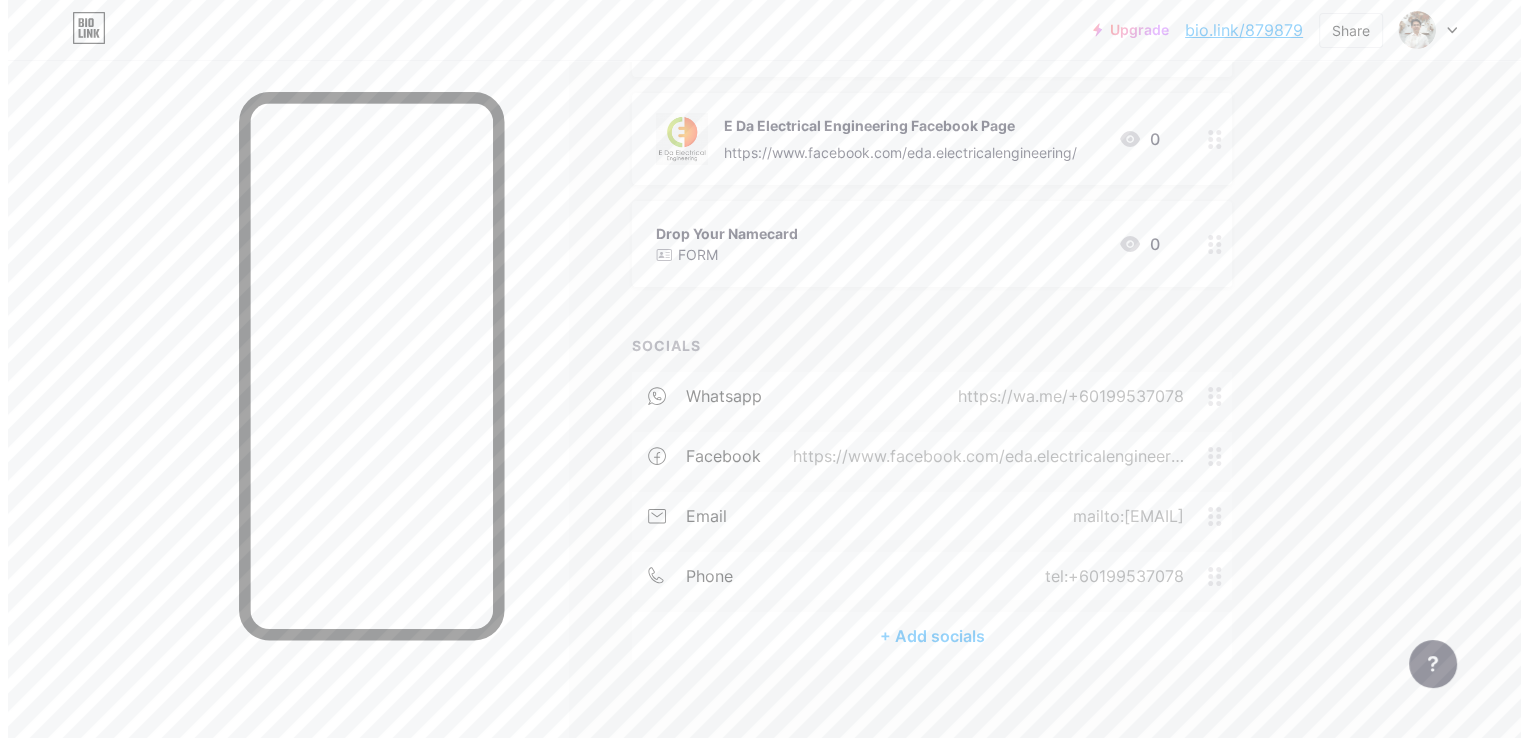 scroll, scrollTop: 350, scrollLeft: 0, axis: vertical 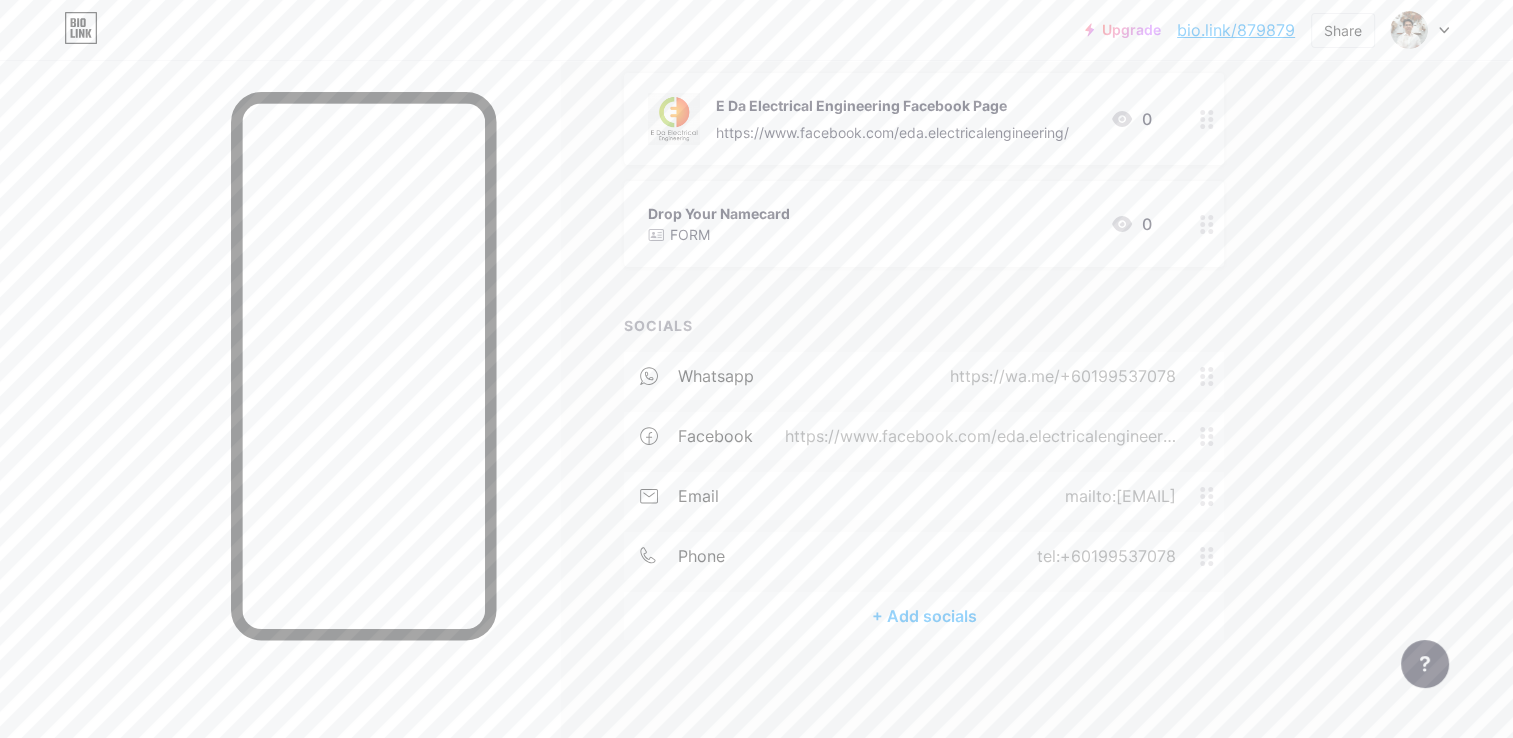 click on "+ Add socials" at bounding box center [924, 616] 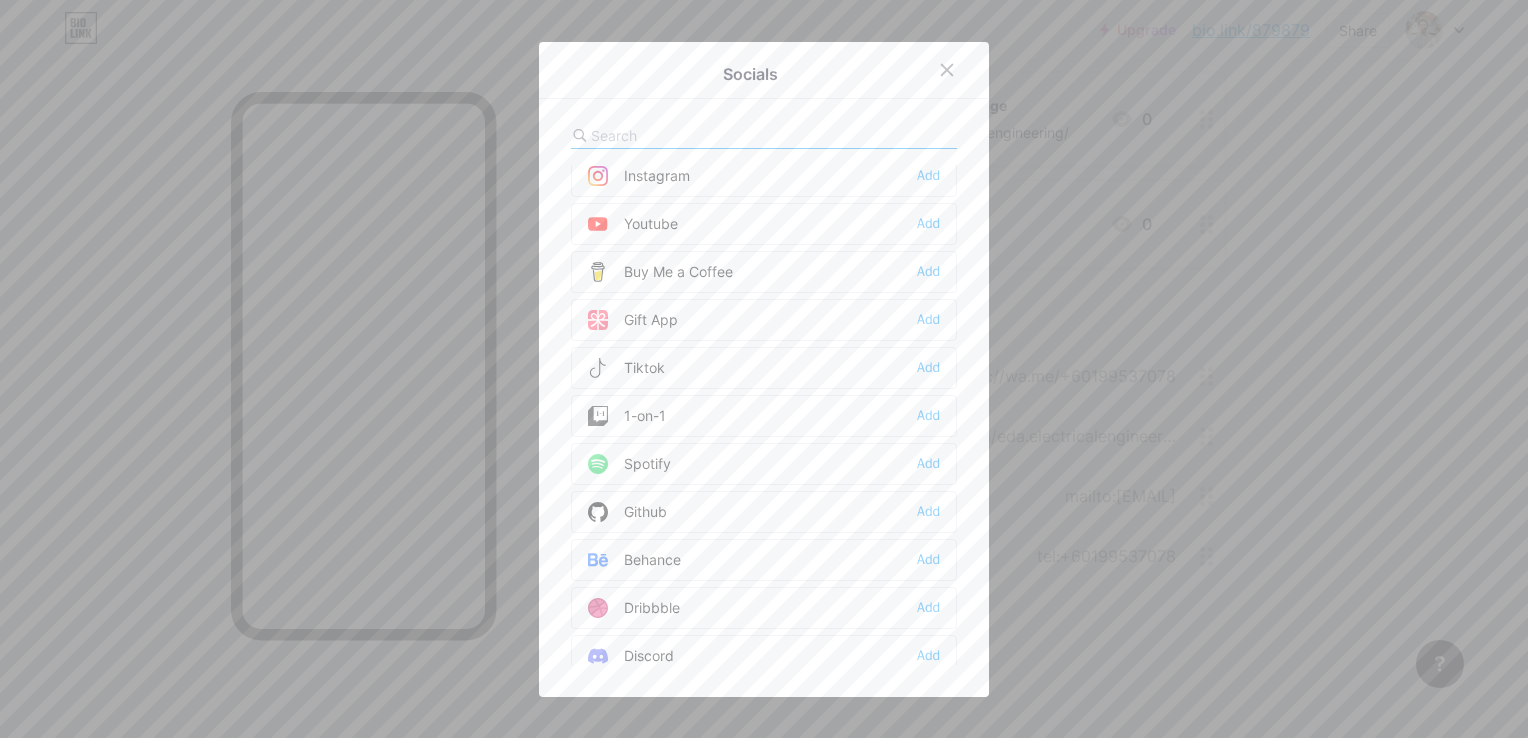 scroll, scrollTop: 200, scrollLeft: 0, axis: vertical 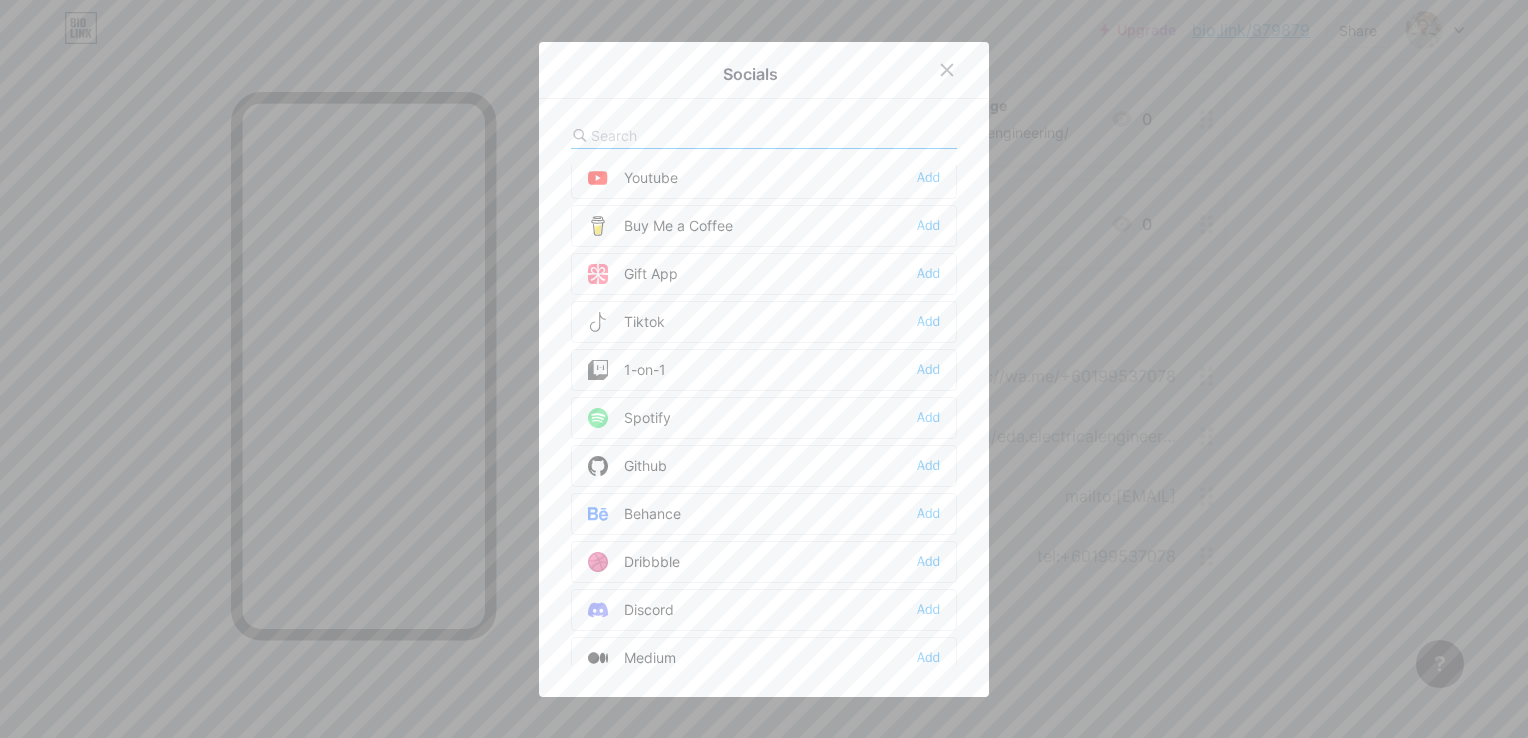 click on "Add" at bounding box center [928, 226] 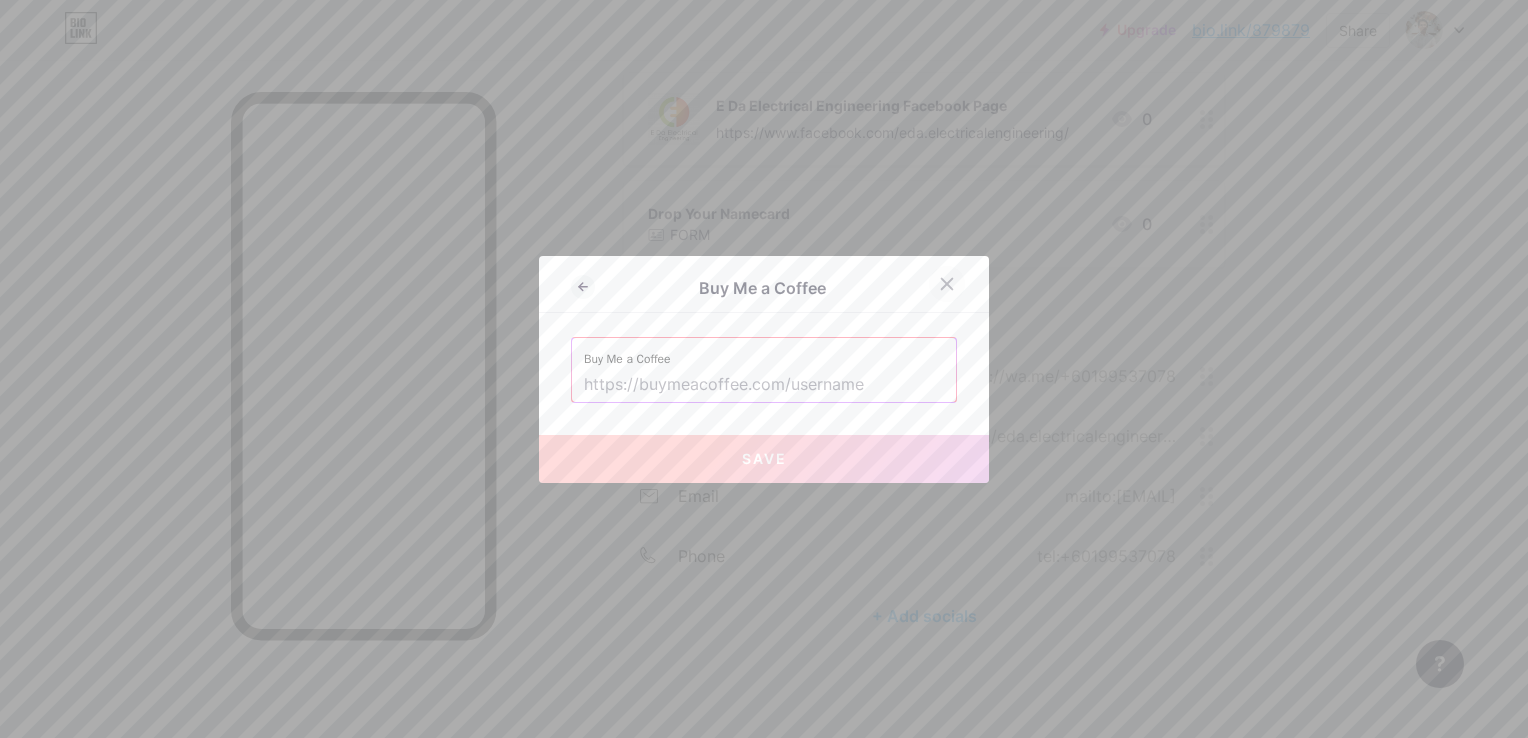 click 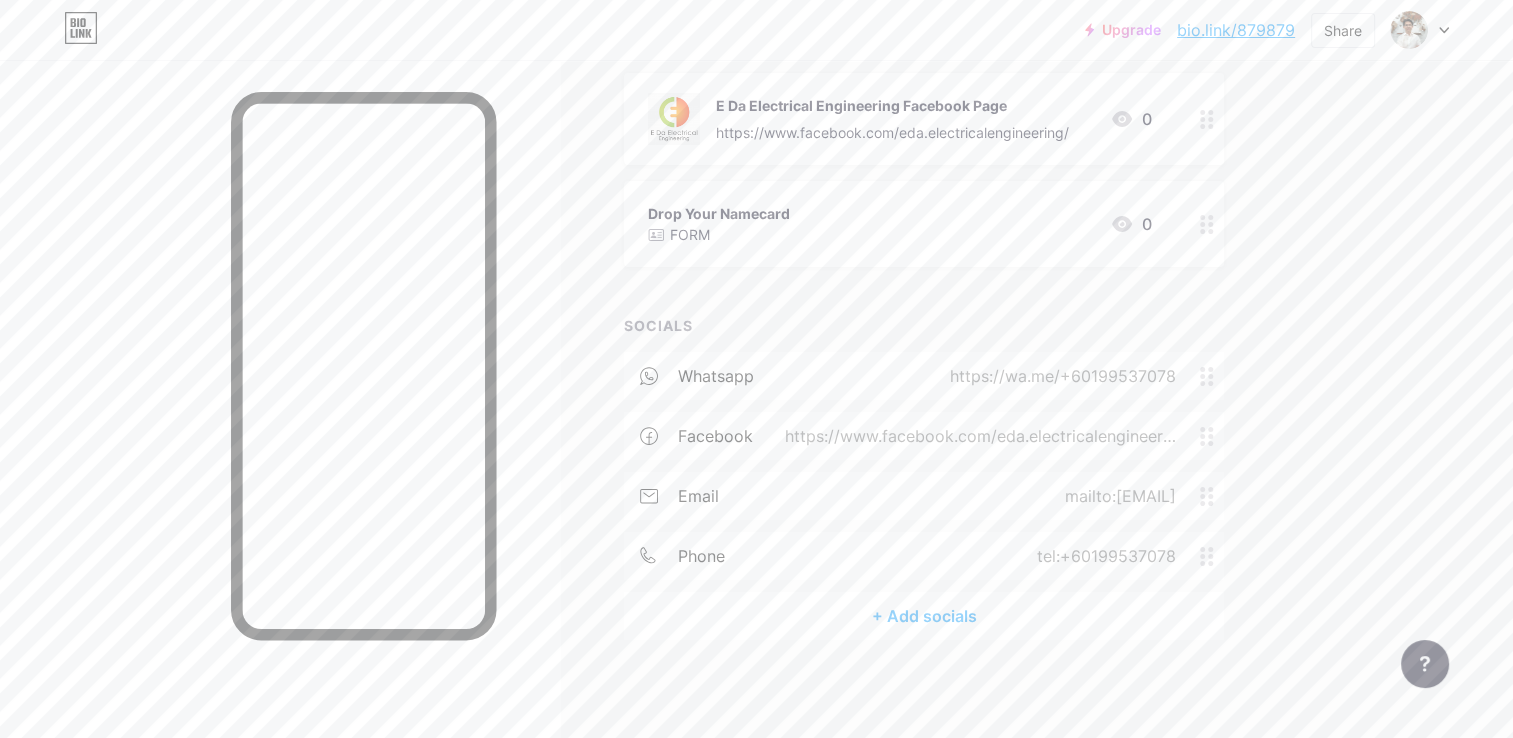 click on "+ Add socials" at bounding box center (924, 616) 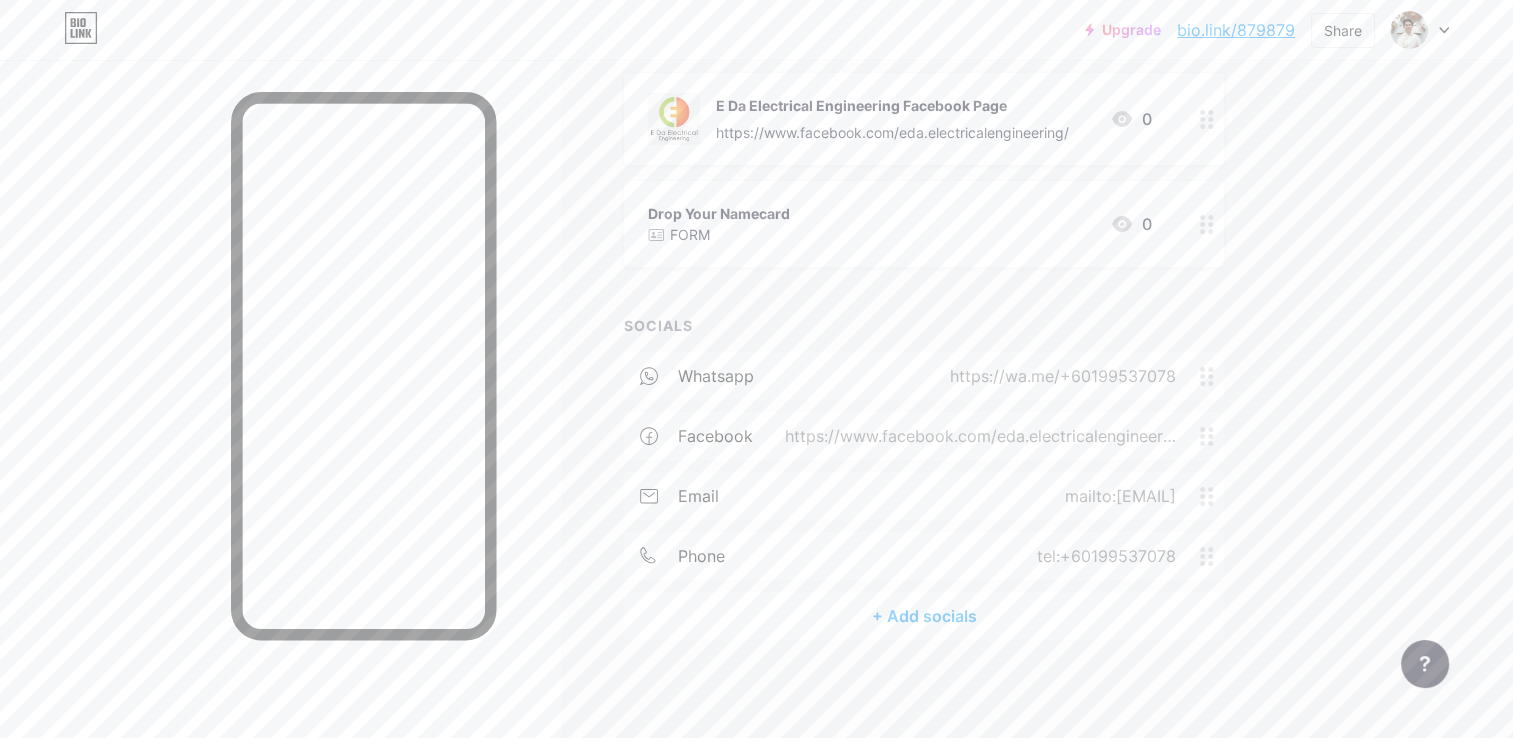 click on "+ Add socials" at bounding box center (924, 616) 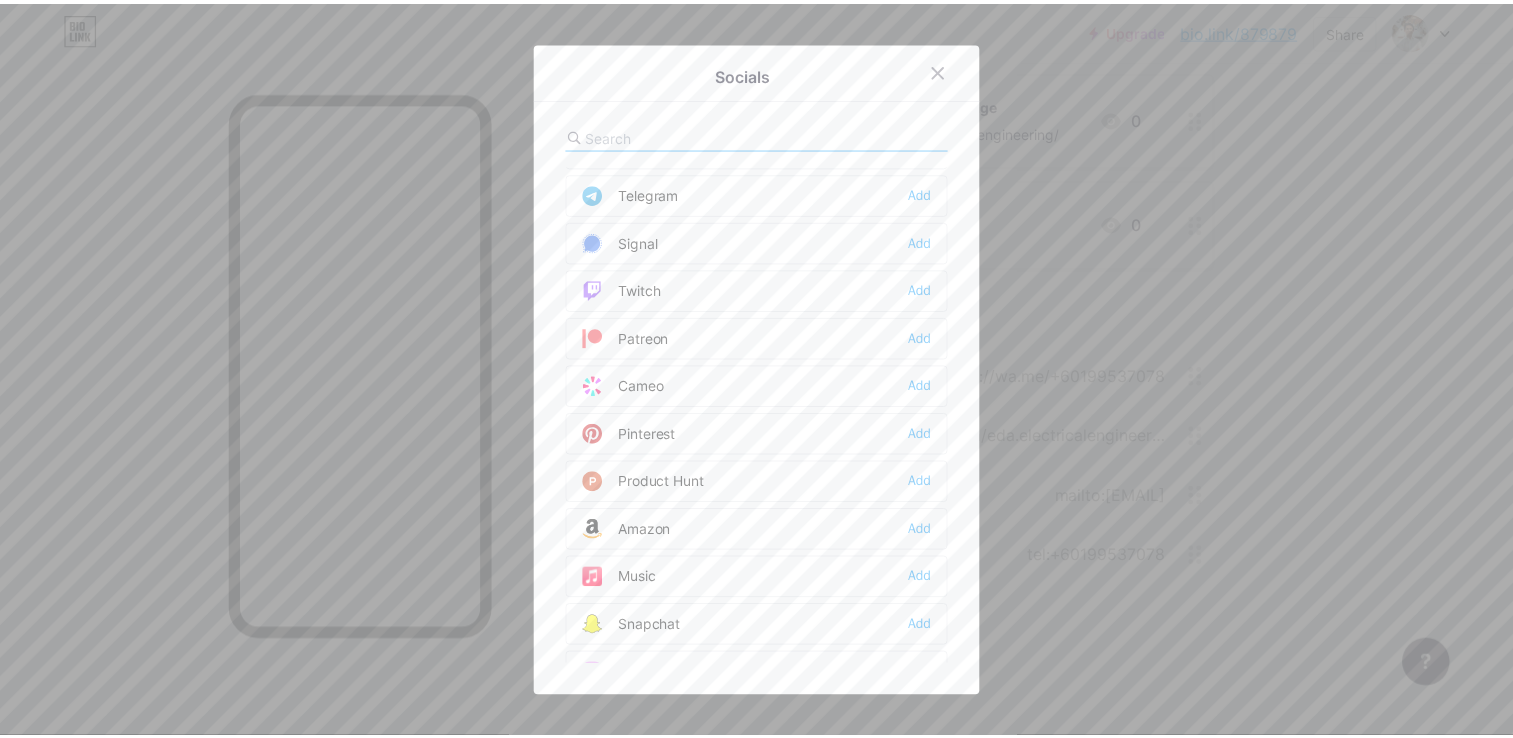 scroll, scrollTop: 1300, scrollLeft: 0, axis: vertical 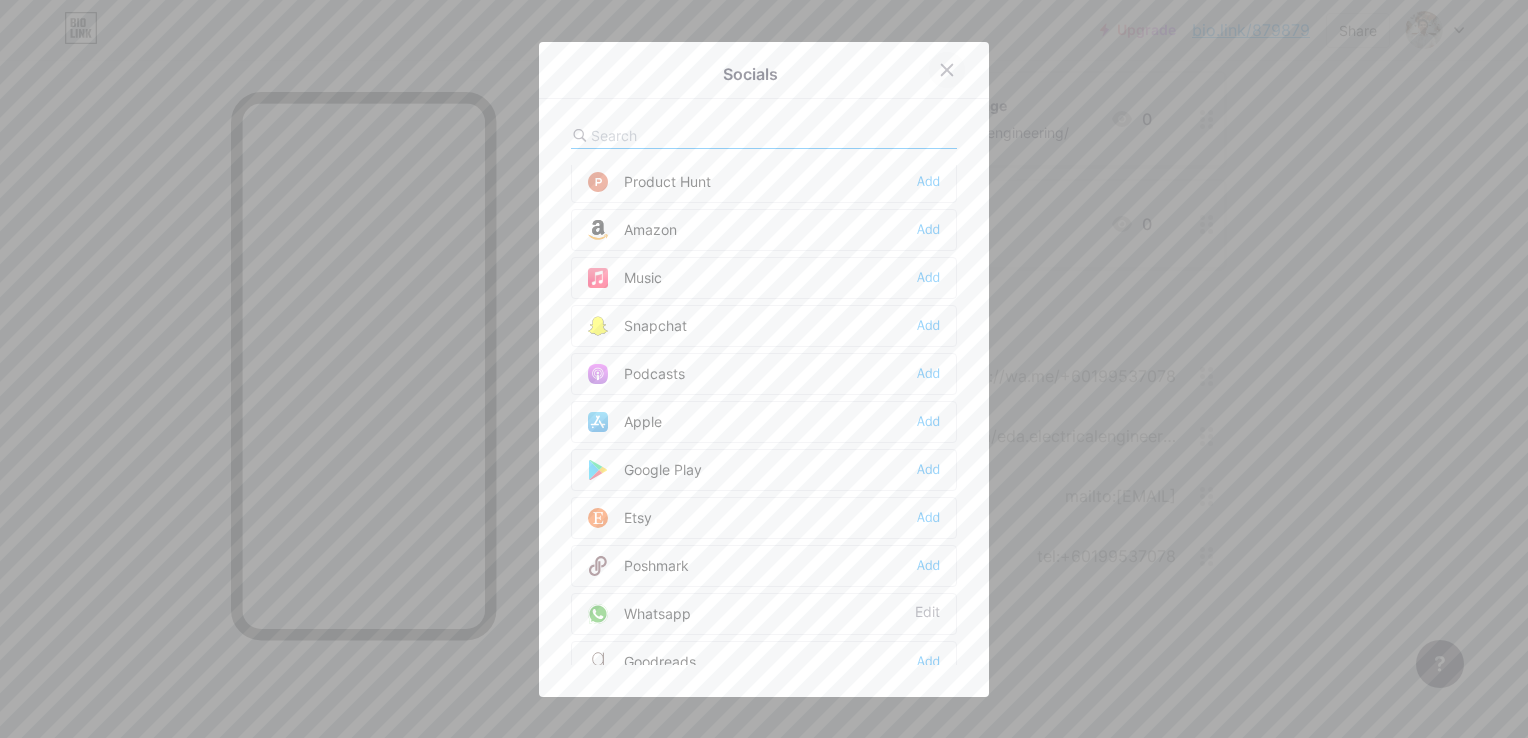 click 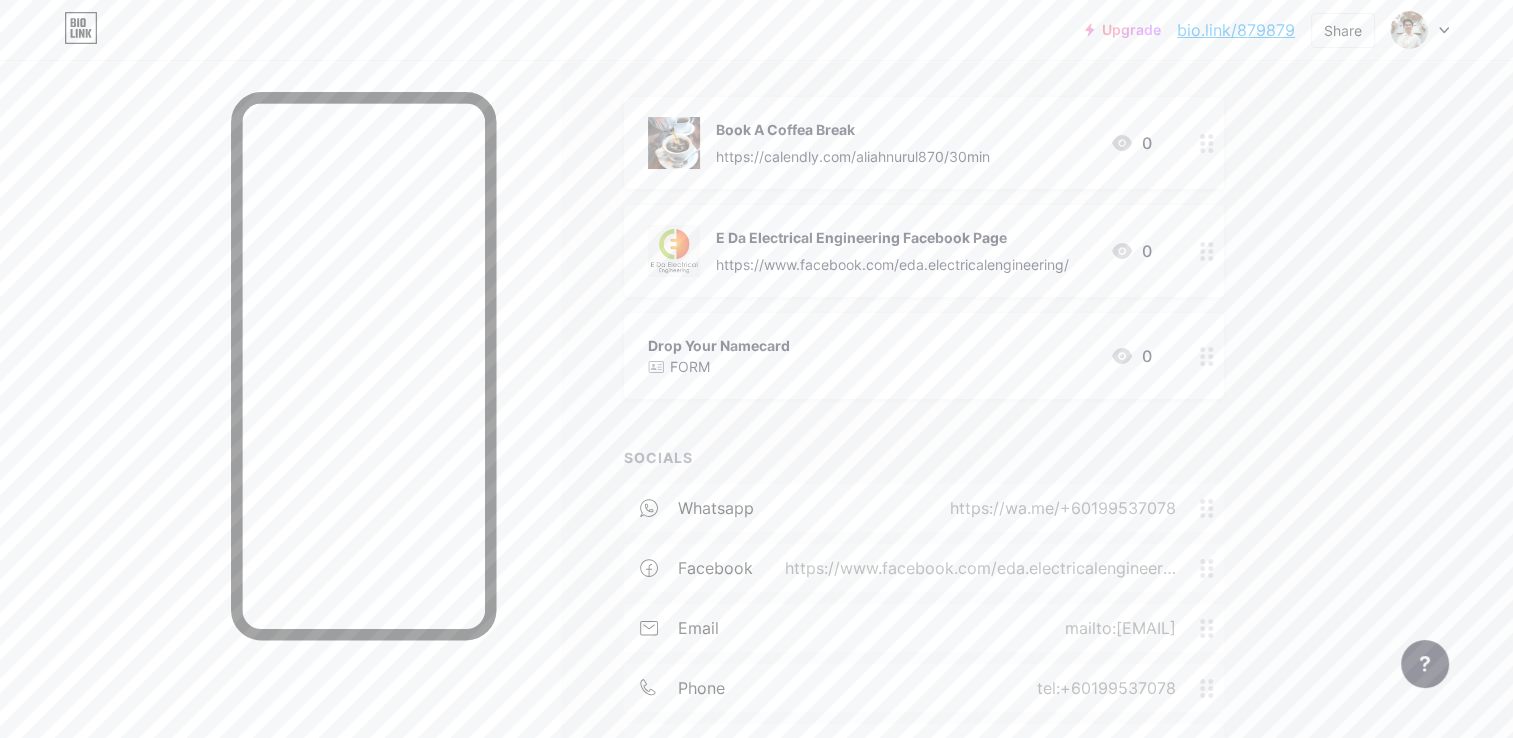 scroll, scrollTop: 0, scrollLeft: 0, axis: both 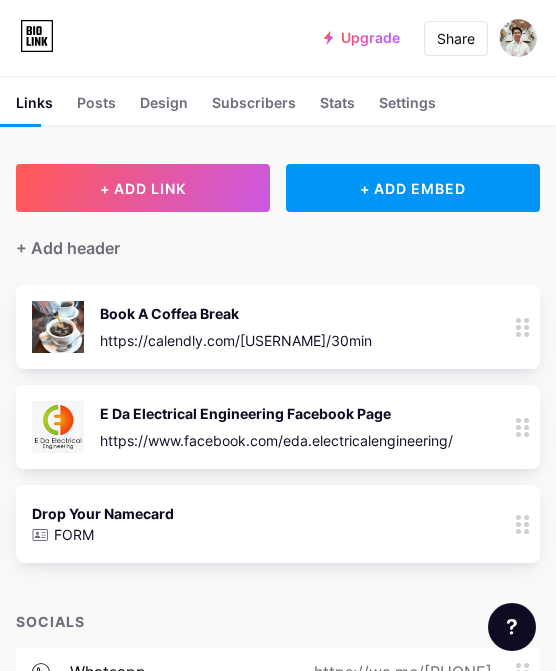 click on "+ Add header" at bounding box center [278, 236] 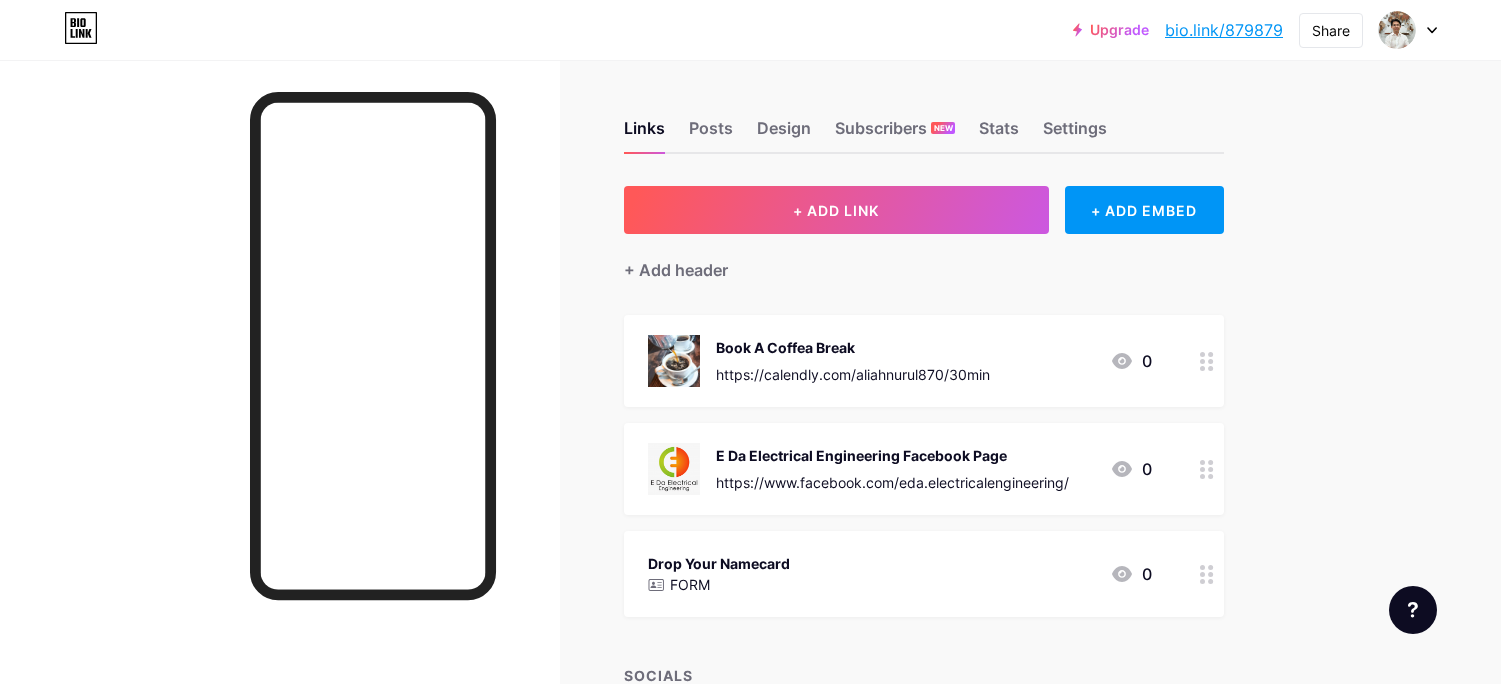 scroll, scrollTop: 0, scrollLeft: 0, axis: both 